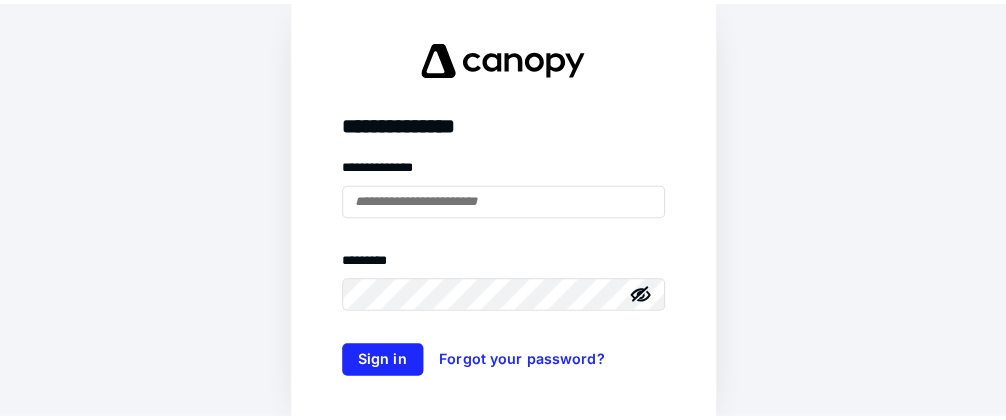 scroll, scrollTop: 0, scrollLeft: 0, axis: both 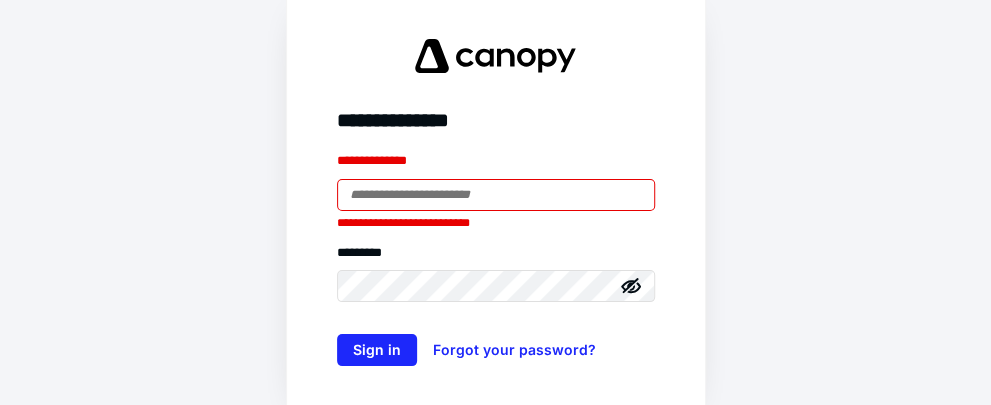 type on "**********" 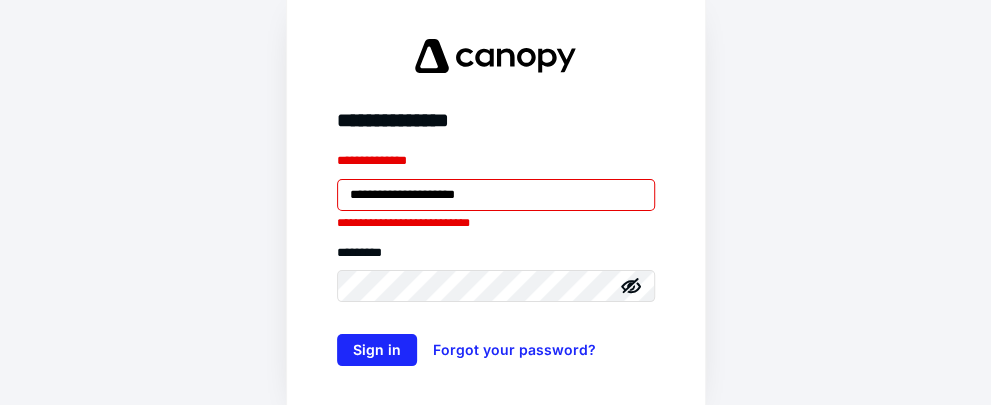 click on "**********" at bounding box center [496, 258] 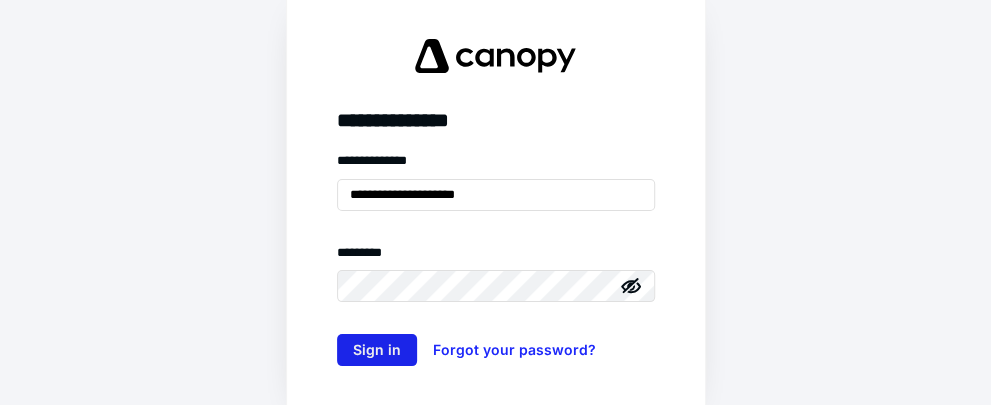 click on "Sign in" at bounding box center [377, 350] 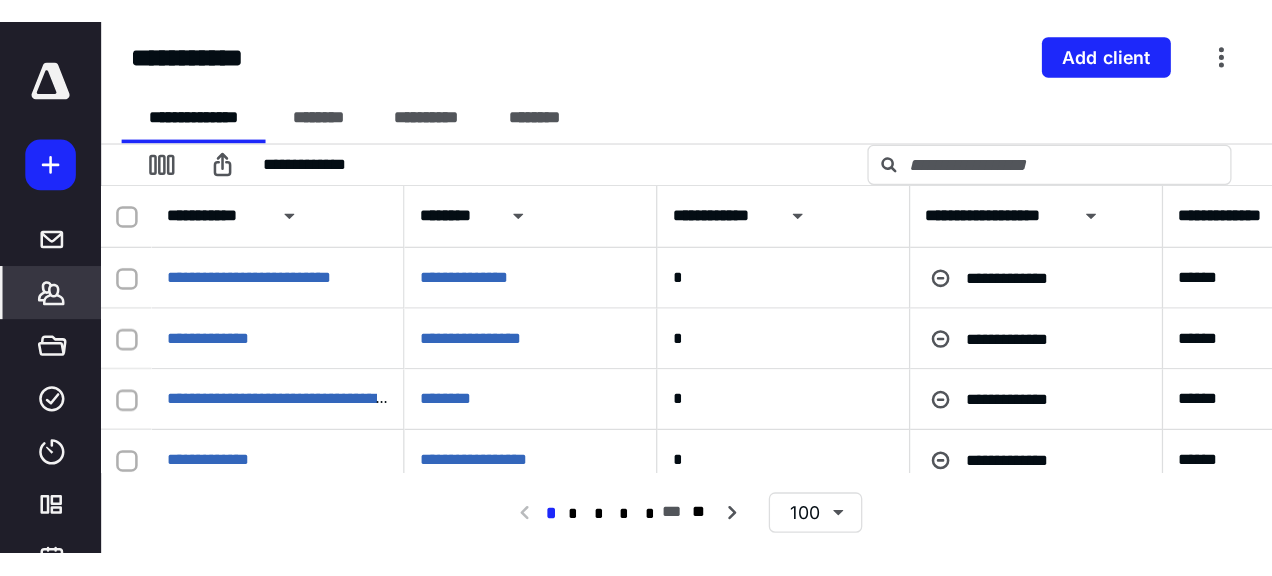 scroll, scrollTop: 0, scrollLeft: 0, axis: both 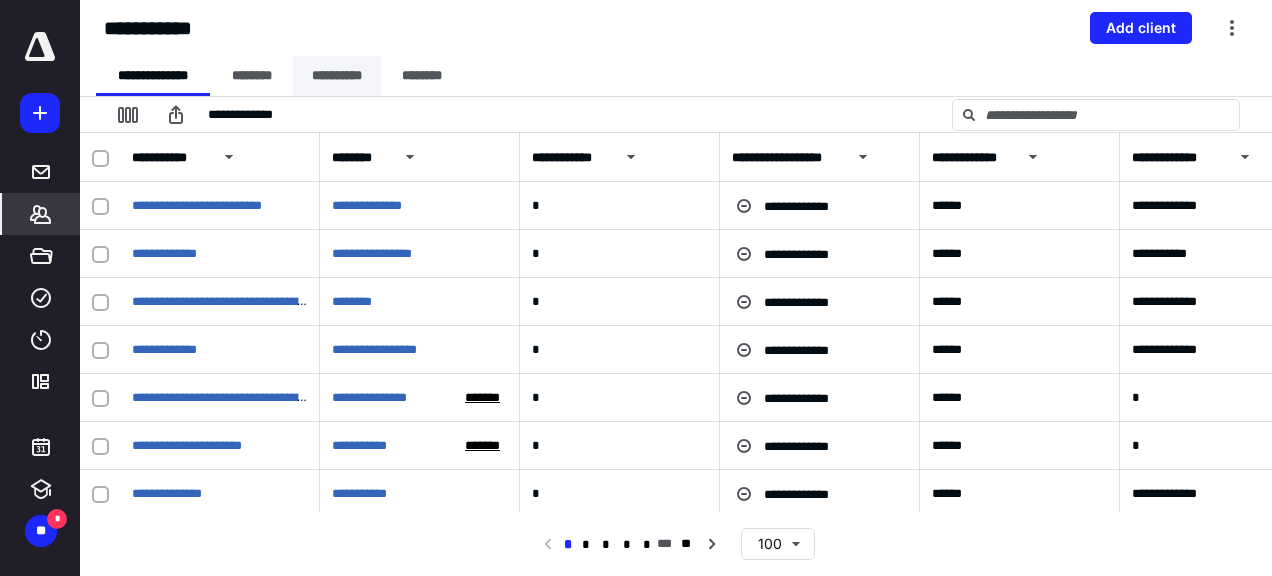 click on "**********" at bounding box center (337, 76) 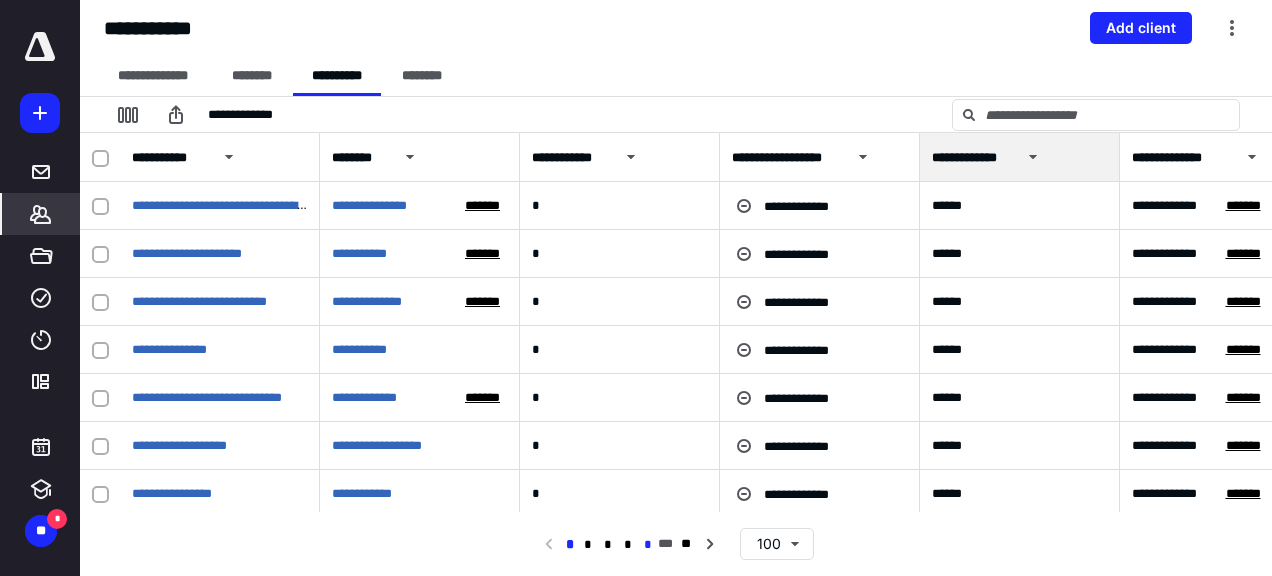 click on "*" at bounding box center [648, 545] 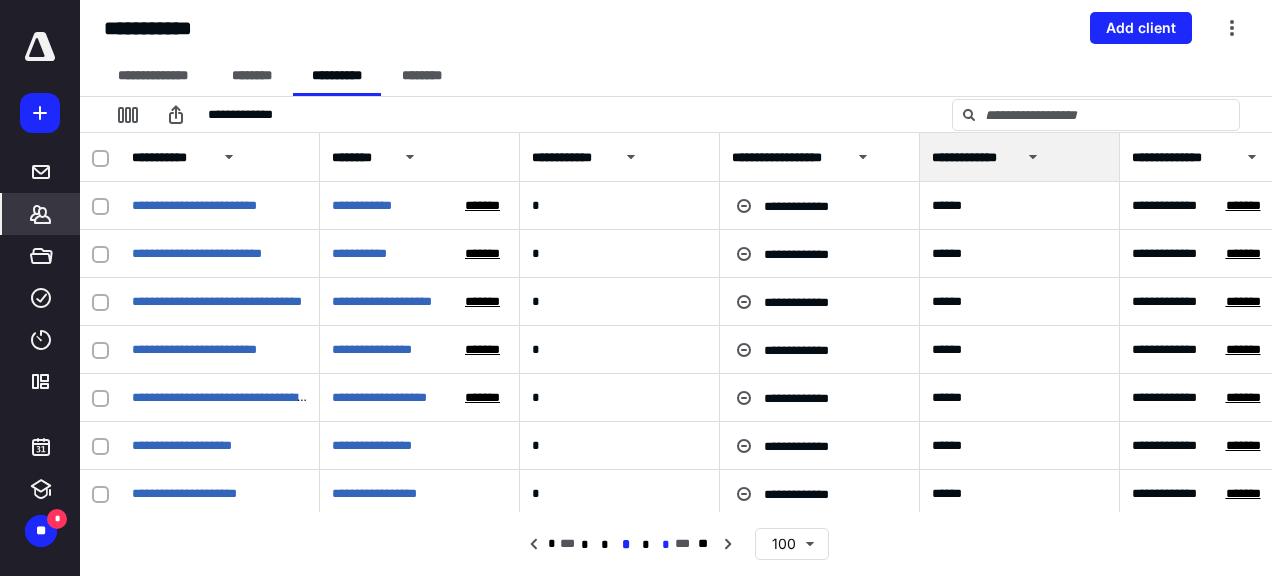 click on "*" at bounding box center (665, 545) 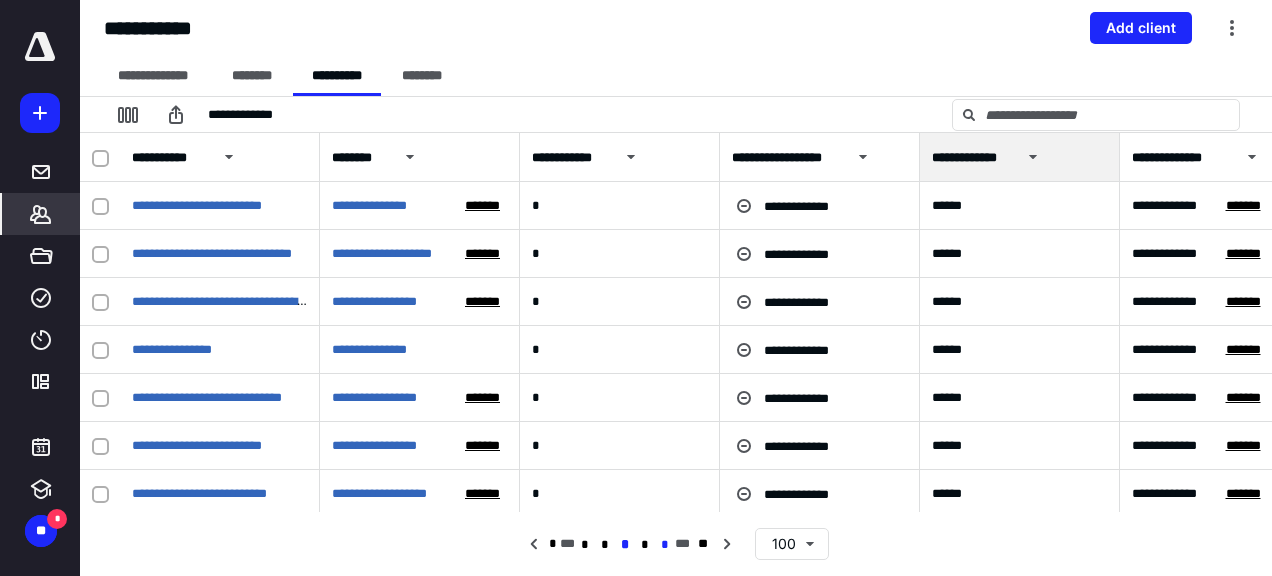 click on "*" at bounding box center [665, 545] 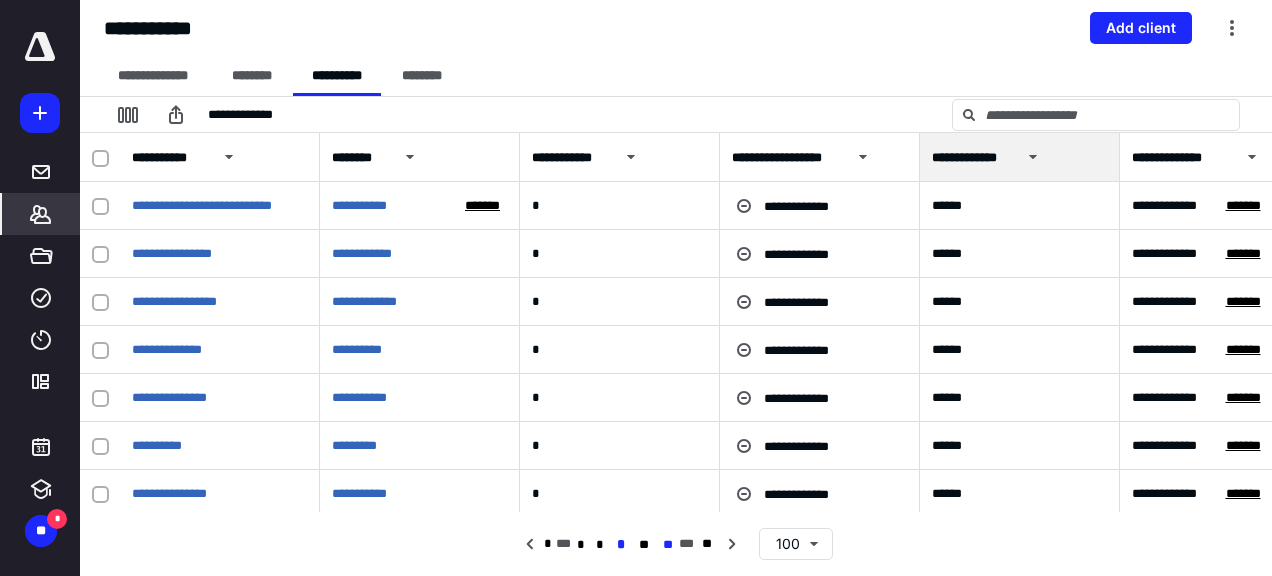 click on "**" at bounding box center [668, 545] 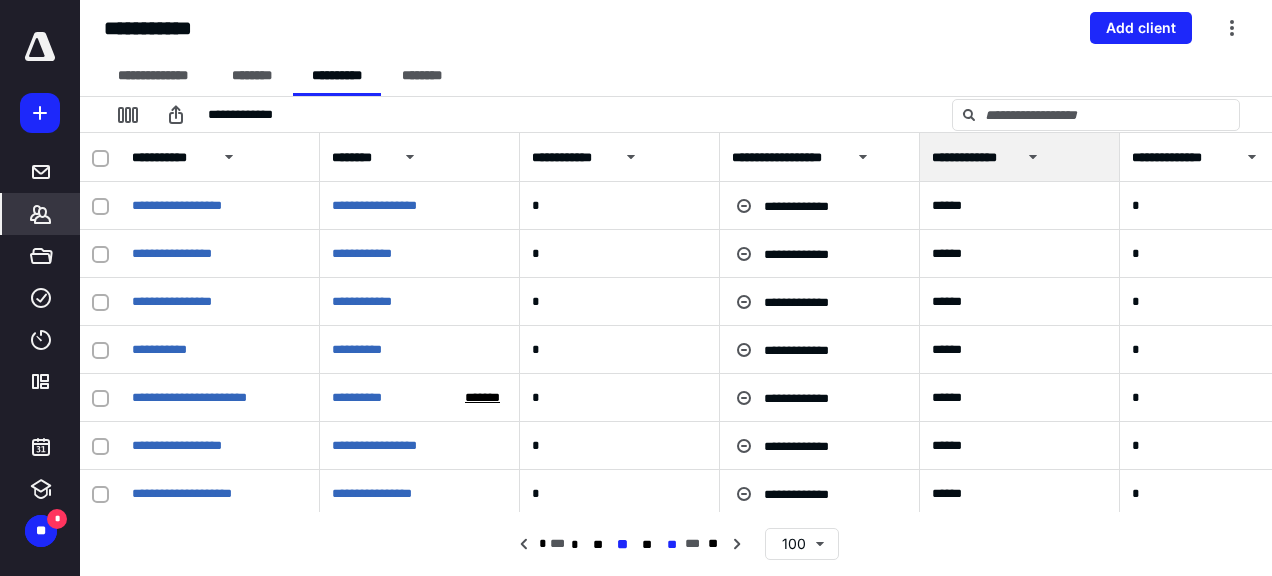 click on "**" at bounding box center [672, 545] 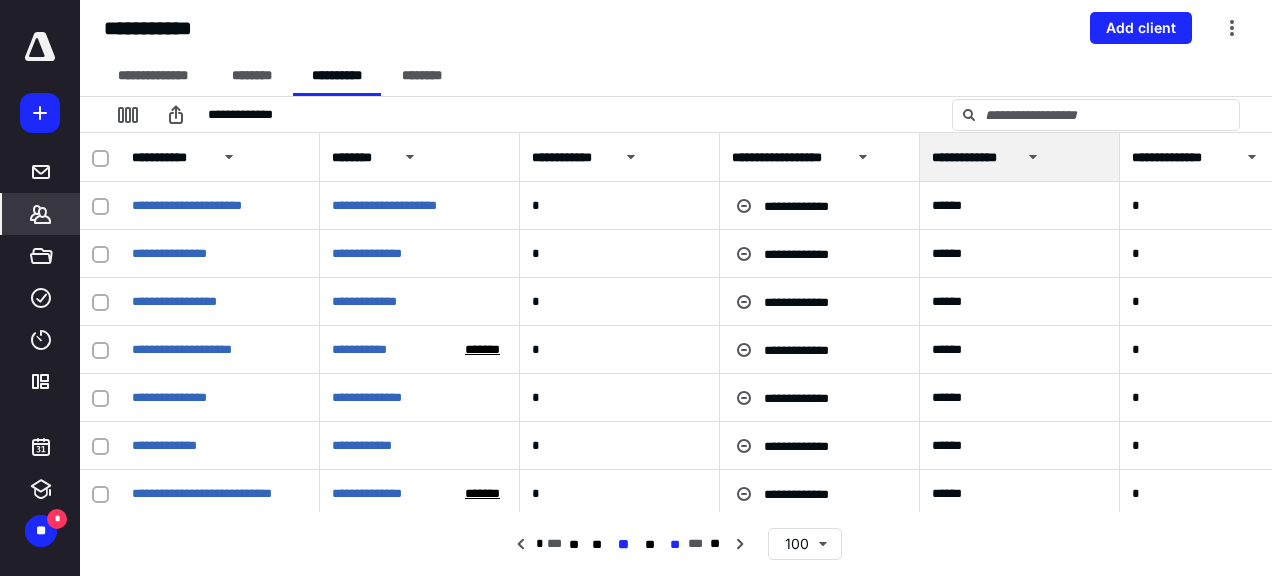 click on "**" at bounding box center (675, 545) 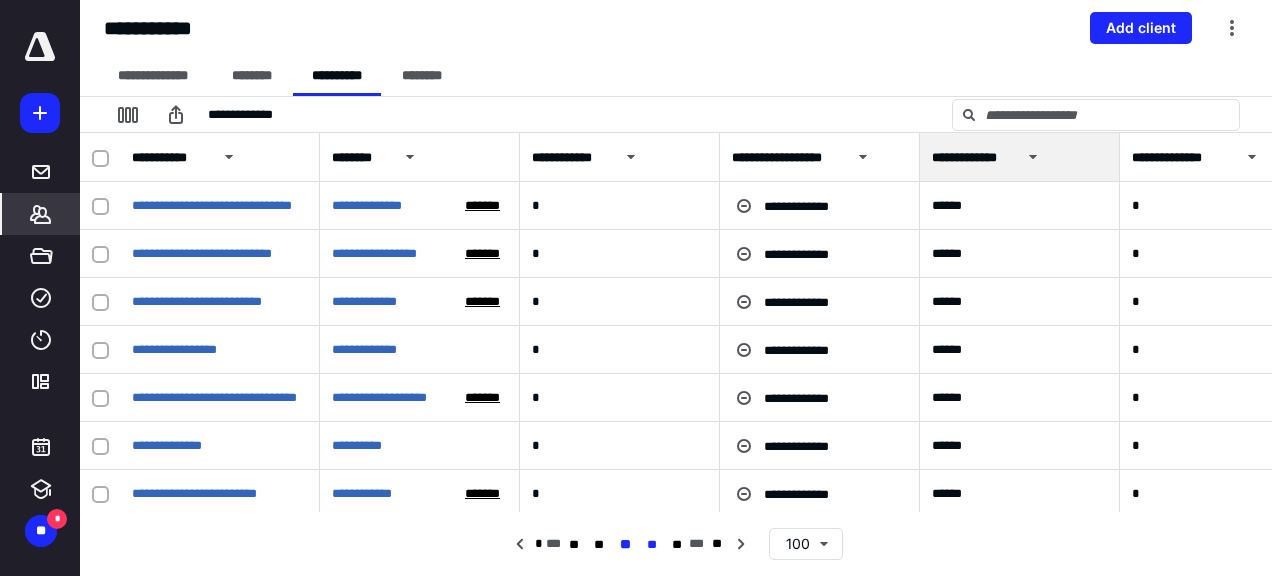 click on "**" at bounding box center (651, 545) 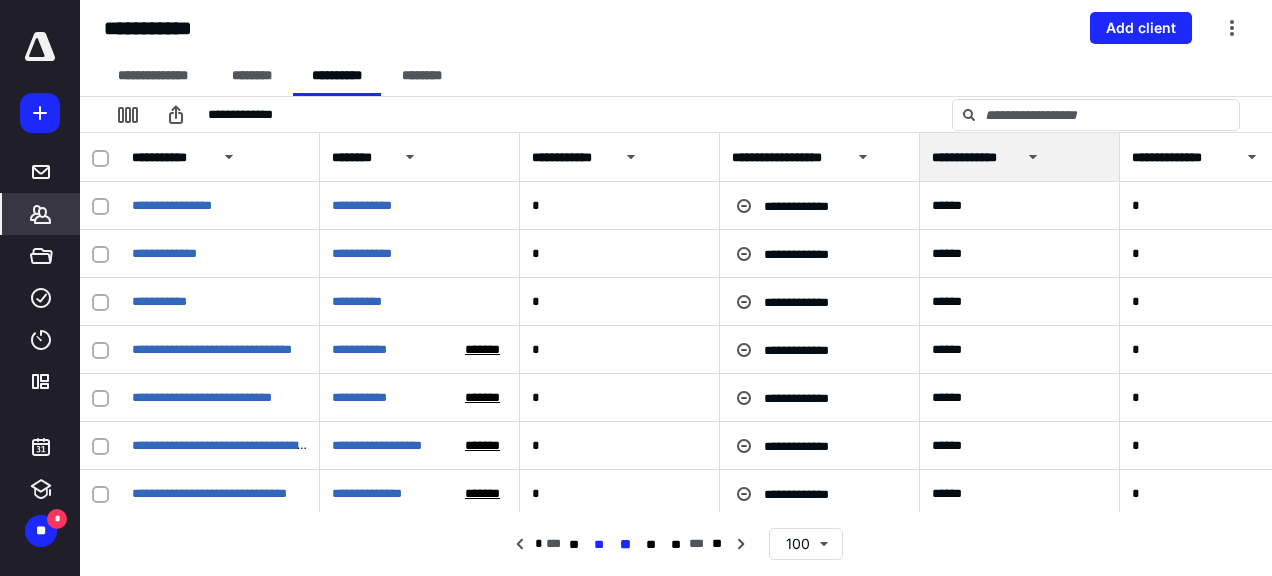 click on "**" at bounding box center (599, 545) 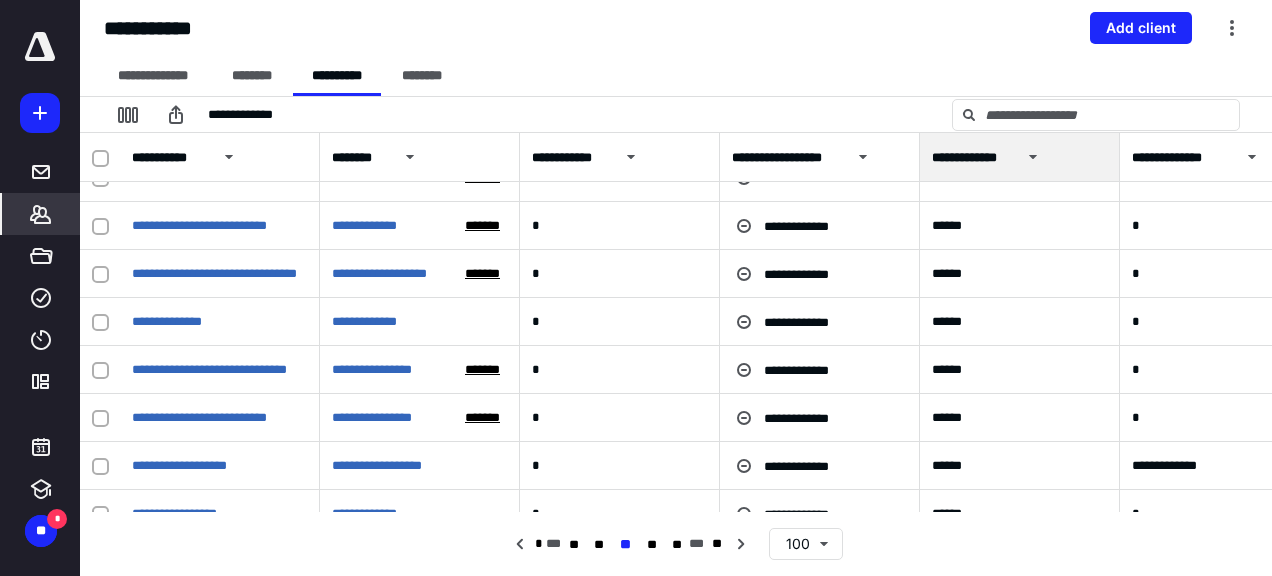 scroll, scrollTop: 4485, scrollLeft: 0, axis: vertical 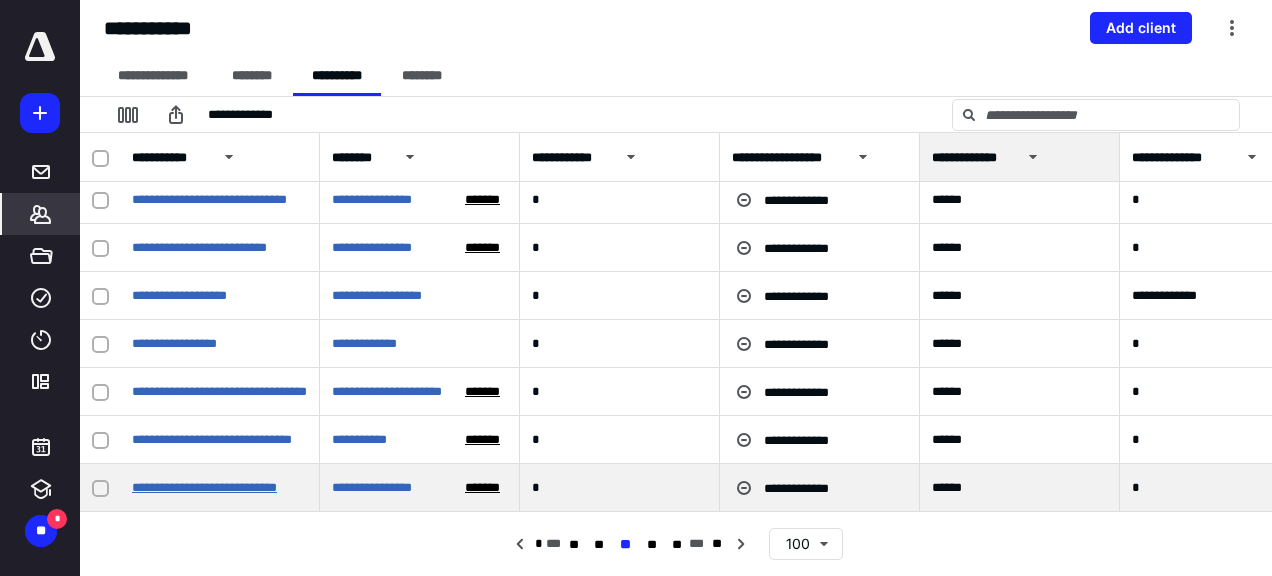 click on "**********" at bounding box center (204, 487) 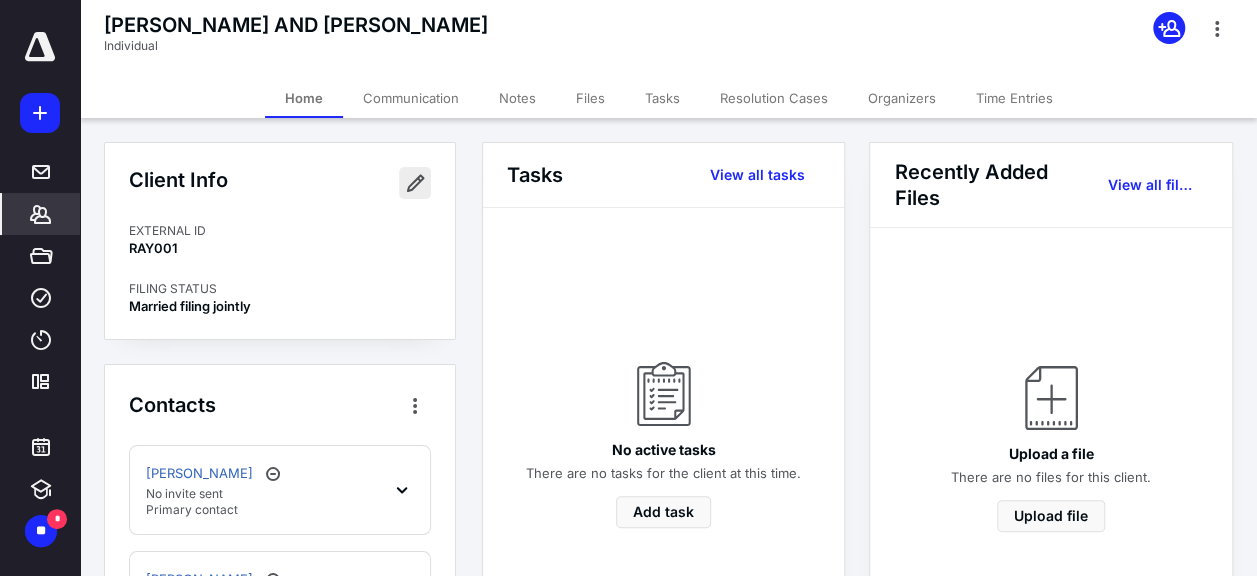 click at bounding box center [415, 183] 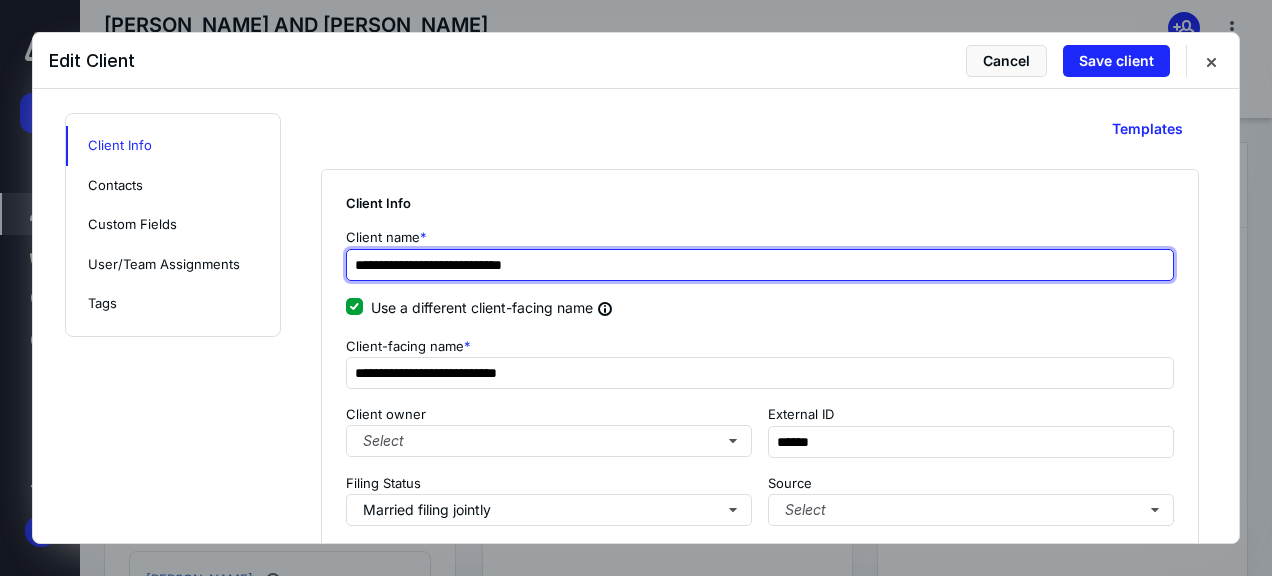 drag, startPoint x: 516, startPoint y: 260, endPoint x: 498, endPoint y: 340, distance: 82 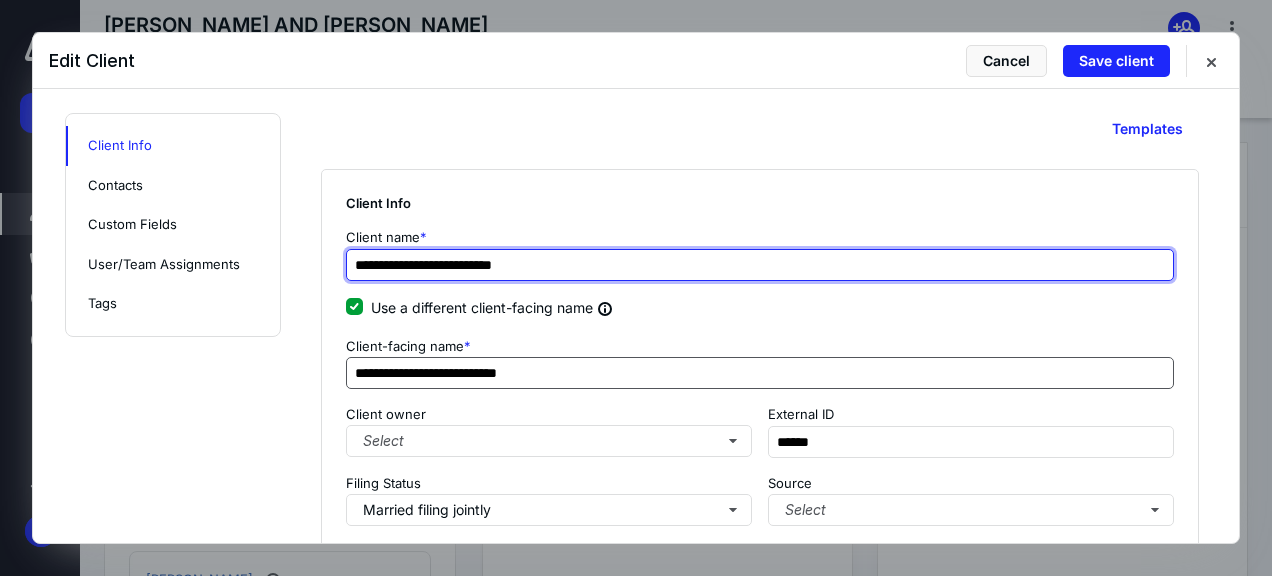 type on "**********" 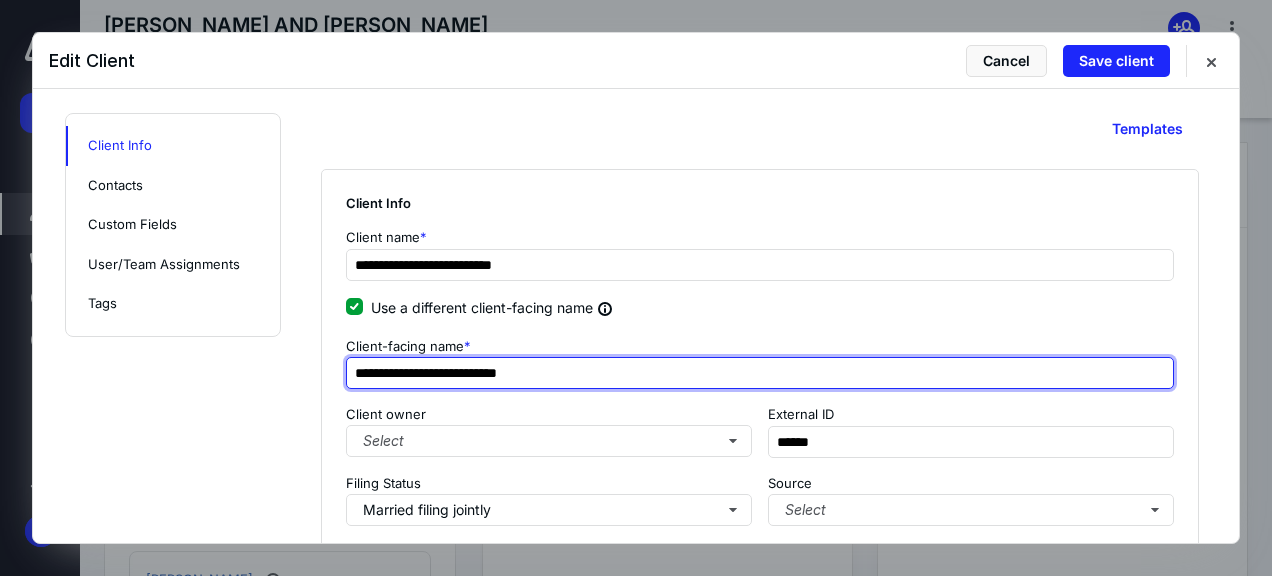 drag, startPoint x: 431, startPoint y: 368, endPoint x: 444, endPoint y: 405, distance: 39.217342 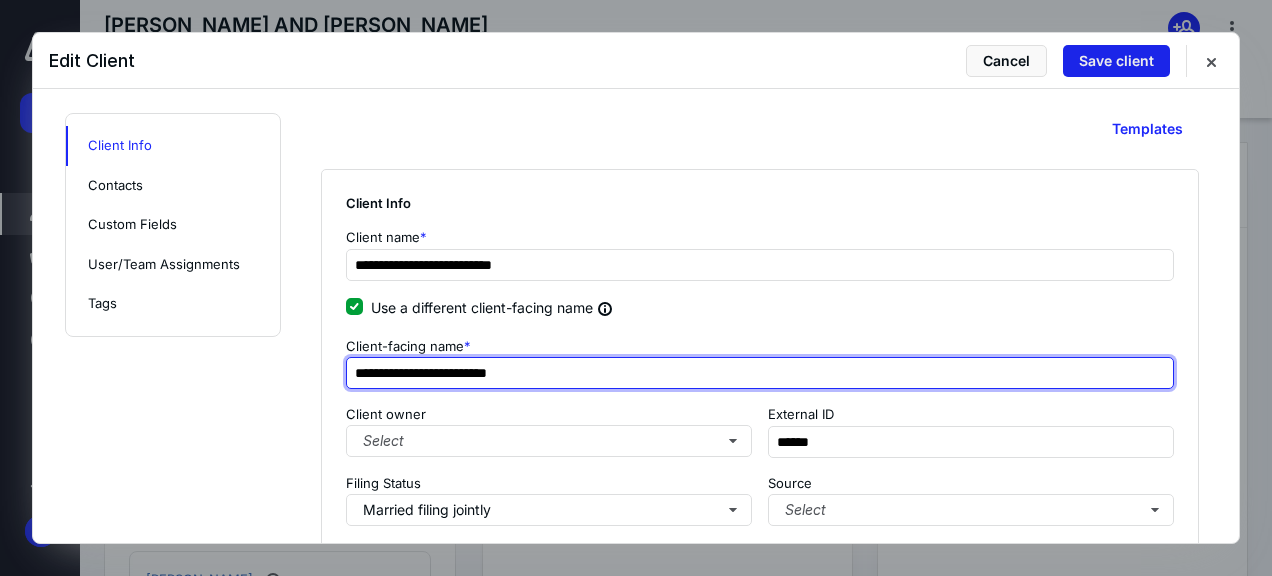 type on "**********" 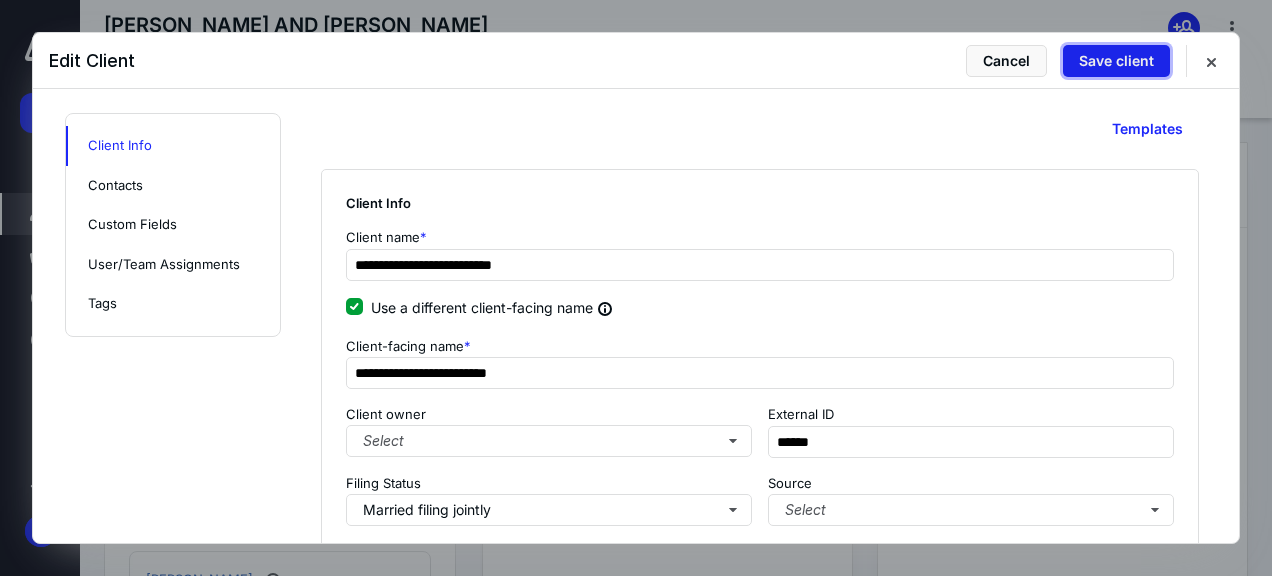 click on "Save client" at bounding box center [1116, 61] 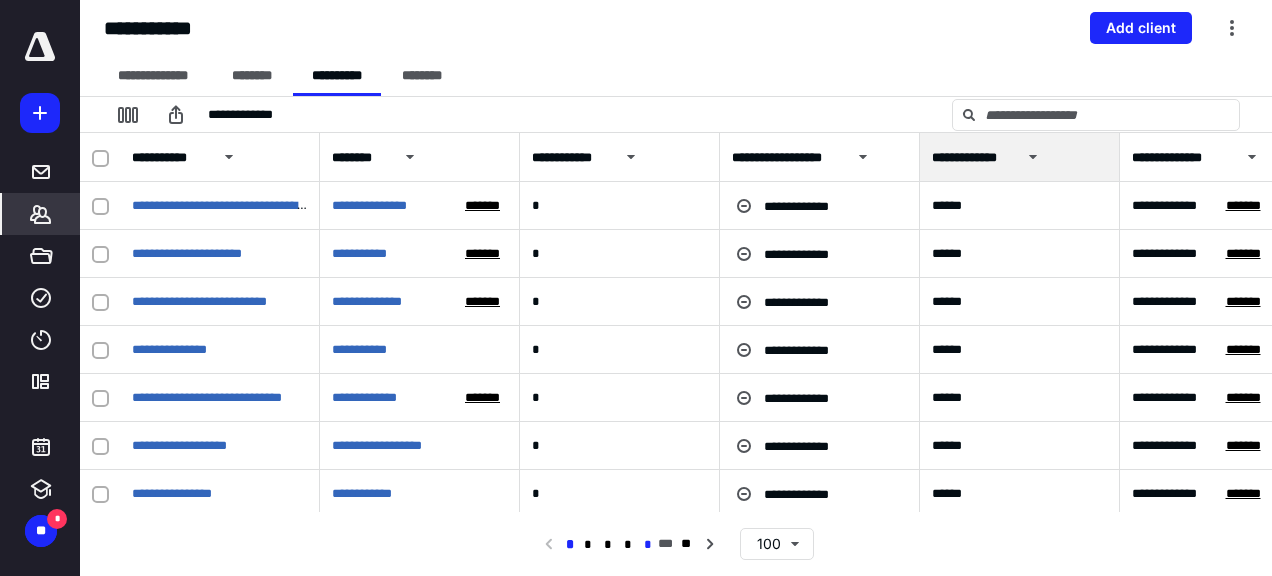 click on "*" at bounding box center [648, 545] 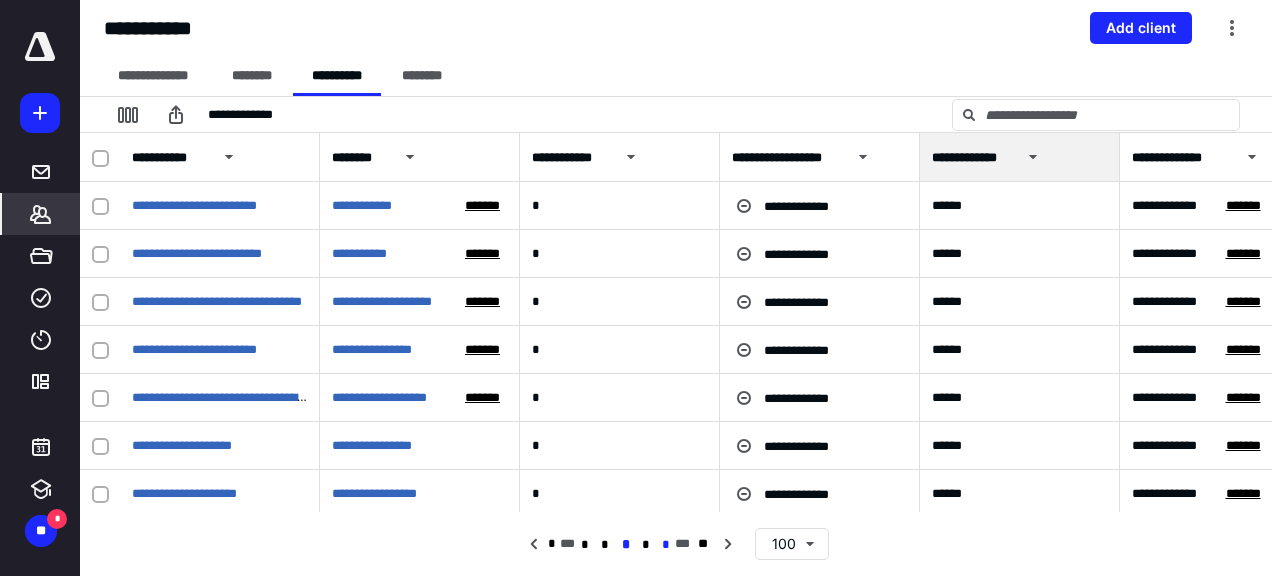 click on "*" at bounding box center (665, 545) 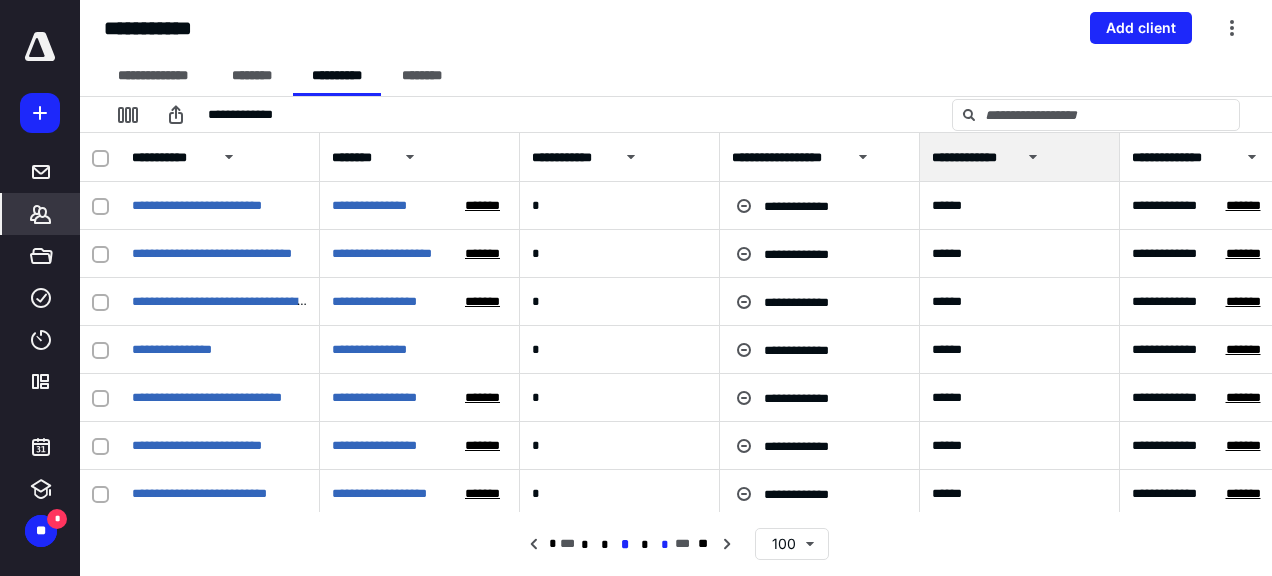 click on "*" at bounding box center (665, 545) 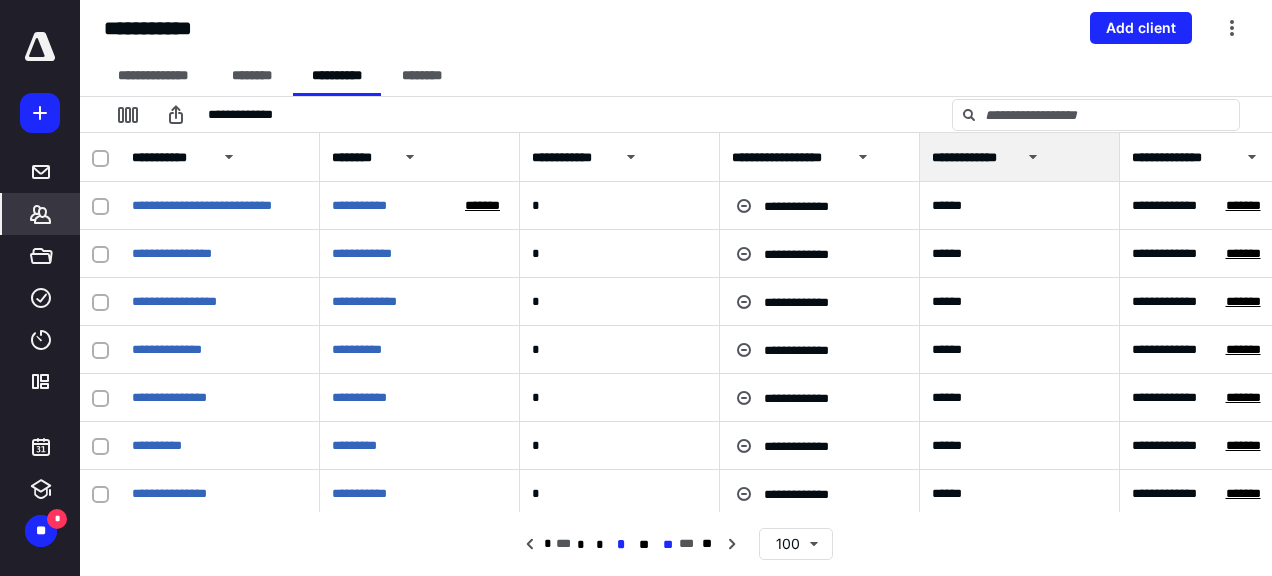 click on "**" at bounding box center [668, 545] 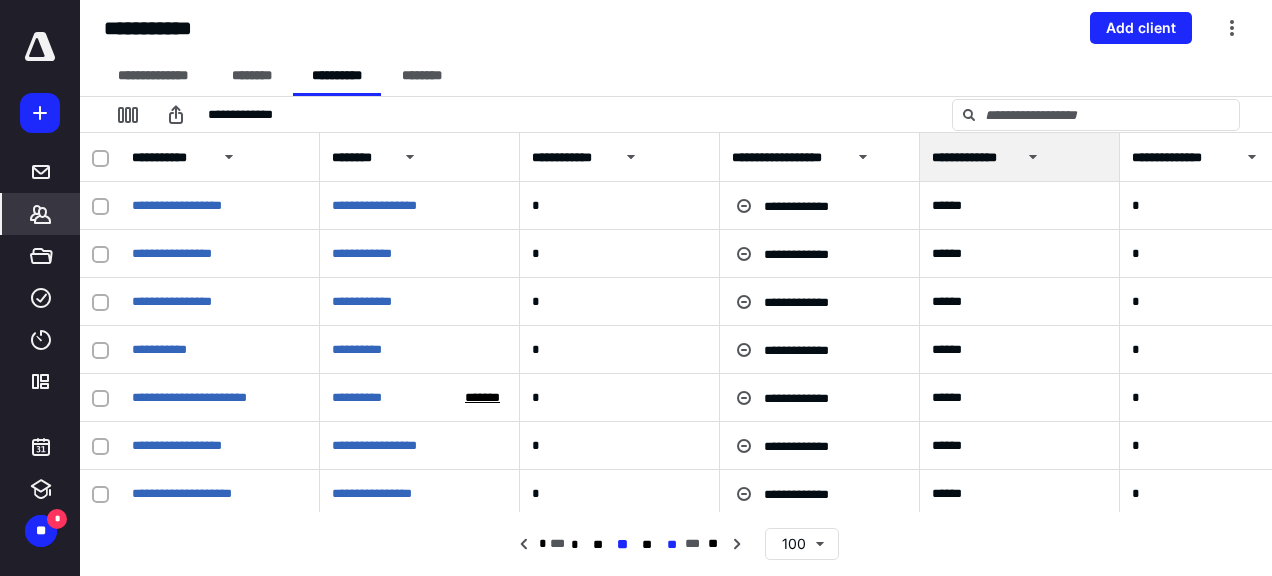 click on "**" at bounding box center (672, 545) 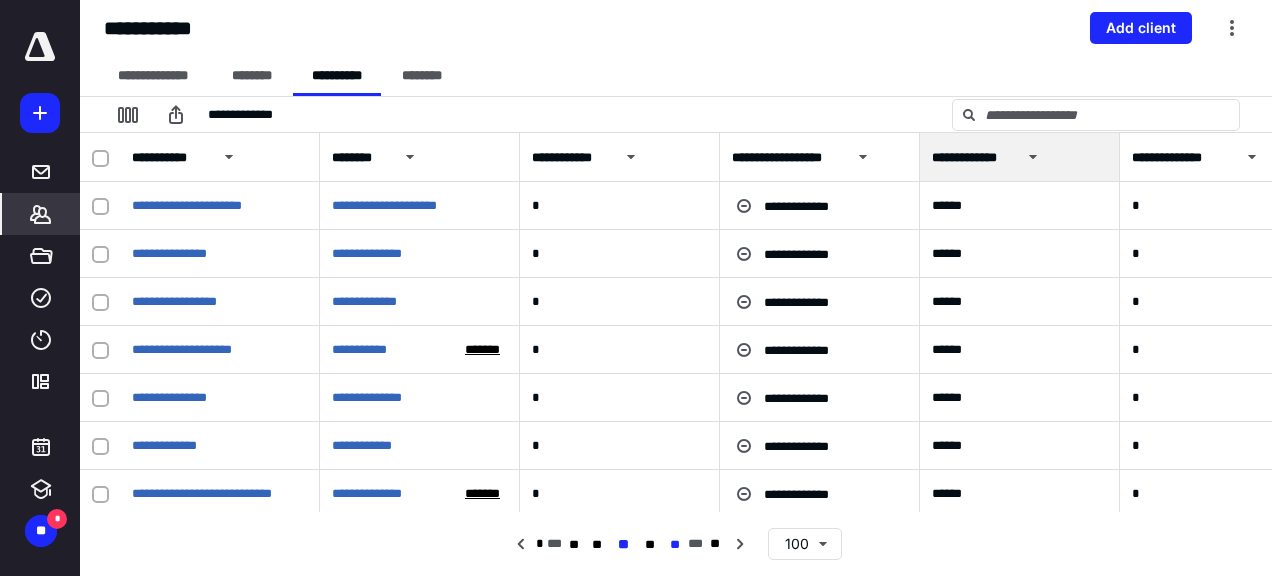 click on "**" at bounding box center (675, 545) 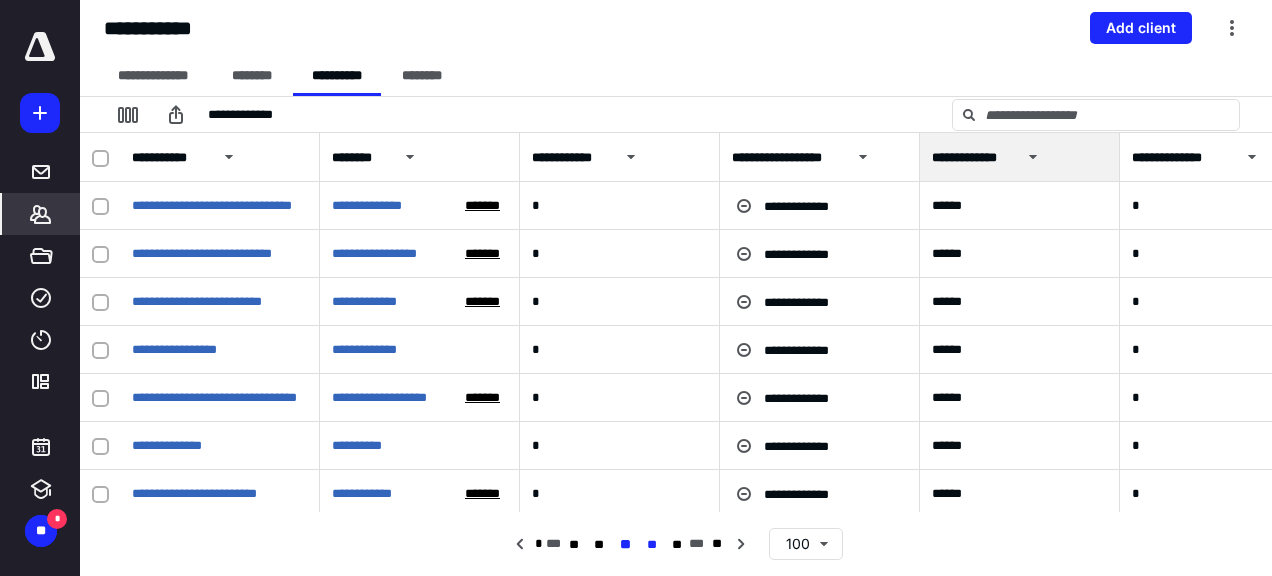 click on "**" at bounding box center [651, 545] 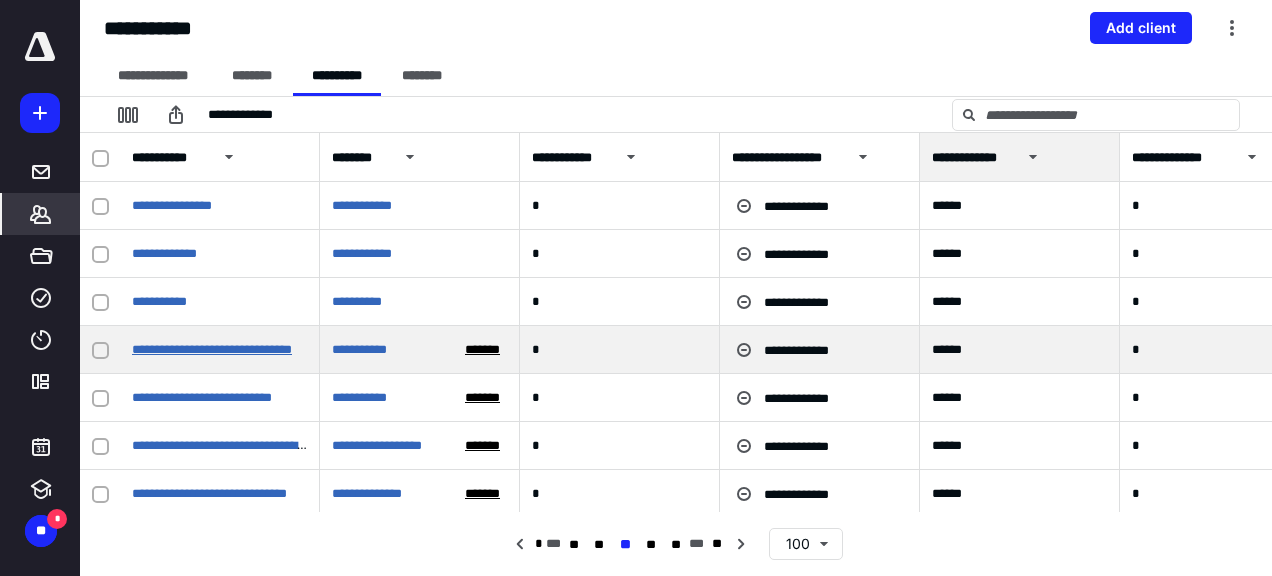 click on "**********" at bounding box center [212, 349] 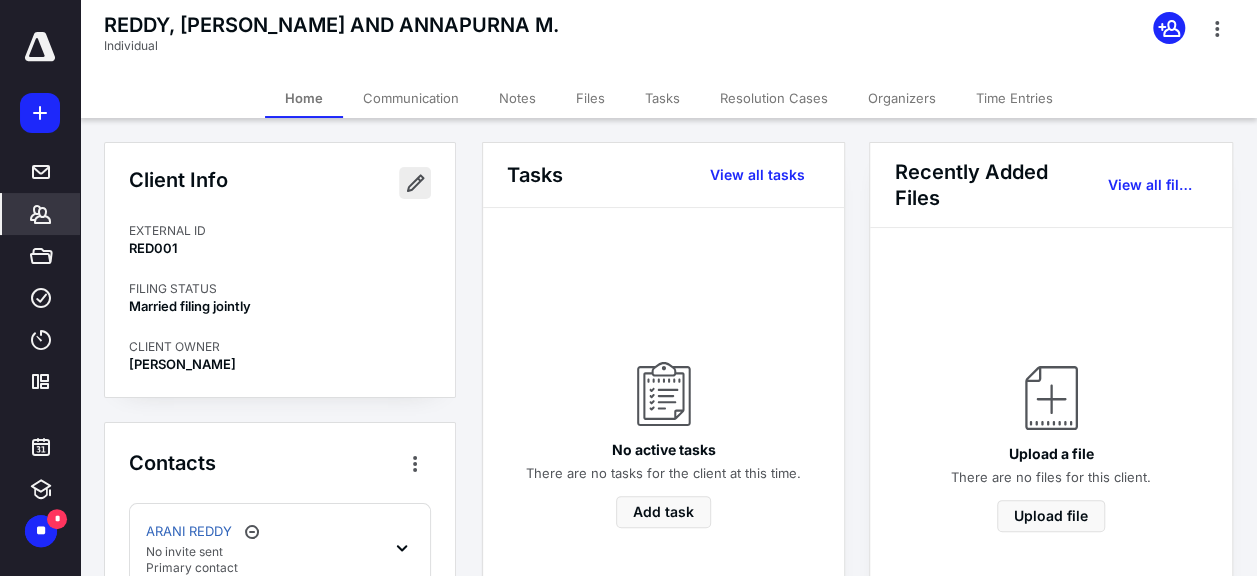 click at bounding box center [415, 183] 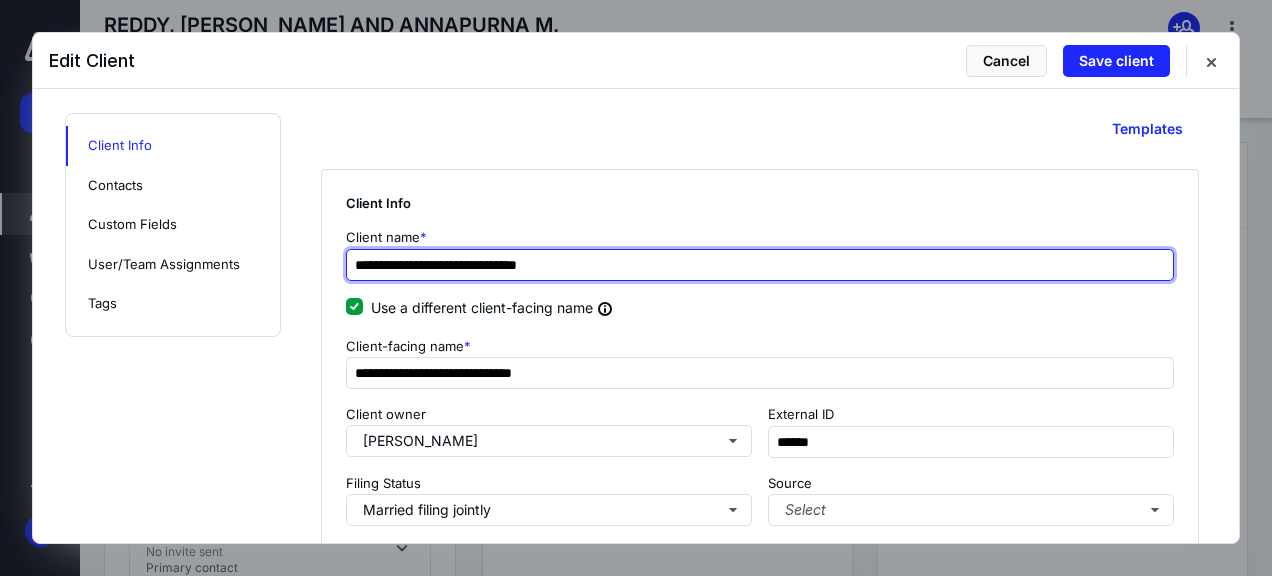 click on "**********" at bounding box center [760, 265] 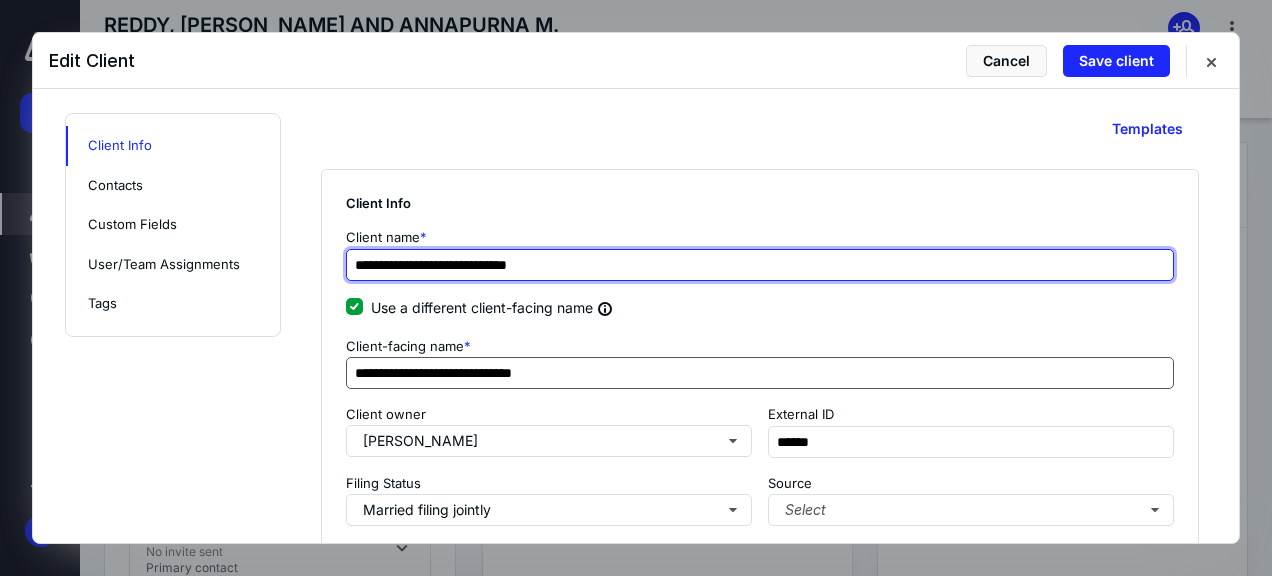 type on "**********" 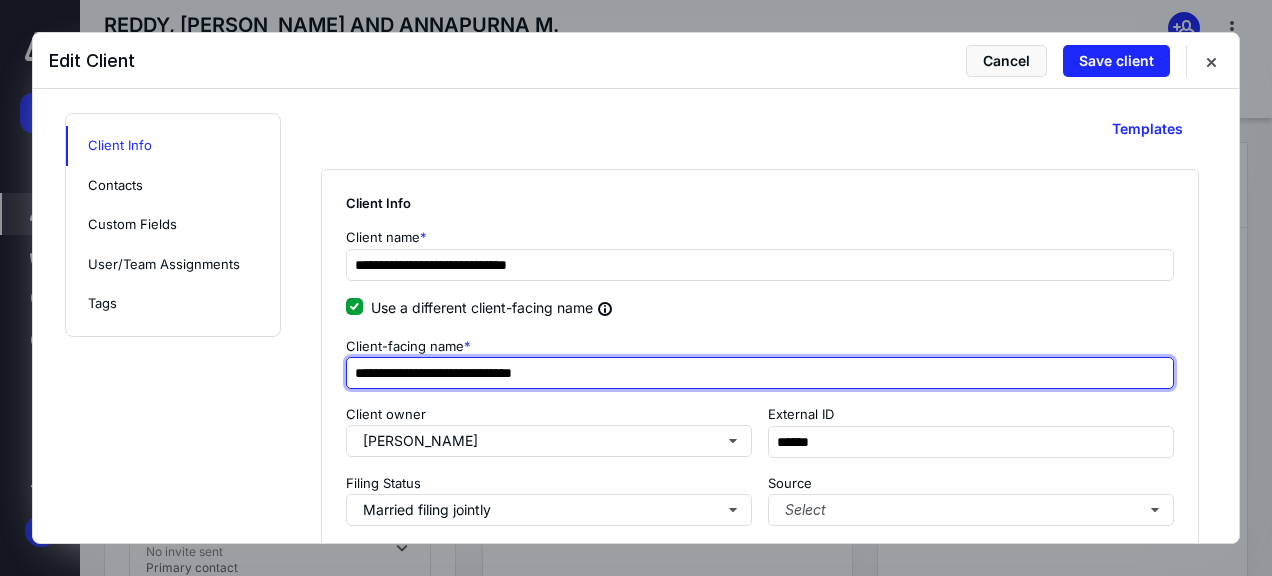 drag, startPoint x: 448, startPoint y: 373, endPoint x: 468, endPoint y: 476, distance: 104.92378 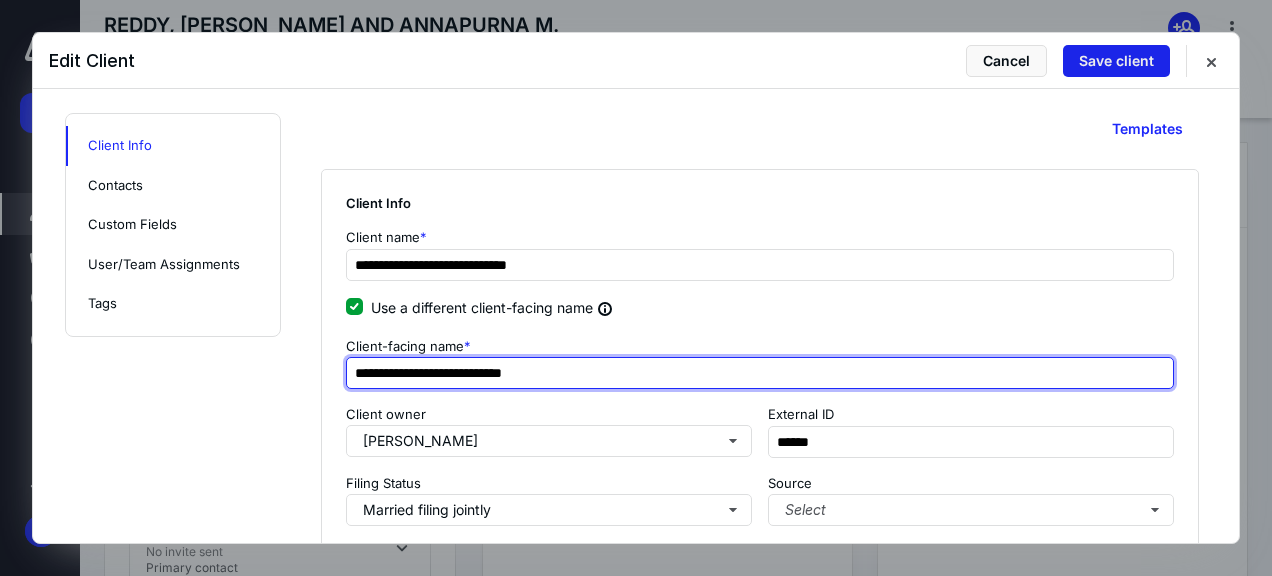 type on "**********" 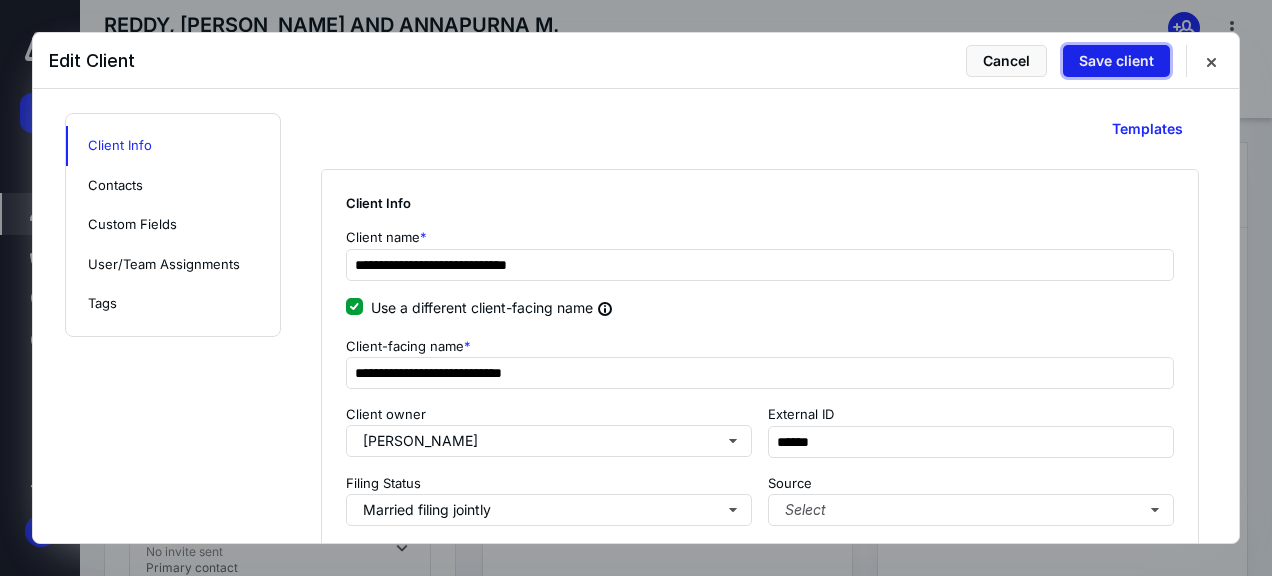 click on "Save client" at bounding box center [1116, 61] 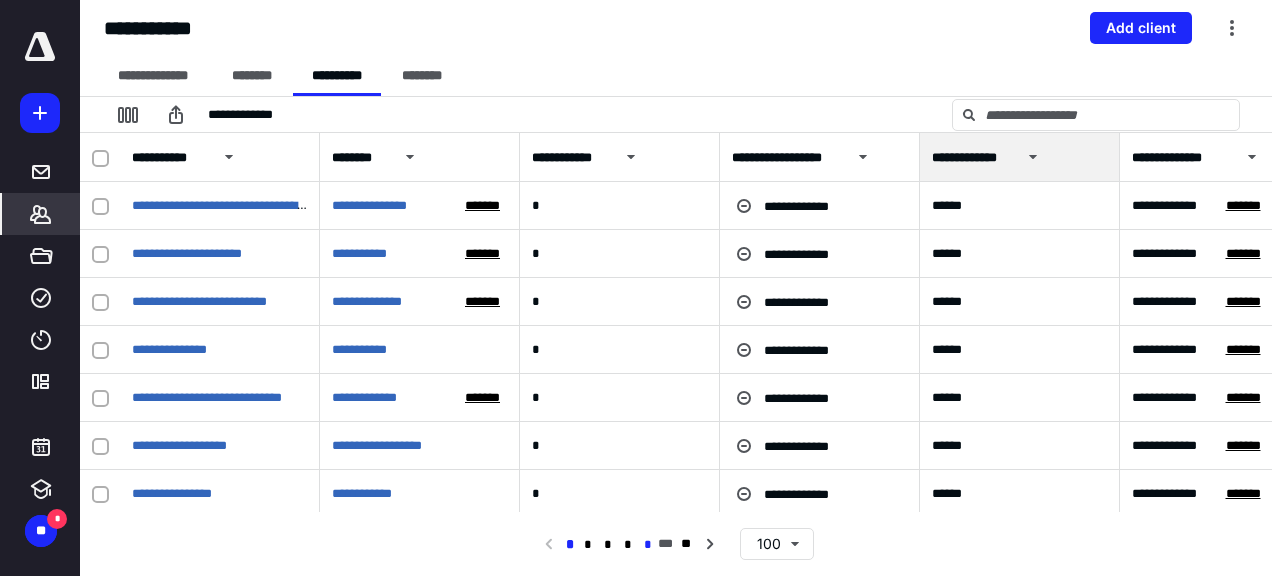 click on "*" at bounding box center [648, 545] 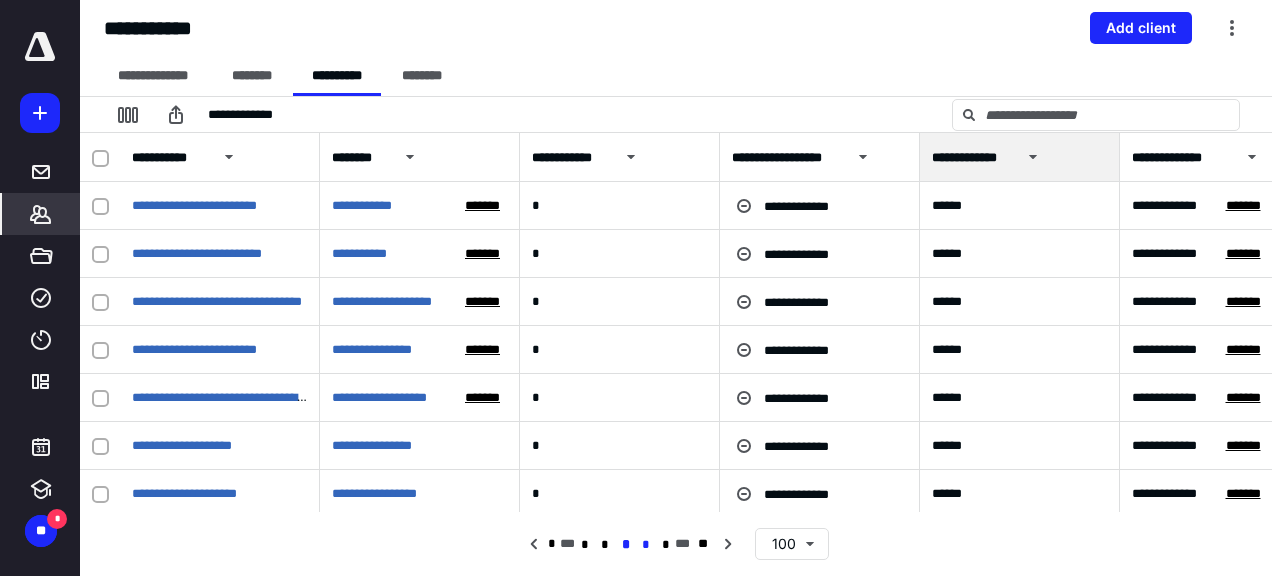 drag, startPoint x: 654, startPoint y: 540, endPoint x: 663, endPoint y: 532, distance: 12.0415945 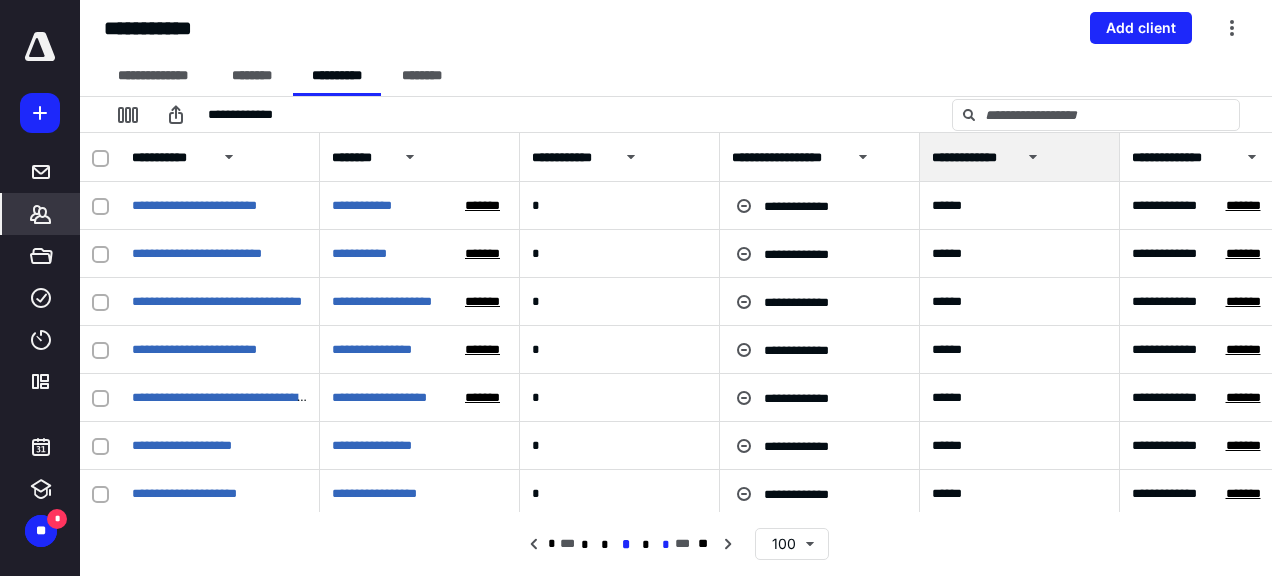 click on "*" at bounding box center (665, 545) 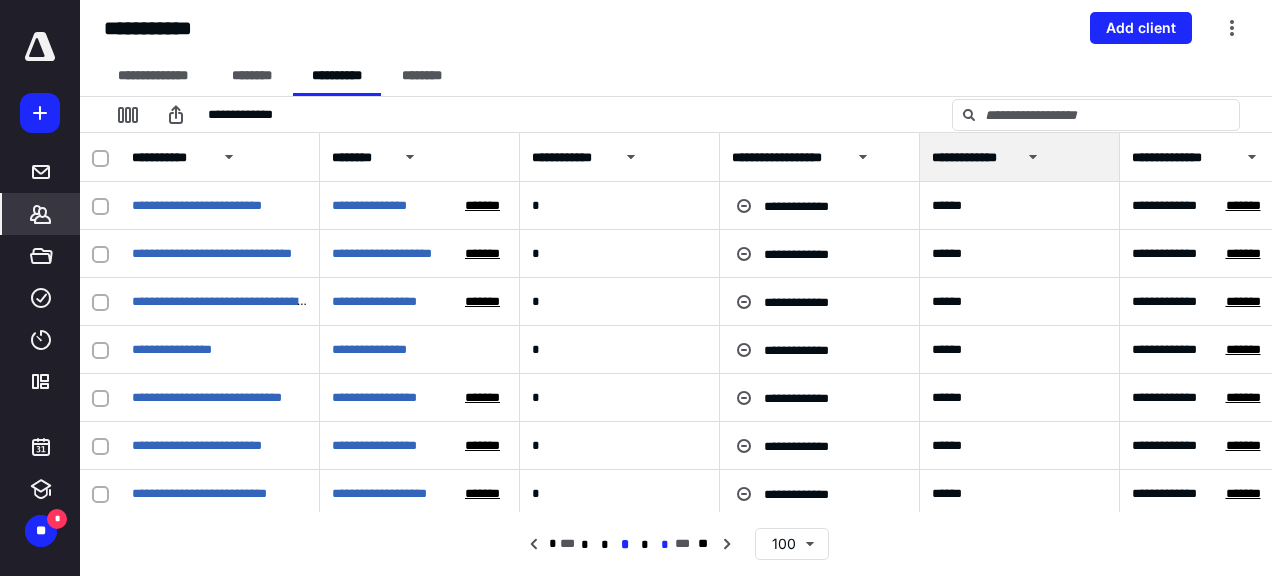 click on "*" at bounding box center (665, 545) 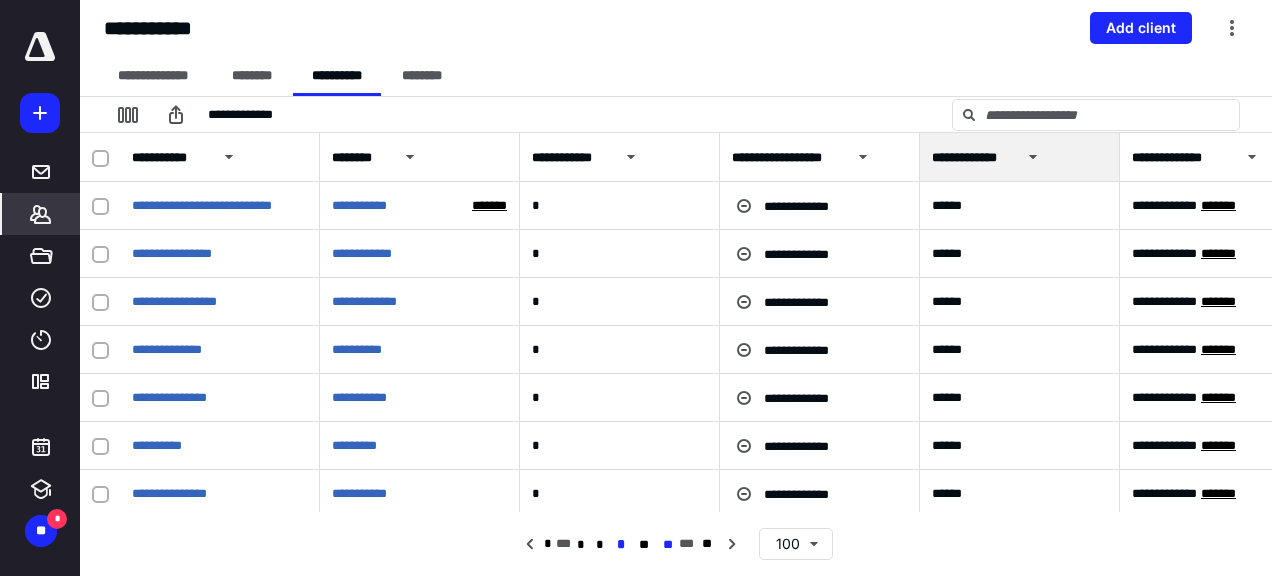 click on "**" at bounding box center [668, 545] 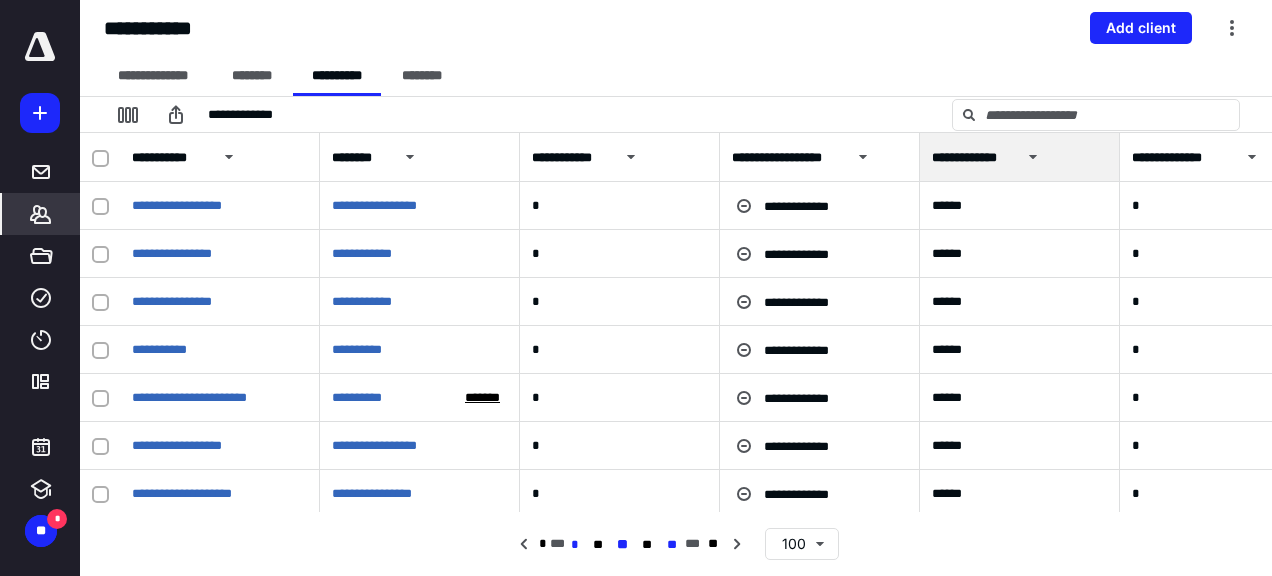 click on "**" at bounding box center [672, 545] 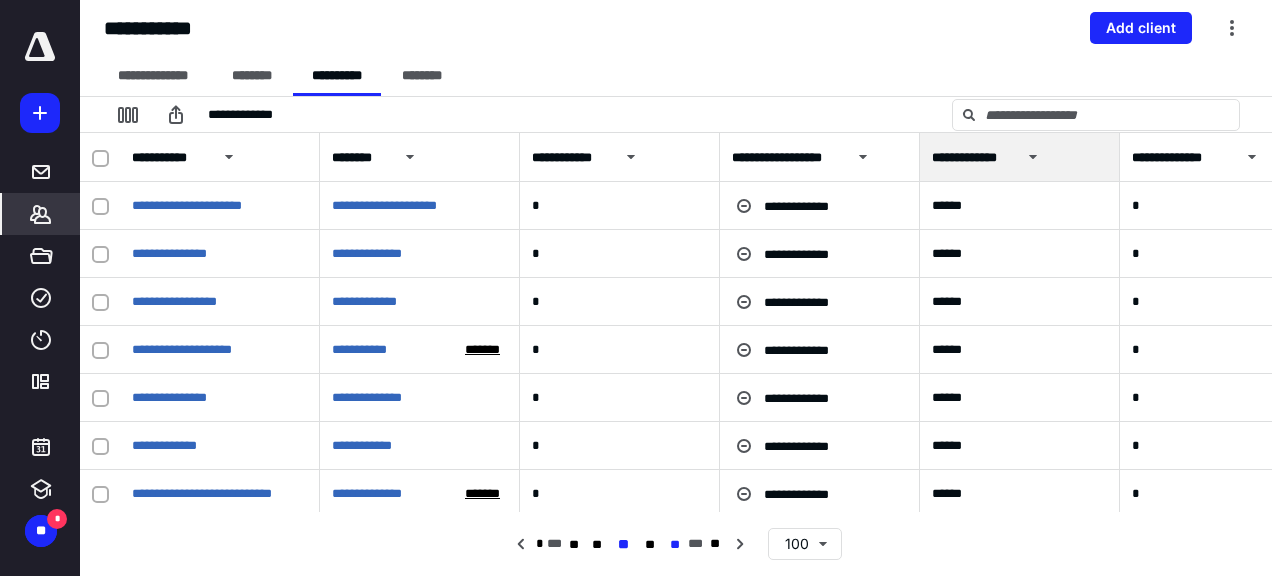 click on "**" at bounding box center (675, 545) 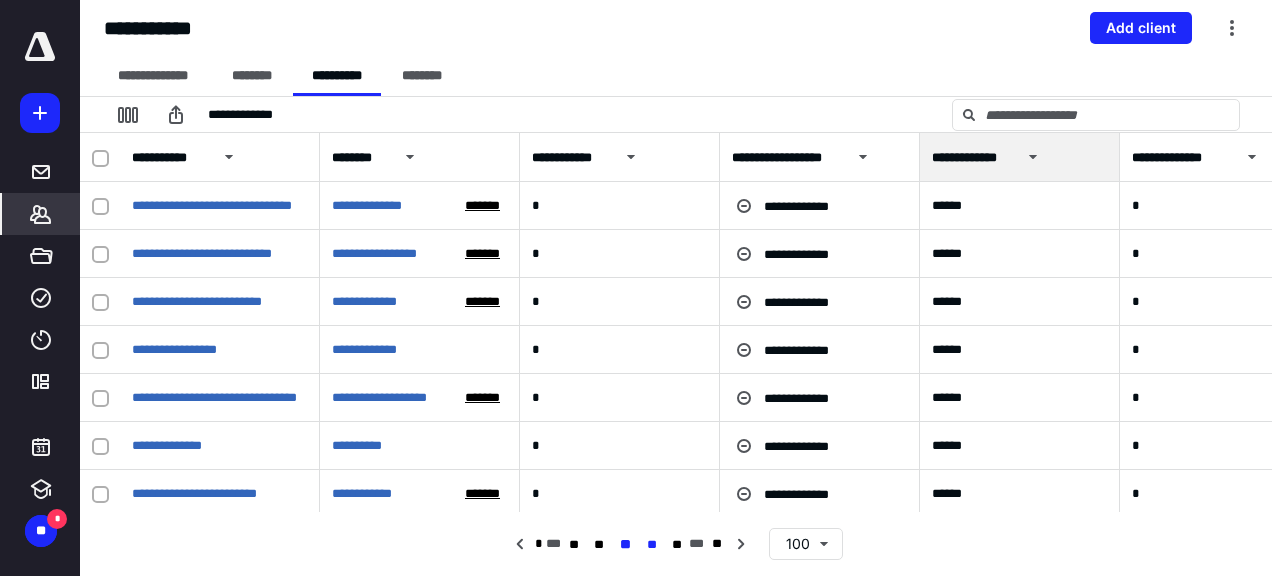 click on "**" at bounding box center (651, 545) 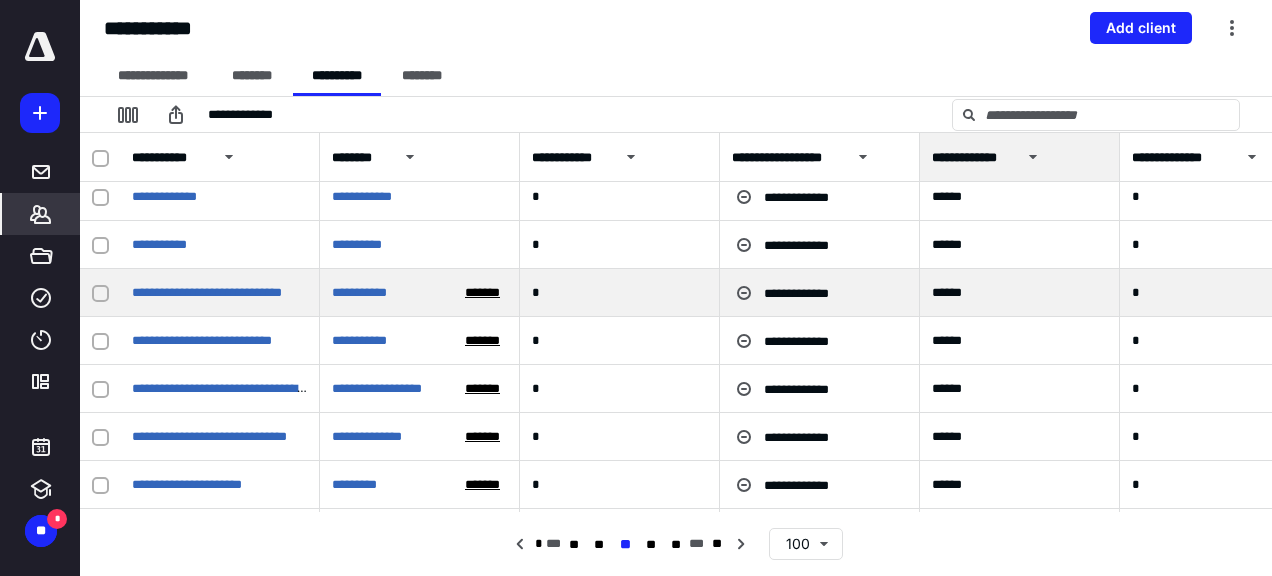 scroll, scrollTop: 100, scrollLeft: 0, axis: vertical 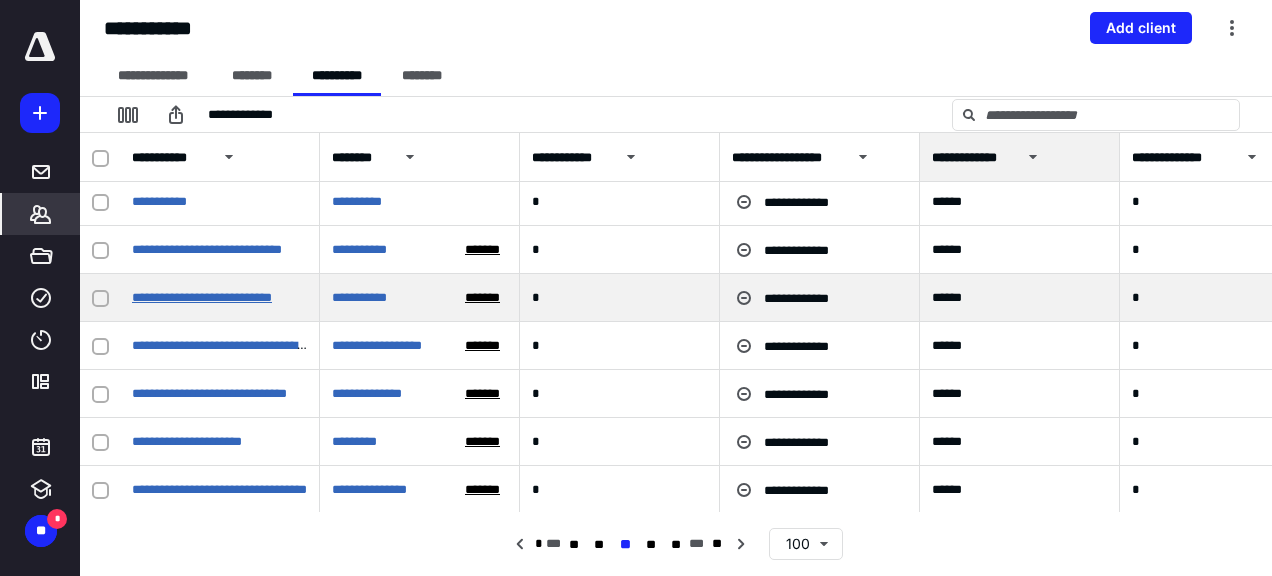click on "**********" at bounding box center (202, 297) 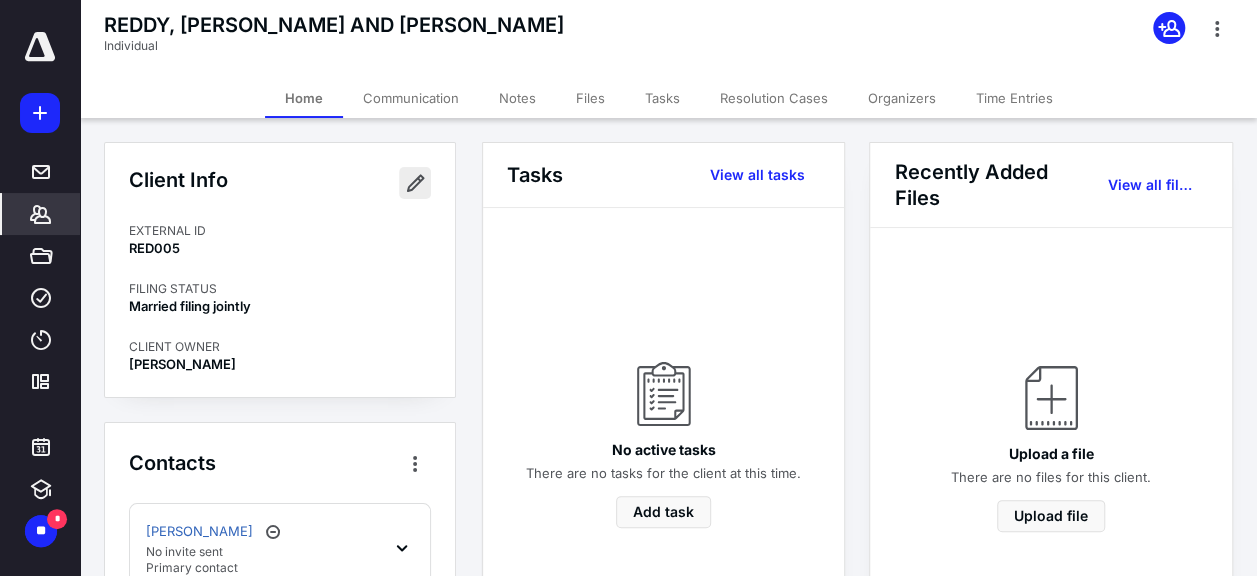 click at bounding box center (415, 183) 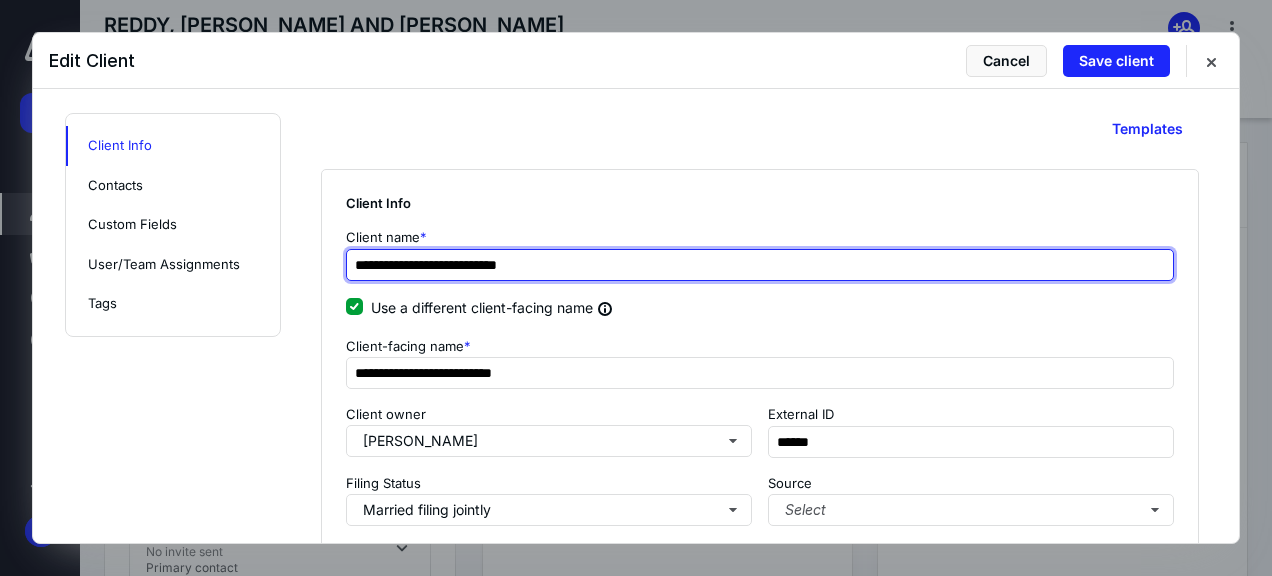 click on "**********" at bounding box center [760, 265] 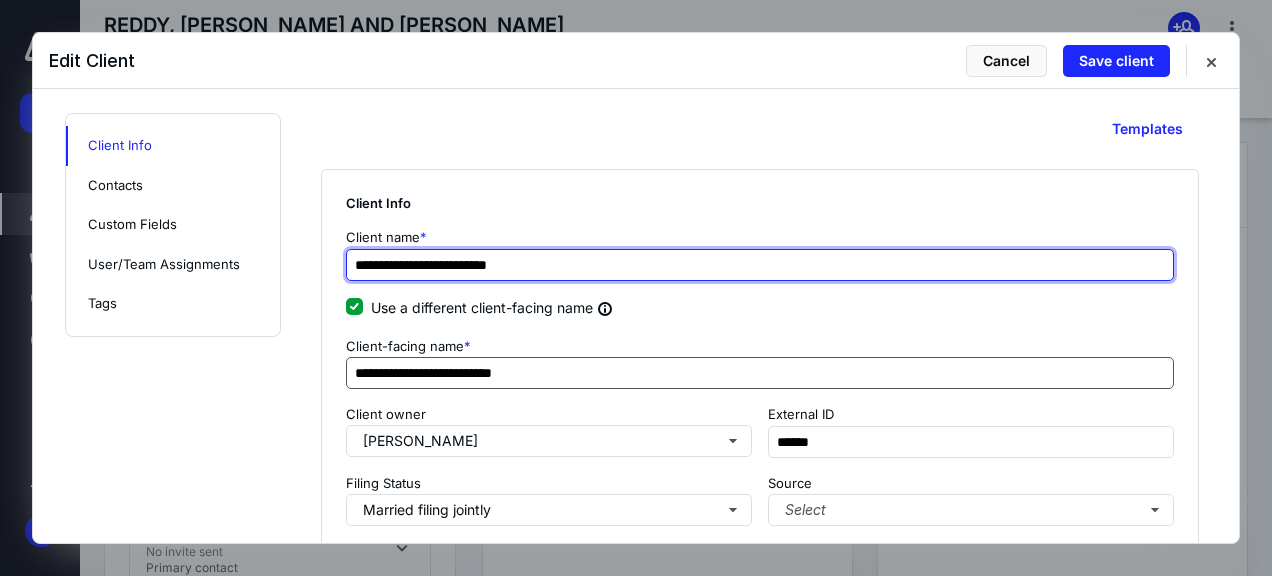 type on "**********" 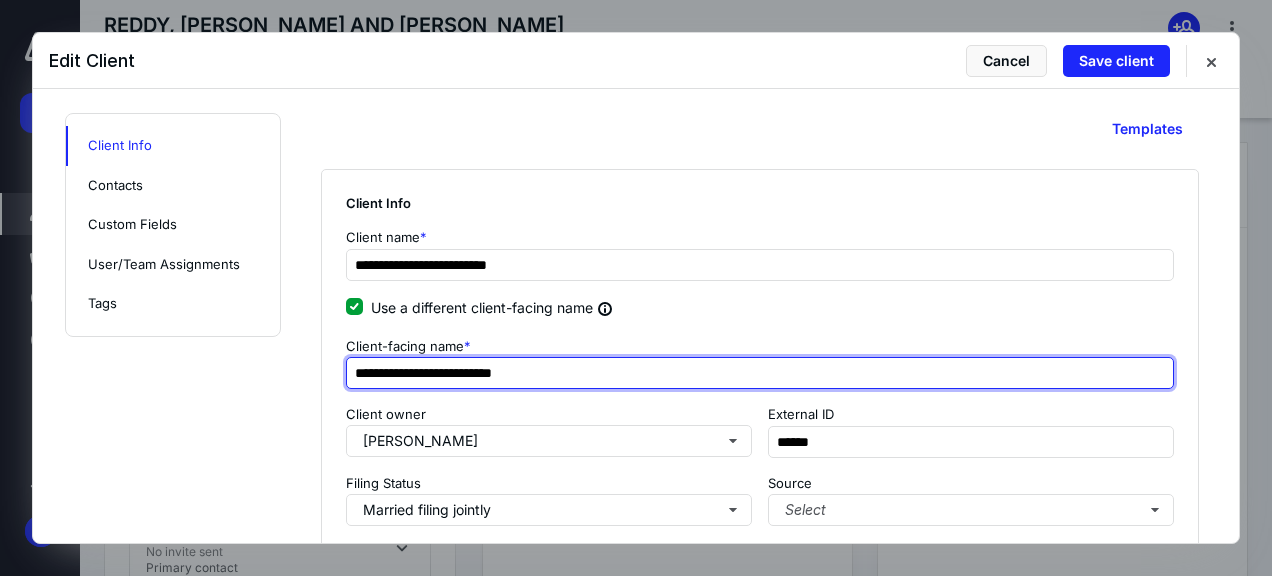click on "**********" at bounding box center [760, 373] 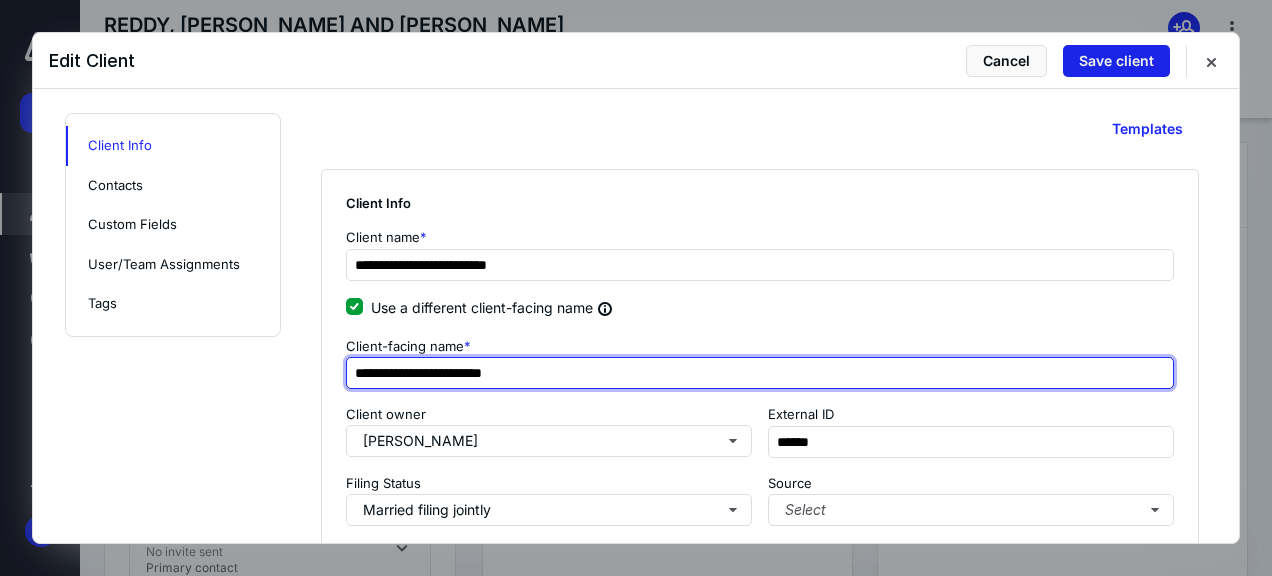 type on "**********" 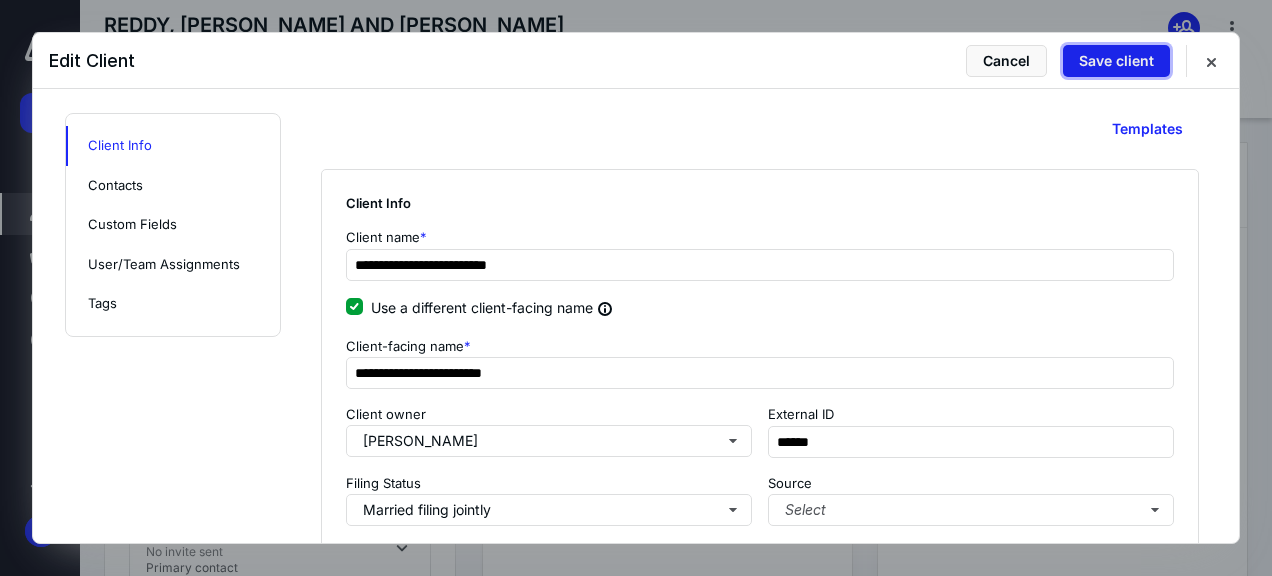 click on "Save client" at bounding box center [1116, 61] 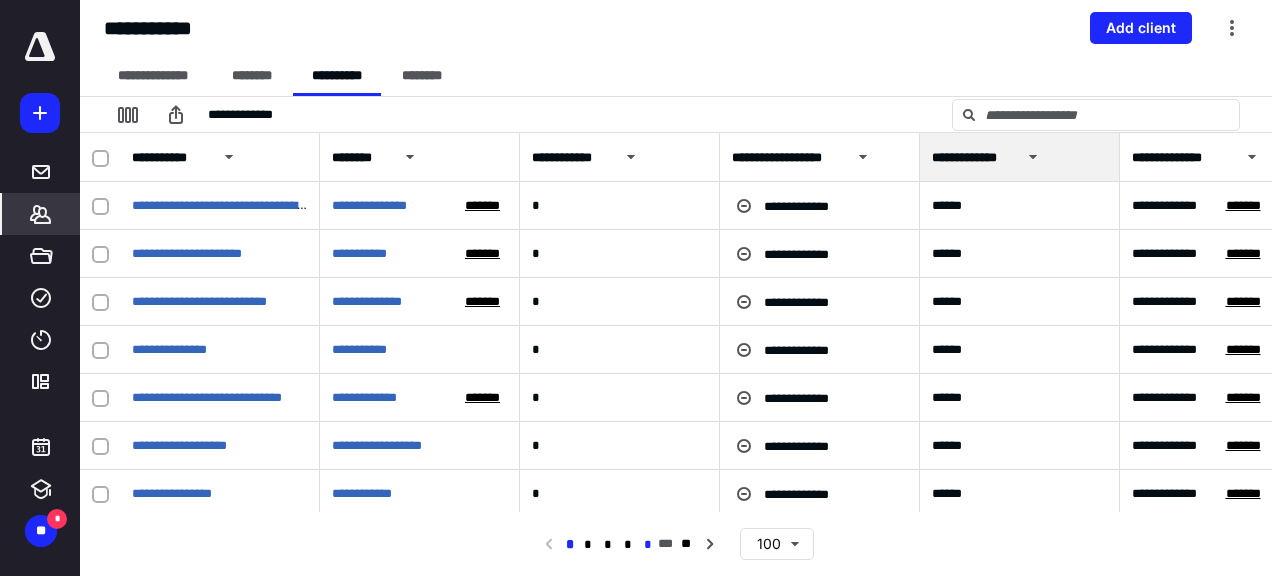click on "*" at bounding box center [648, 545] 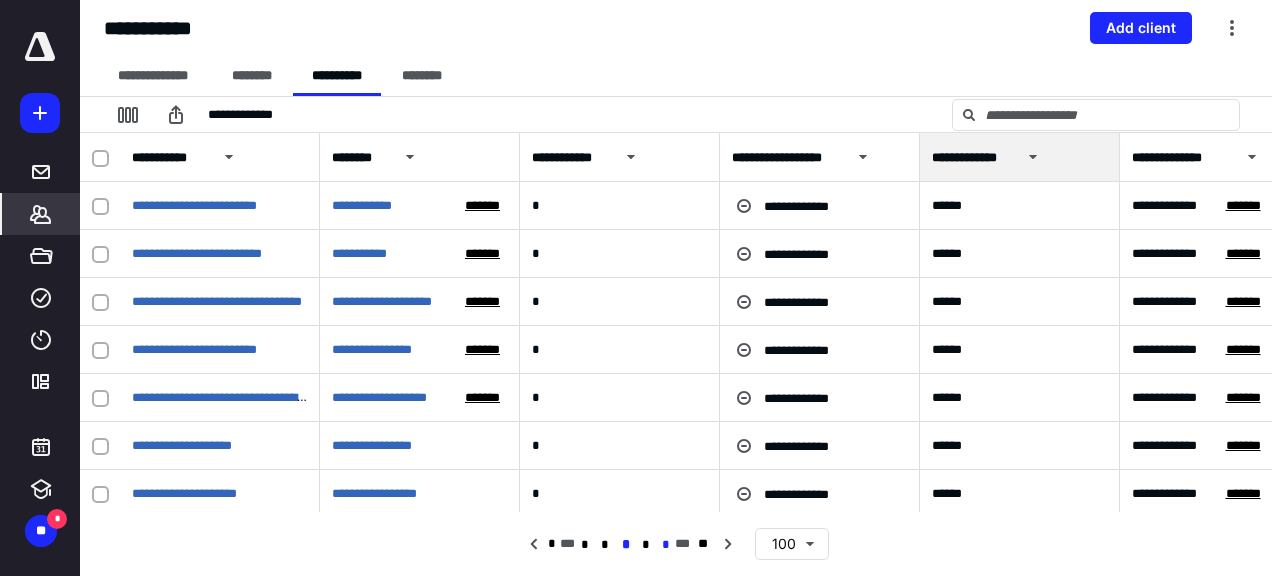 click on "*" at bounding box center [665, 545] 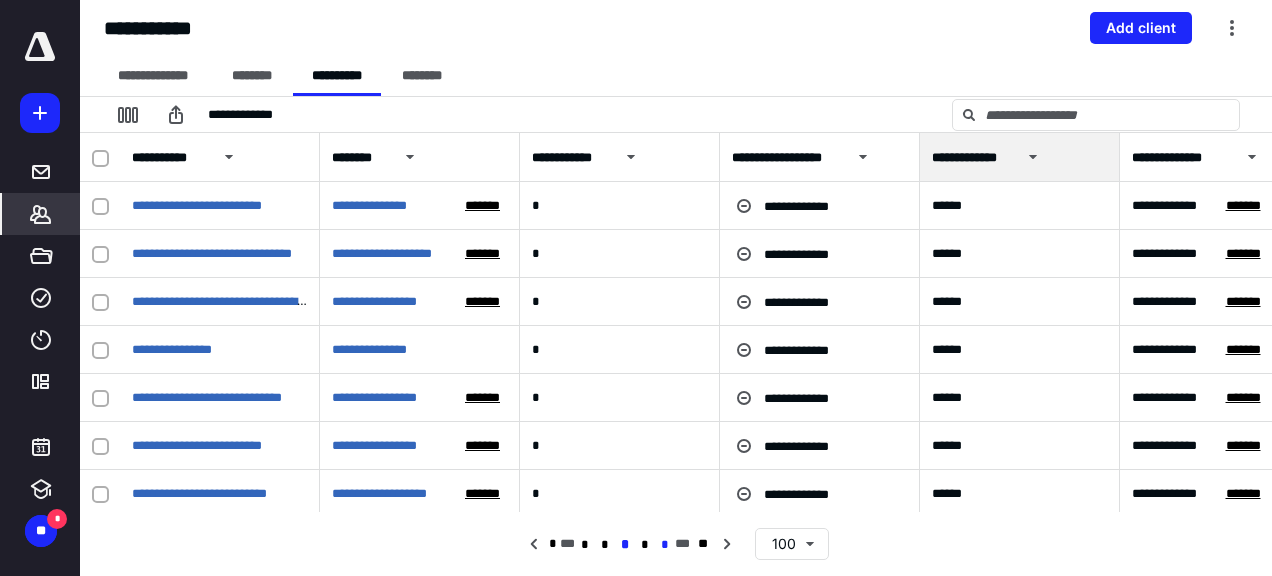 click on "*" at bounding box center (665, 545) 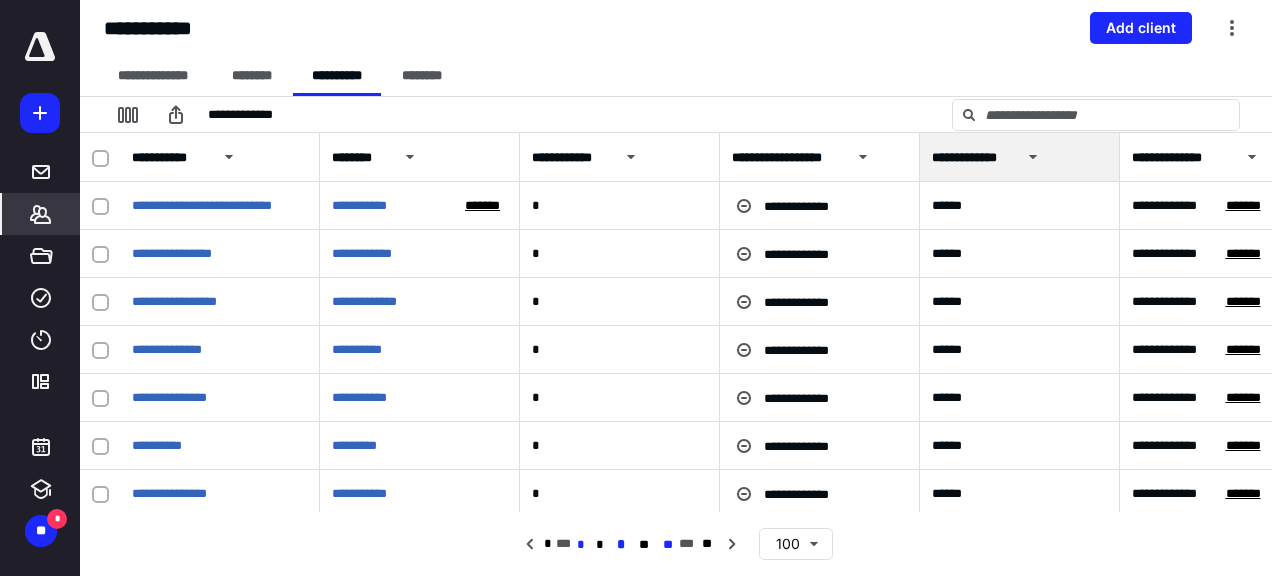click on "**" at bounding box center (668, 545) 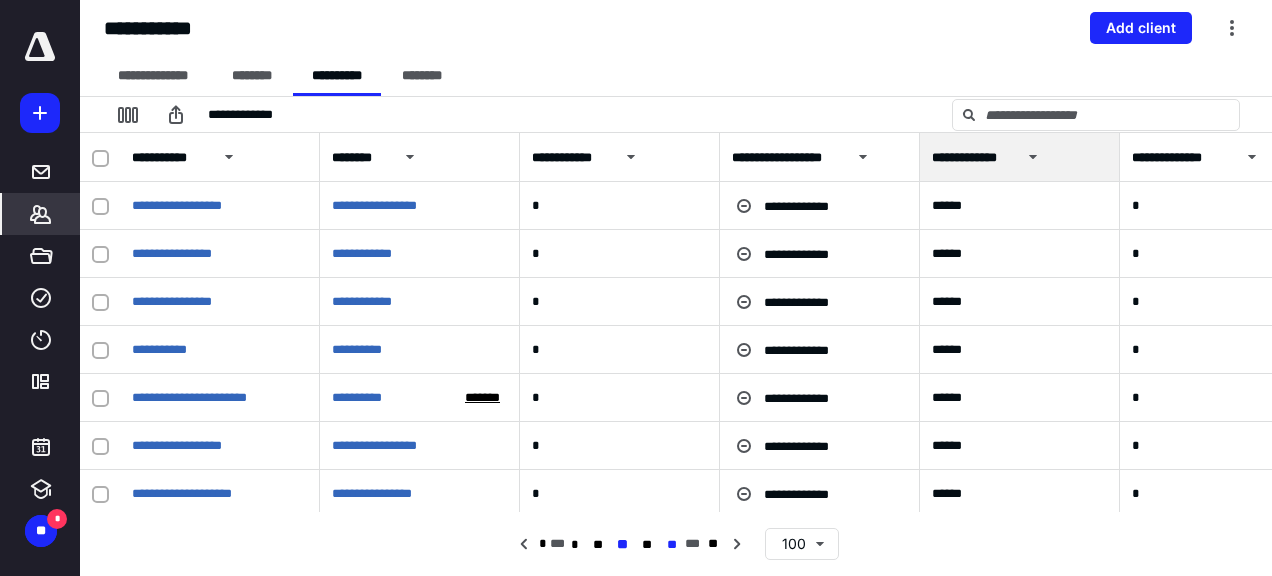 click on "**" at bounding box center [672, 545] 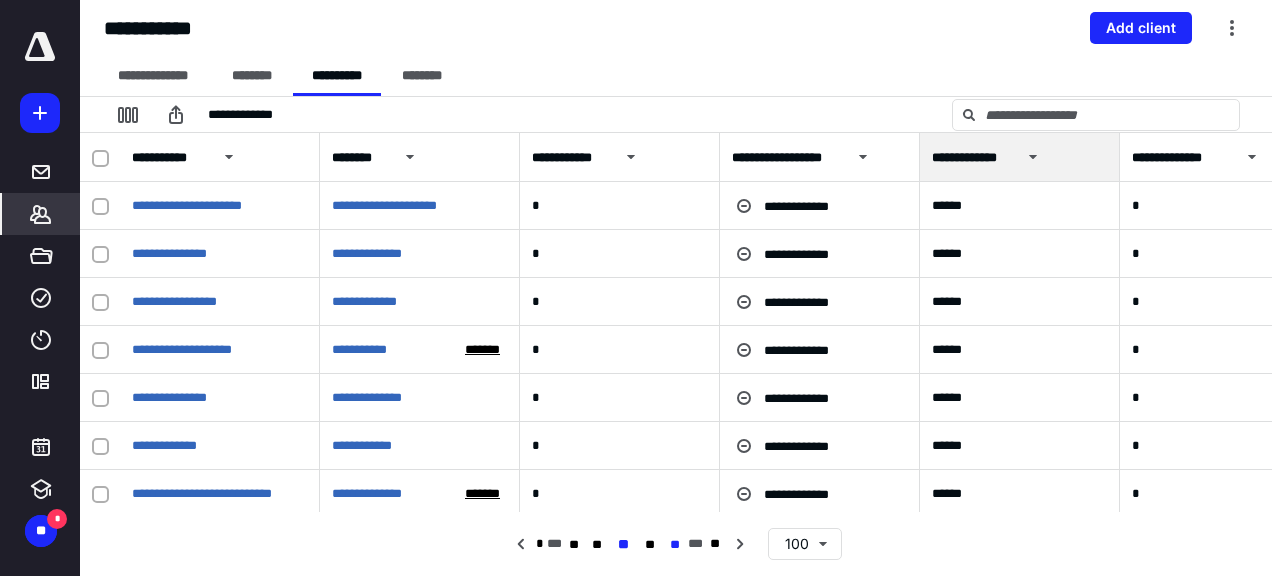 click on "**" at bounding box center [675, 545] 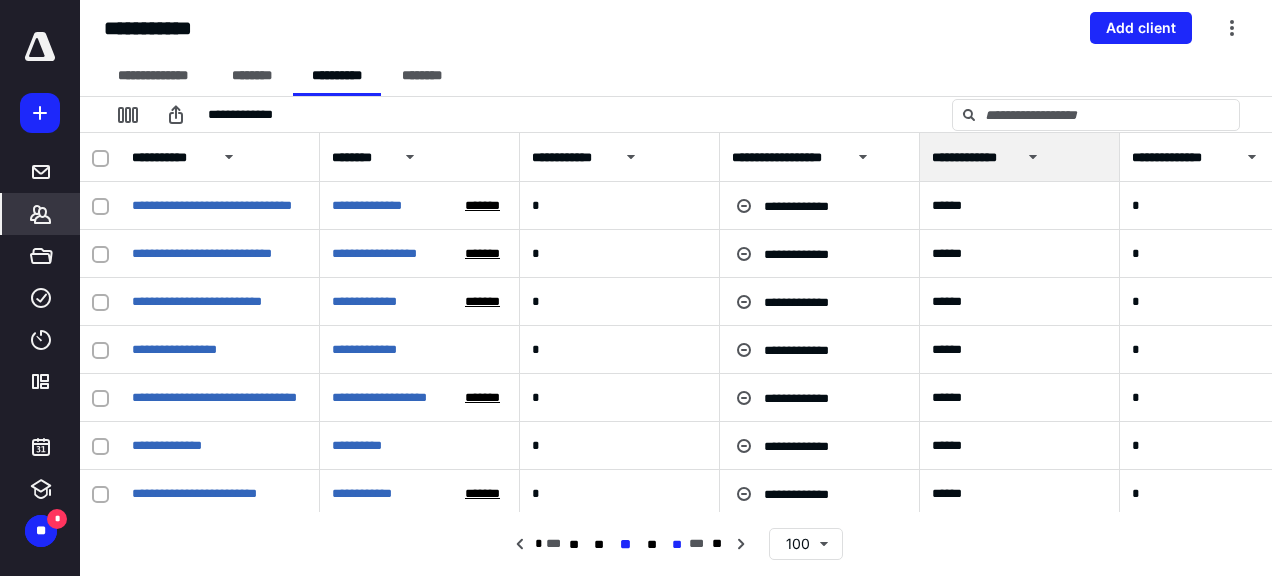 click on "**" at bounding box center [676, 545] 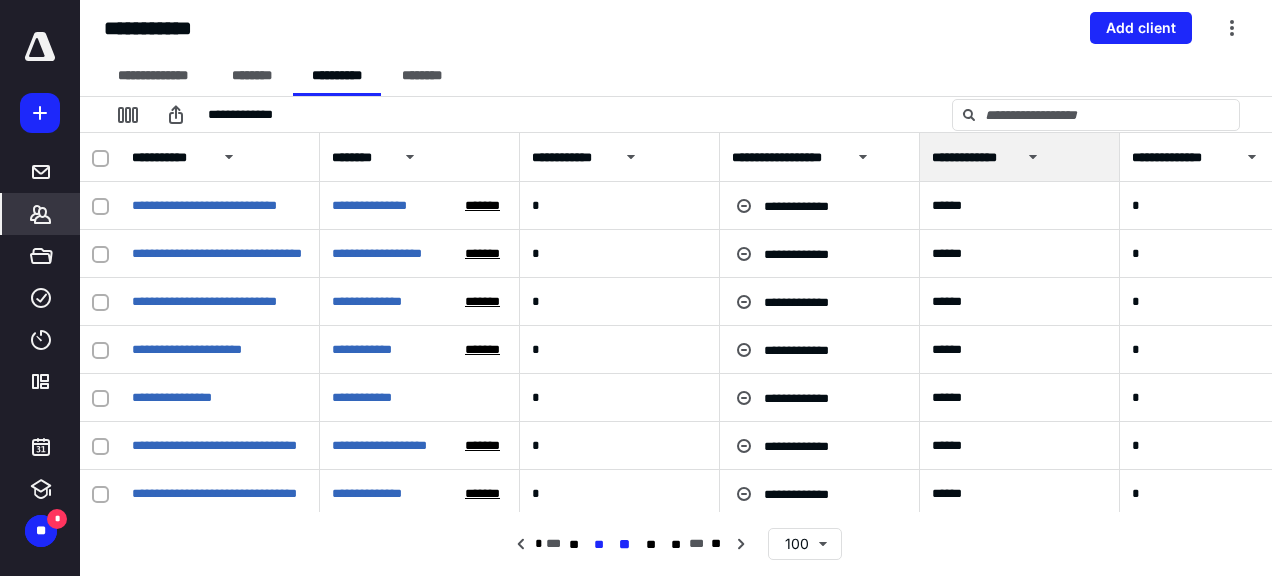 click on "**" at bounding box center [598, 545] 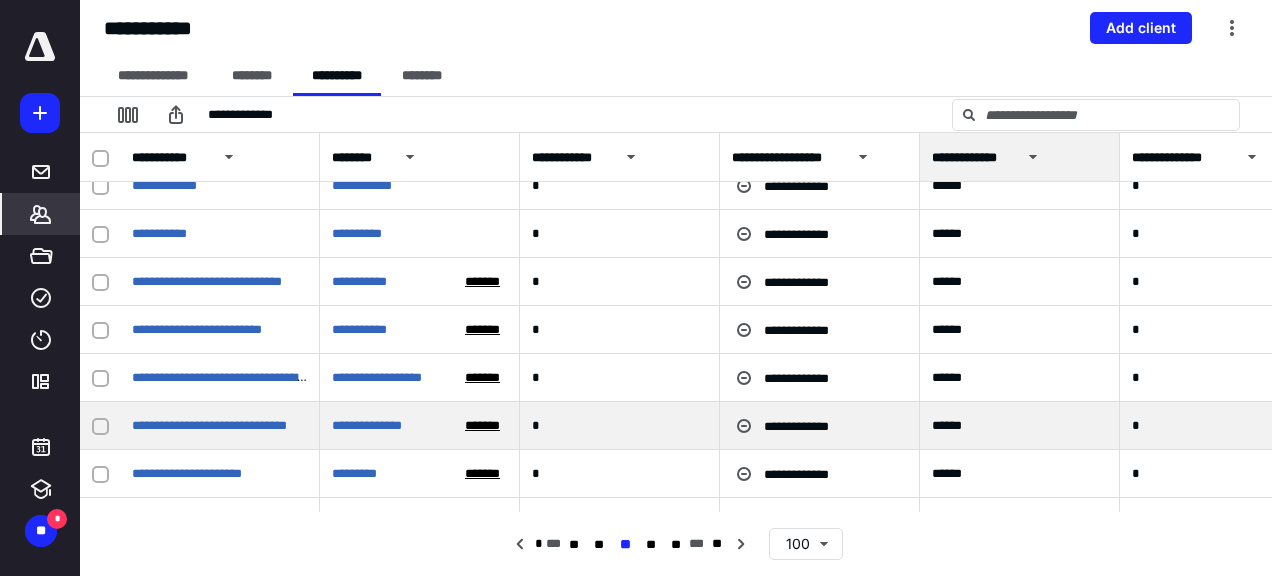scroll, scrollTop: 100, scrollLeft: 0, axis: vertical 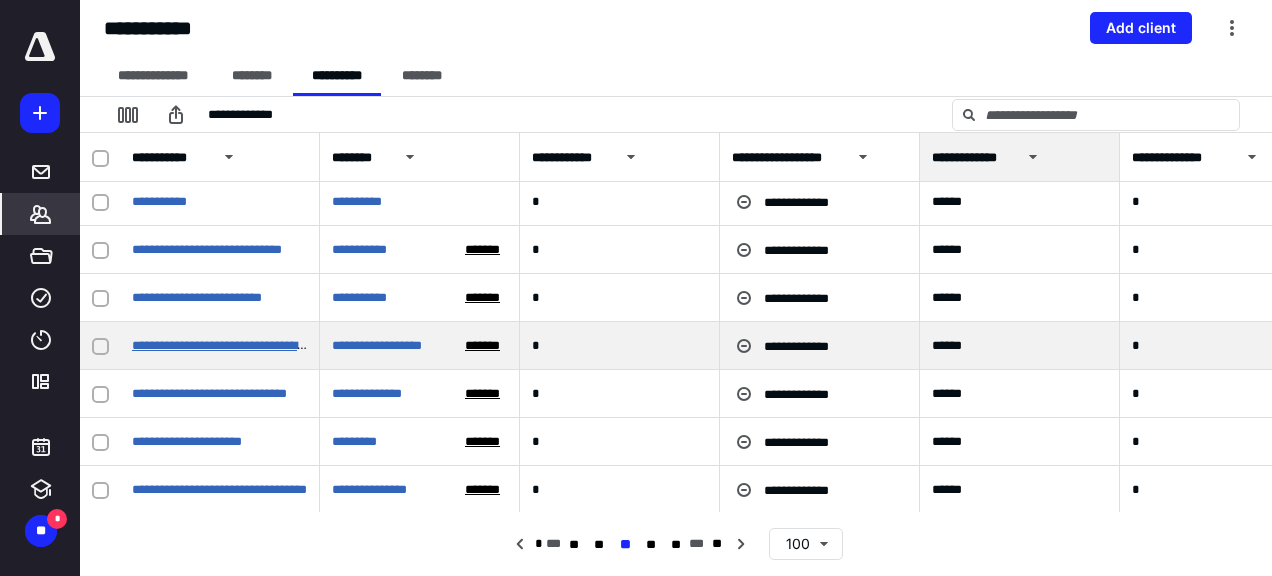 click on "**********" at bounding box center (229, 345) 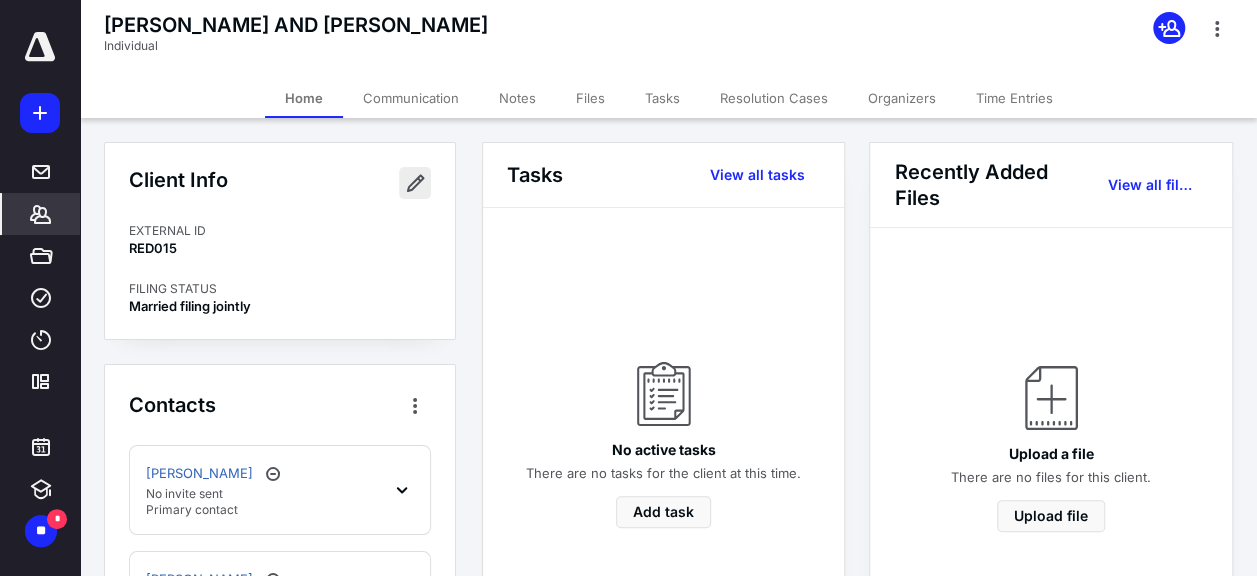click at bounding box center [415, 183] 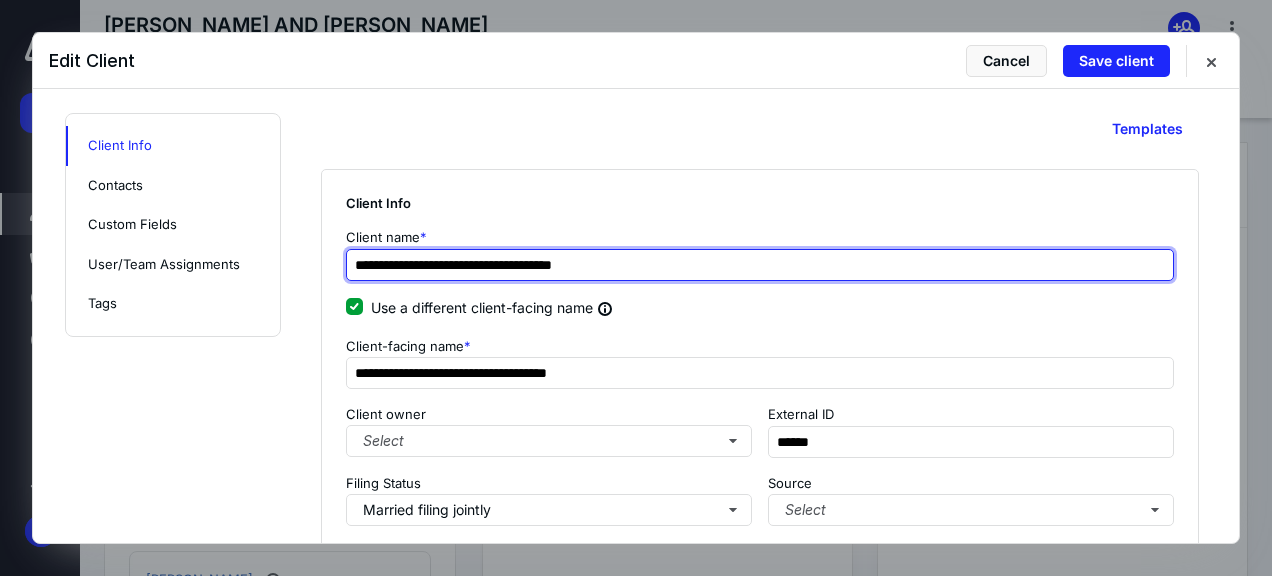 drag, startPoint x: 515, startPoint y: 255, endPoint x: 520, endPoint y: 272, distance: 17.720045 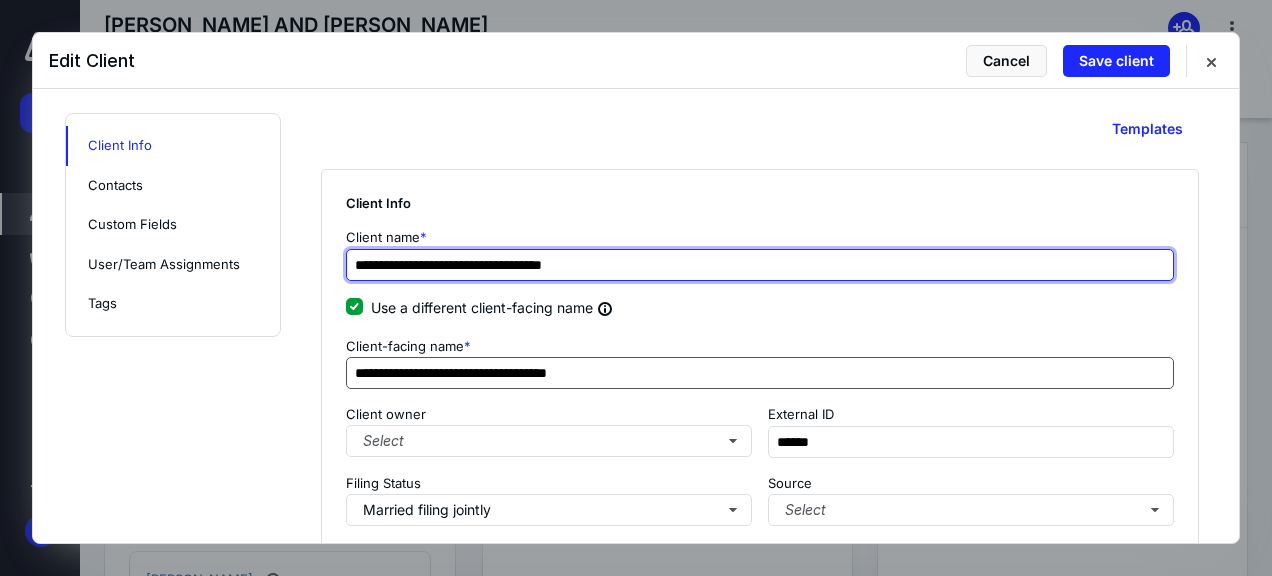 type on "**********" 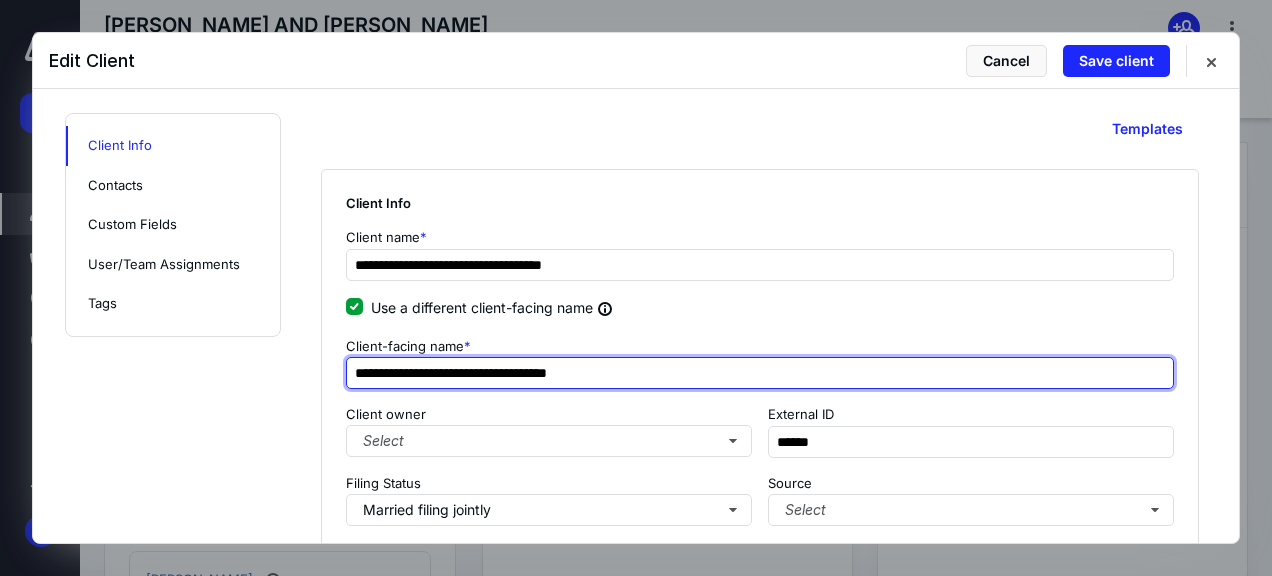 click on "**********" at bounding box center [760, 373] 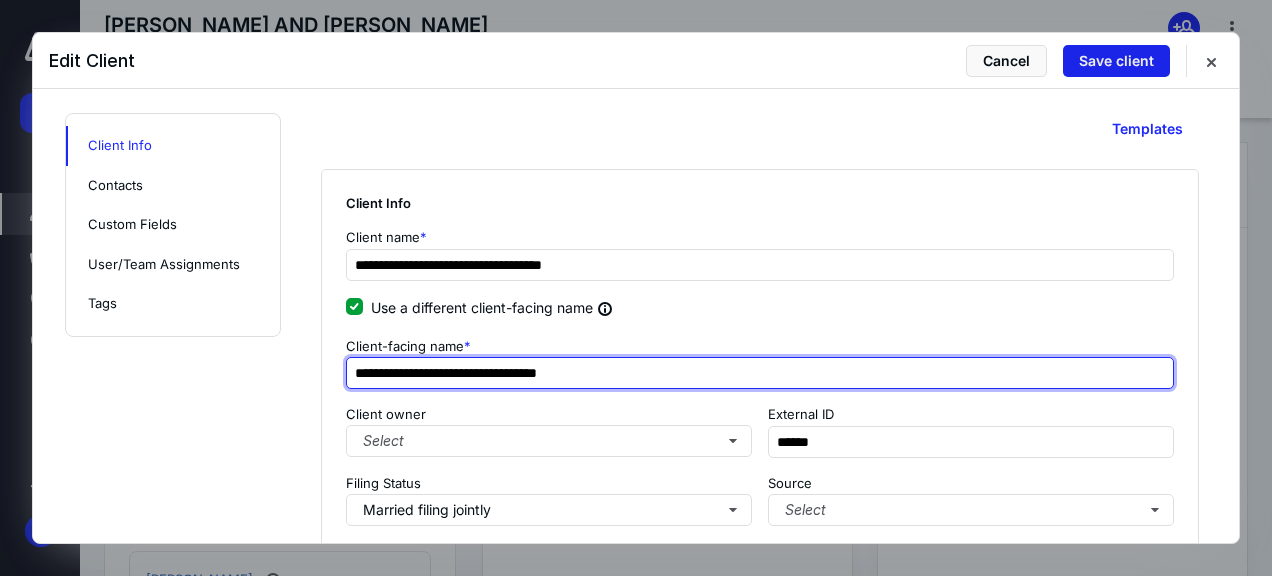 type on "**********" 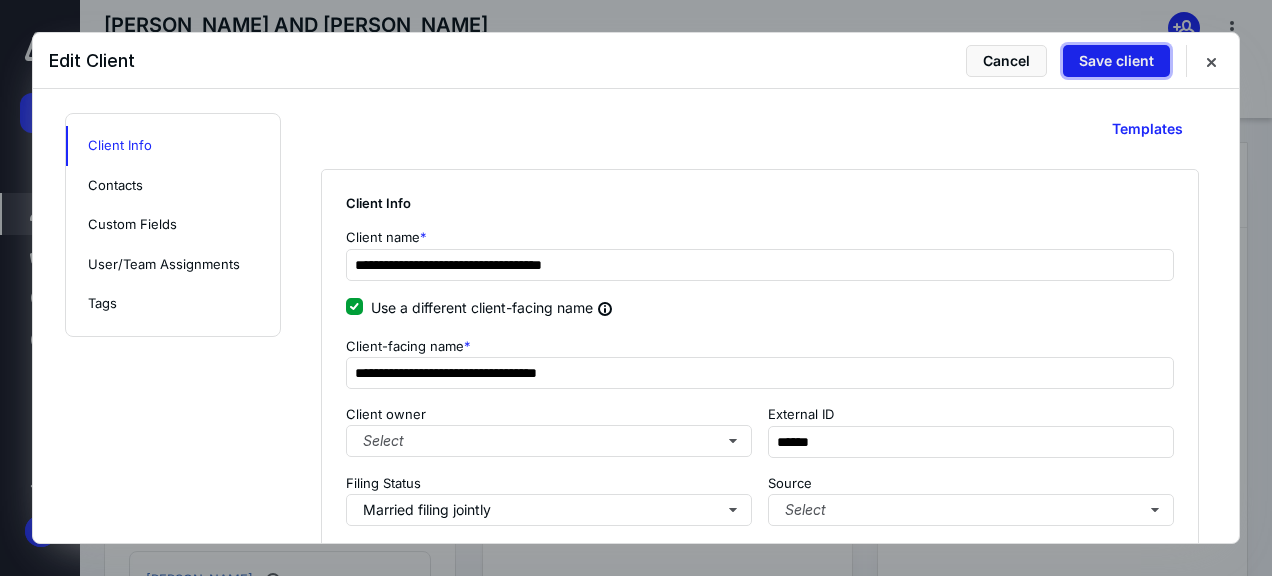click on "Save client" at bounding box center [1116, 61] 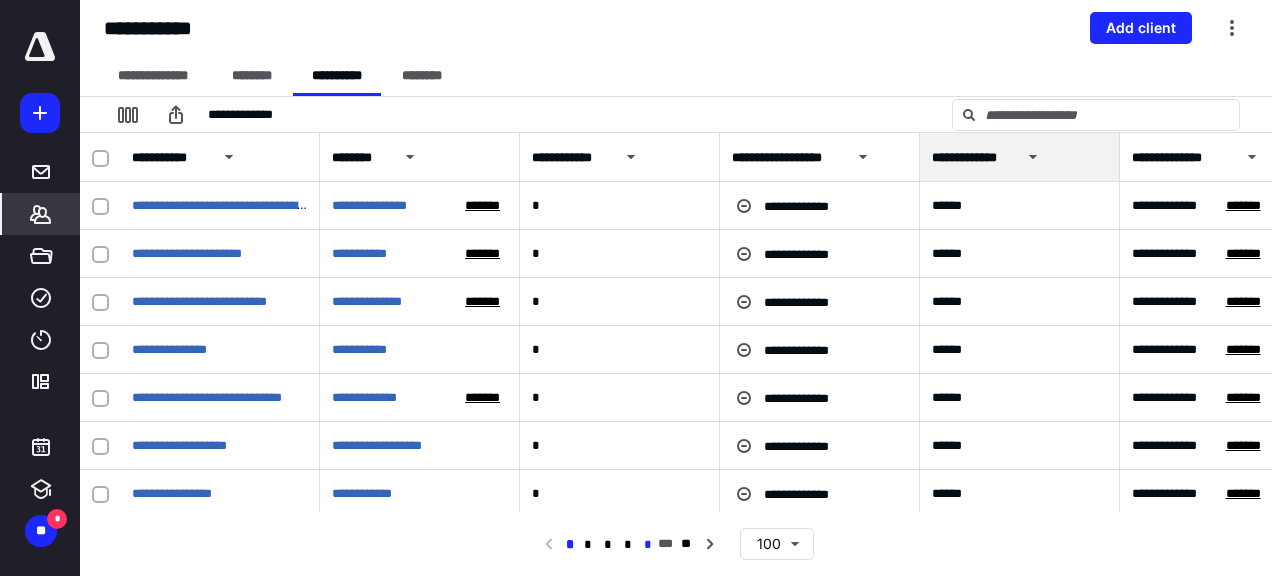 click on "*" at bounding box center [648, 545] 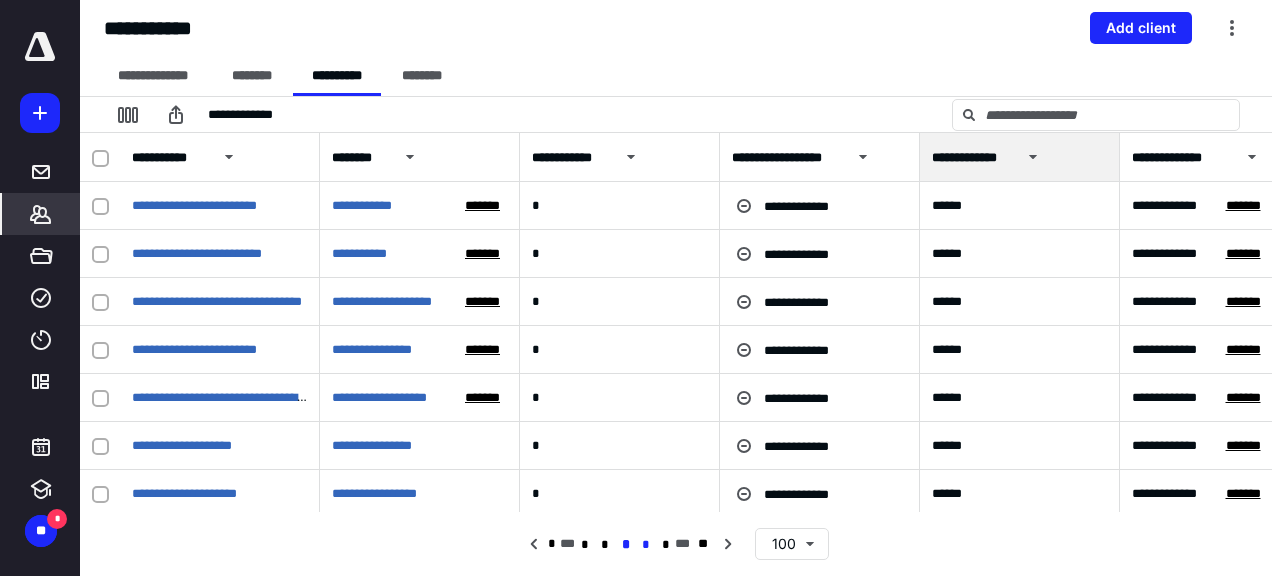 click on "*" at bounding box center (646, 545) 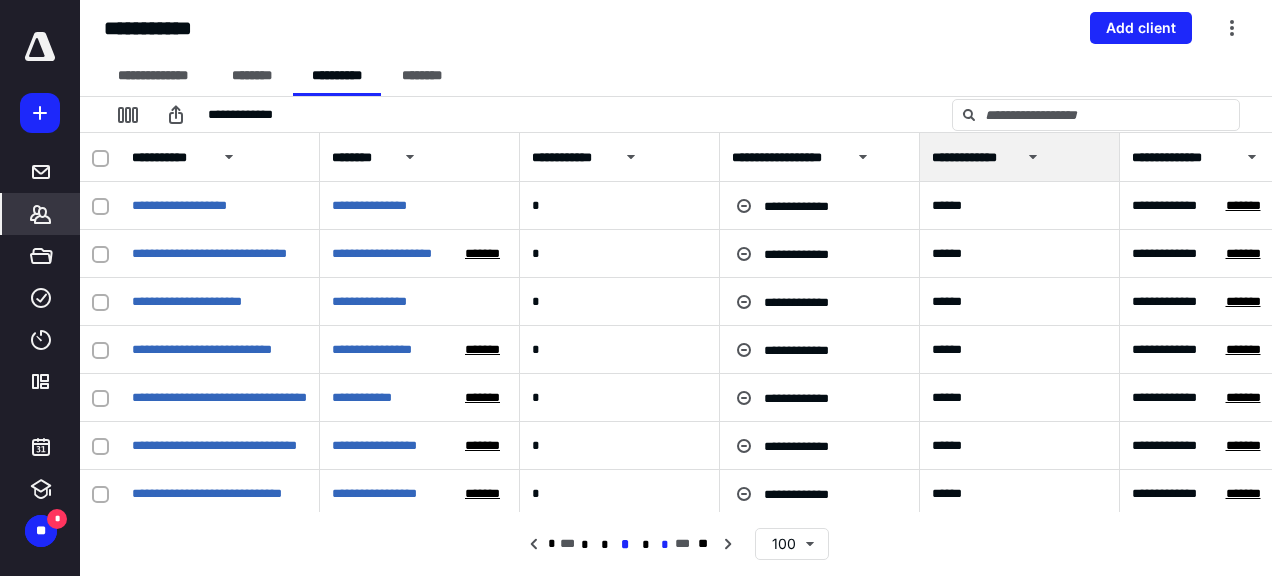 click on "*" at bounding box center (665, 545) 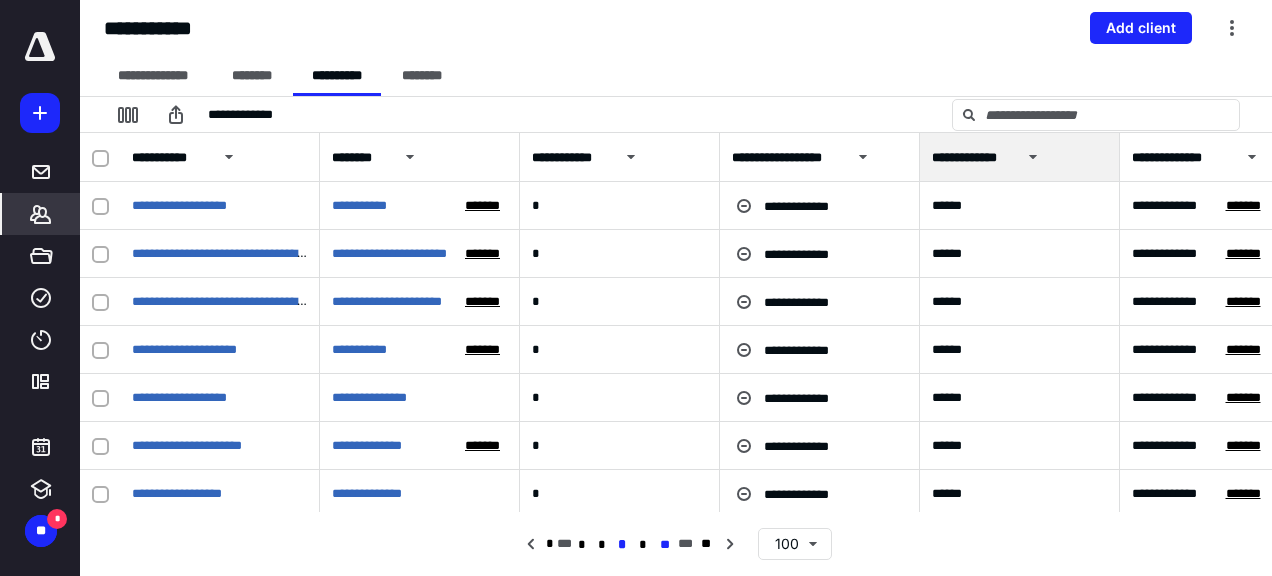 click on "**" at bounding box center (665, 545) 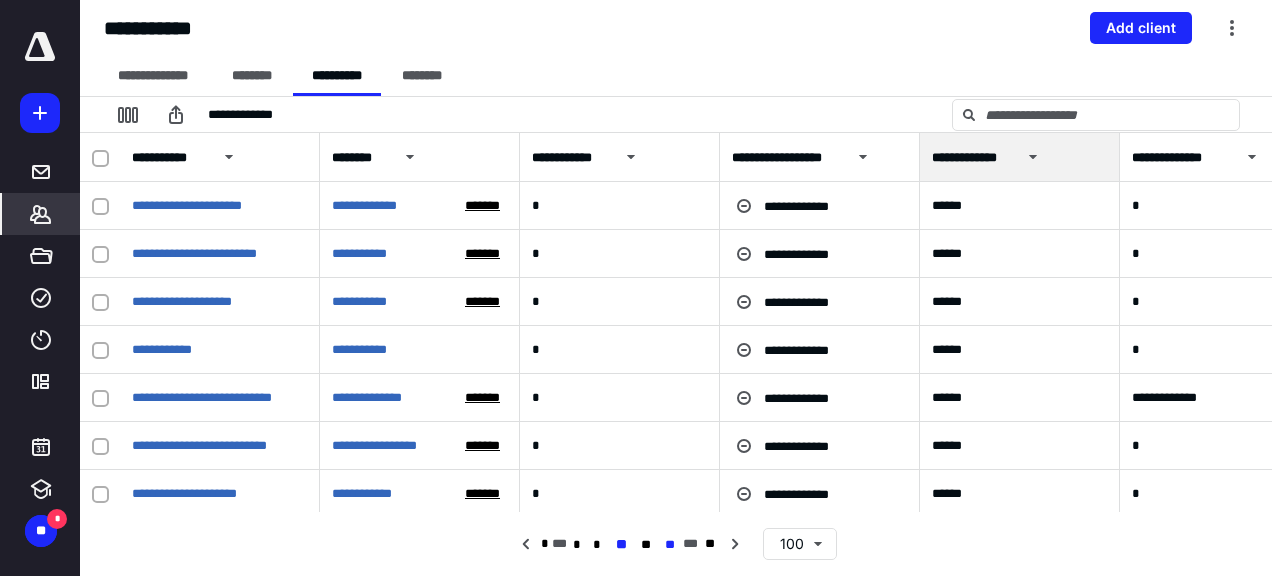 click on "**" at bounding box center [669, 545] 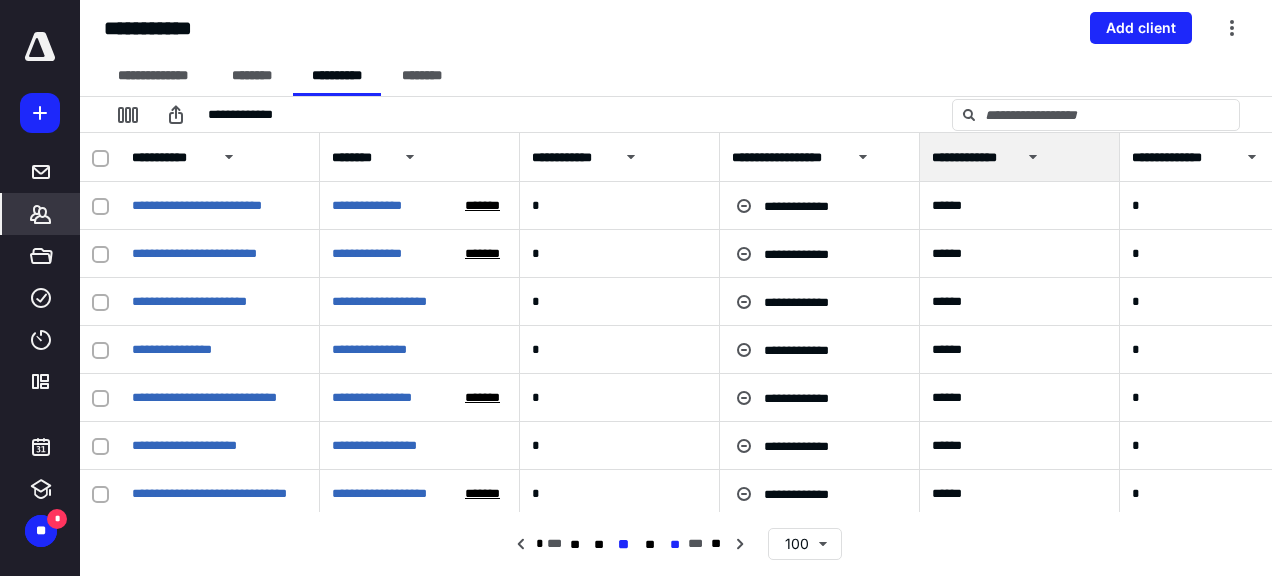 click on "**" at bounding box center (675, 545) 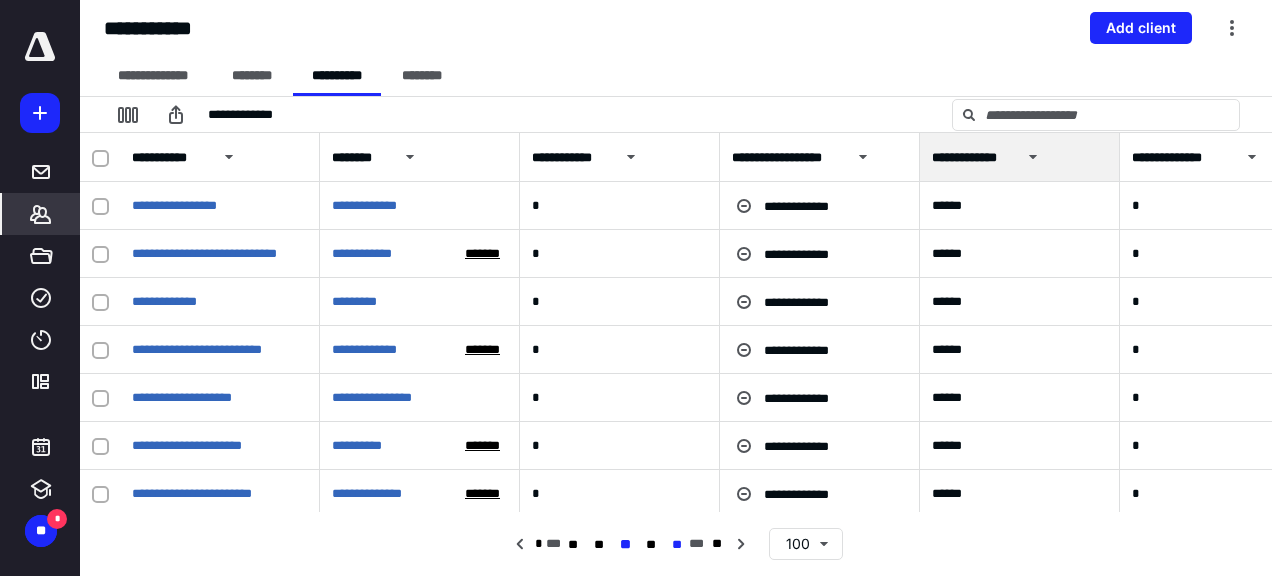 click on "**" at bounding box center (676, 545) 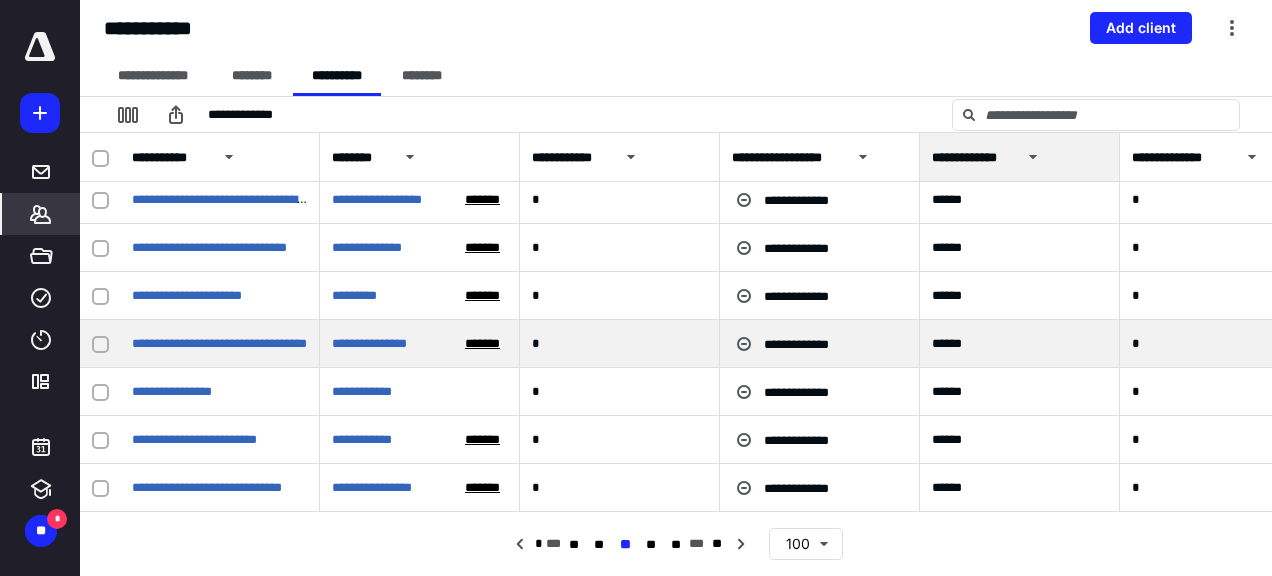 scroll, scrollTop: 200, scrollLeft: 0, axis: vertical 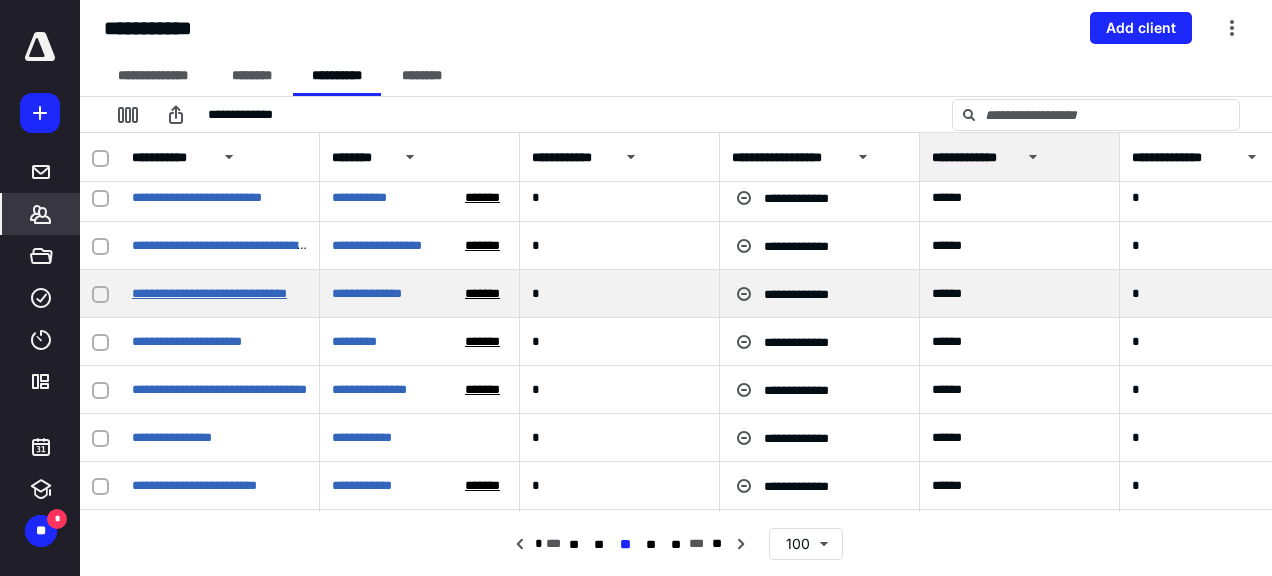 click on "**********" at bounding box center [209, 293] 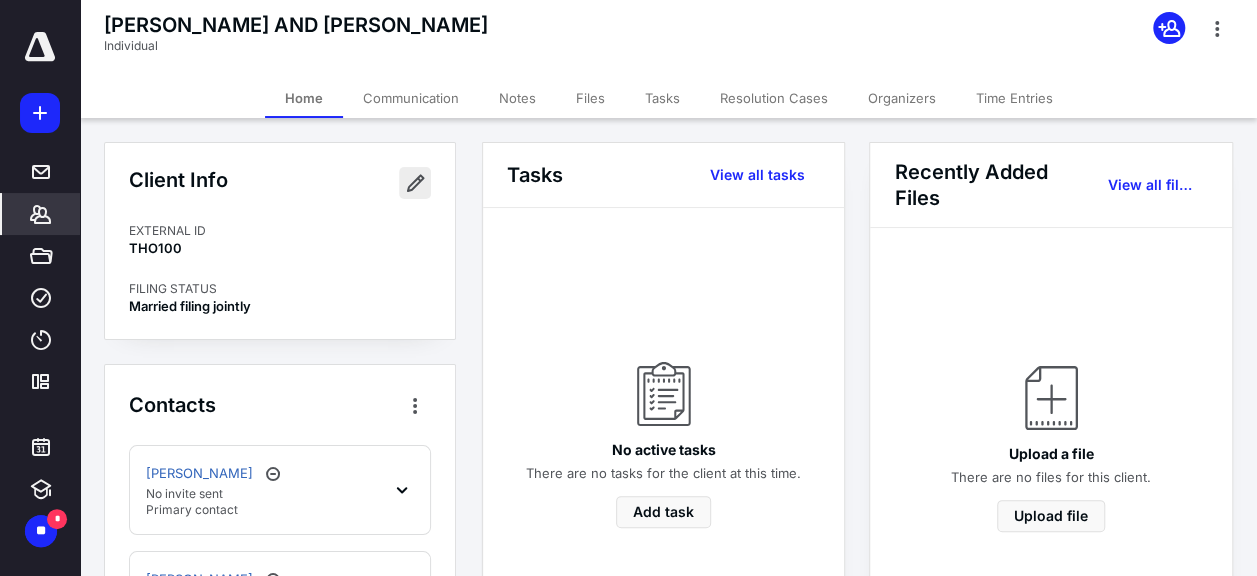 click at bounding box center (415, 183) 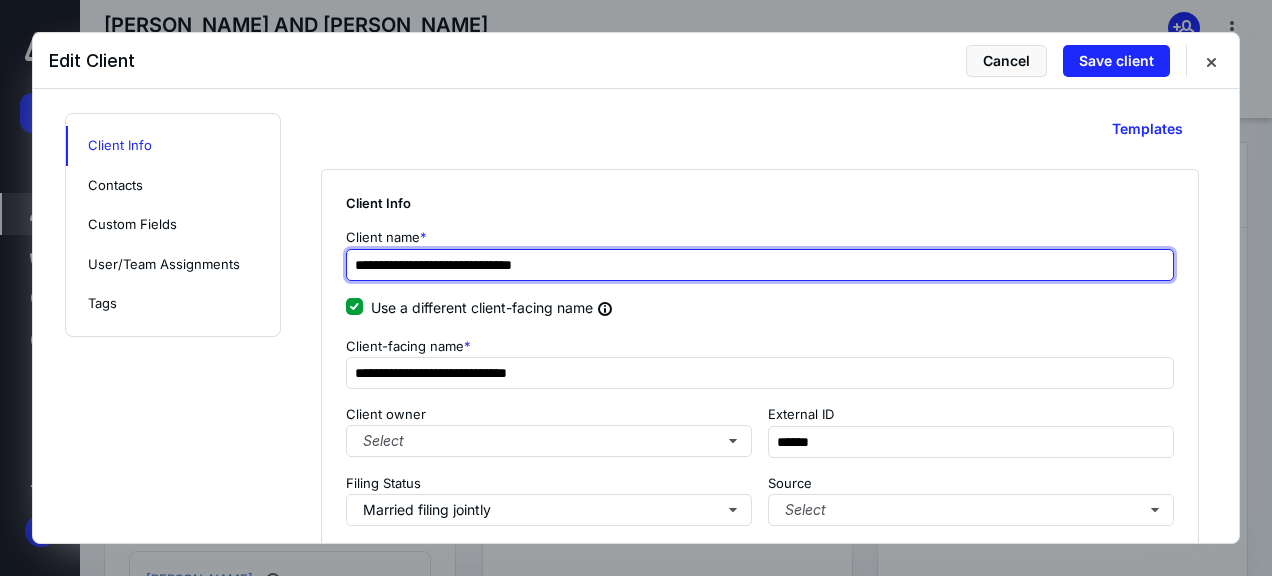 click on "**********" at bounding box center [760, 265] 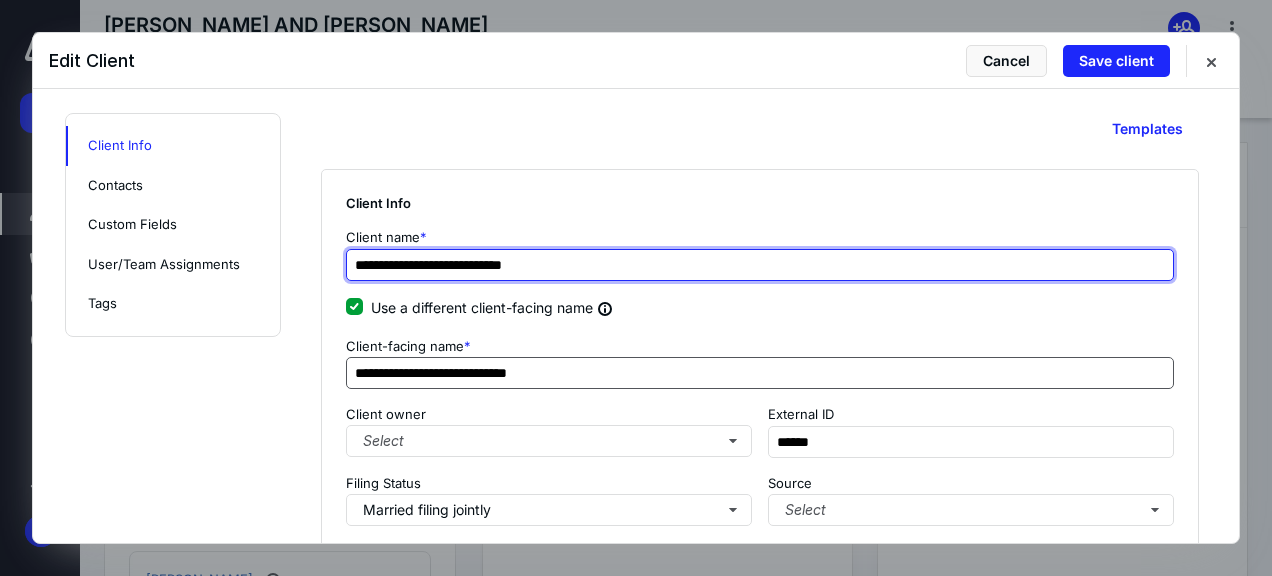 type on "**********" 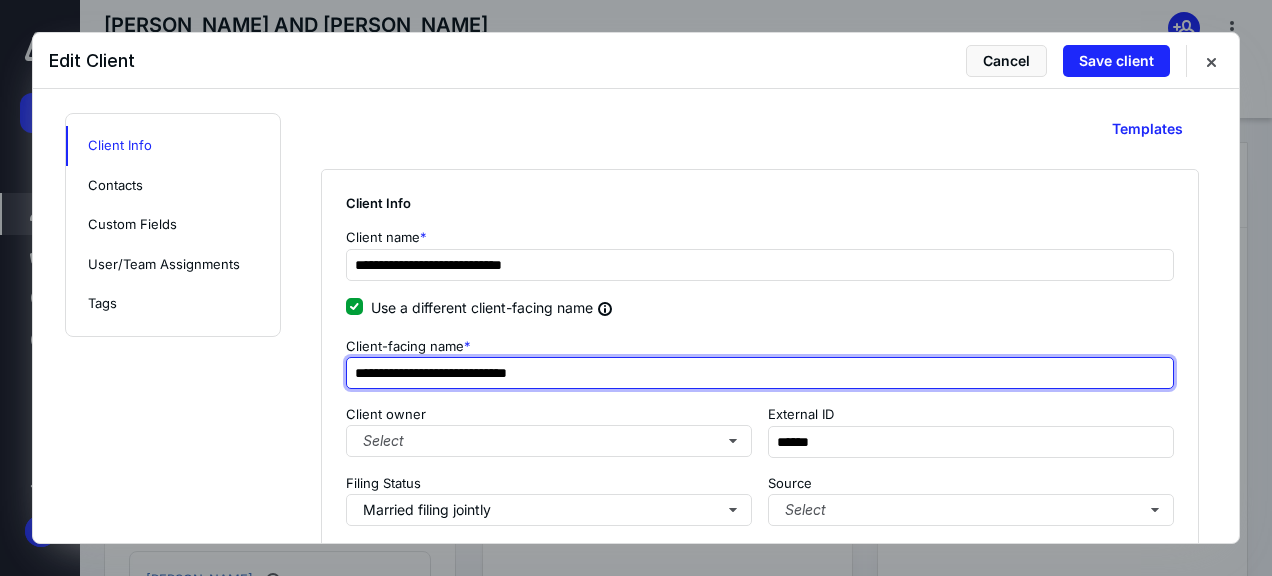 click on "**********" at bounding box center (760, 373) 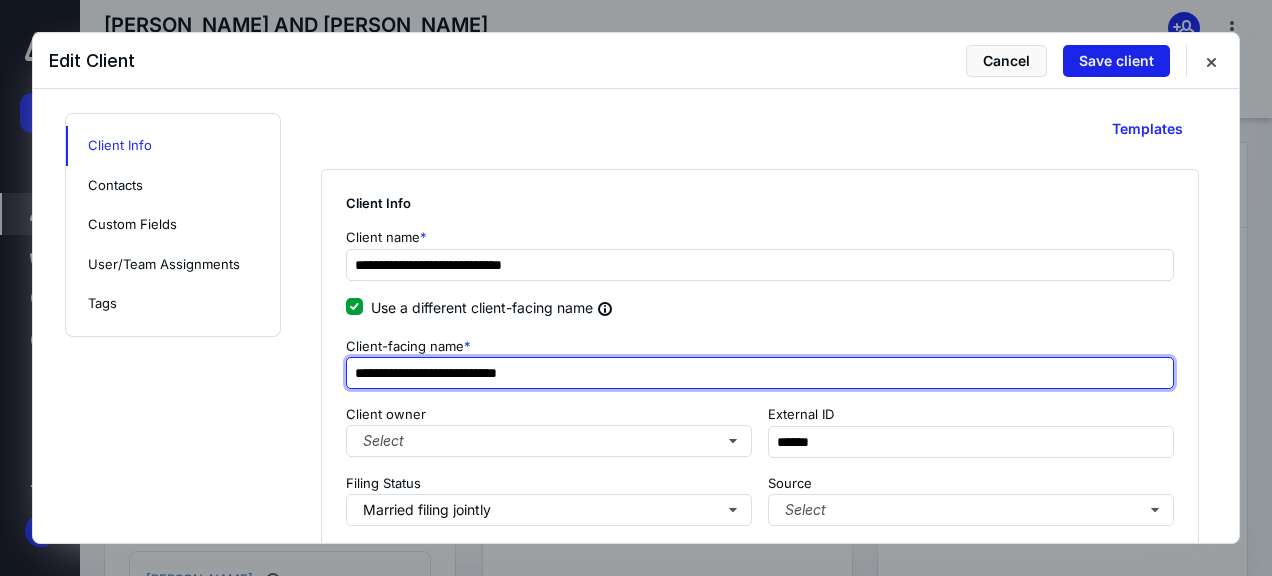 type on "**********" 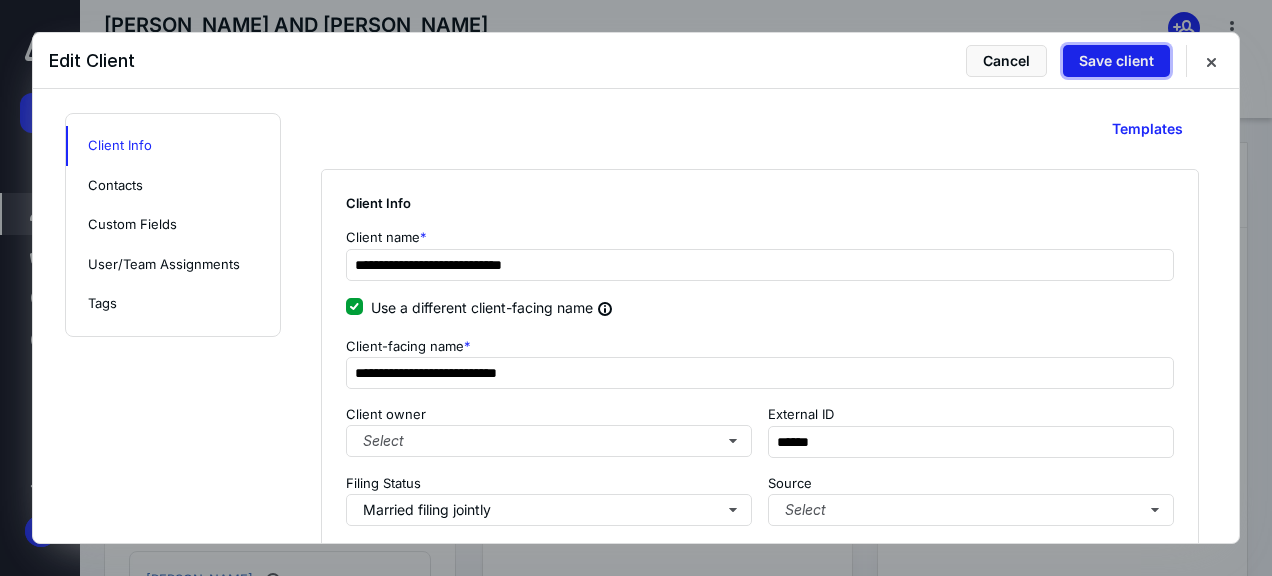 click on "Save client" at bounding box center (1116, 61) 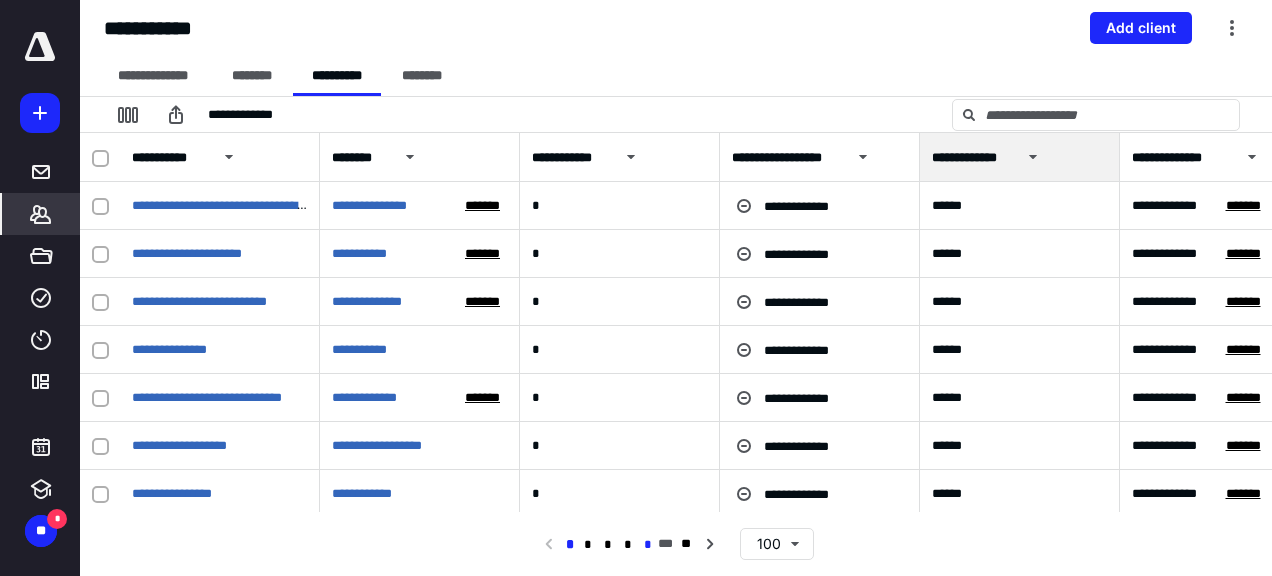 click on "*" at bounding box center (648, 545) 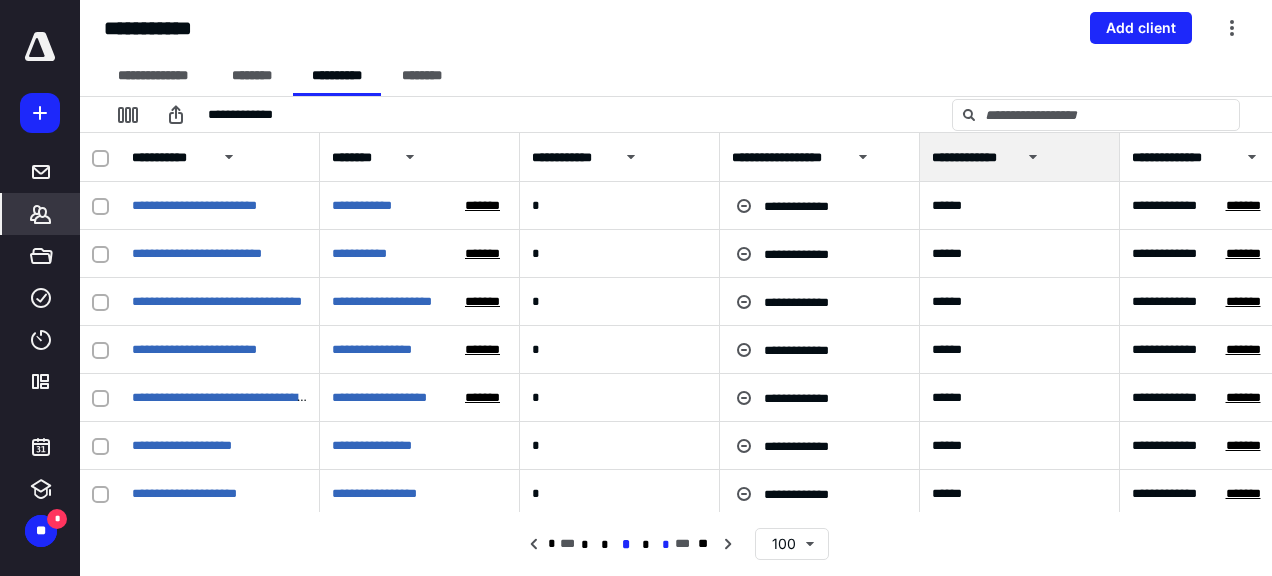 click on "*" at bounding box center [665, 545] 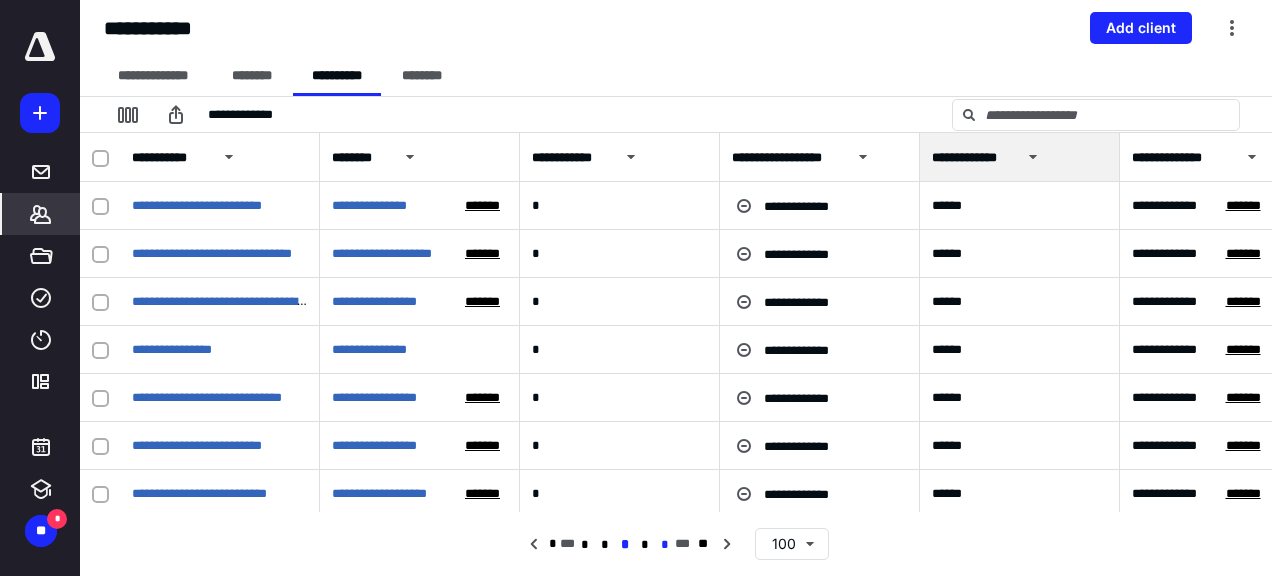 click on "*" at bounding box center (665, 545) 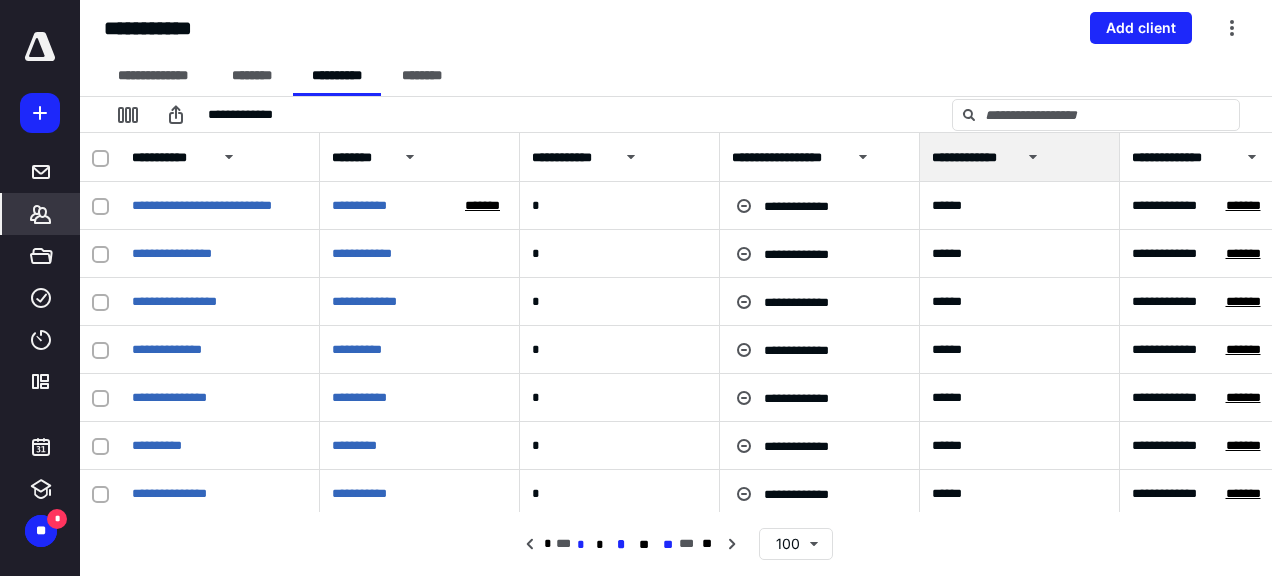 click on "**" at bounding box center [668, 545] 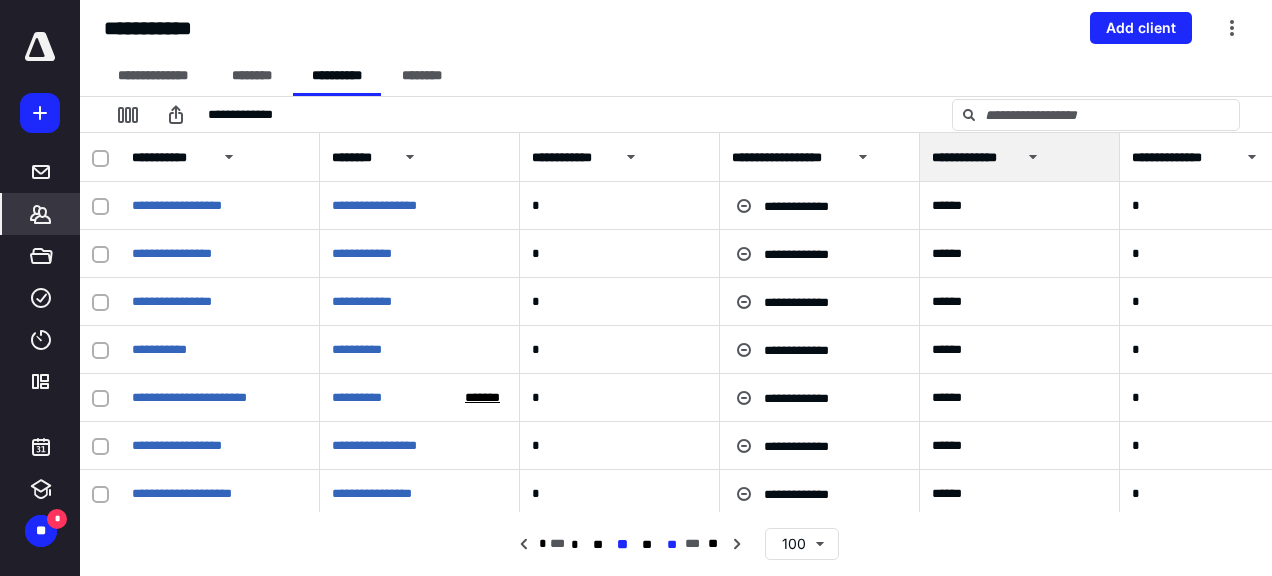 click on "**" at bounding box center [672, 545] 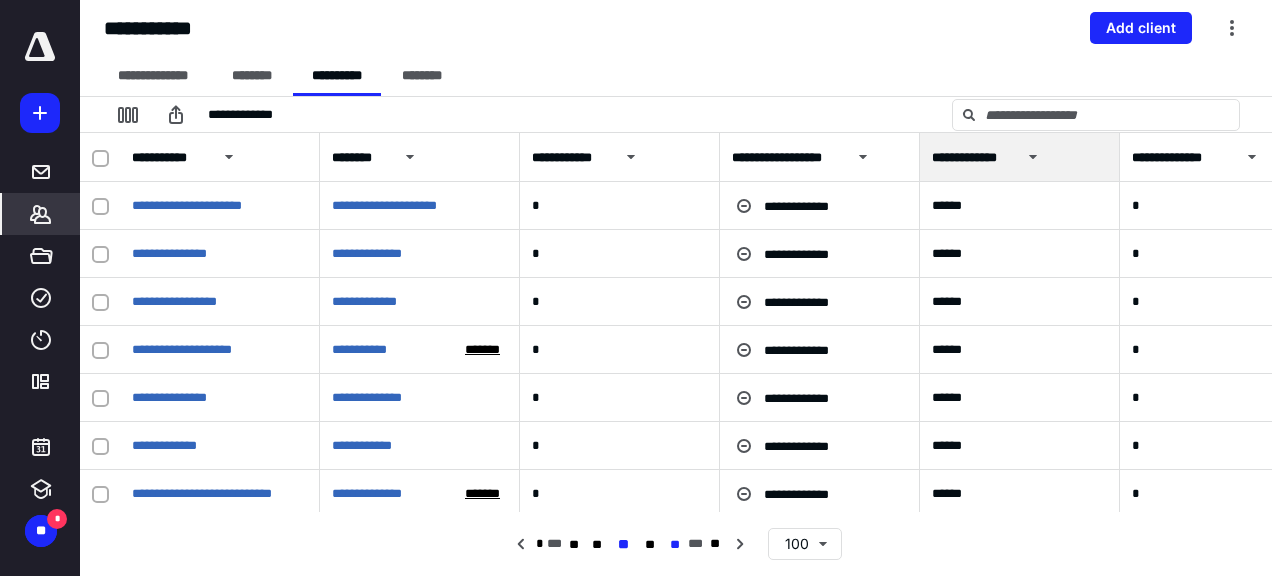 click on "**" at bounding box center (675, 545) 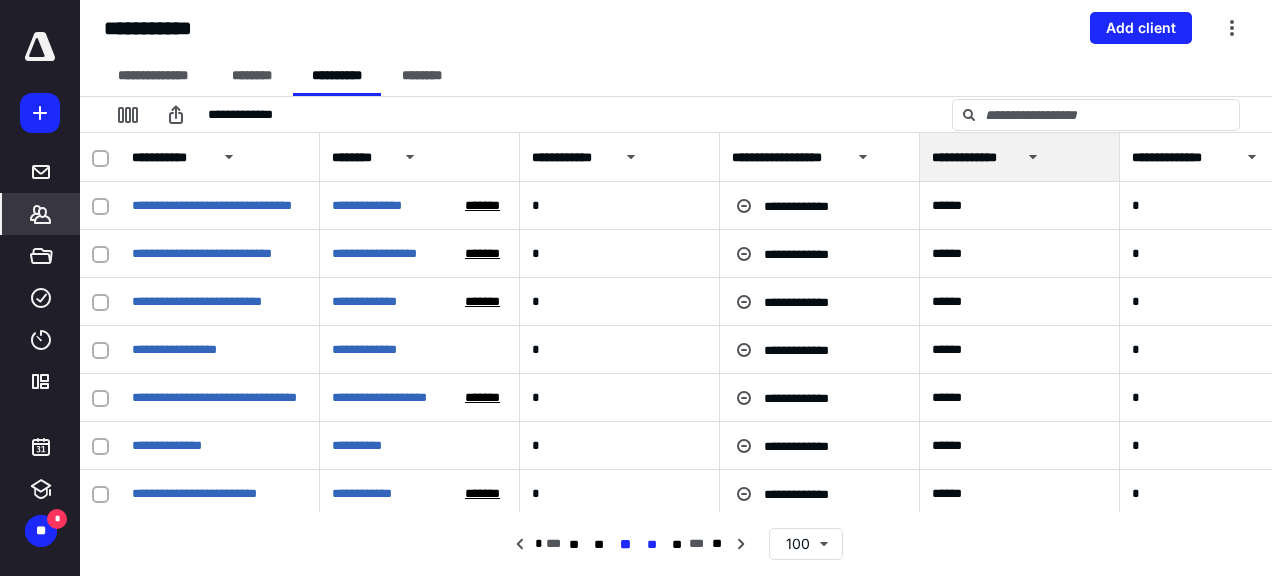 click on "**" at bounding box center [651, 545] 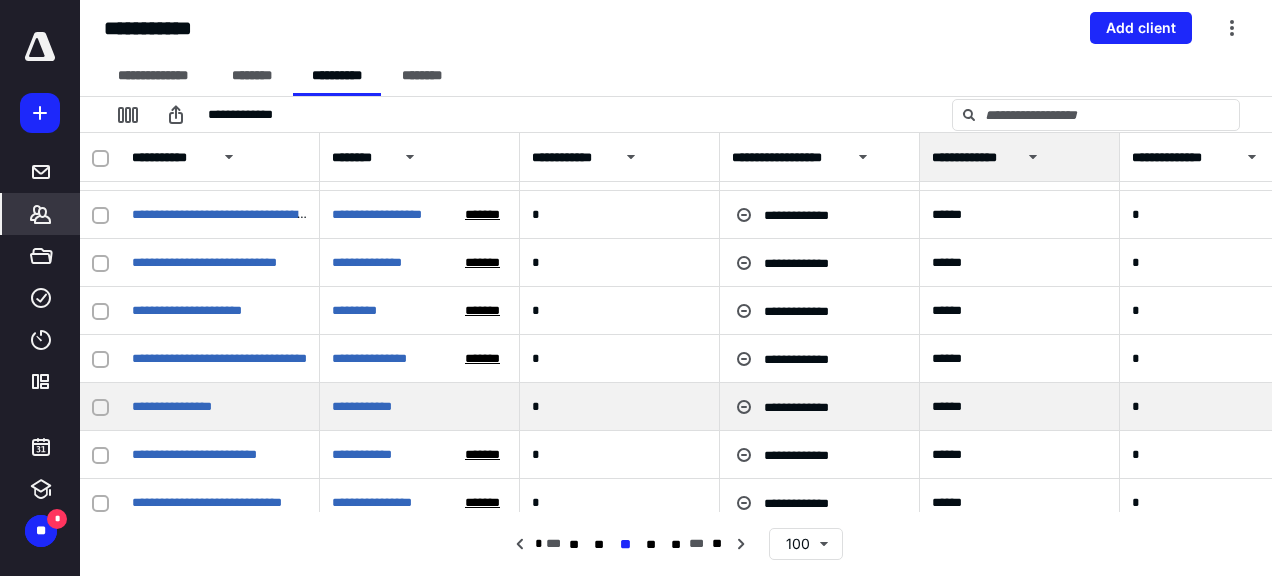 scroll, scrollTop: 200, scrollLeft: 0, axis: vertical 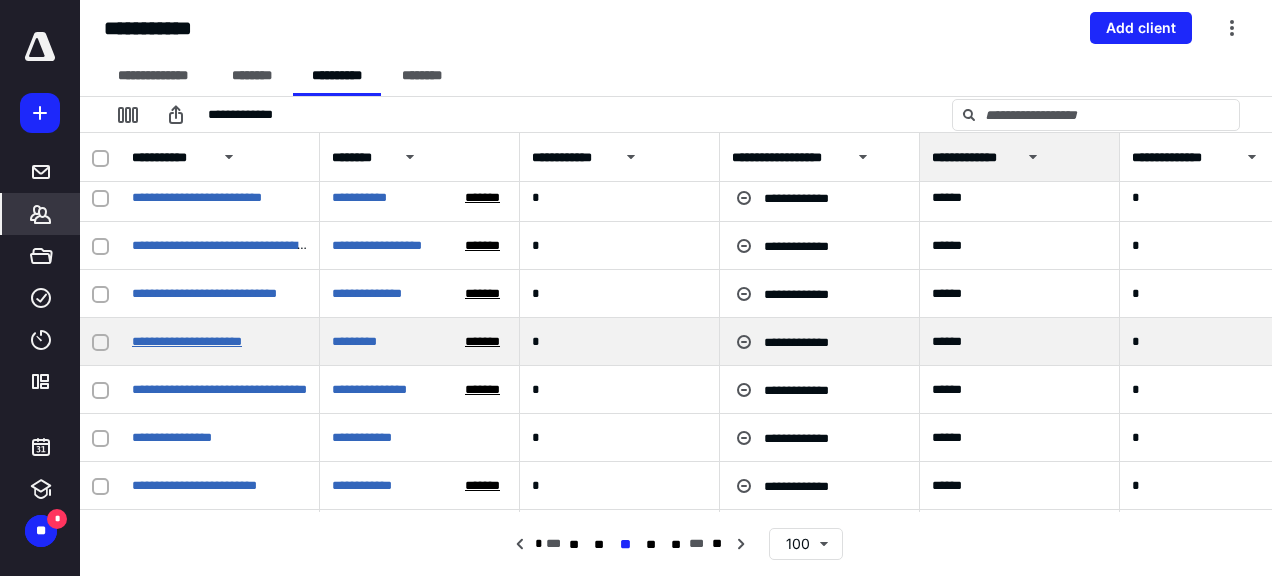 click on "**********" at bounding box center [187, 341] 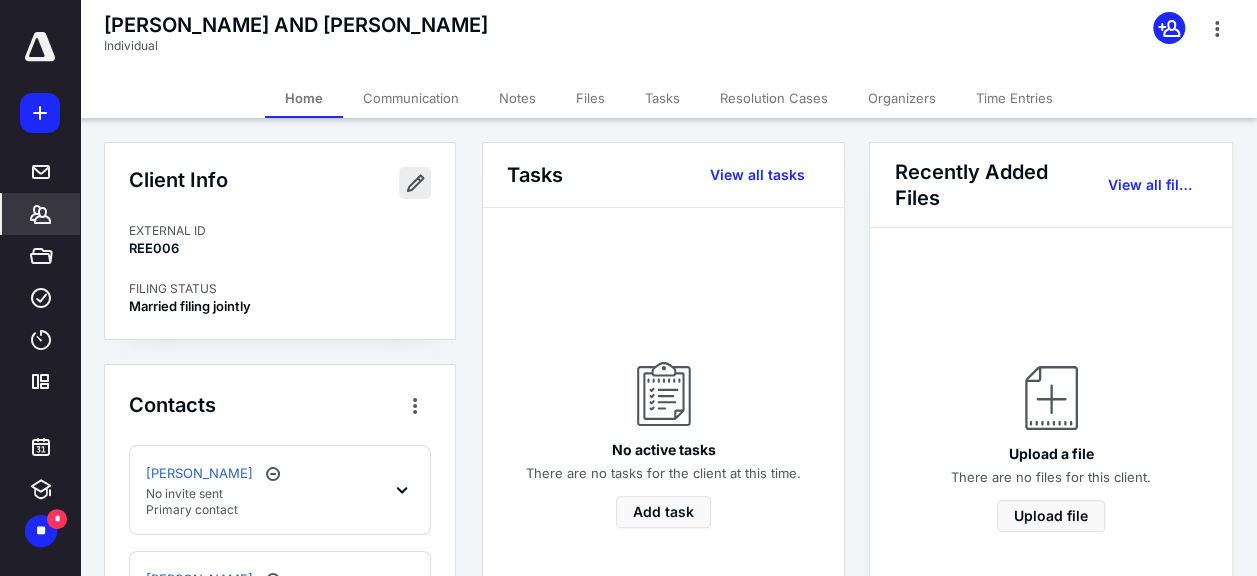 click at bounding box center (415, 183) 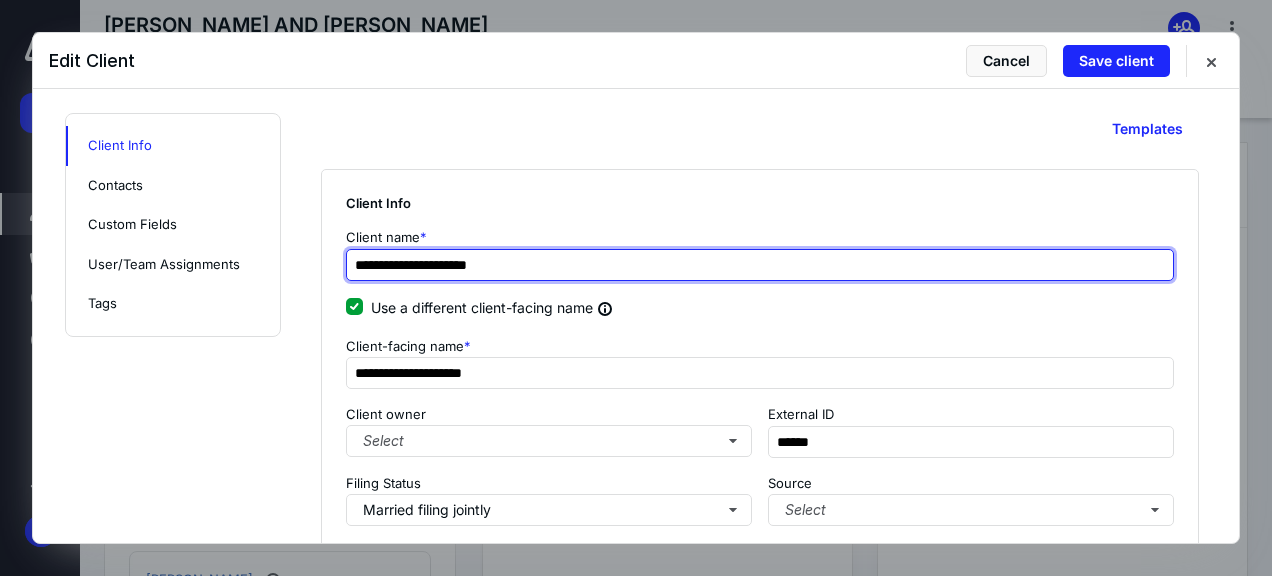 click on "**********" at bounding box center [760, 265] 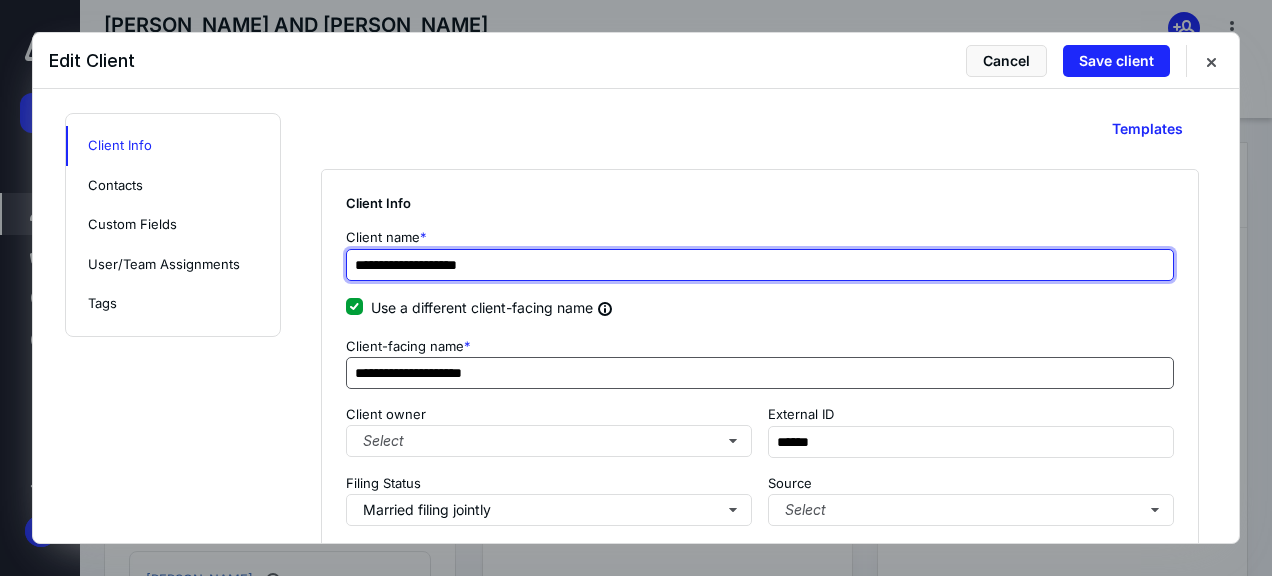 type on "**********" 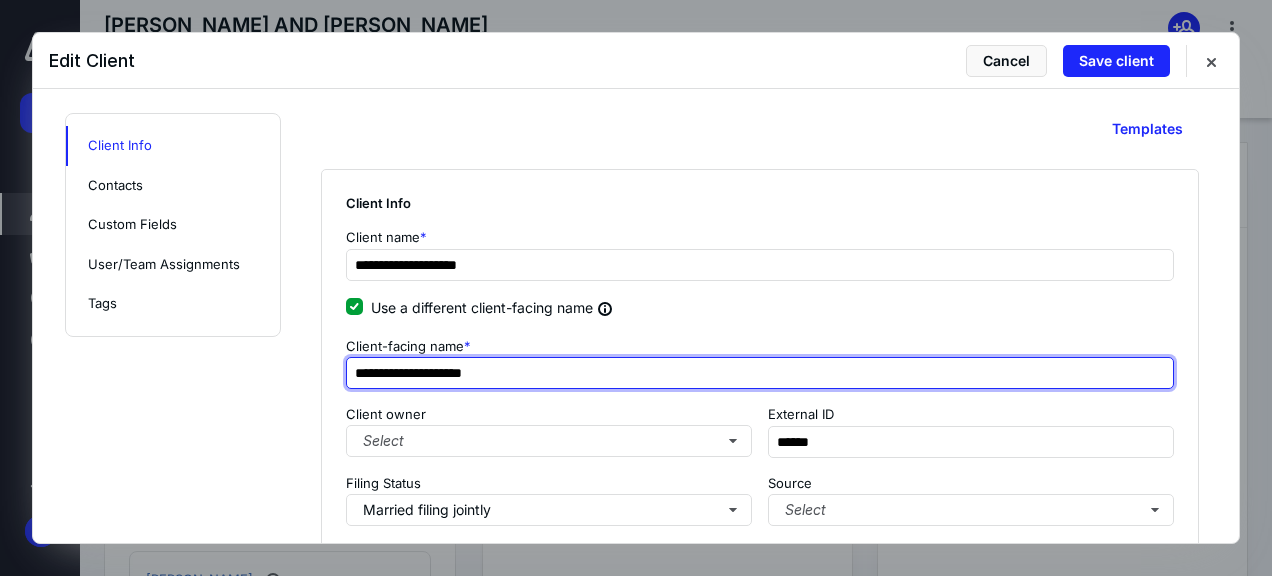 click on "**********" at bounding box center [760, 373] 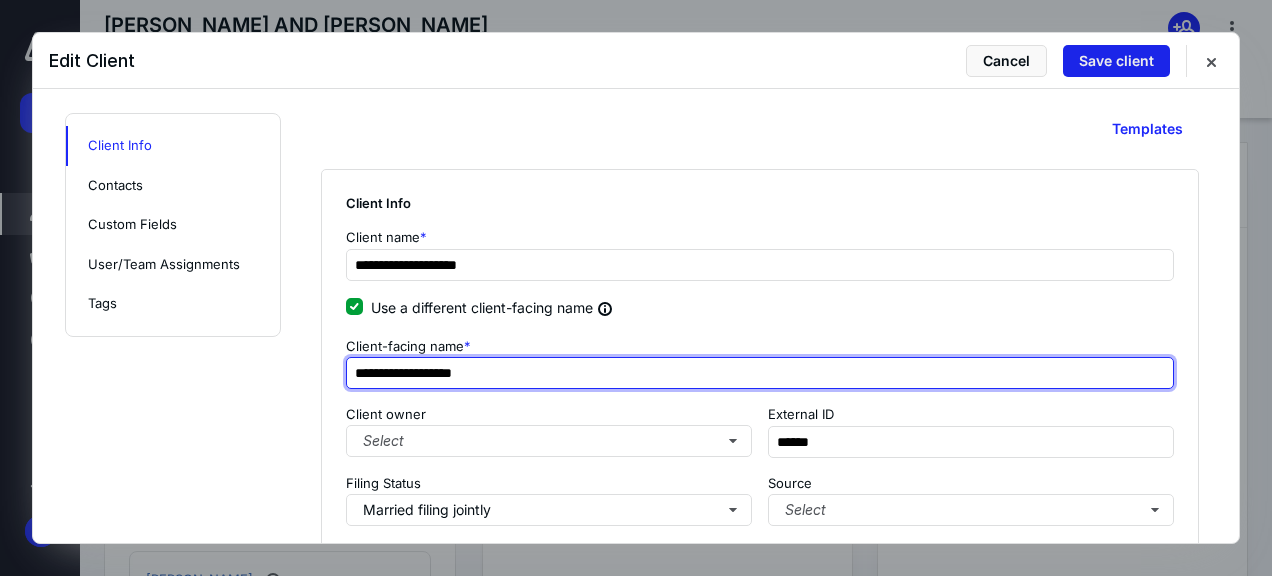 type on "**********" 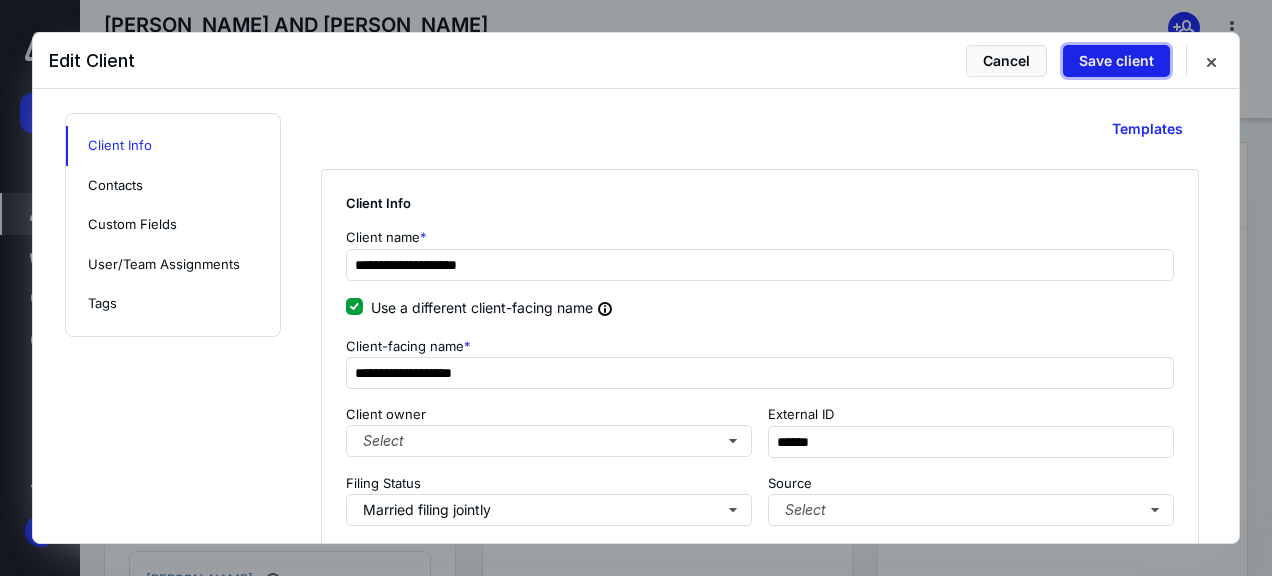 click on "Save client" at bounding box center [1116, 61] 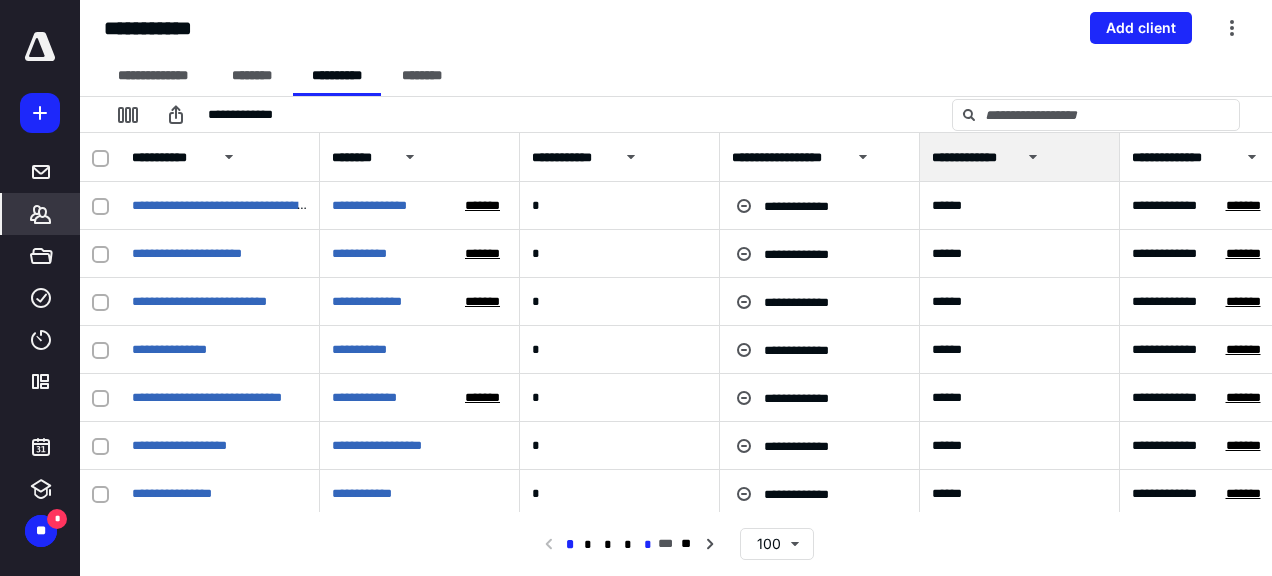 click on "*" at bounding box center [648, 545] 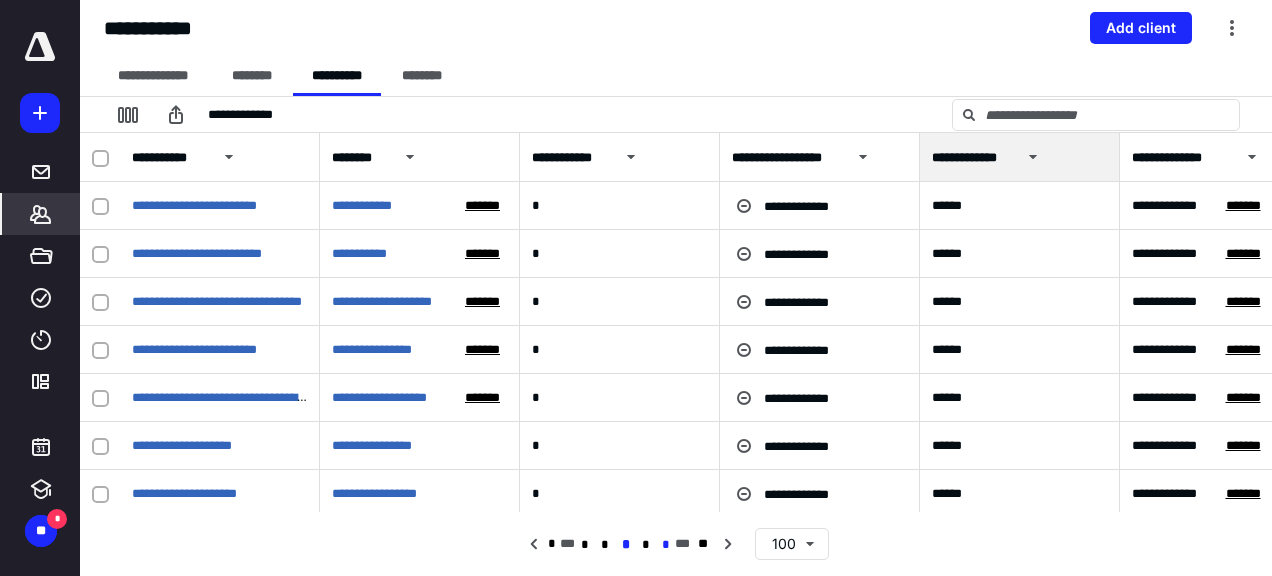 click on "*" at bounding box center (665, 545) 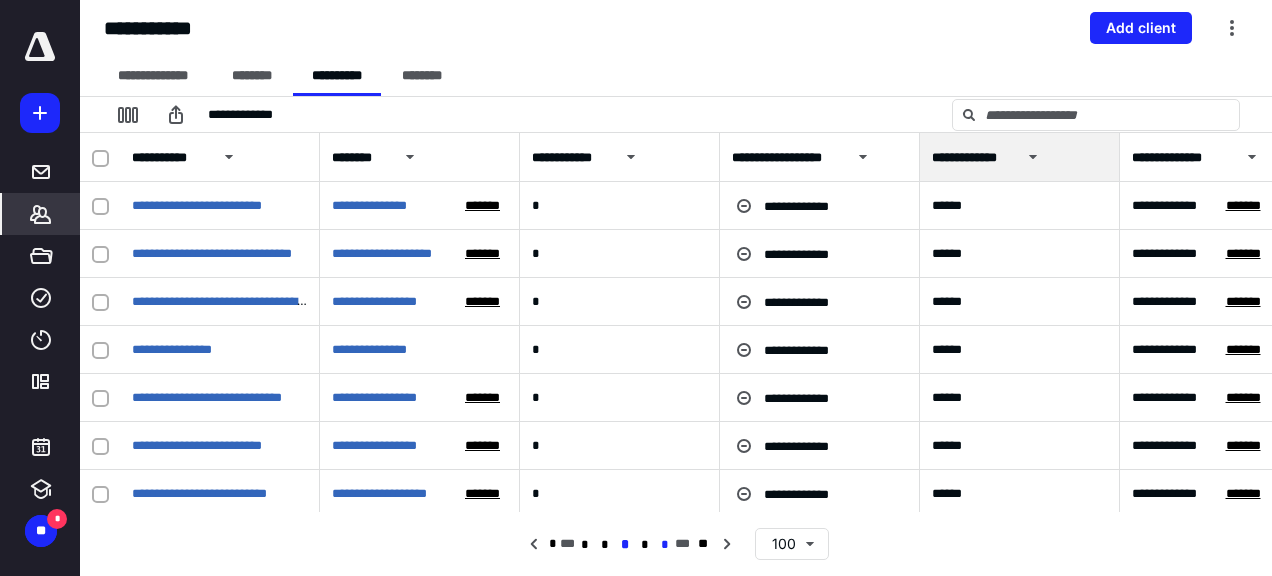 click on "*" at bounding box center (665, 545) 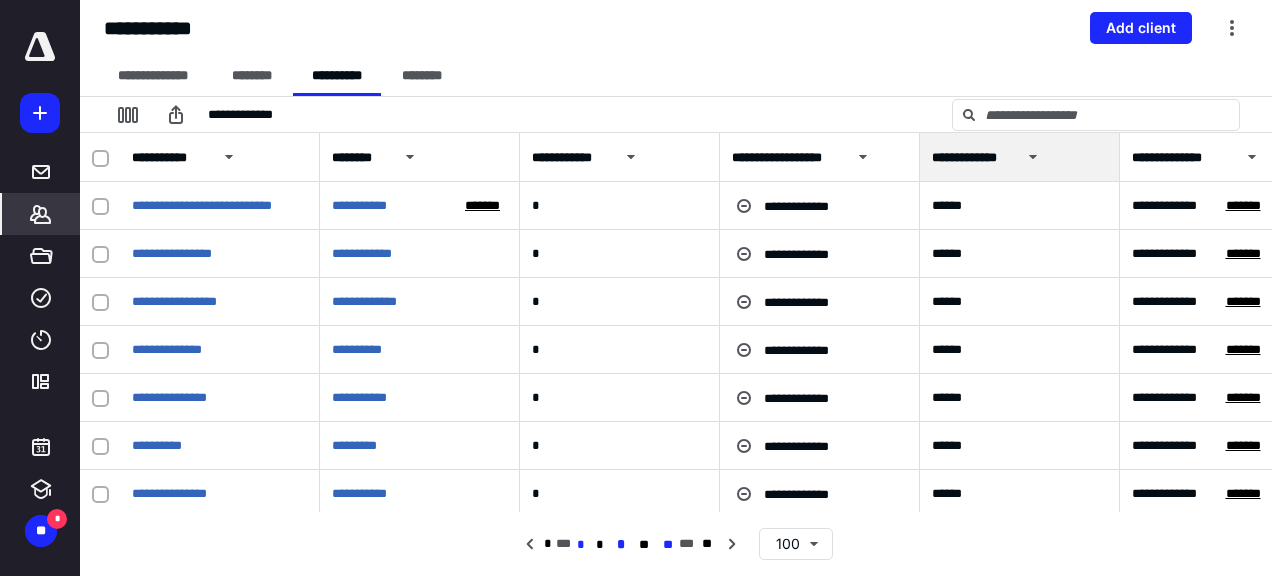 click on "**" at bounding box center (668, 545) 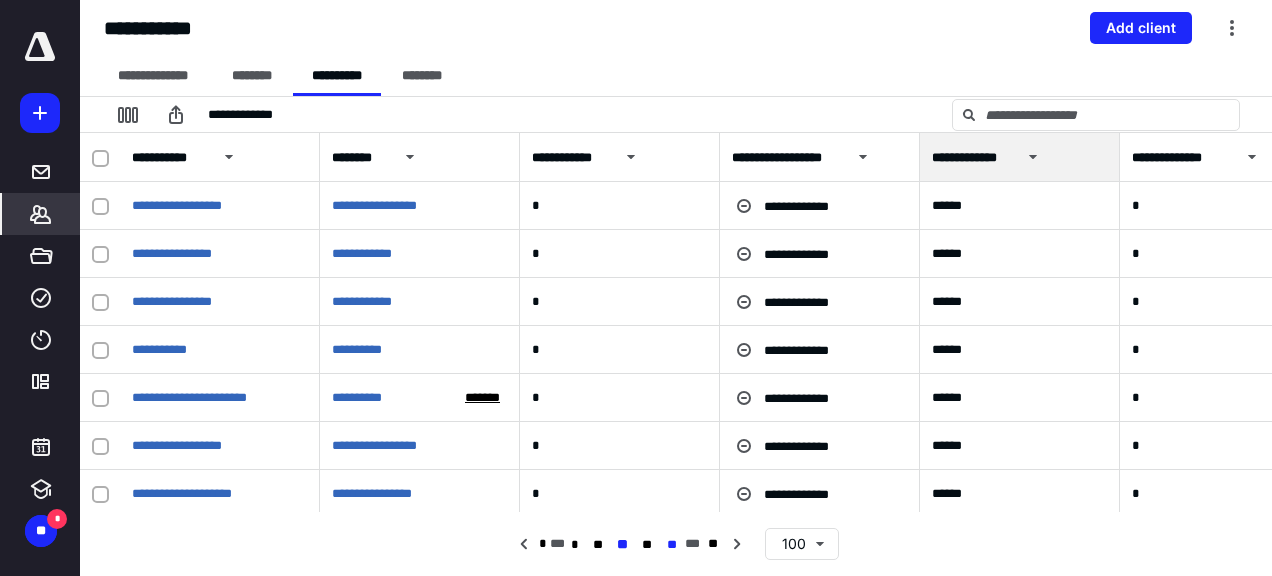 click on "**" at bounding box center (672, 545) 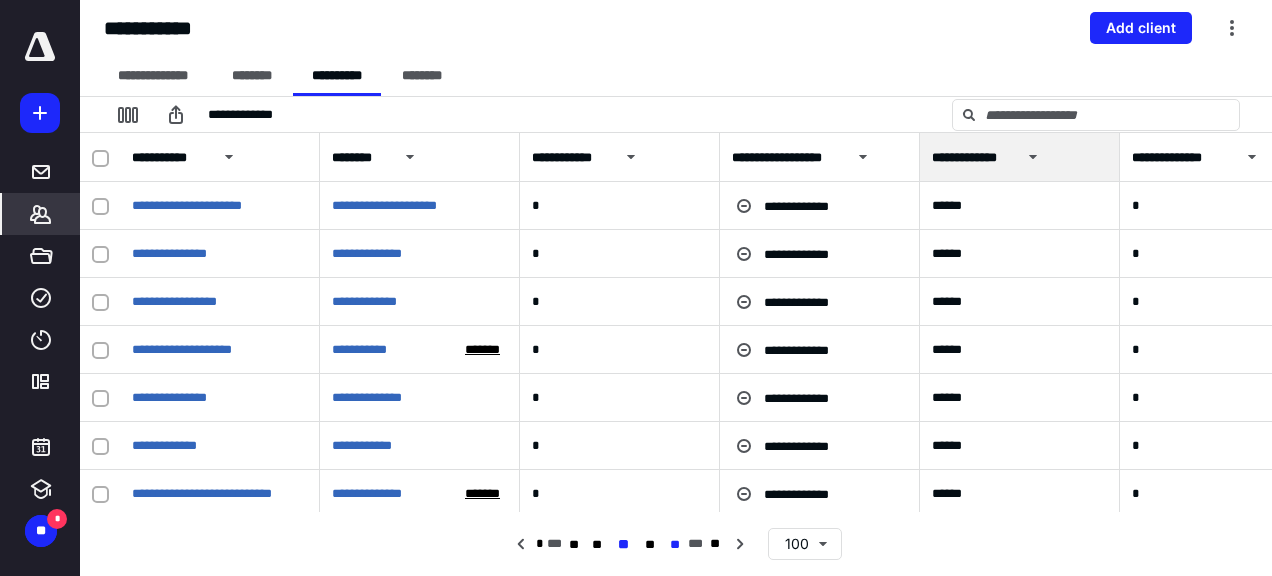 click on "**" at bounding box center [675, 545] 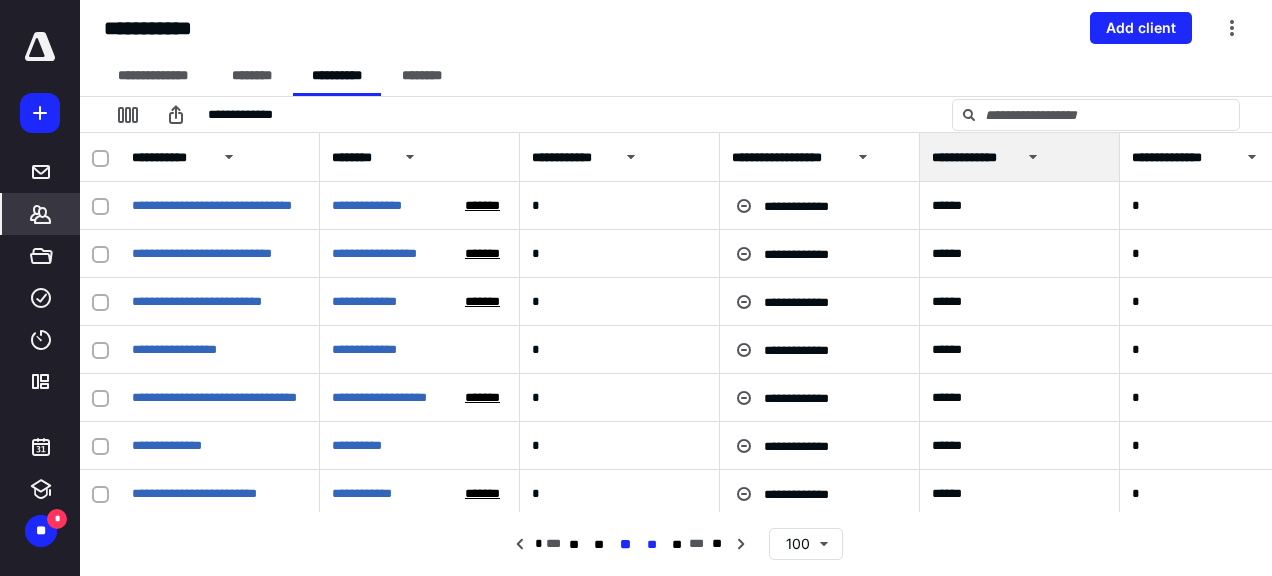 click on "**" at bounding box center [651, 545] 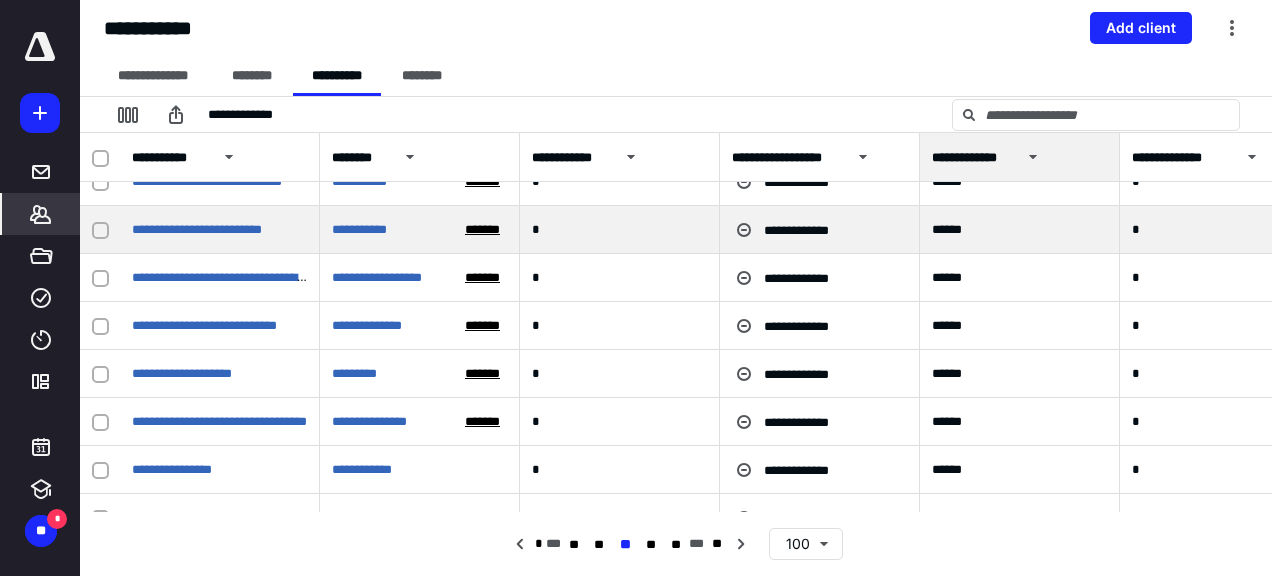 scroll, scrollTop: 200, scrollLeft: 0, axis: vertical 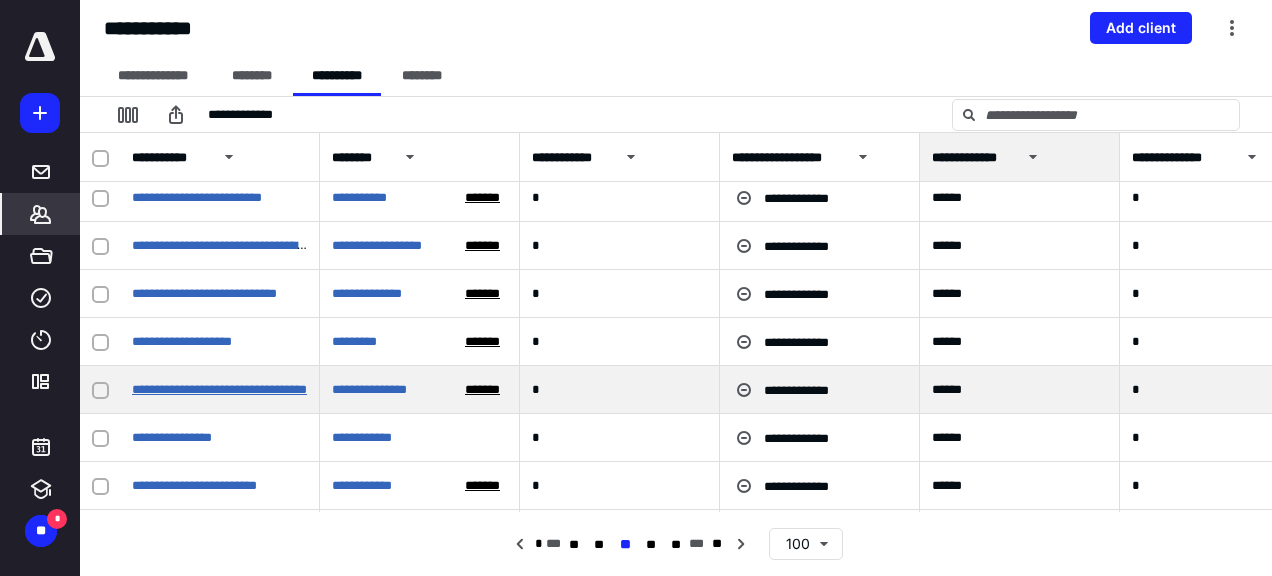 click on "**********" at bounding box center [219, 389] 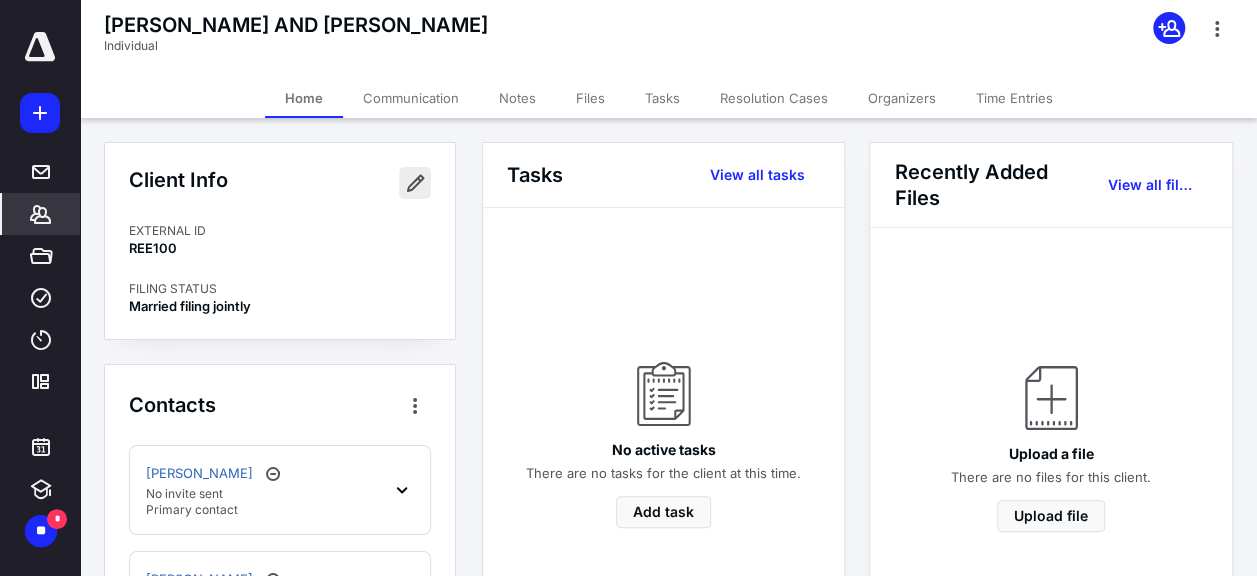click at bounding box center (415, 183) 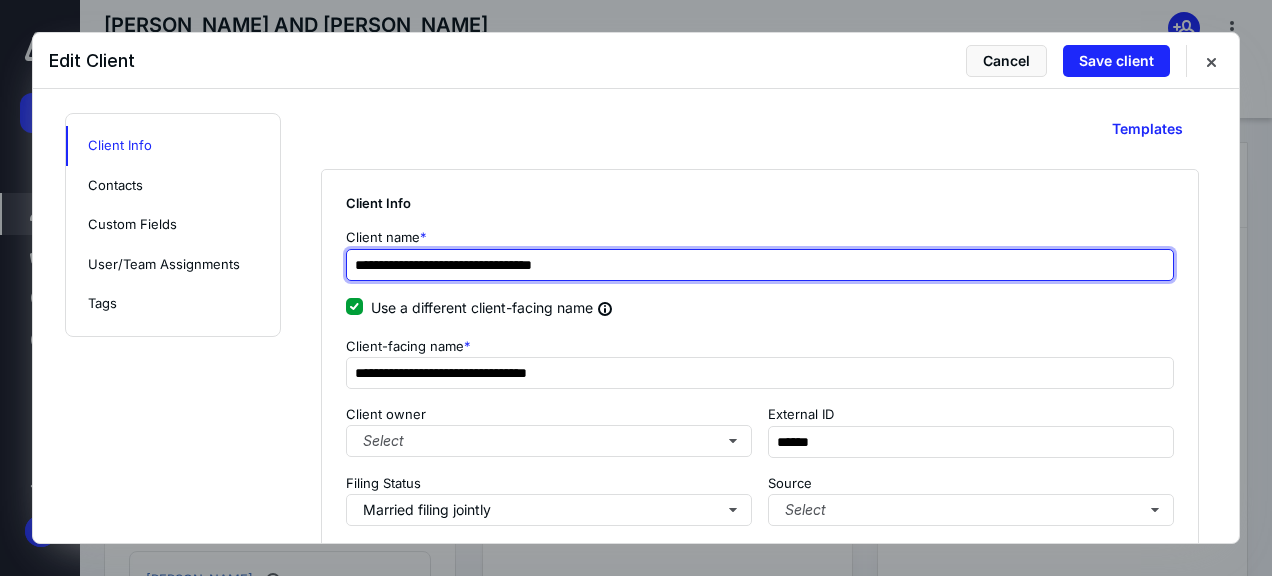 click on "**********" at bounding box center [760, 265] 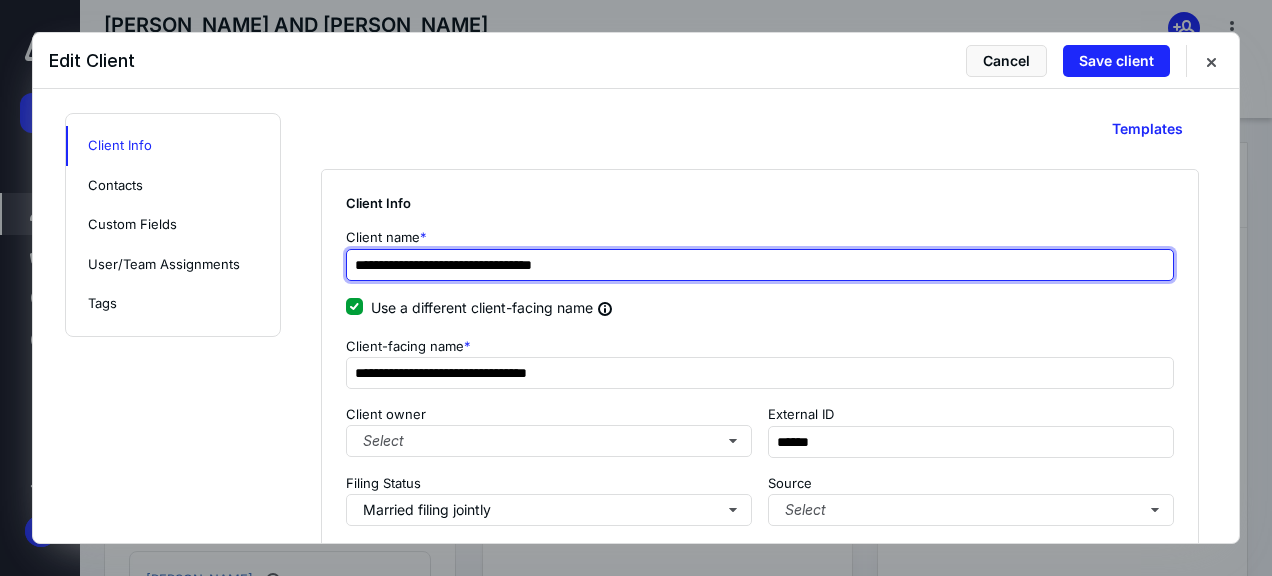 drag, startPoint x: 504, startPoint y: 249, endPoint x: 530, endPoint y: 259, distance: 27.856777 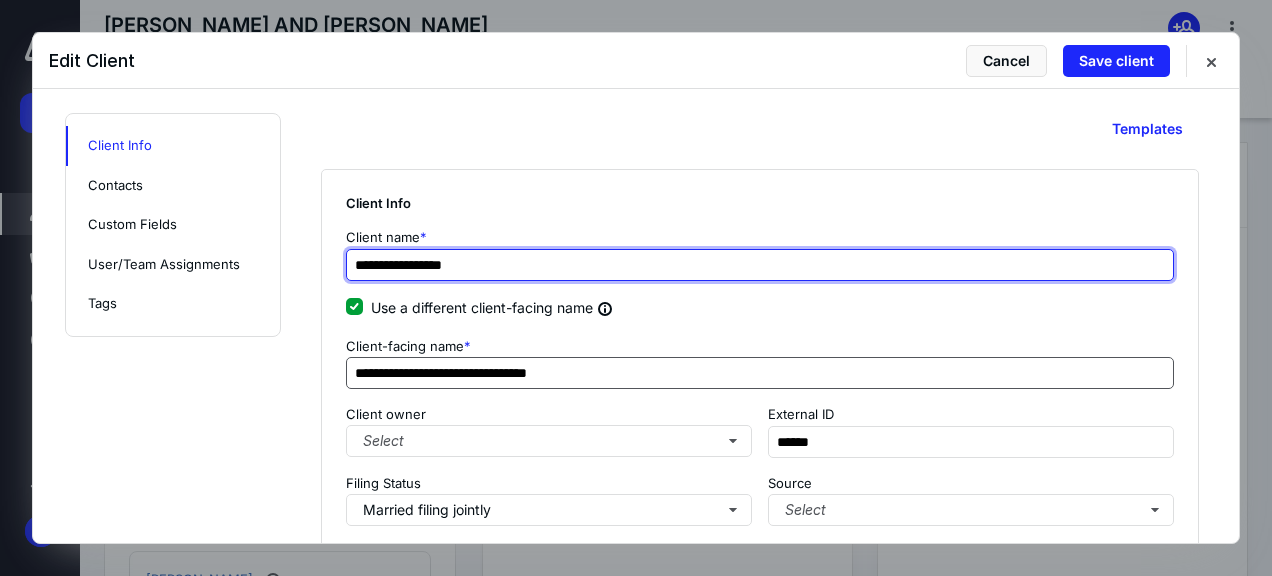 type on "**********" 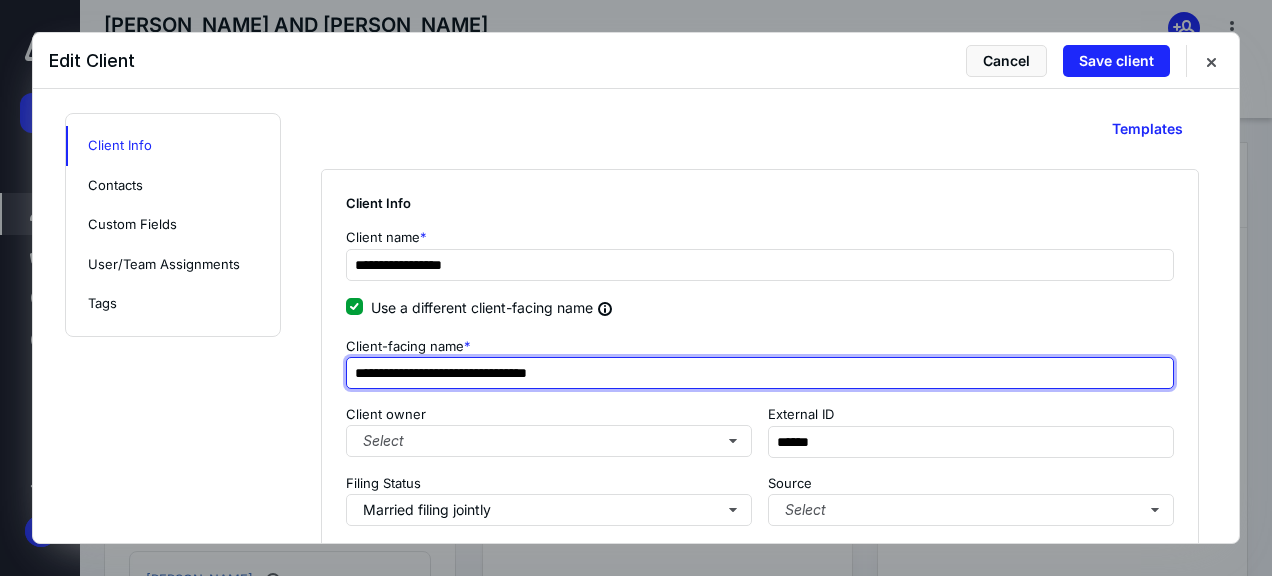 click on "**********" at bounding box center [760, 373] 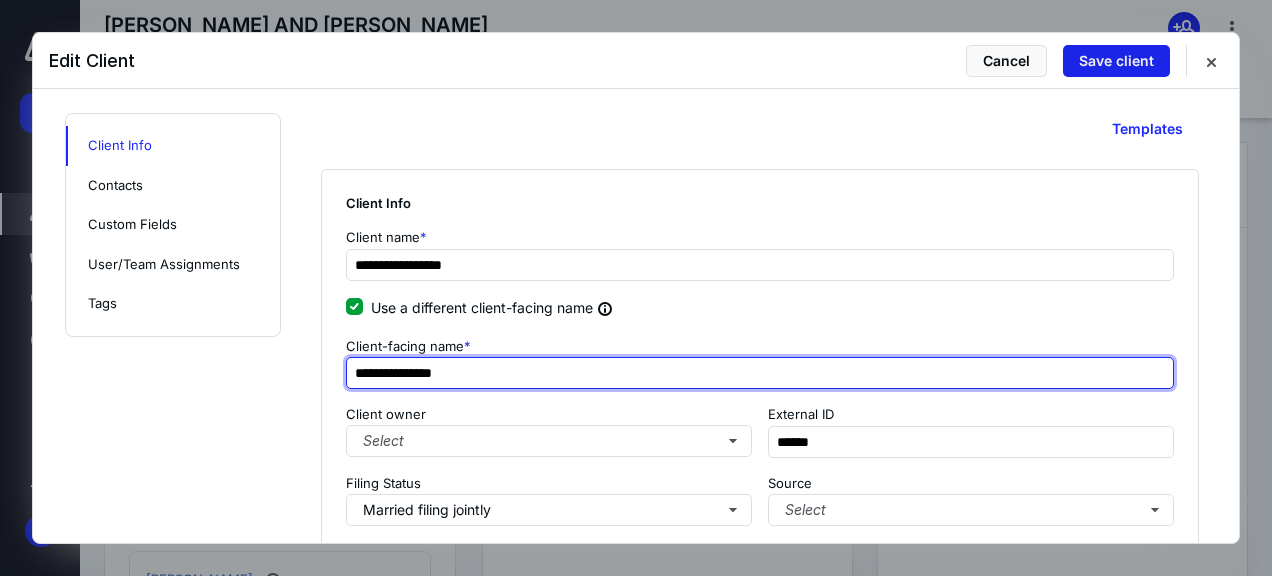 type on "**********" 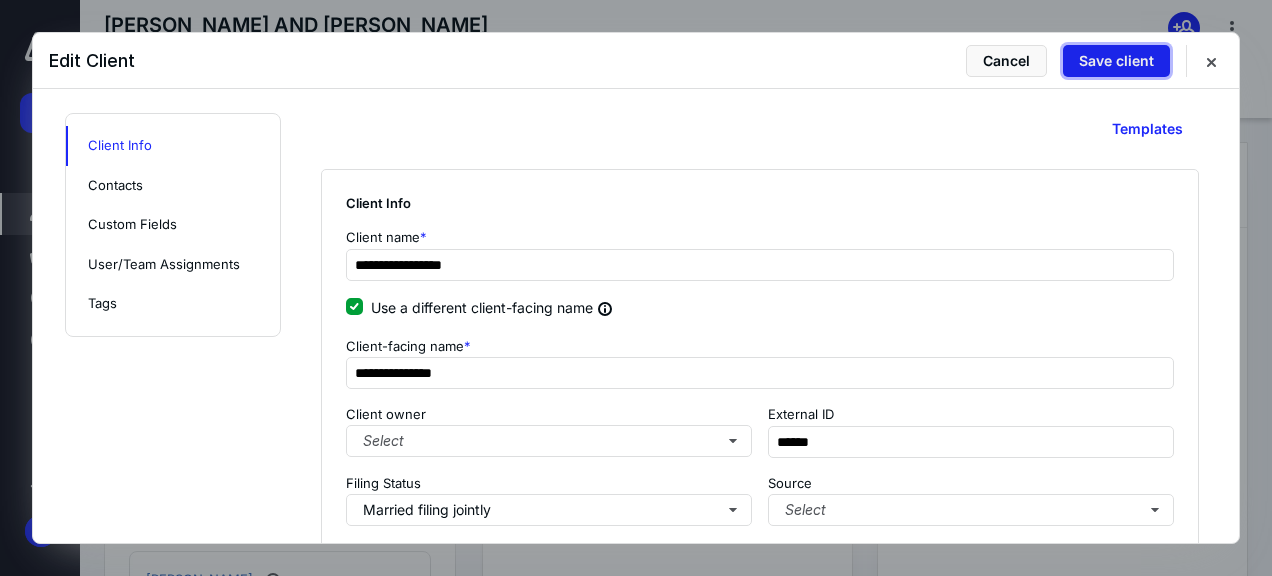 click on "Save client" at bounding box center (1116, 61) 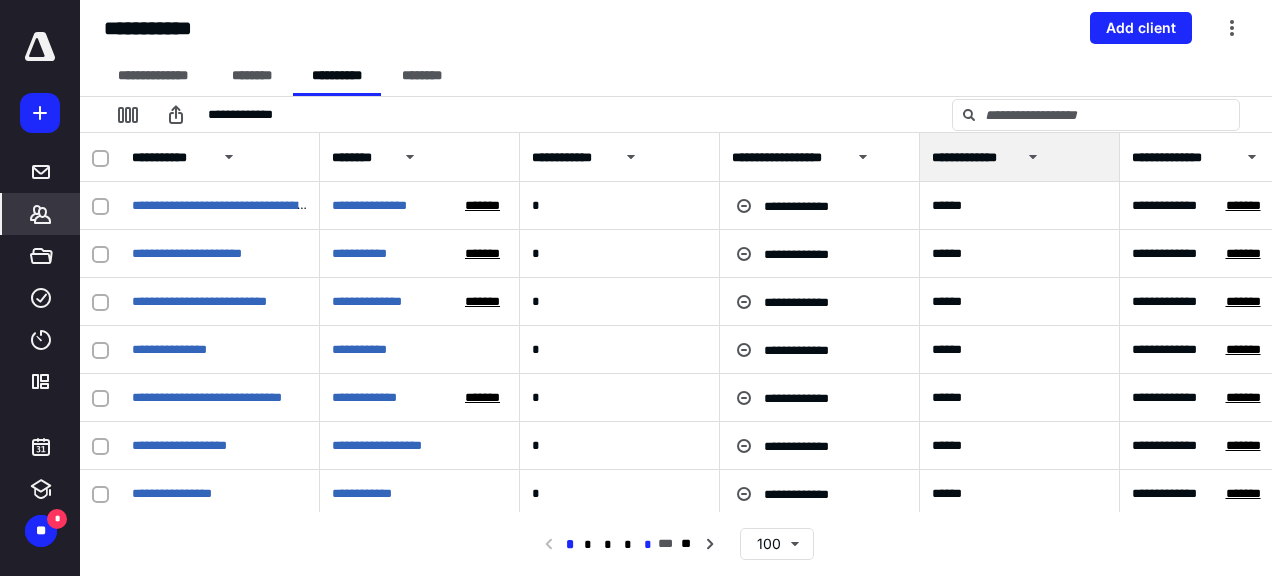 click on "*" at bounding box center (648, 545) 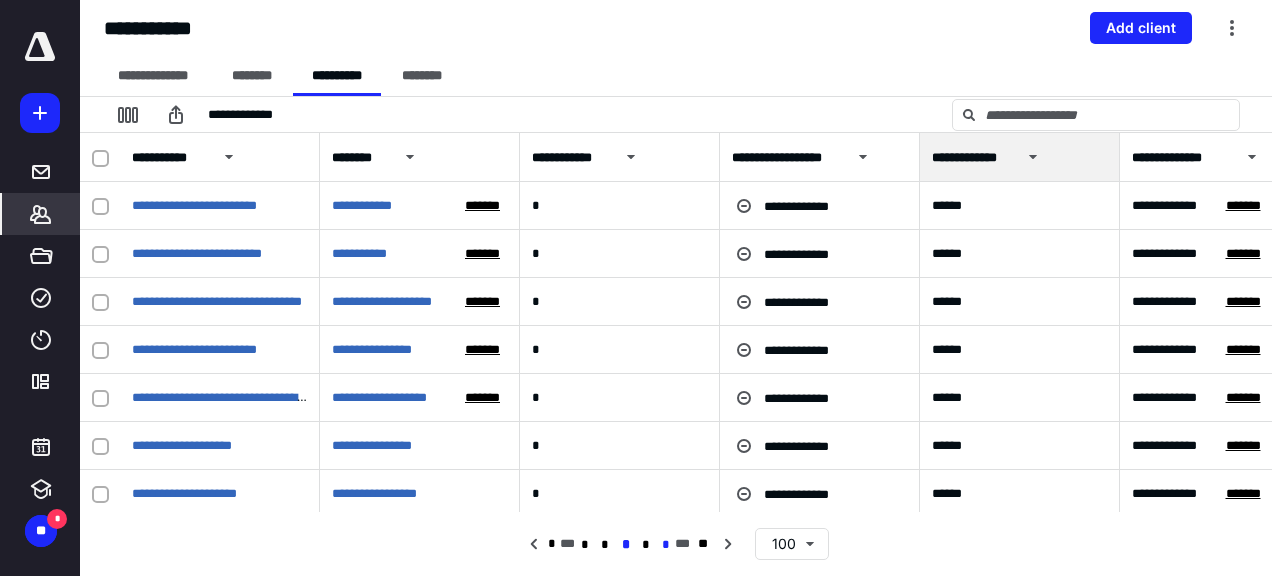 click on "*" at bounding box center [665, 545] 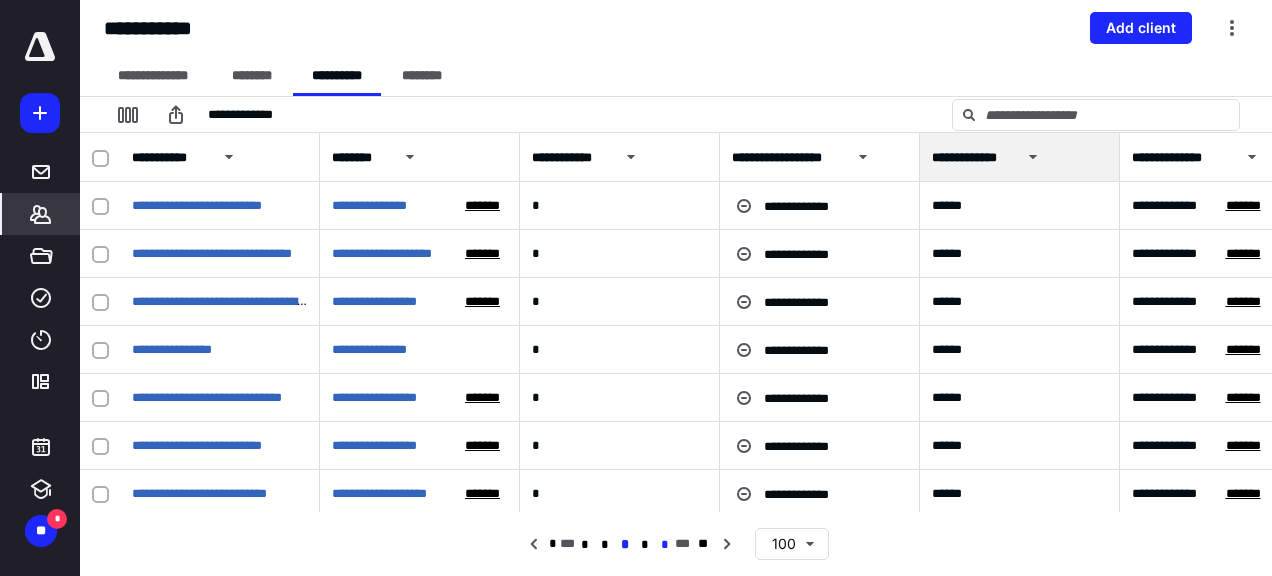 click on "*" at bounding box center [665, 545] 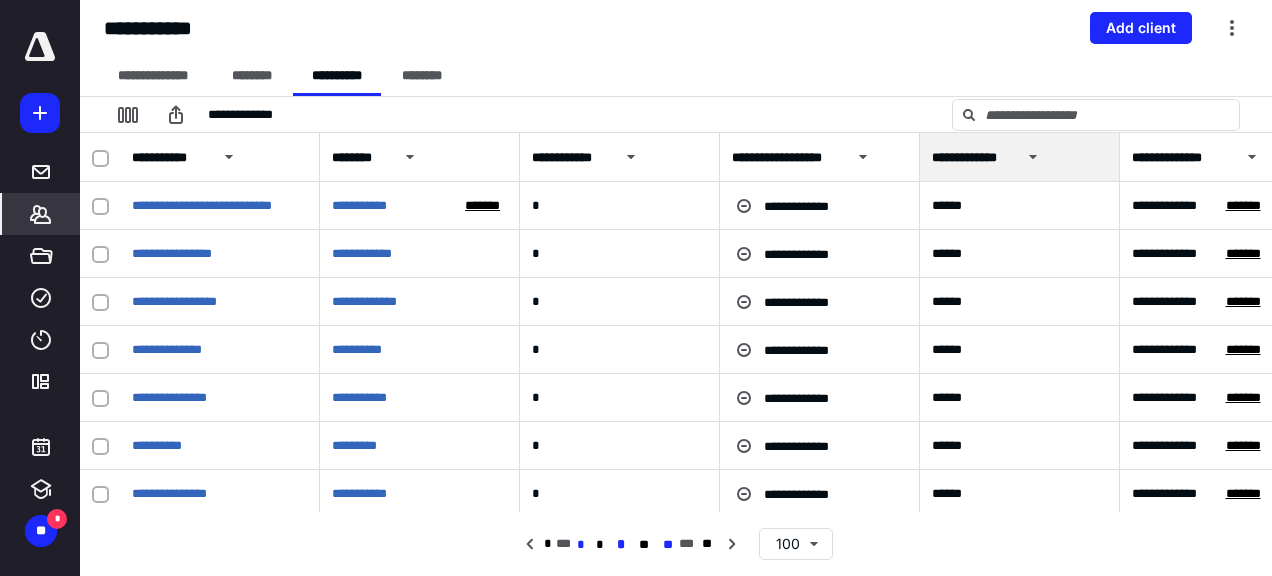click on "**" at bounding box center [668, 545] 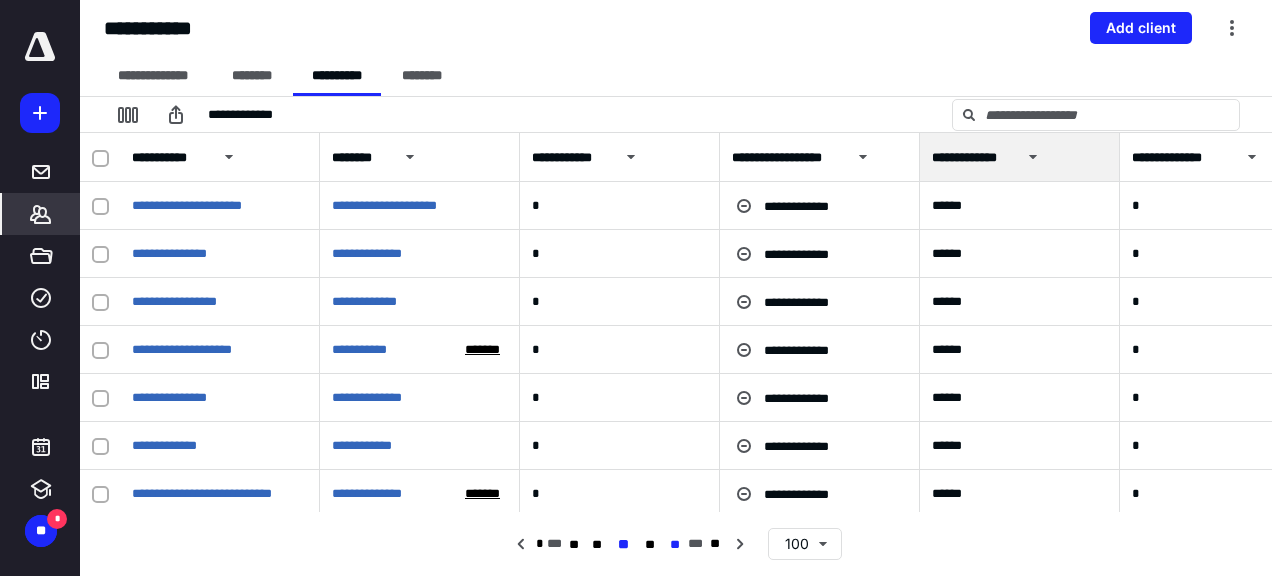 click on "**" at bounding box center (675, 545) 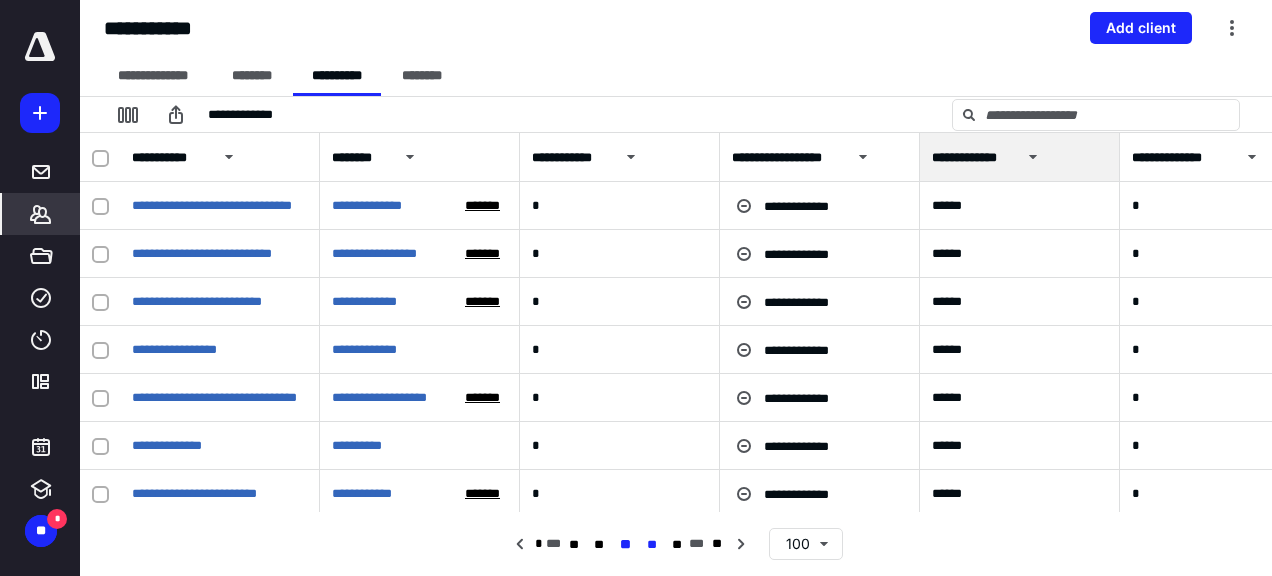 click on "**" at bounding box center [651, 545] 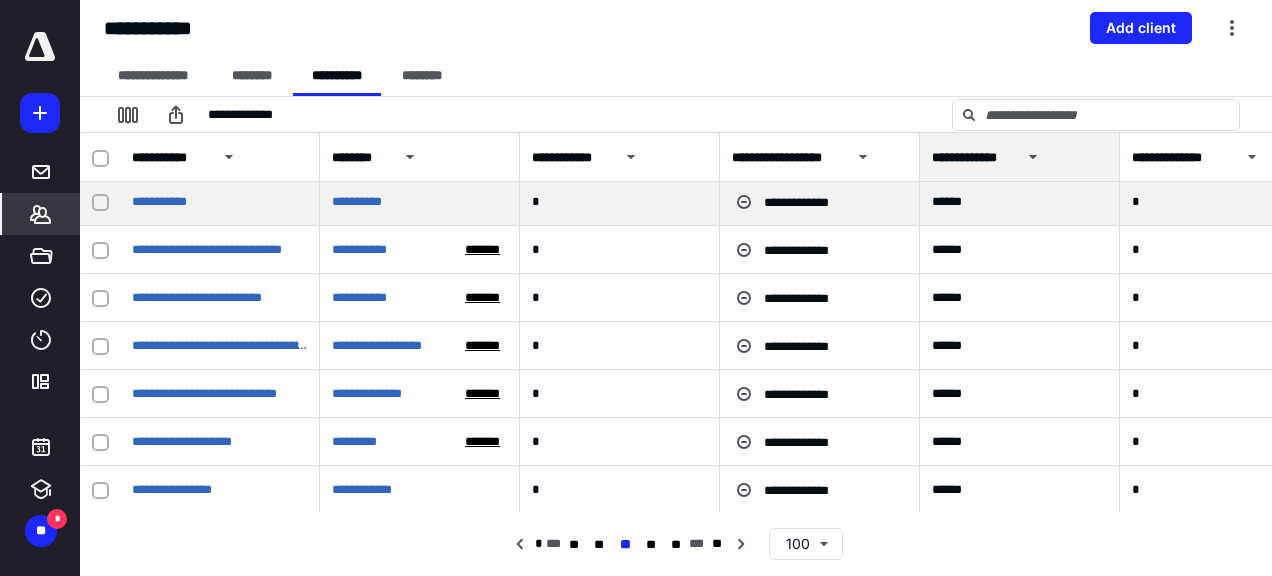 scroll, scrollTop: 200, scrollLeft: 0, axis: vertical 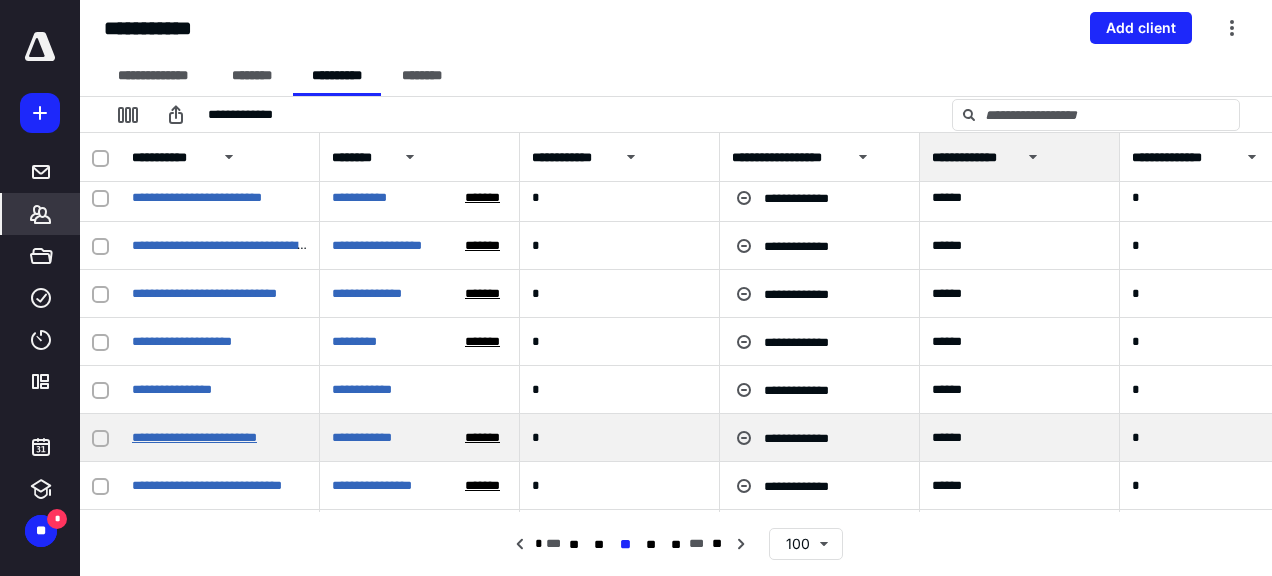 click on "**********" at bounding box center [194, 437] 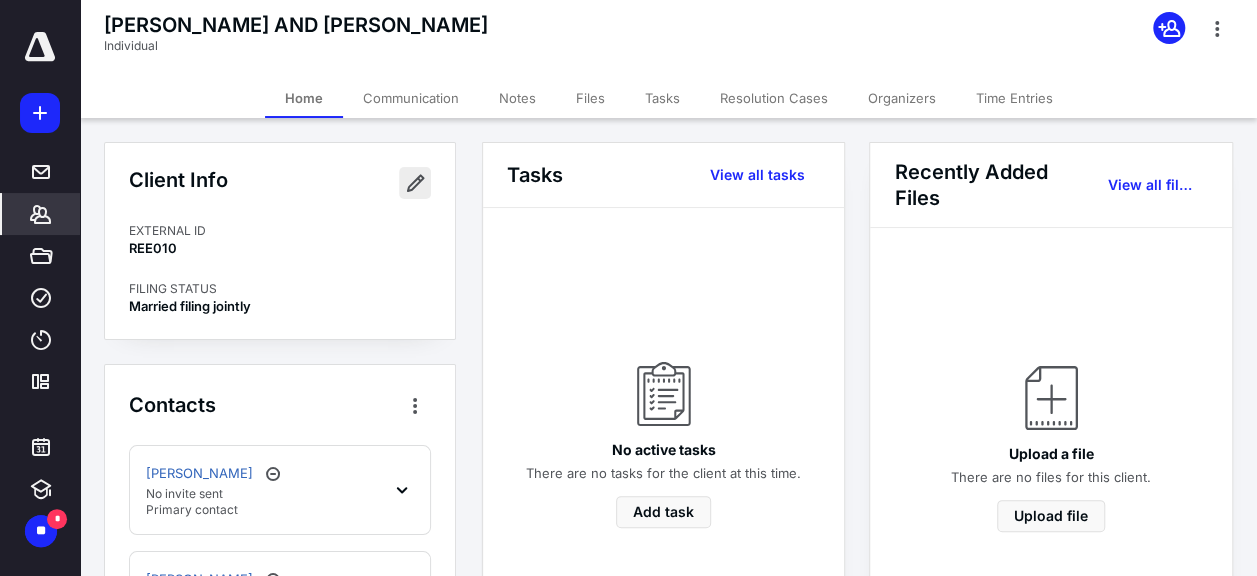 click at bounding box center (415, 183) 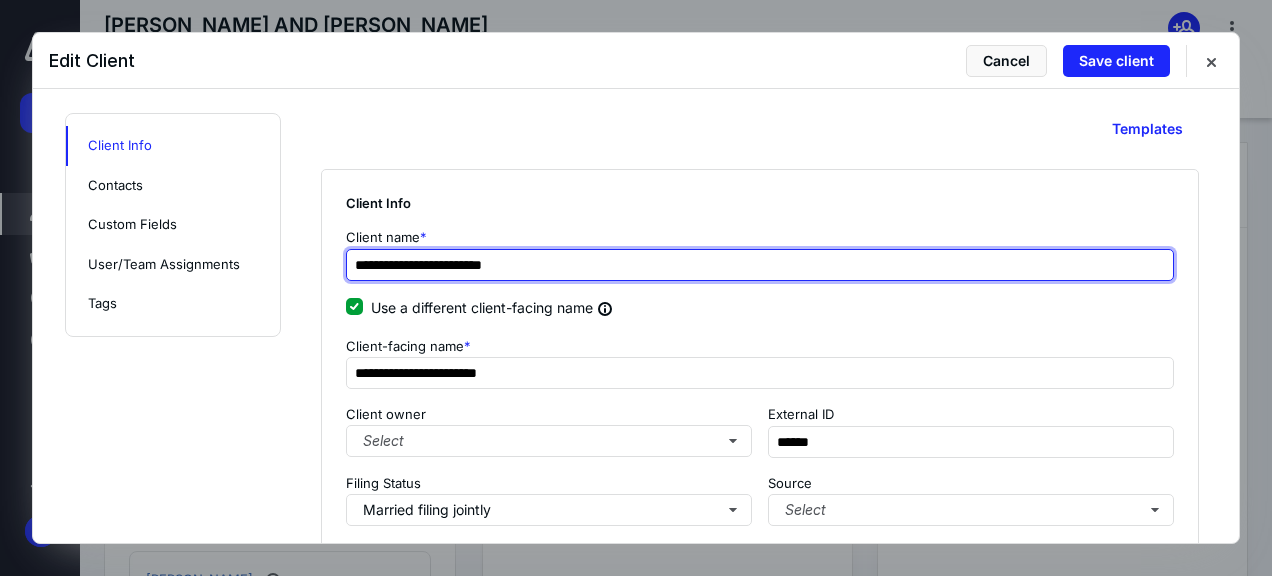 click on "**********" at bounding box center (760, 265) 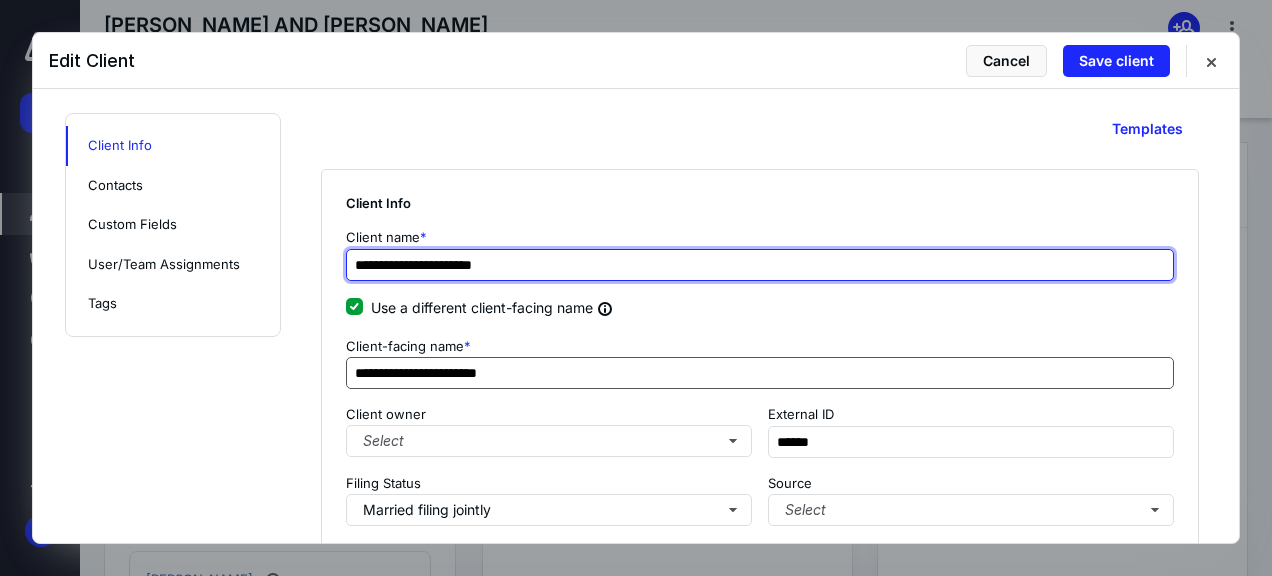 type on "**********" 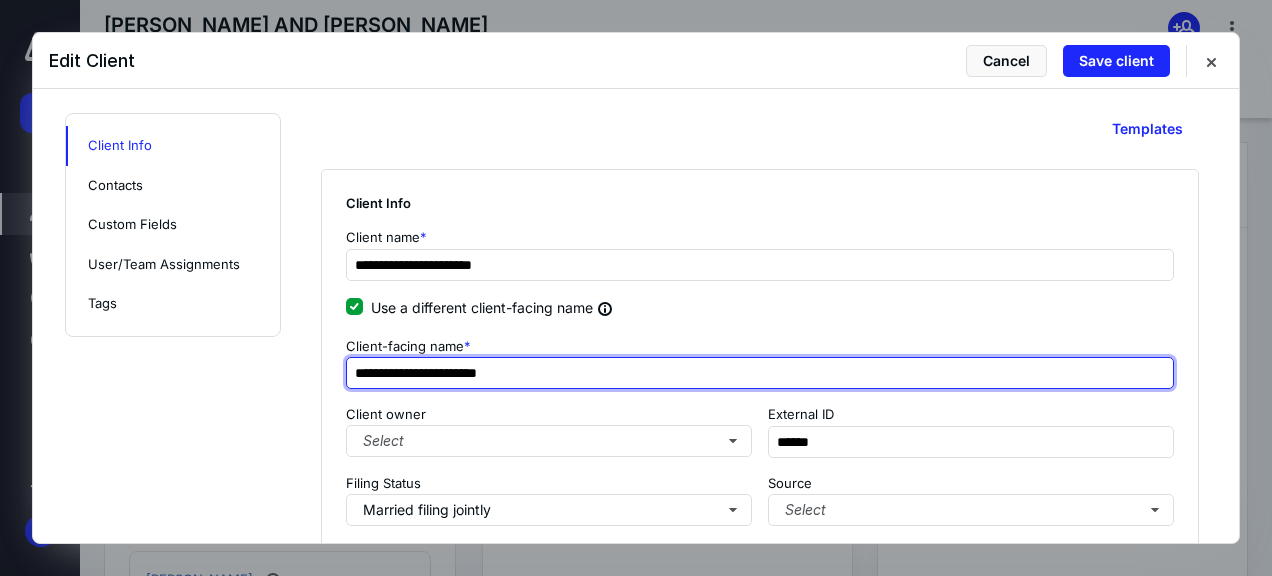 click on "**********" at bounding box center [760, 373] 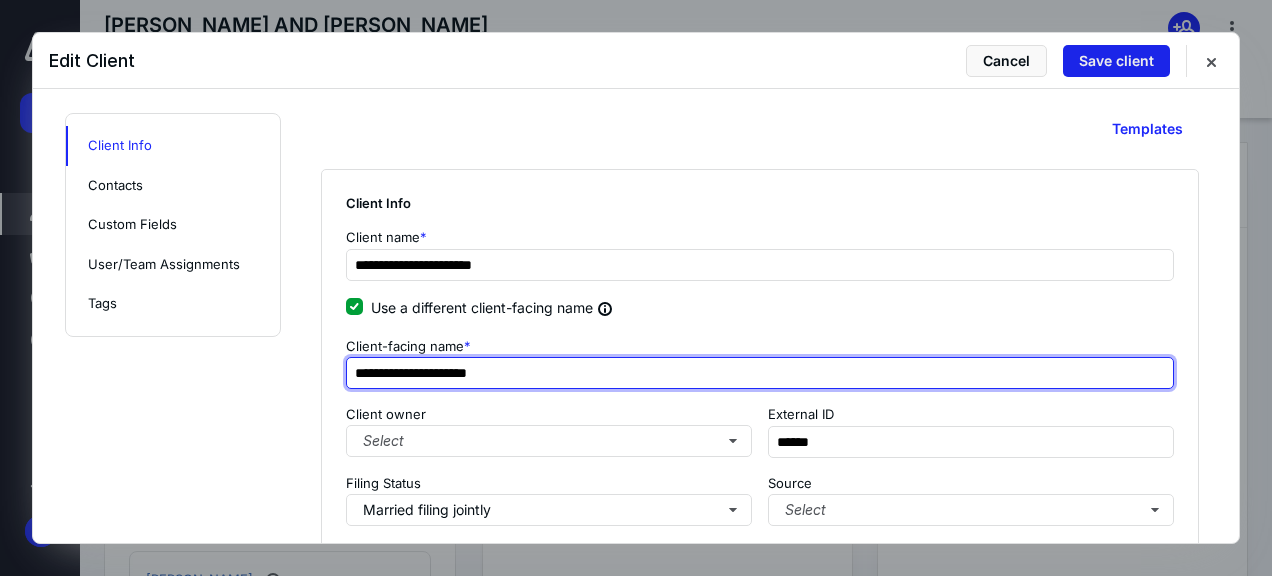 type on "**********" 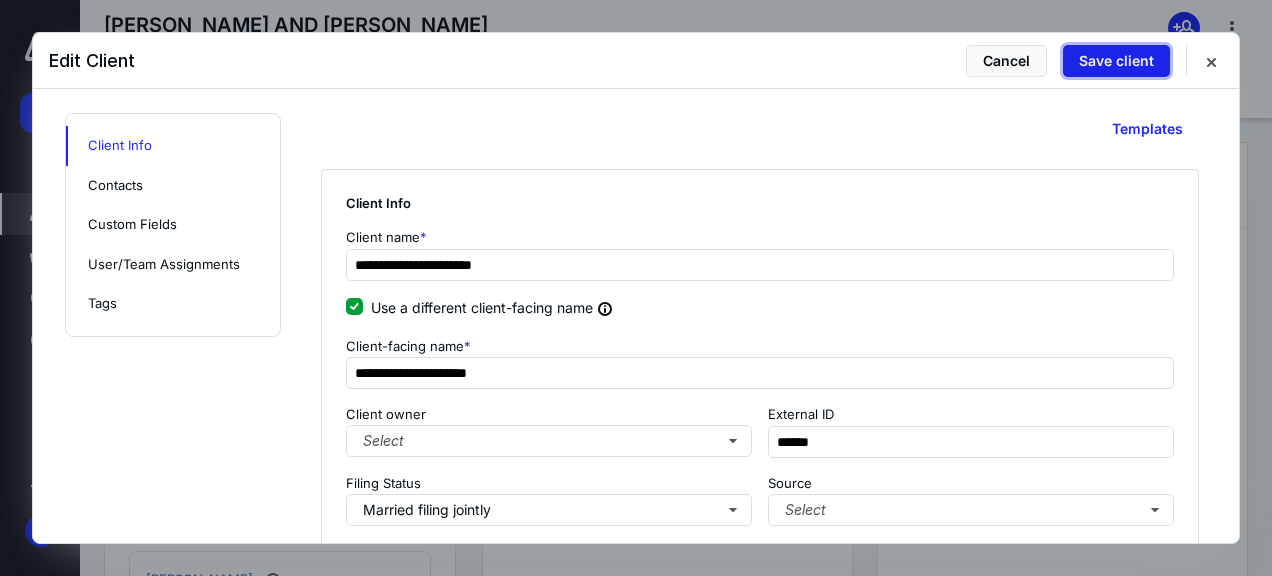 click on "Save client" at bounding box center [1116, 61] 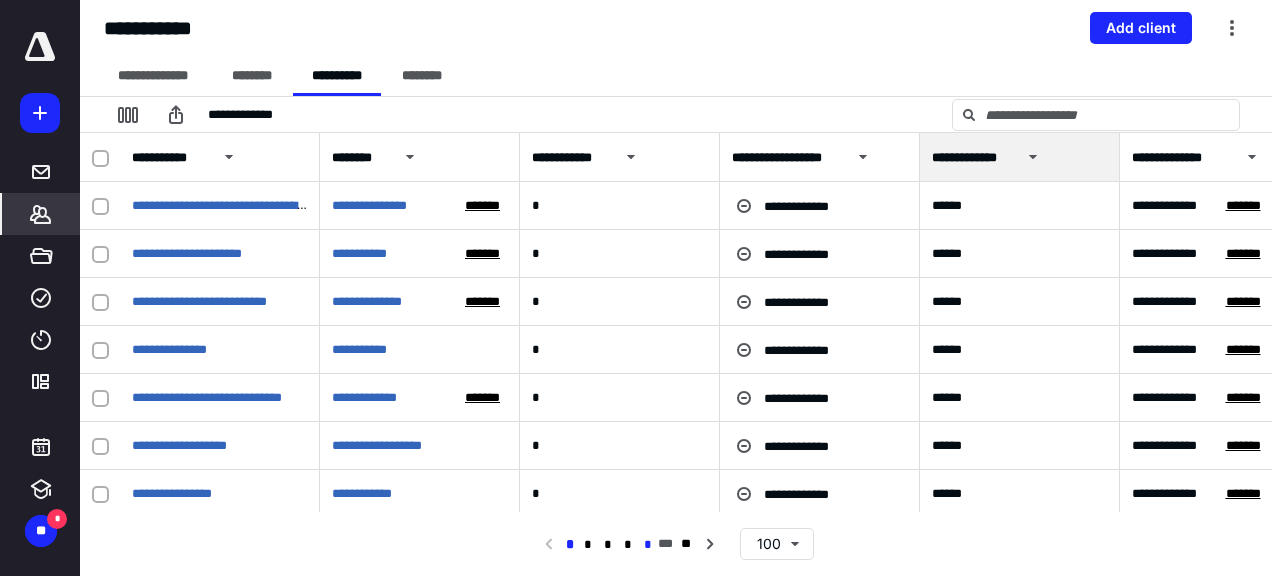 click on "*" at bounding box center [648, 545] 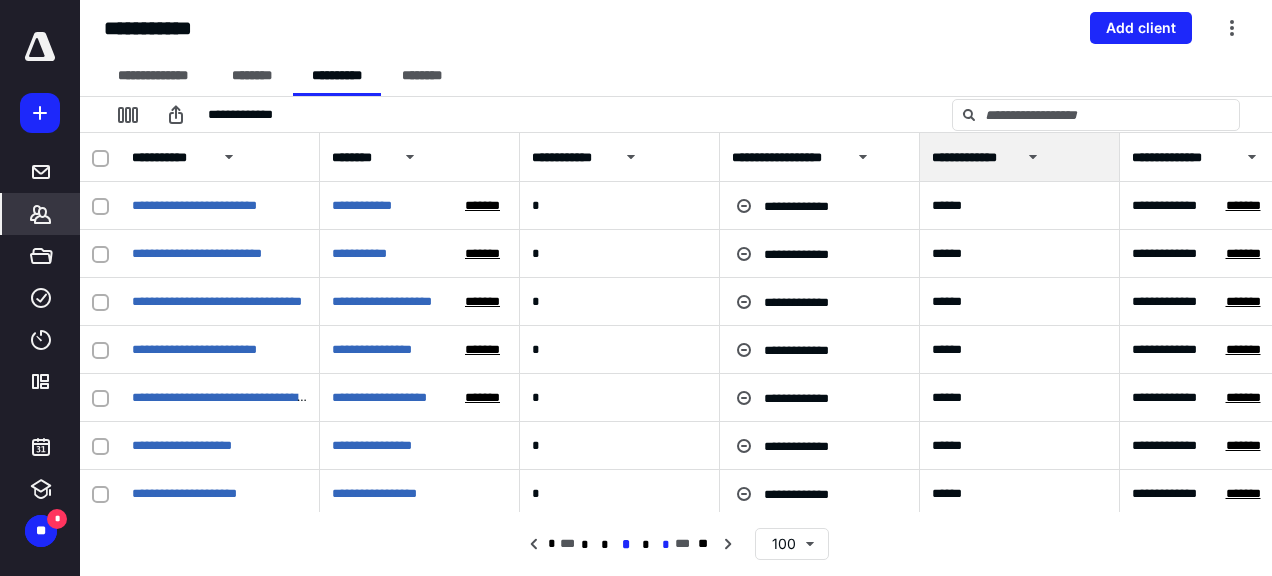 click on "*" at bounding box center (665, 545) 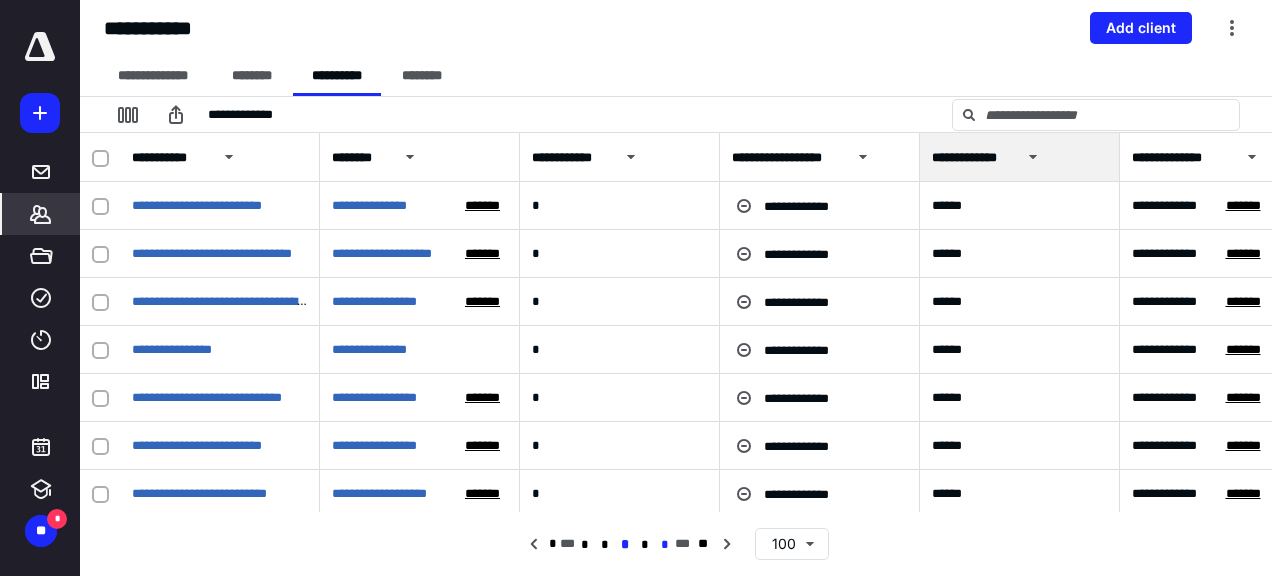 click on "*" at bounding box center [665, 545] 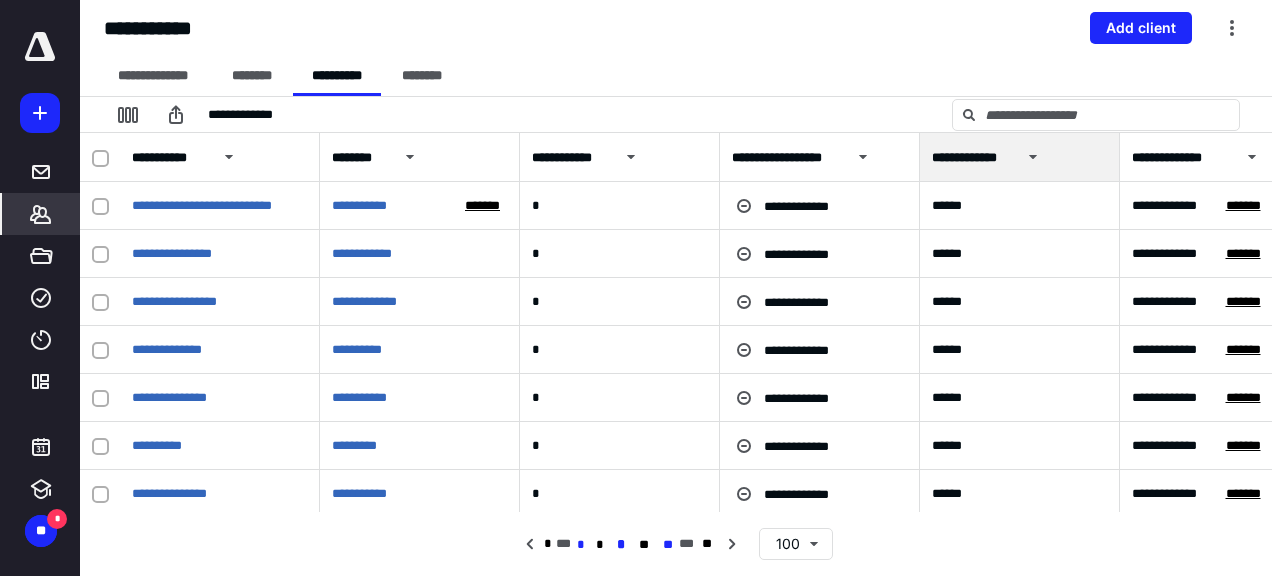 click on "**" at bounding box center [668, 545] 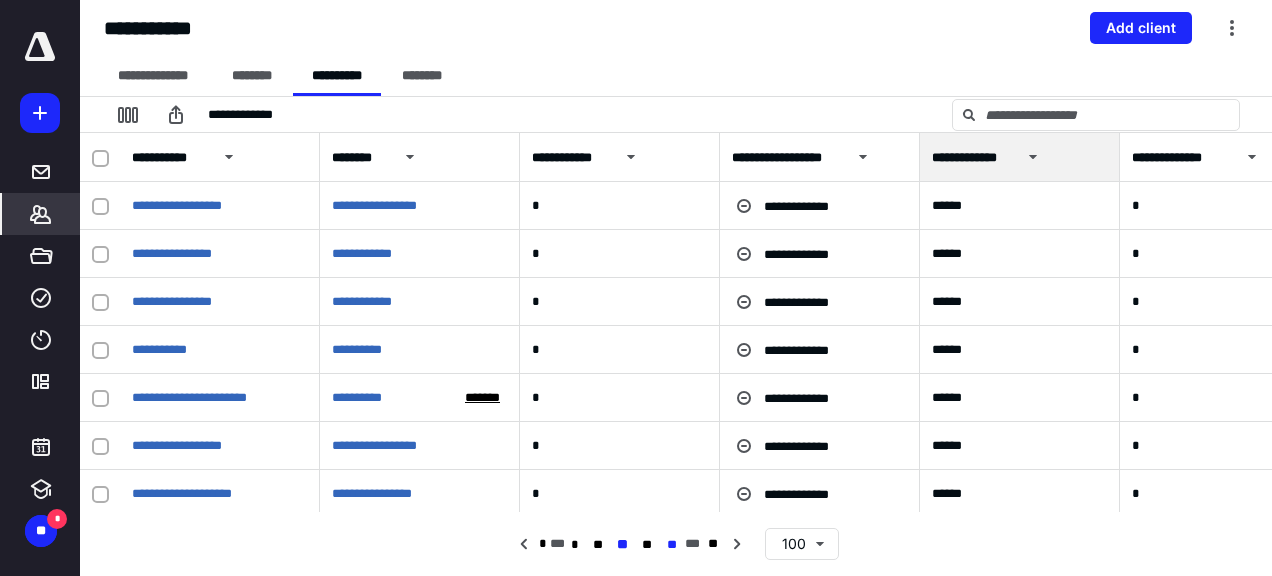click on "**" at bounding box center [672, 545] 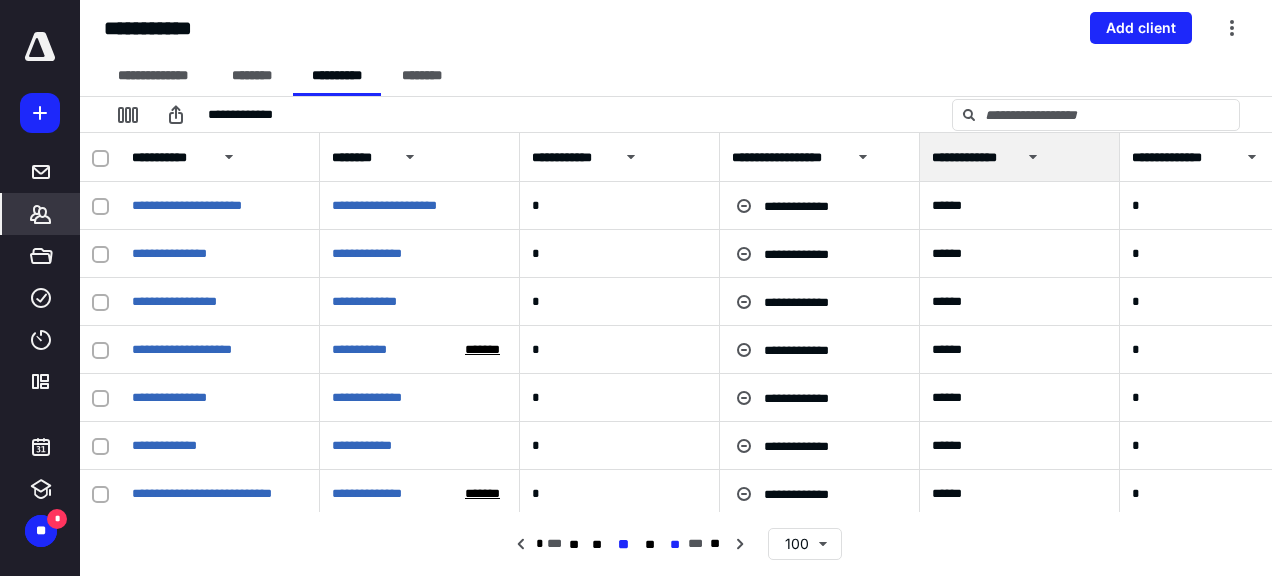 click on "**" at bounding box center (675, 545) 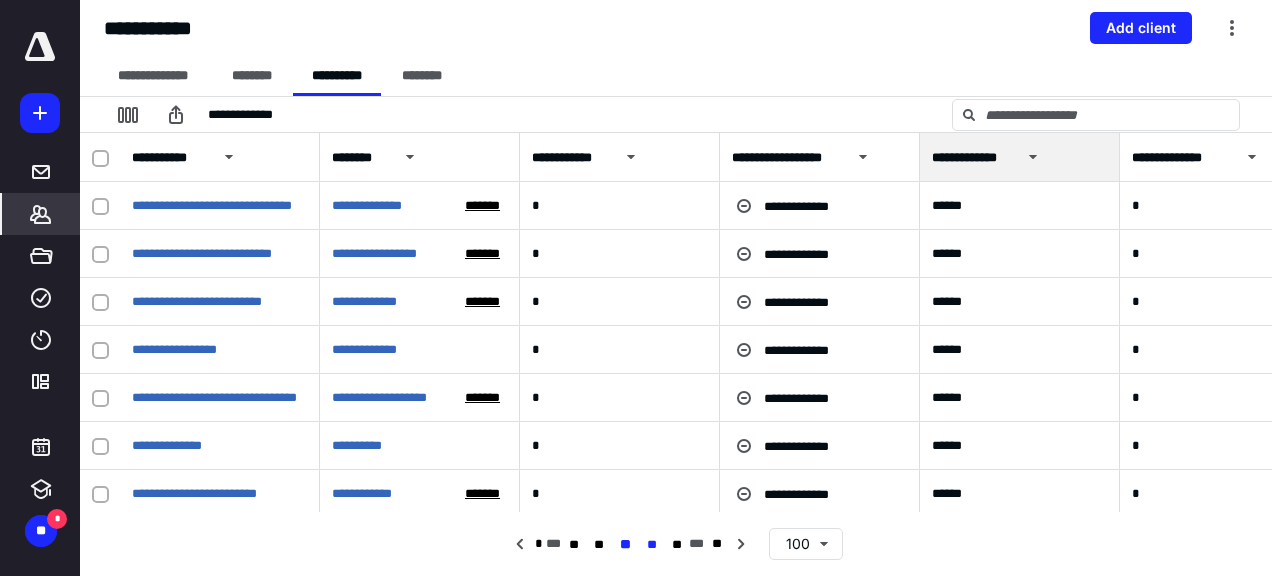 click on "**" at bounding box center [651, 545] 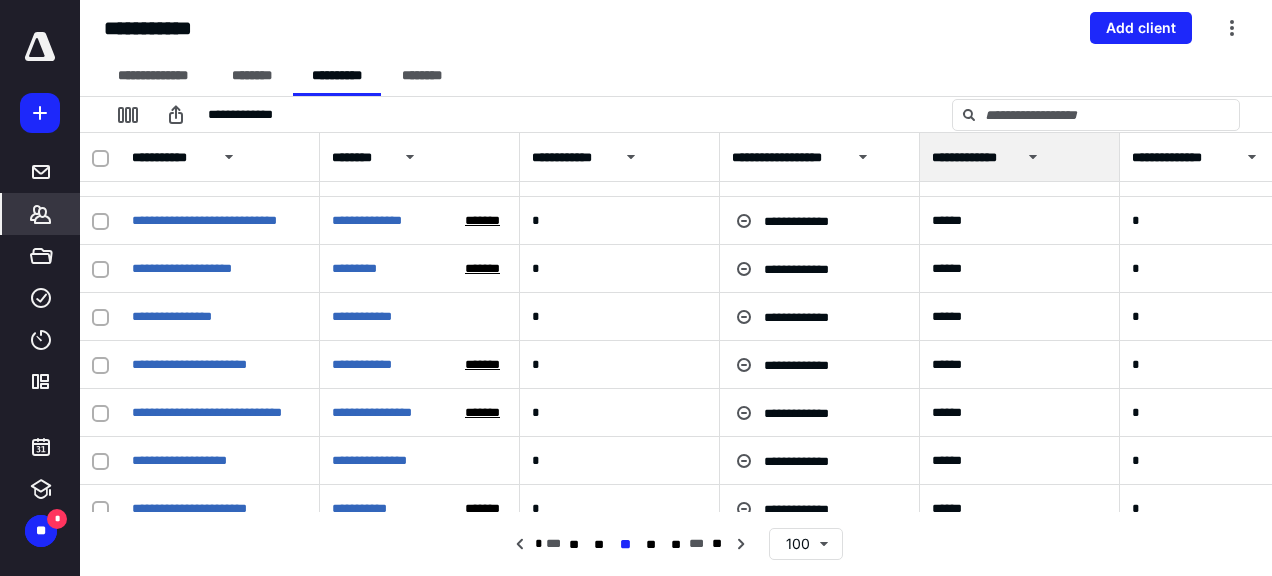 scroll, scrollTop: 300, scrollLeft: 0, axis: vertical 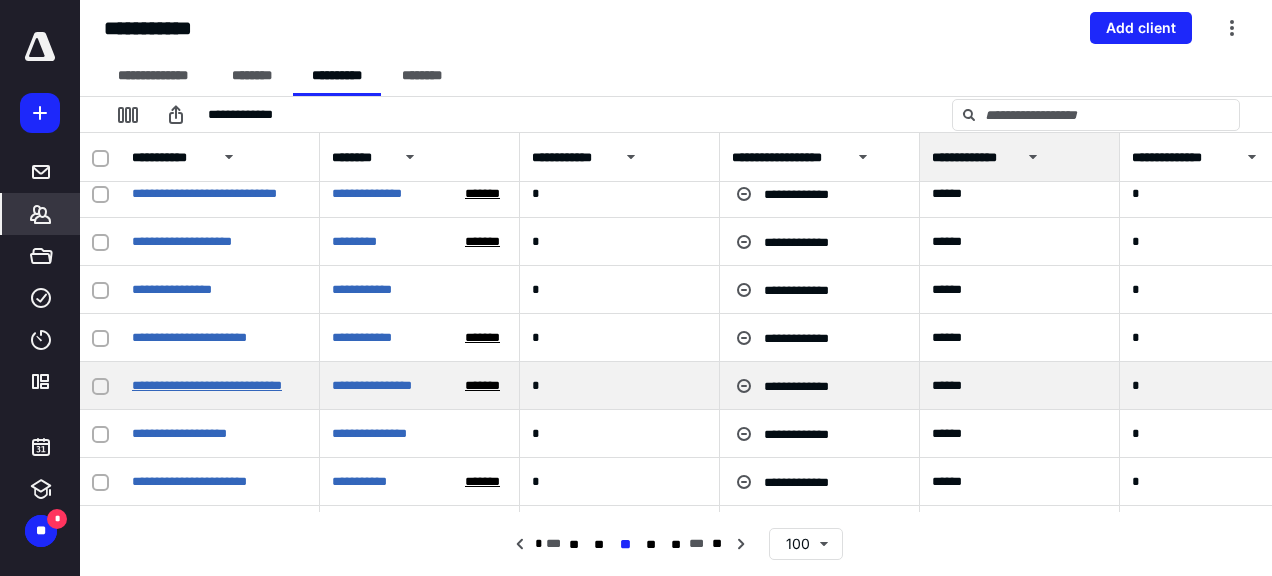 click on "**********" at bounding box center (207, 385) 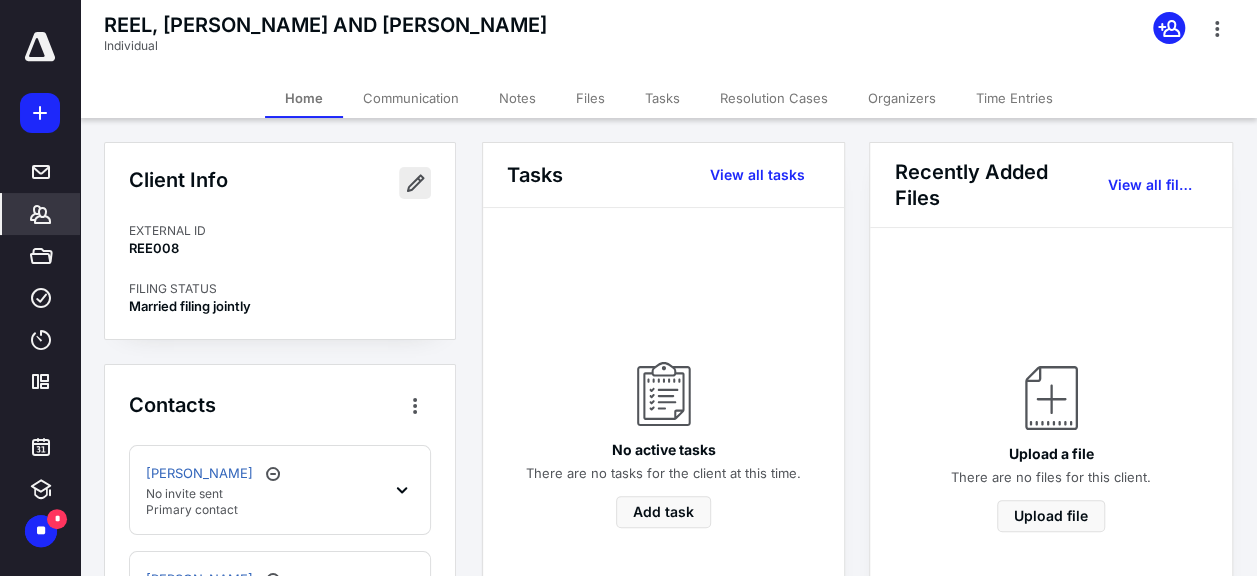 click at bounding box center (415, 183) 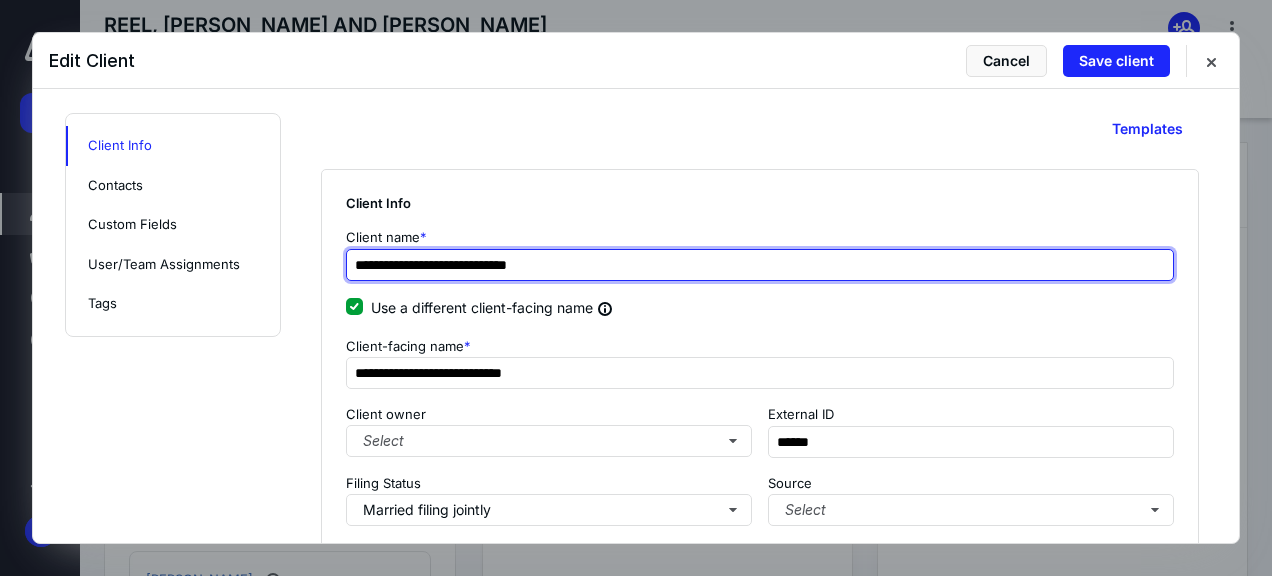 click on "**********" at bounding box center (760, 265) 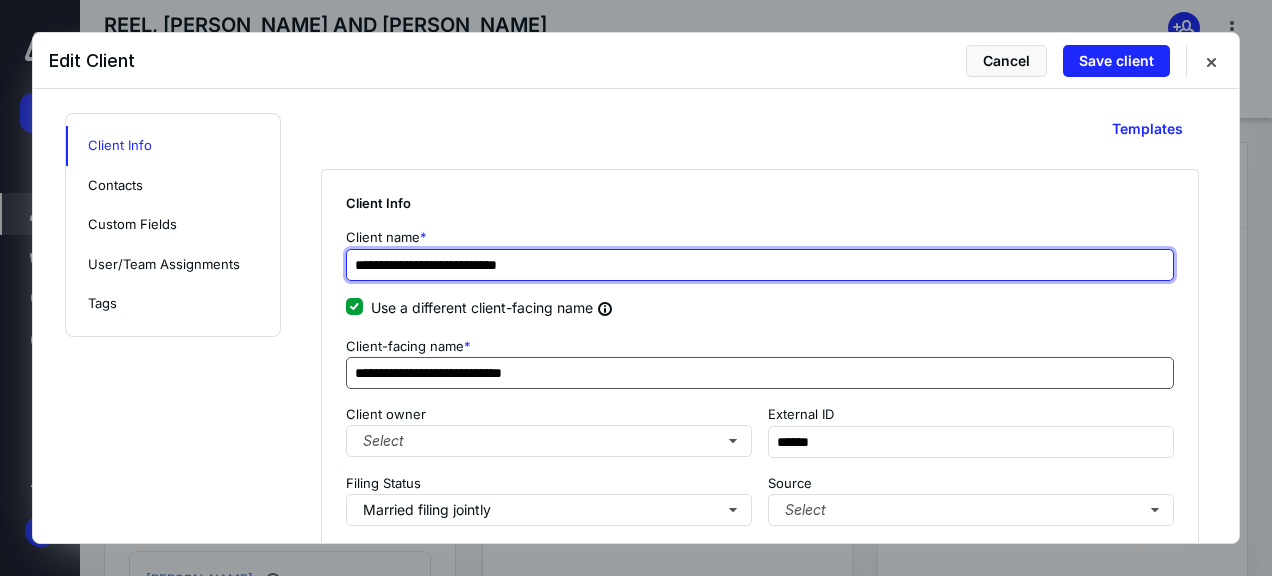 type on "**********" 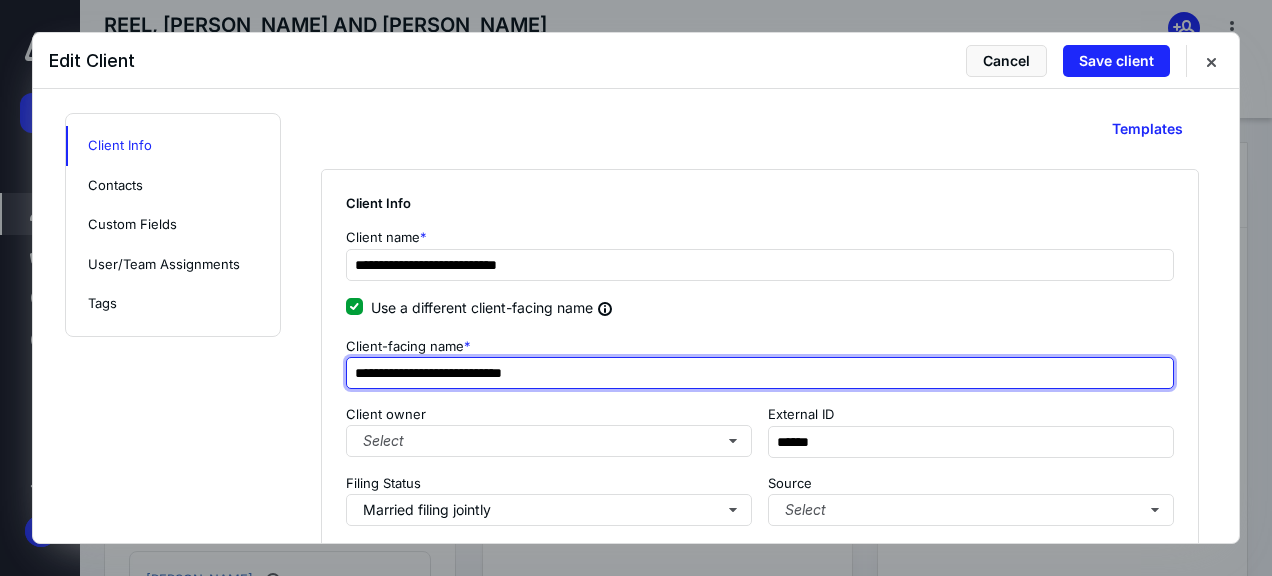 click on "**********" at bounding box center (760, 373) 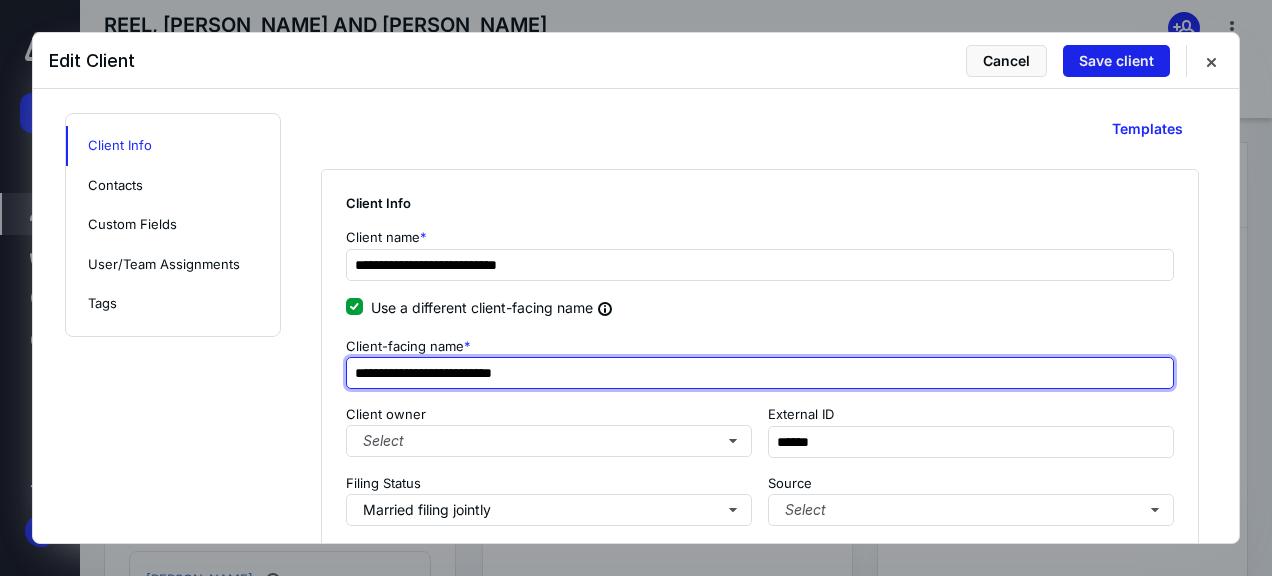 type on "**********" 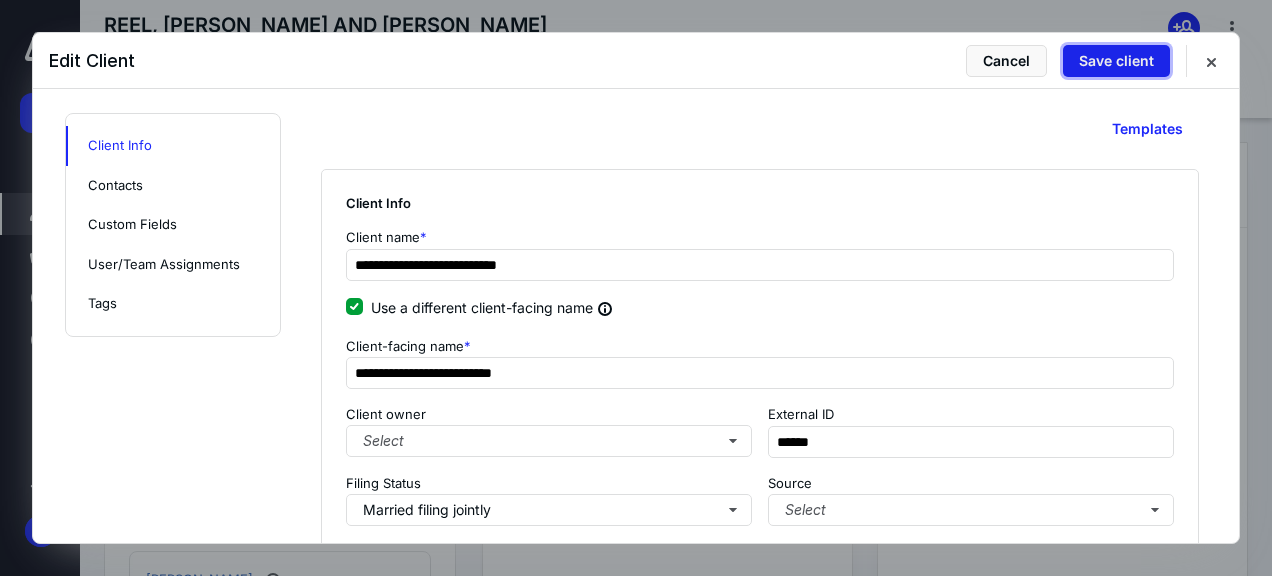click on "Save client" at bounding box center [1116, 61] 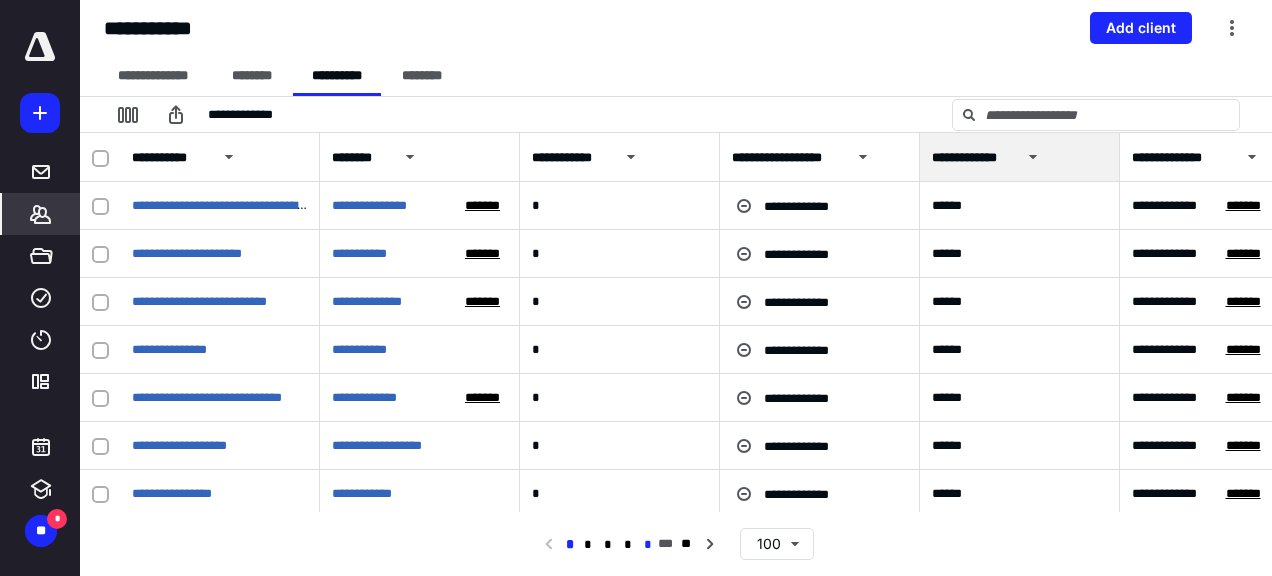 click on "*" at bounding box center [648, 545] 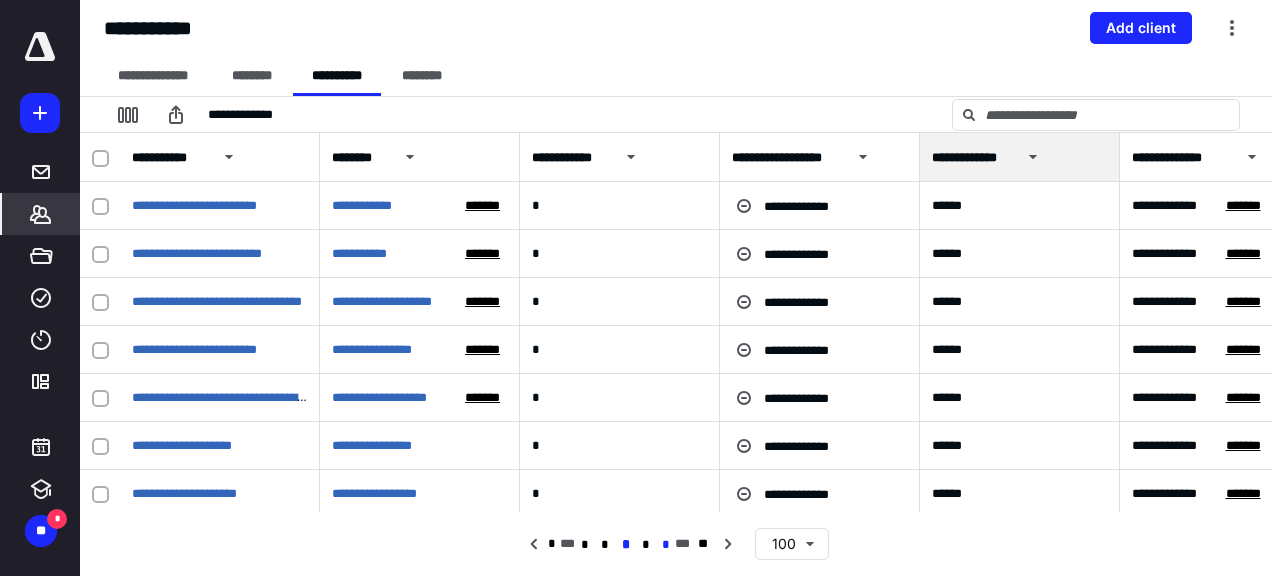 click on "*" at bounding box center [665, 545] 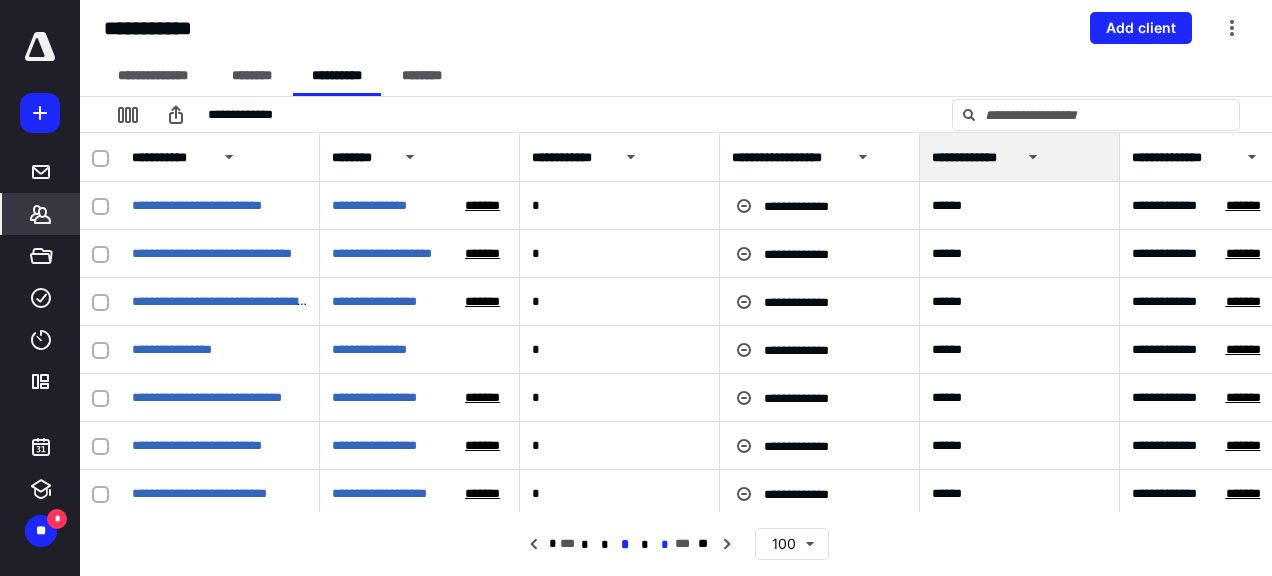 click on "*" at bounding box center [665, 545] 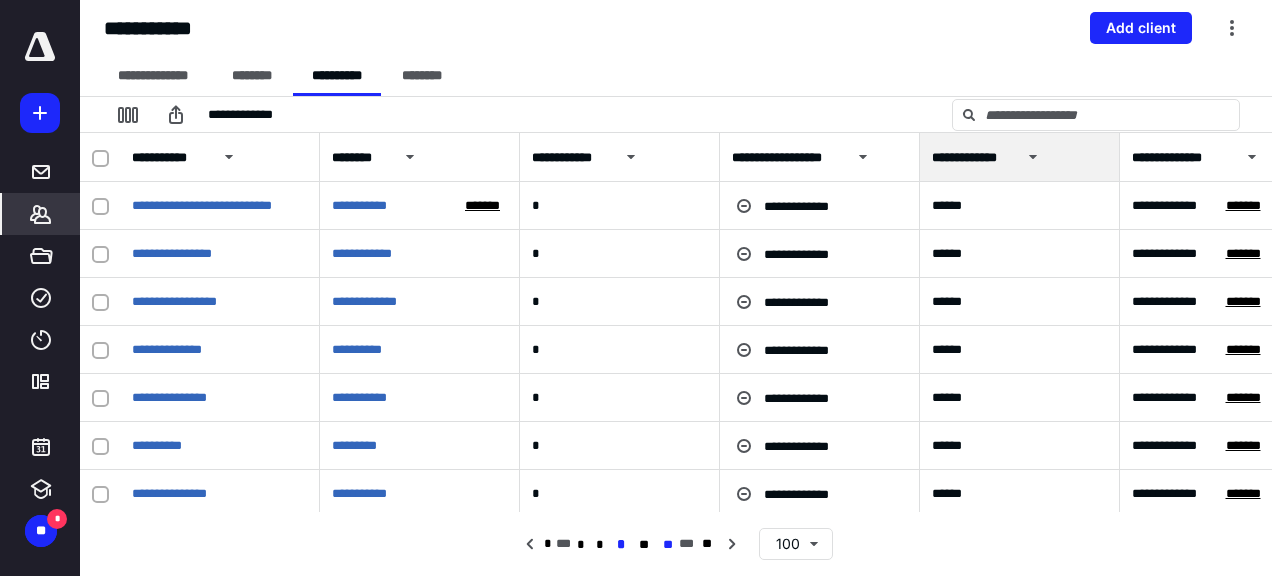 click on "**" at bounding box center (668, 545) 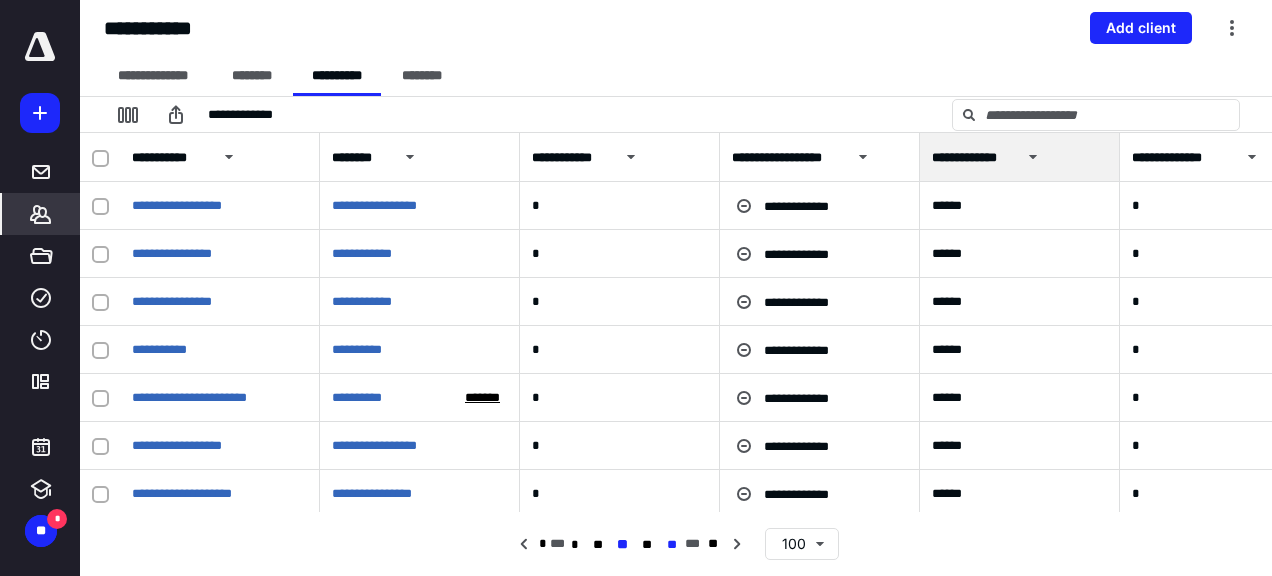 click on "**" at bounding box center (672, 545) 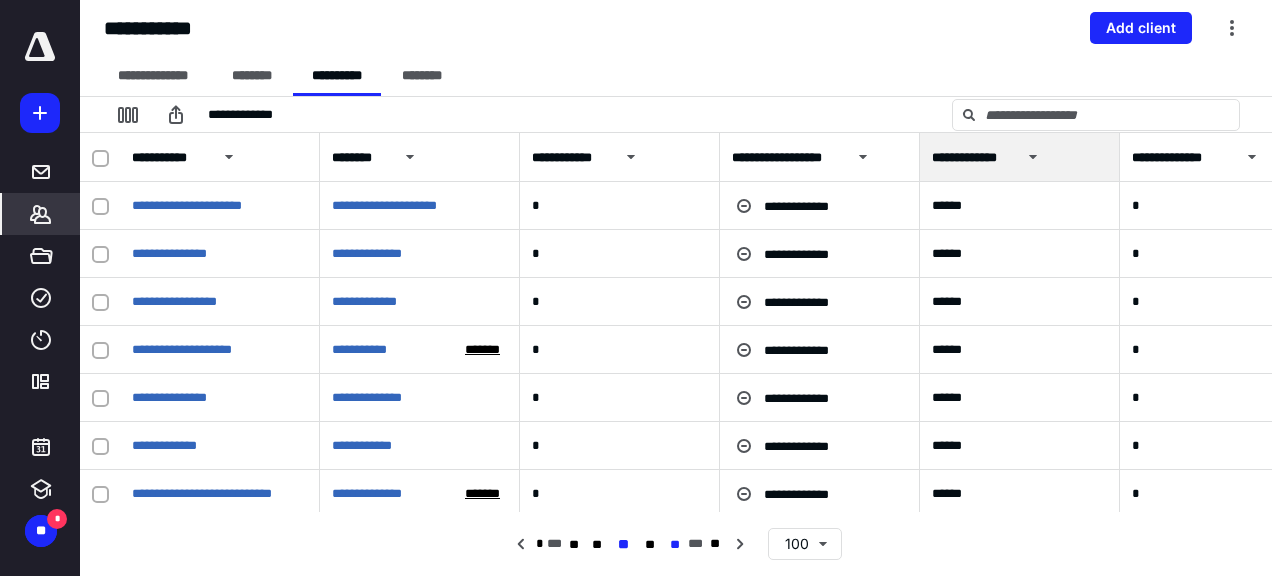 click on "**" at bounding box center [675, 545] 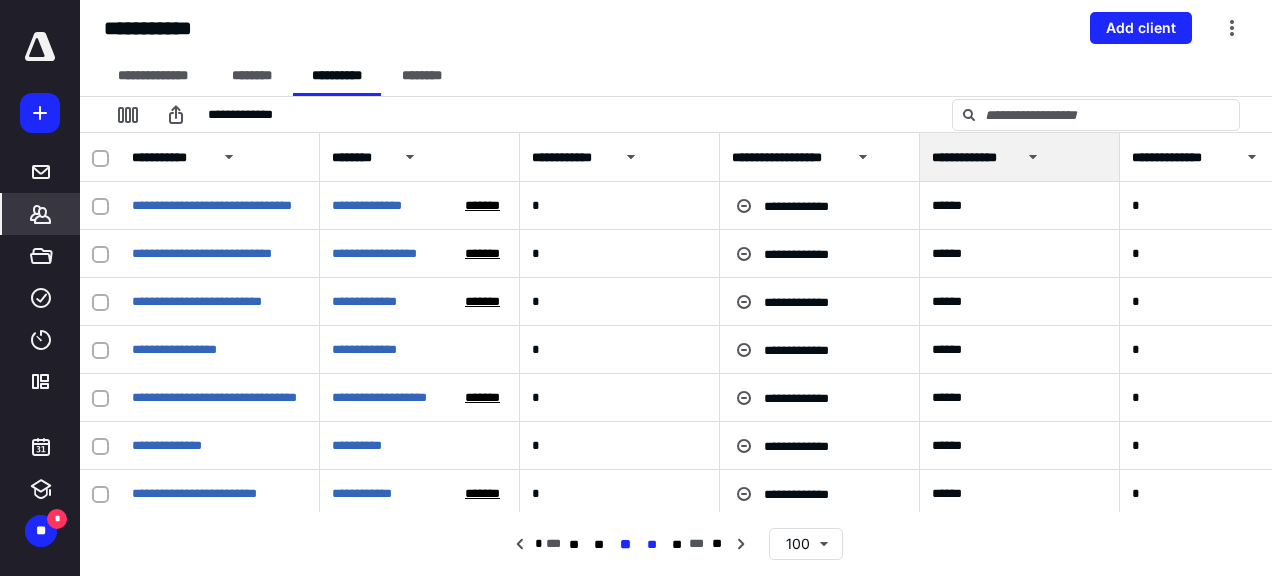 click on "**" at bounding box center (651, 545) 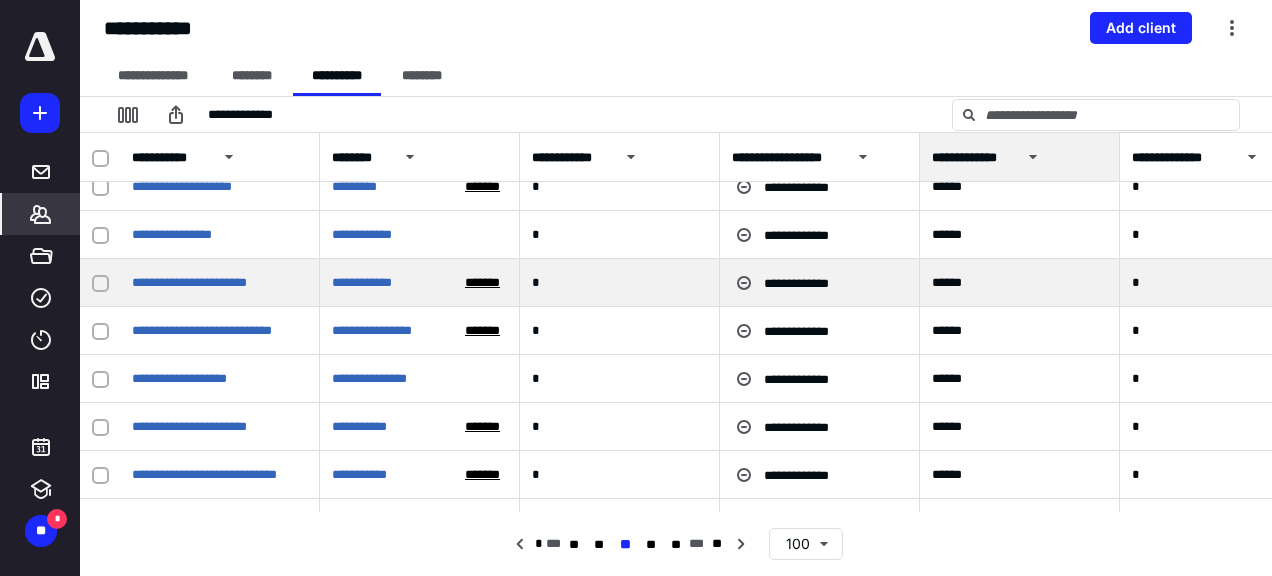 scroll, scrollTop: 400, scrollLeft: 0, axis: vertical 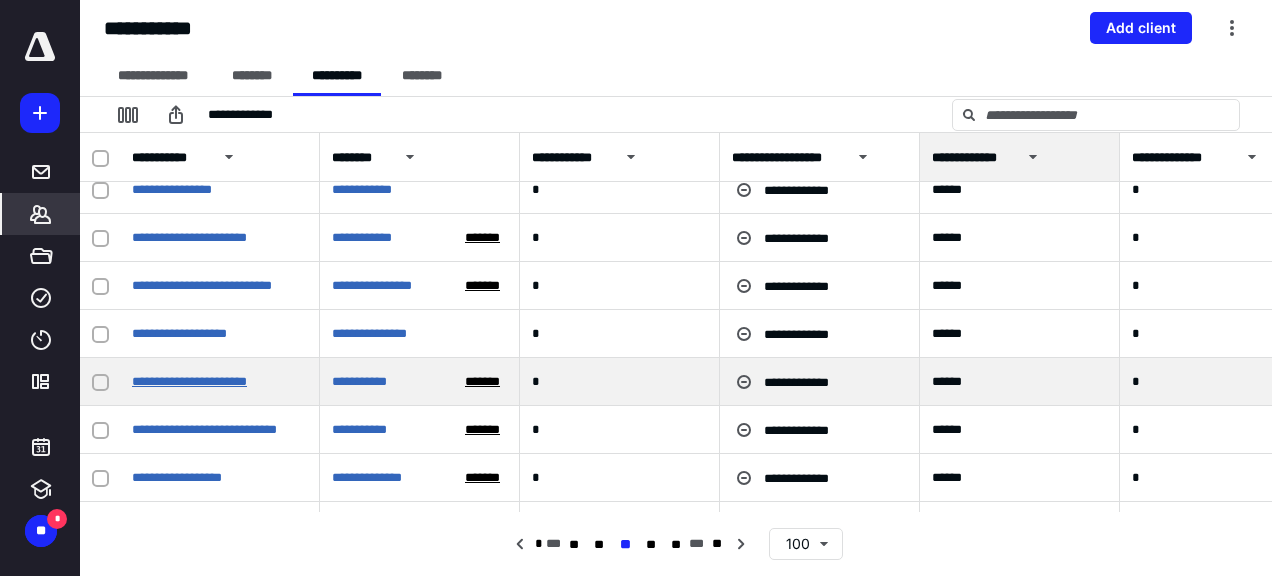 click on "**********" at bounding box center [189, 381] 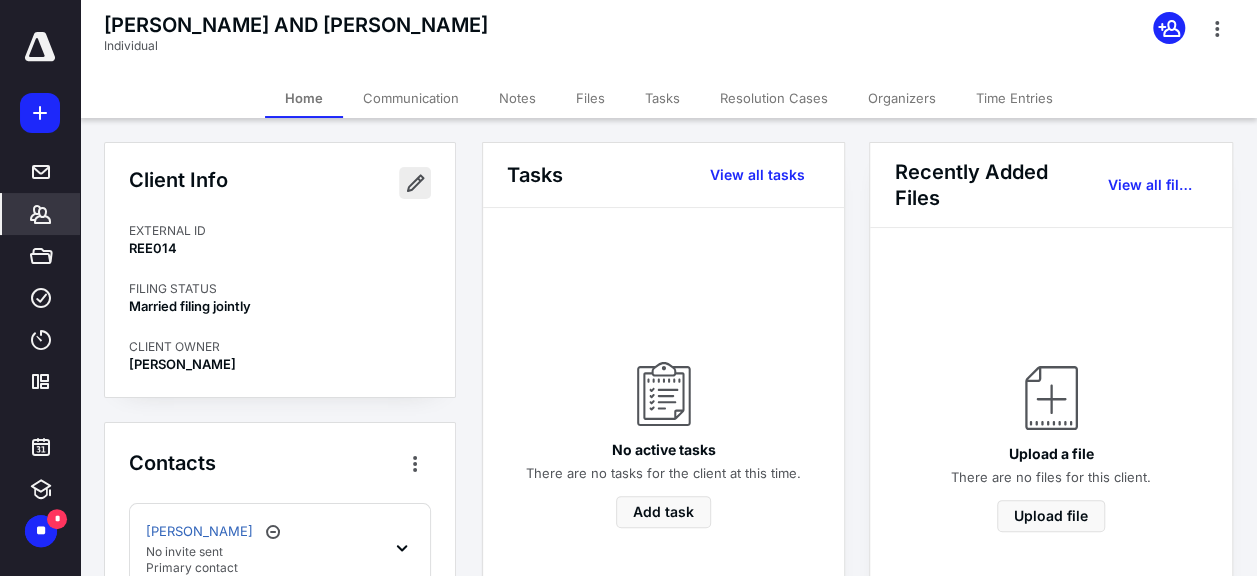 click at bounding box center [415, 183] 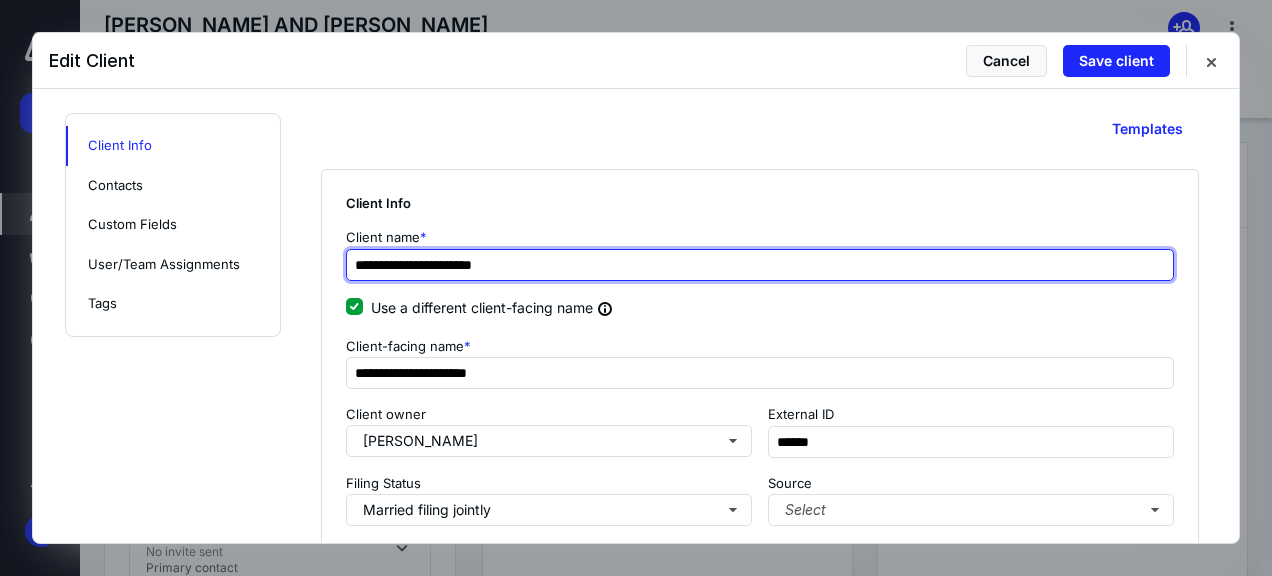 click on "**********" at bounding box center [760, 265] 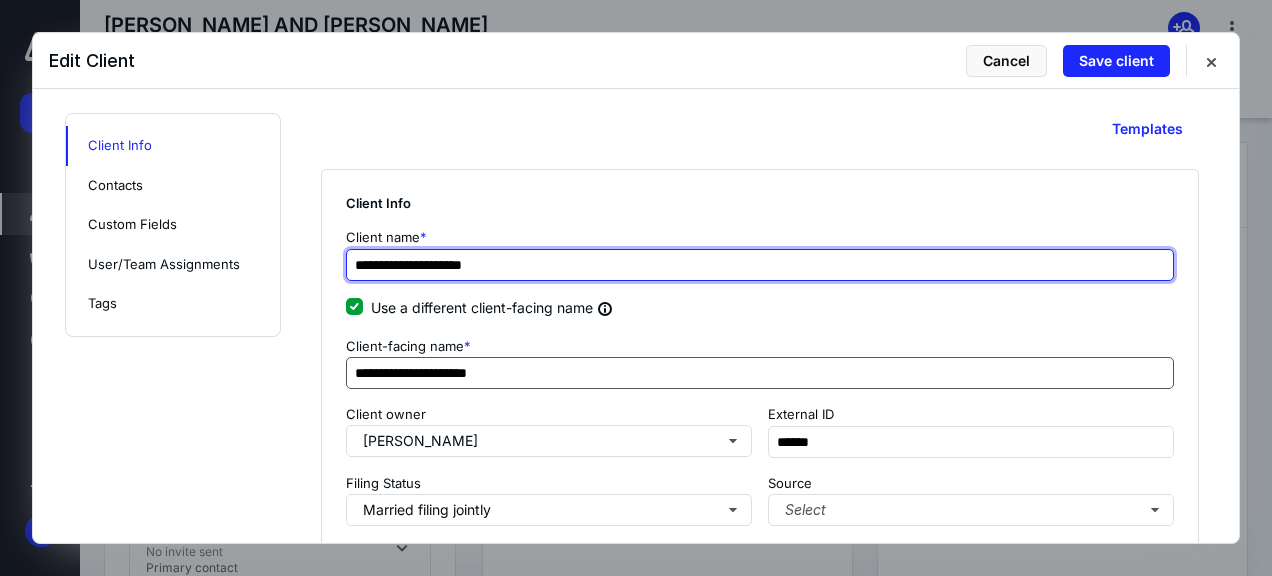 type on "**********" 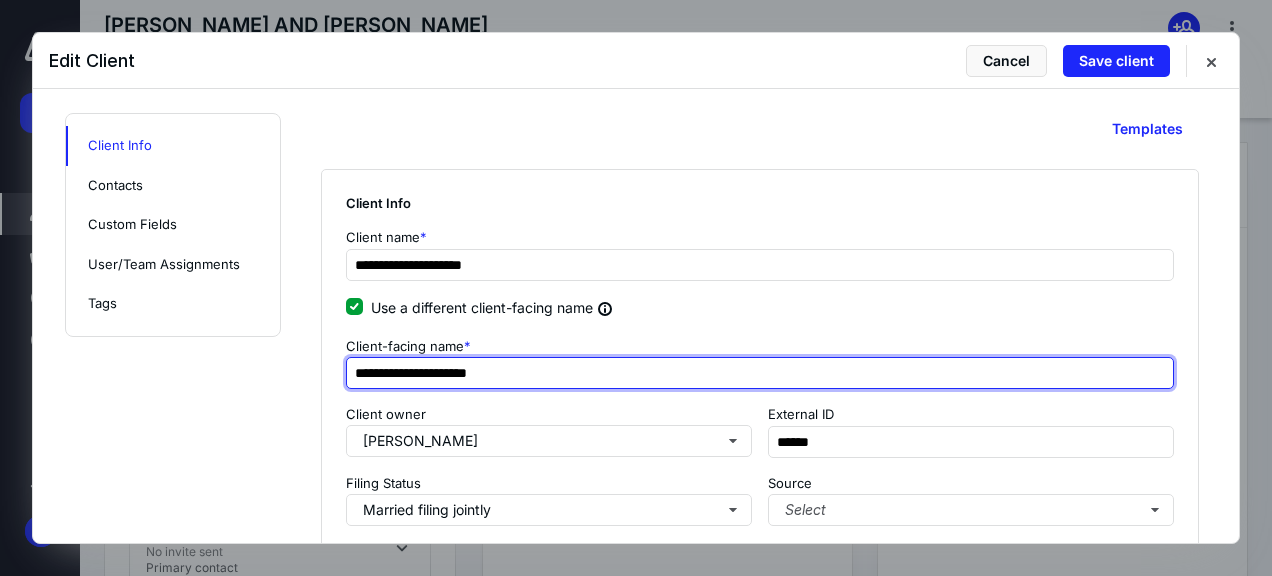 click on "**********" at bounding box center (760, 373) 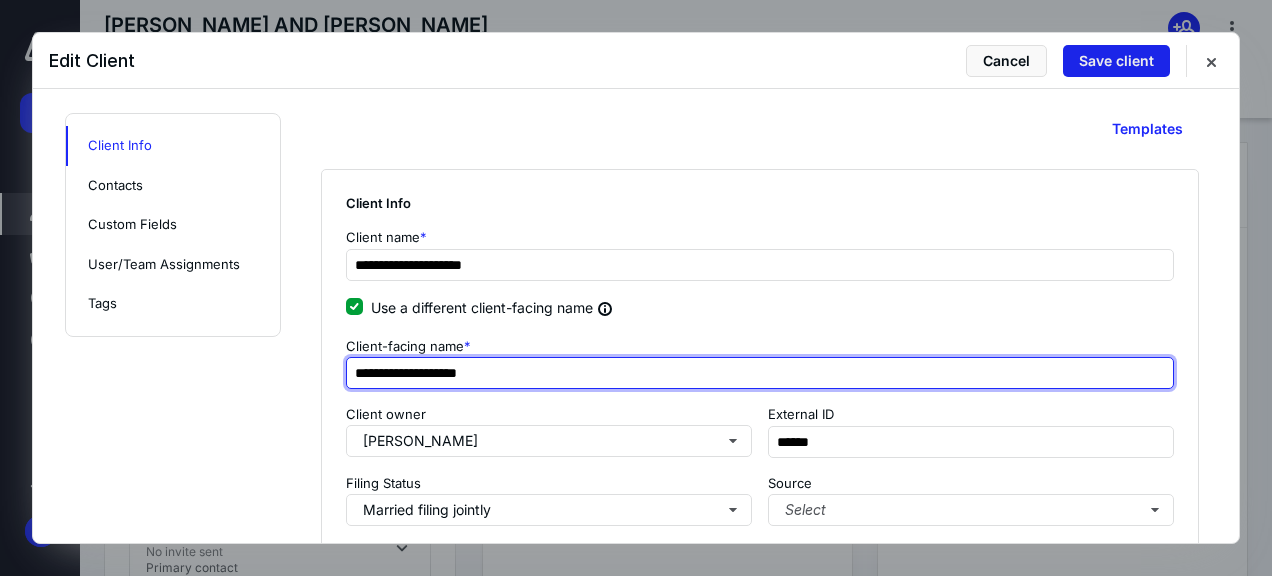 type on "**********" 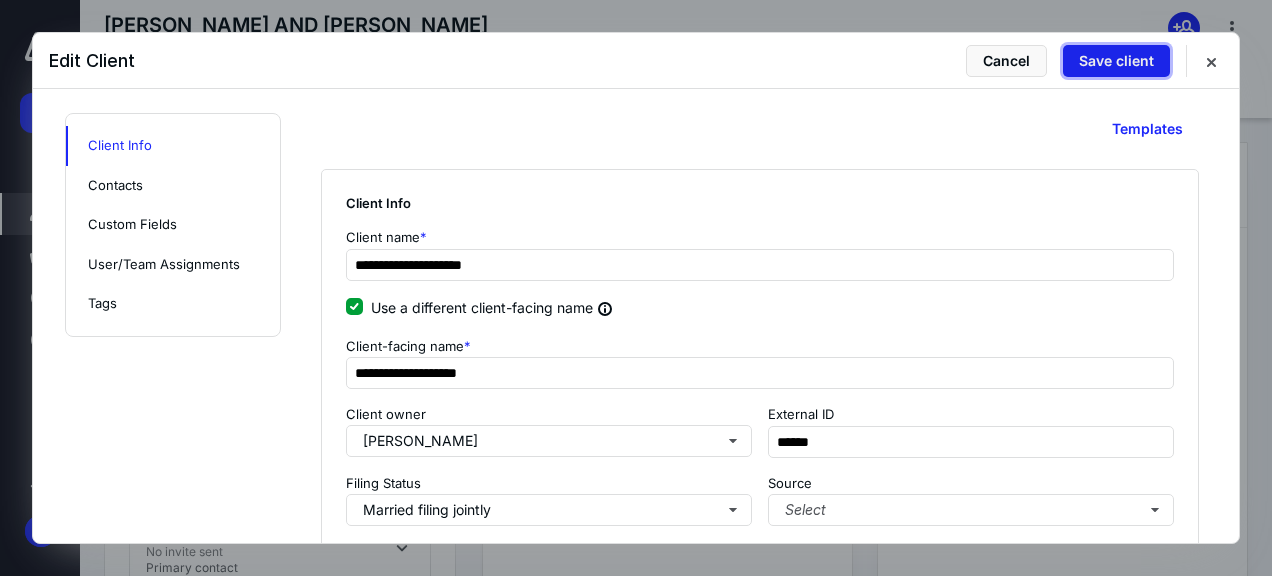 click on "Save client" at bounding box center [1116, 61] 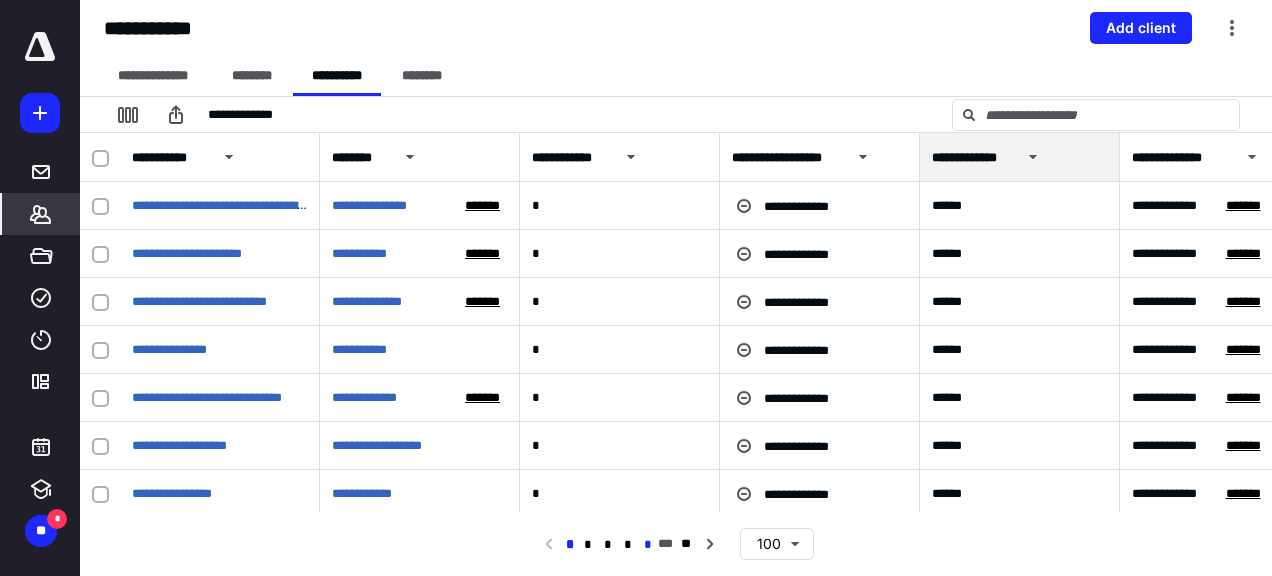 click on "*" at bounding box center (648, 545) 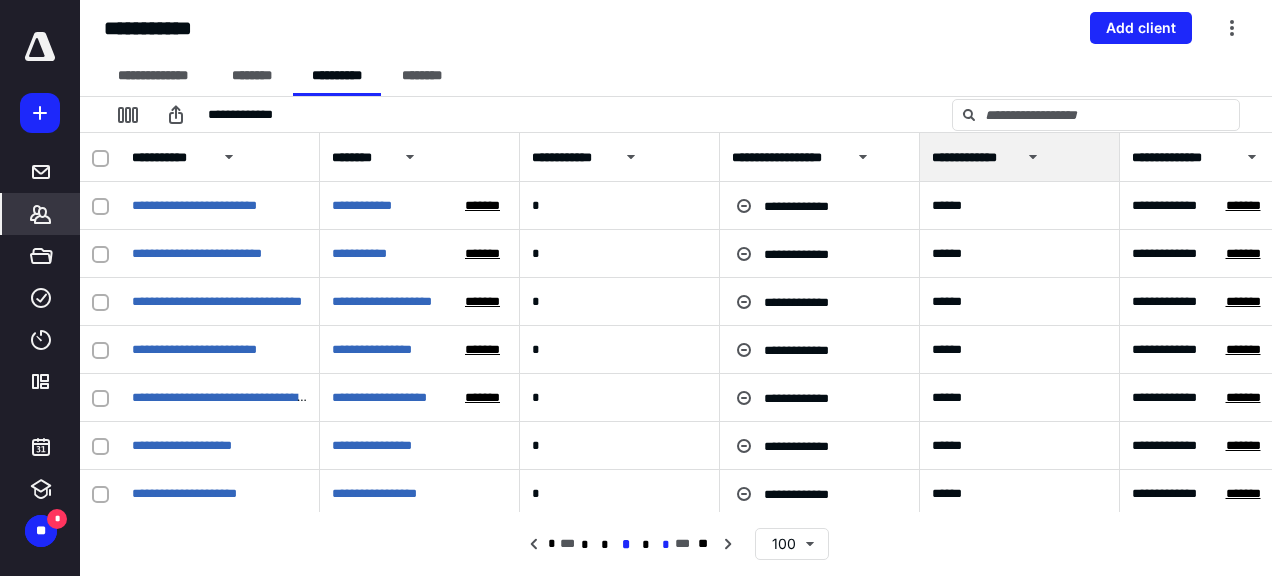 click on "*" at bounding box center [665, 545] 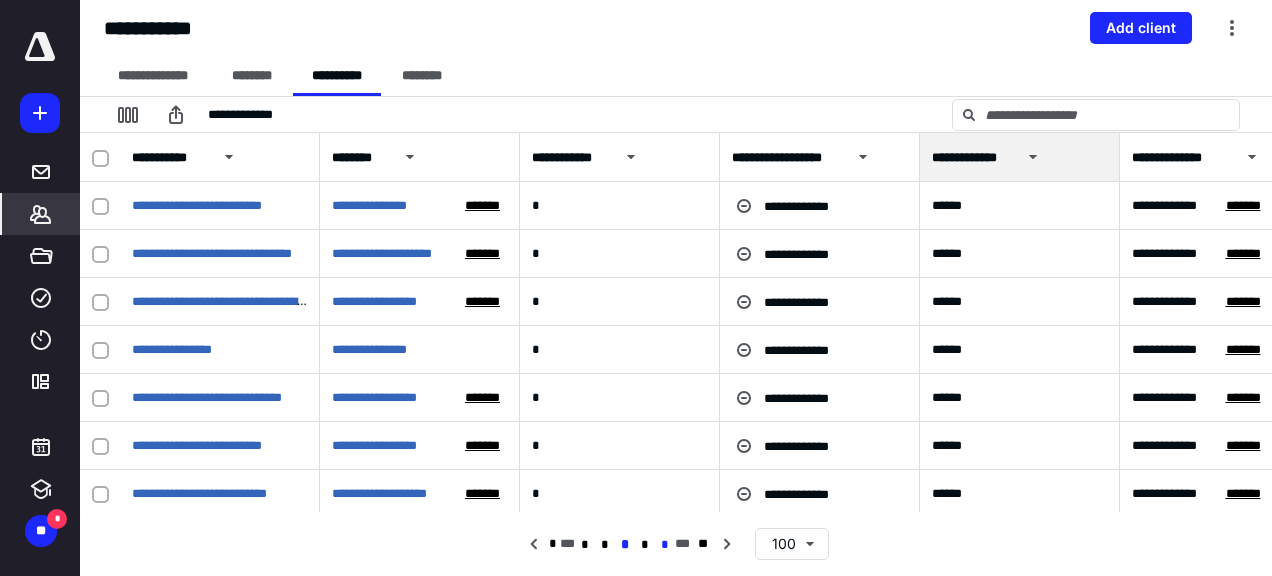 click on "*" at bounding box center (665, 545) 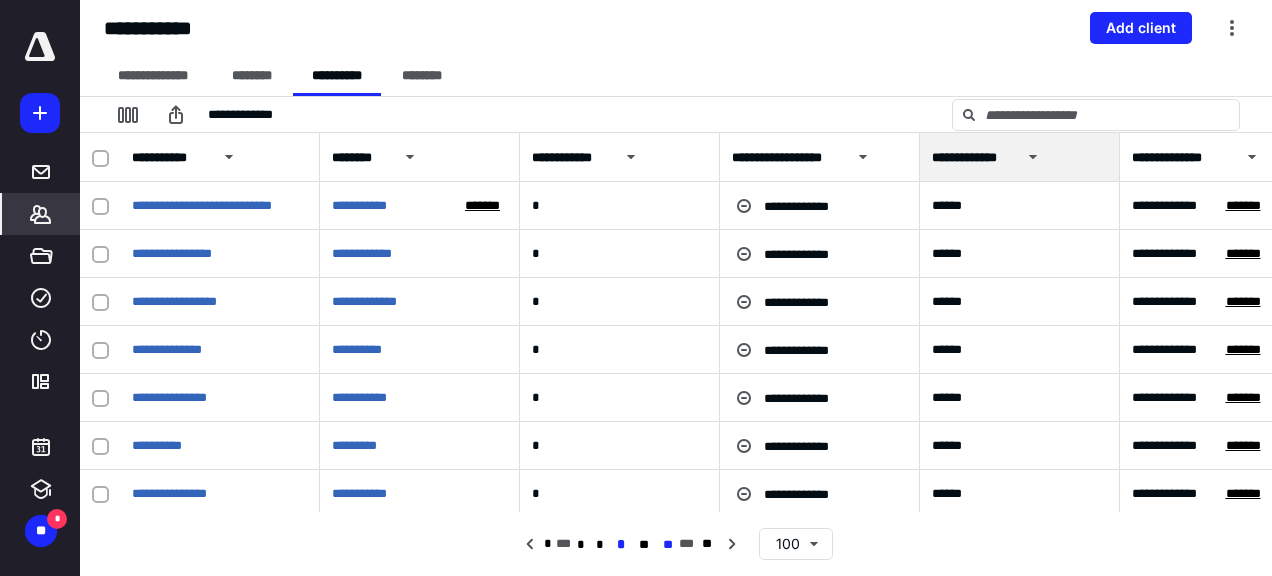 click on "**" at bounding box center [668, 545] 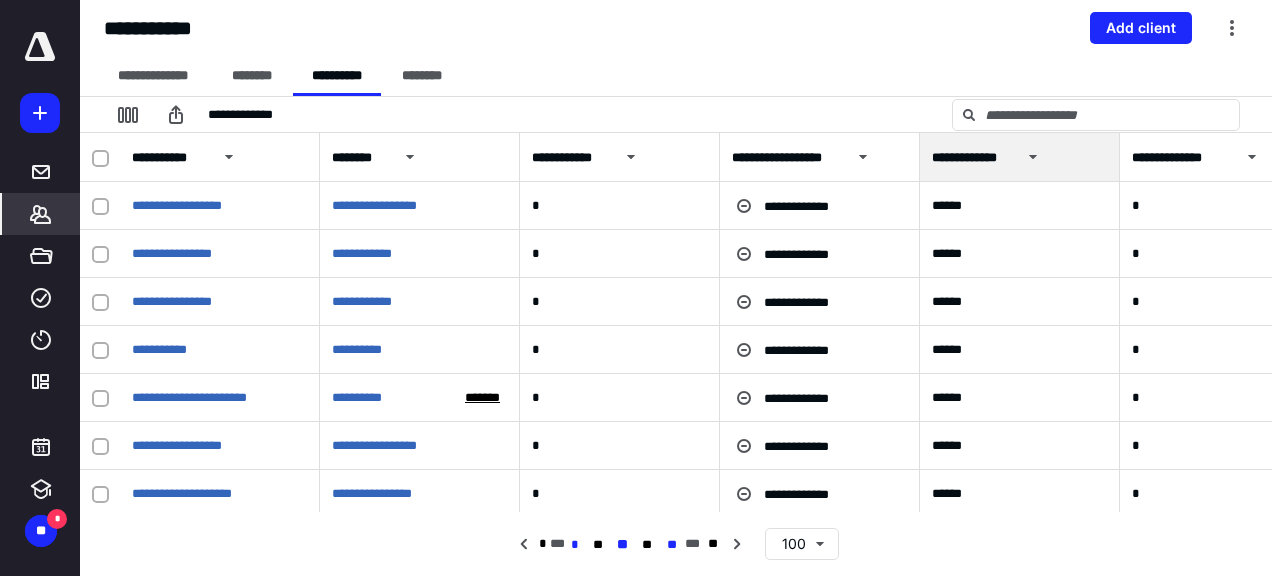 click on "**" at bounding box center [672, 545] 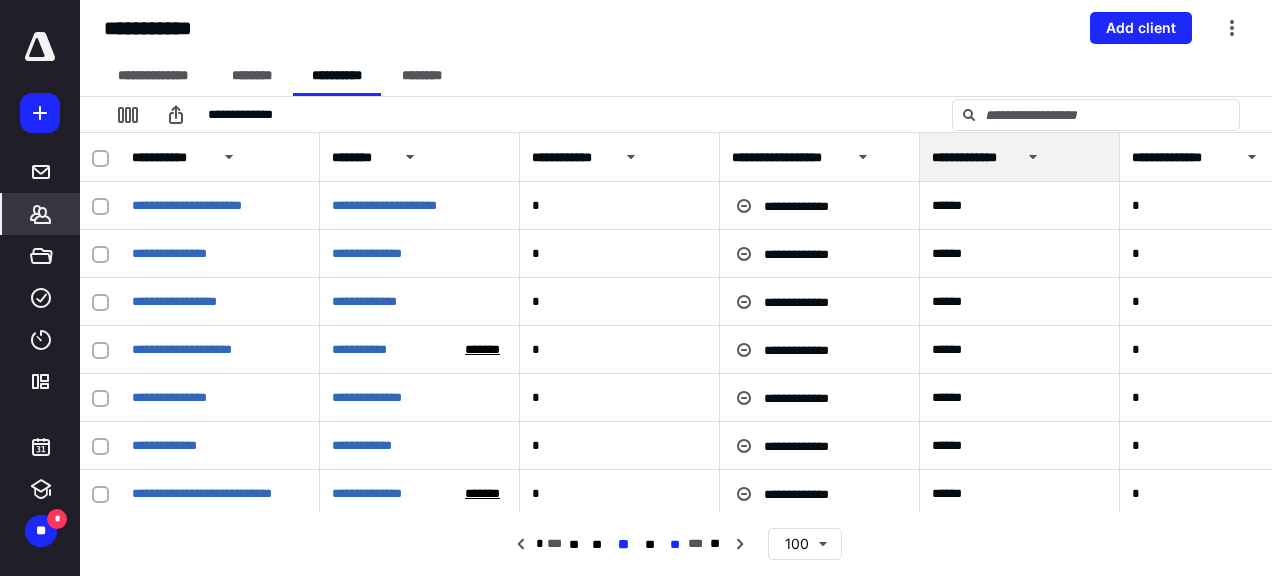 click on "**" at bounding box center [675, 545] 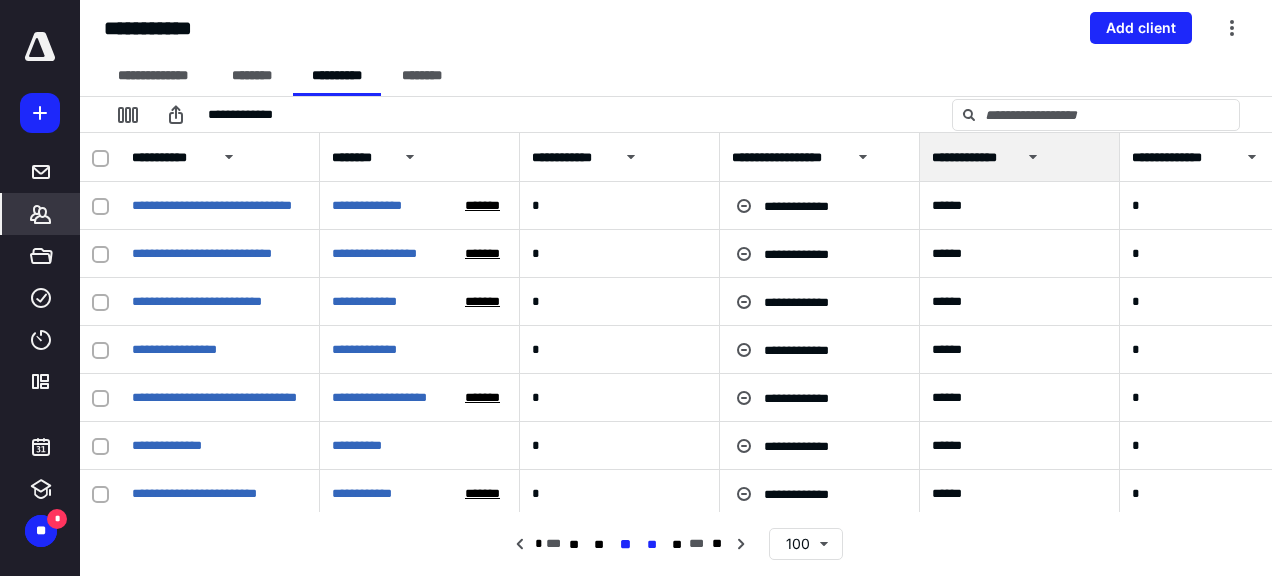 click on "**" at bounding box center (651, 545) 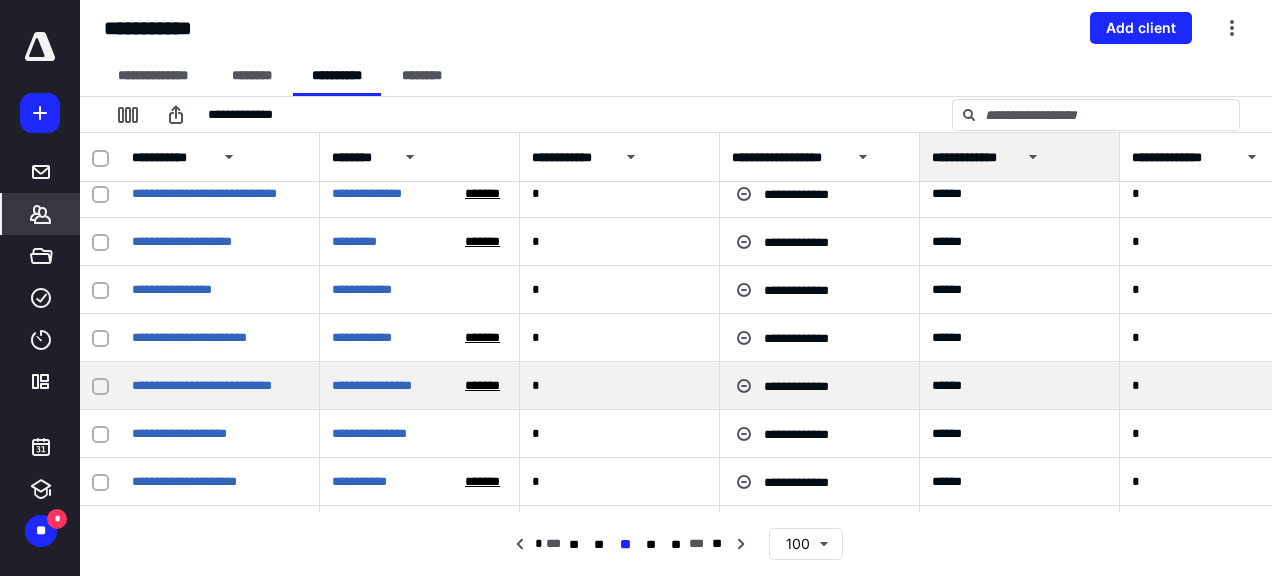 scroll, scrollTop: 400, scrollLeft: 0, axis: vertical 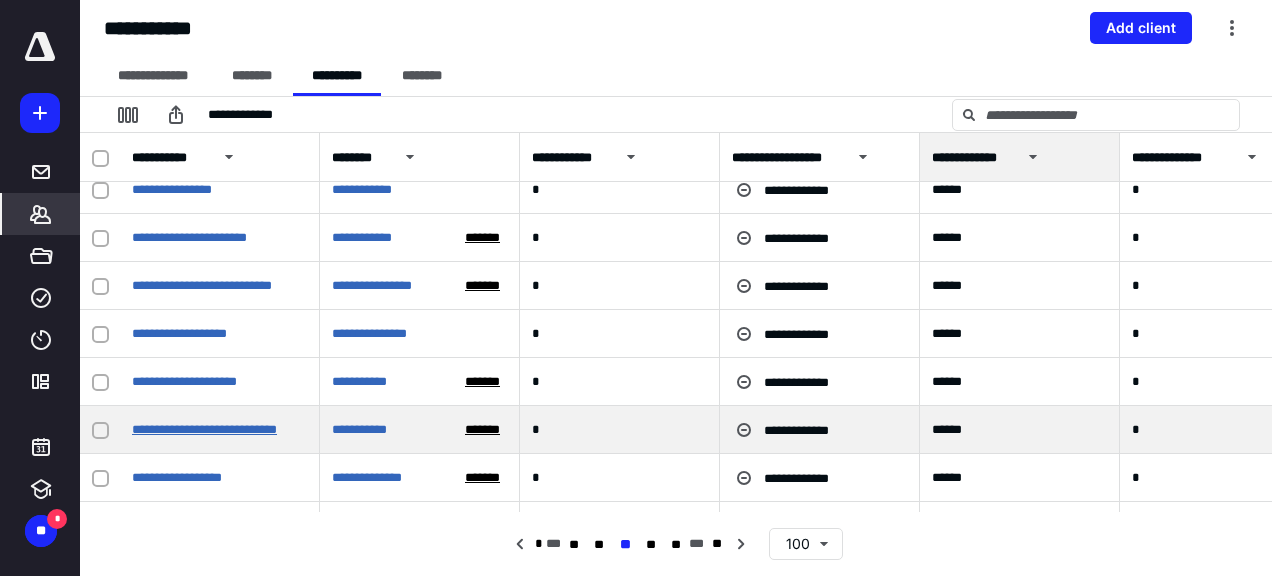 click on "**********" at bounding box center (204, 429) 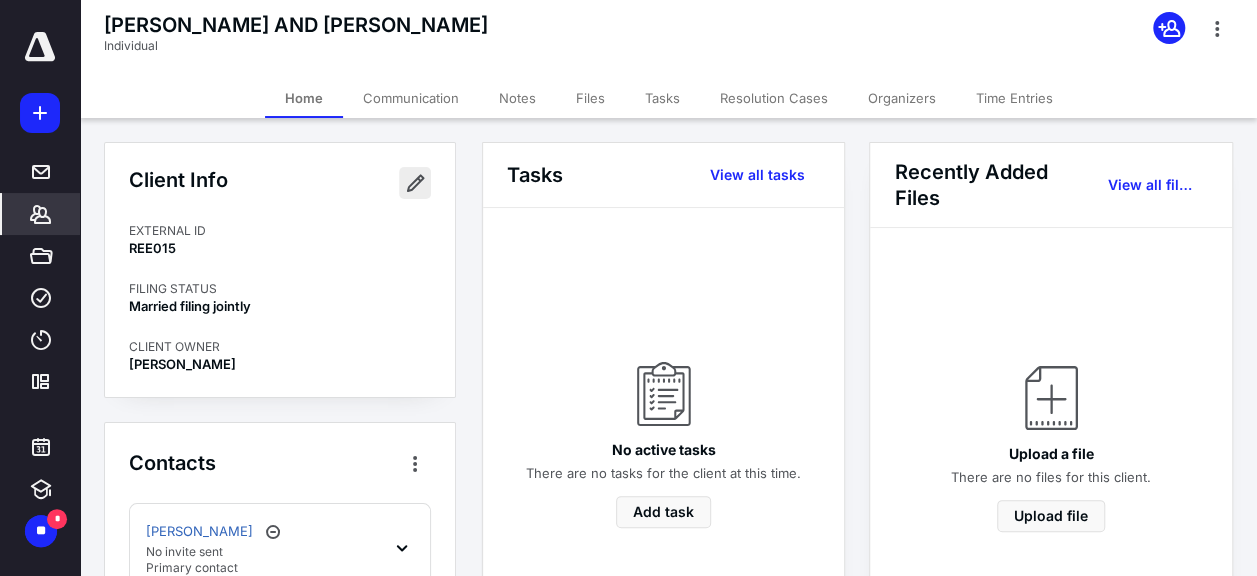 click at bounding box center (415, 183) 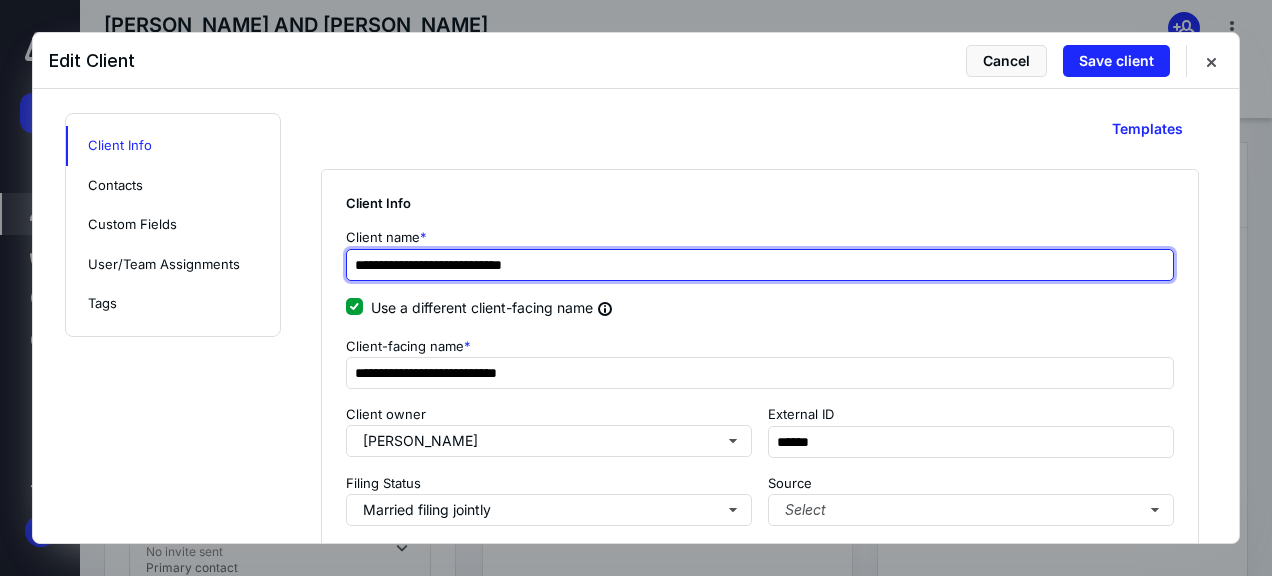 click on "**********" at bounding box center (760, 265) 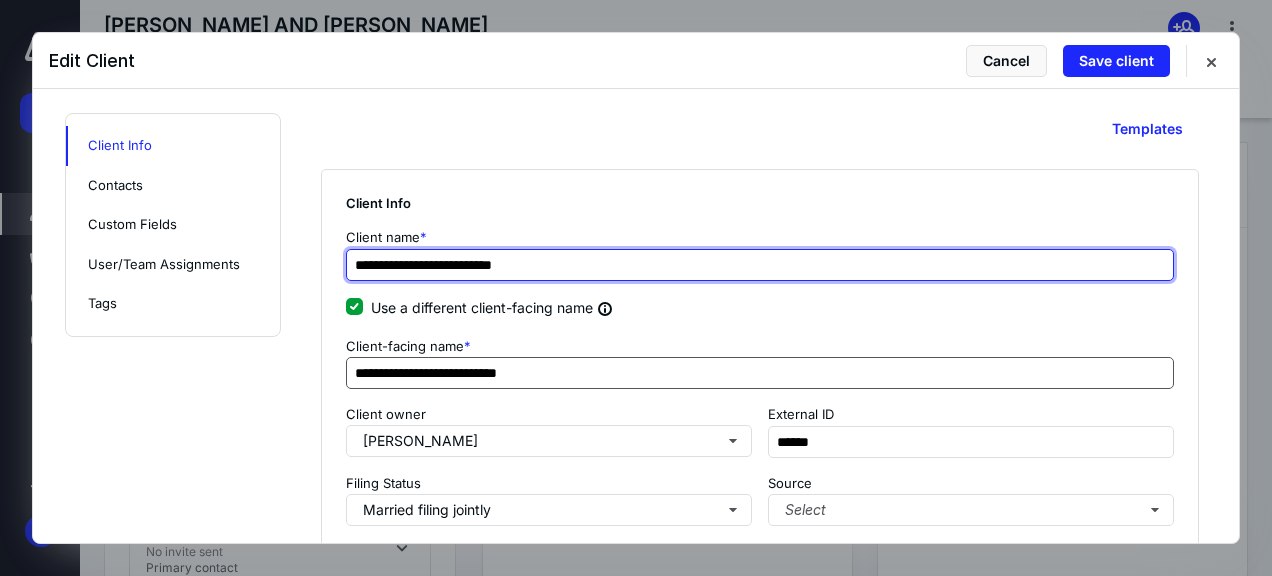 type on "**********" 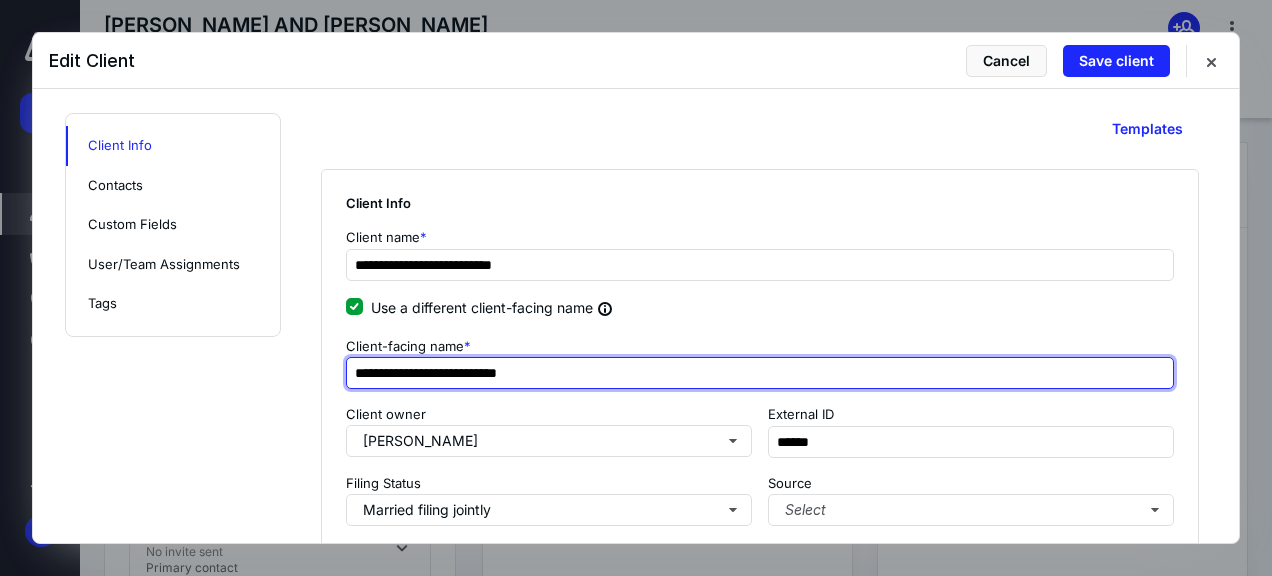 click on "**********" at bounding box center (760, 373) 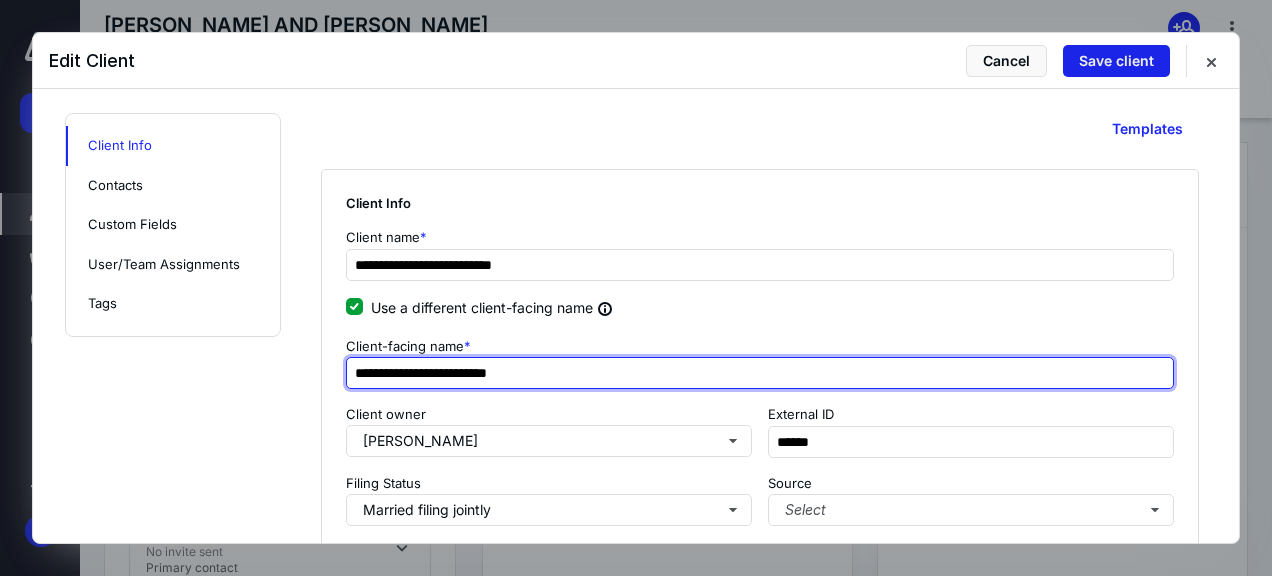 type on "**********" 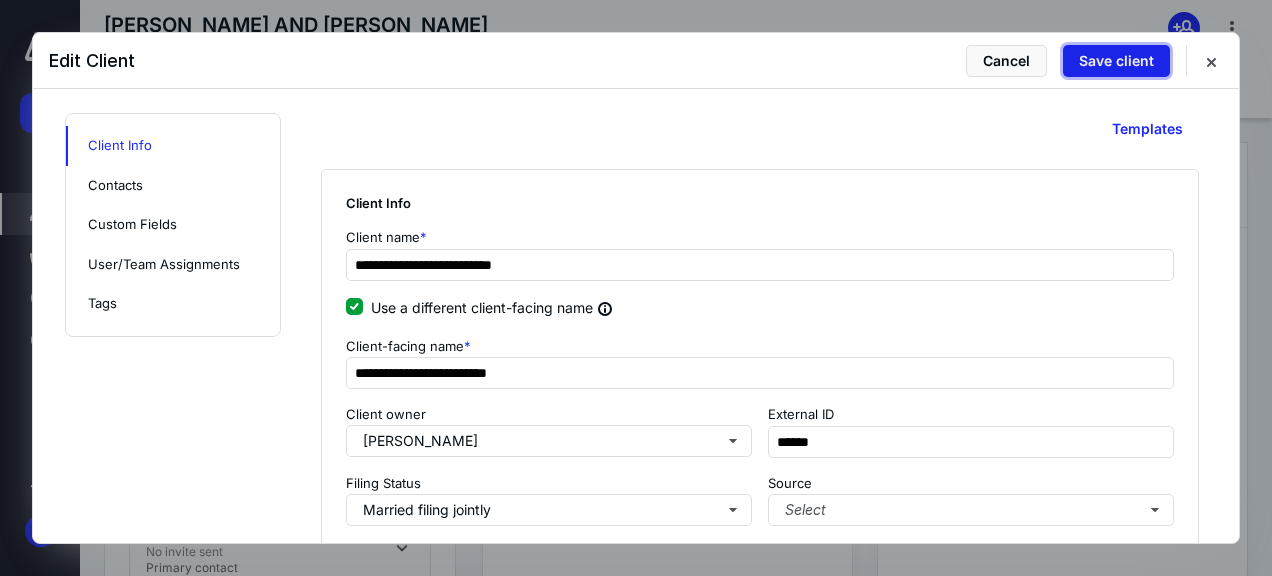 click on "Save client" at bounding box center (1116, 61) 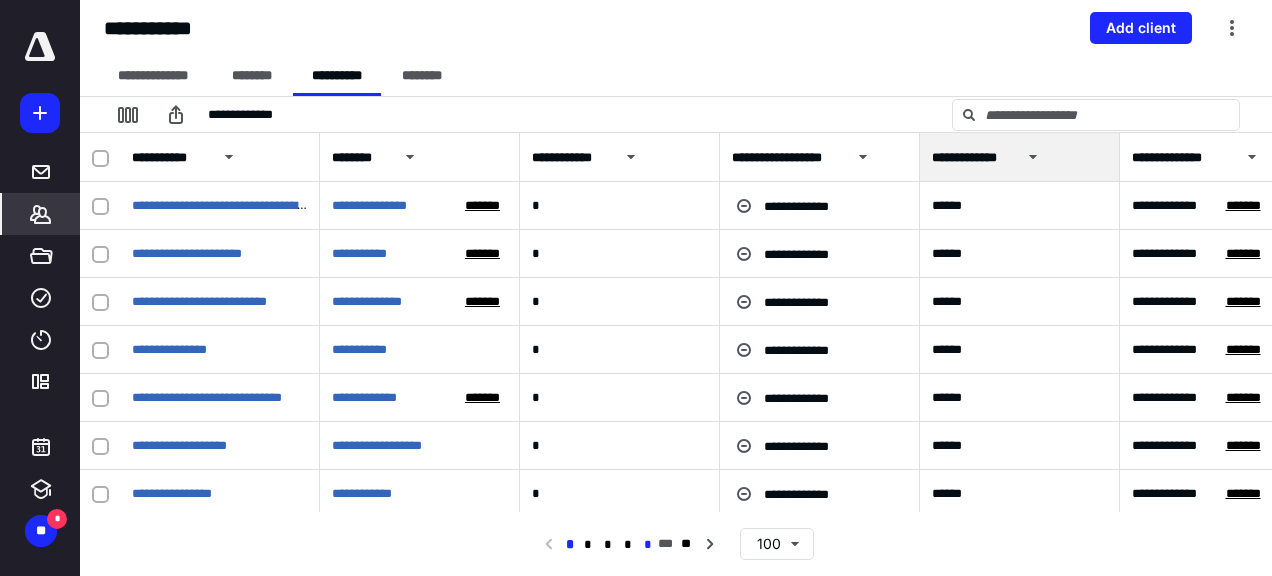 click on "*" at bounding box center (648, 545) 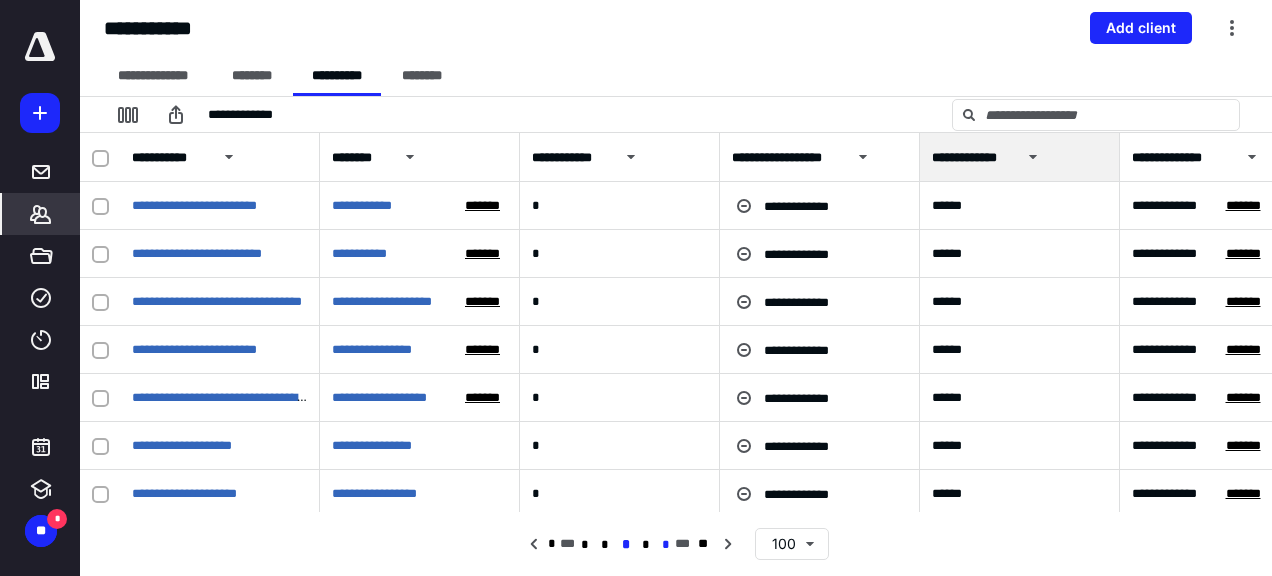 click on "*" at bounding box center [665, 545] 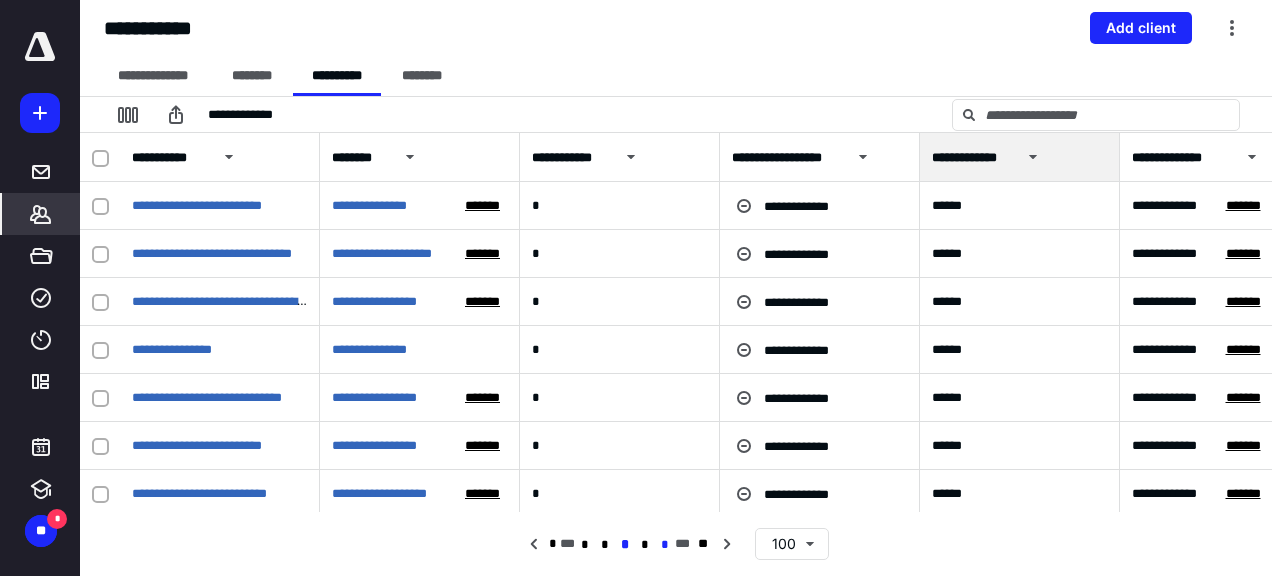 click on "*" at bounding box center (665, 545) 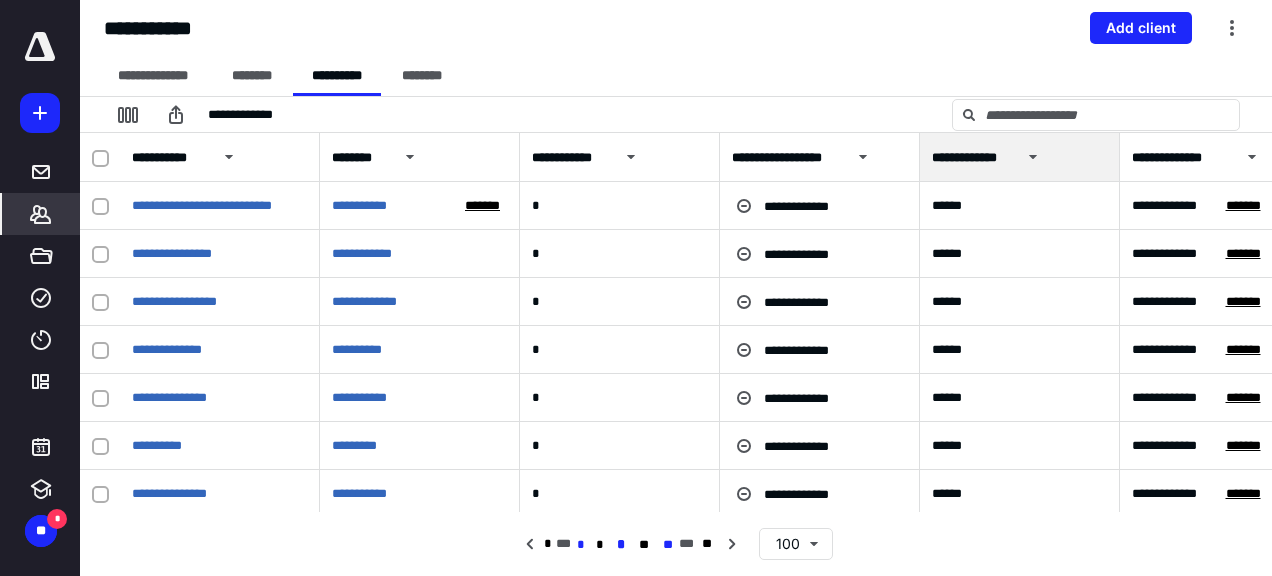 click on "**" at bounding box center [668, 545] 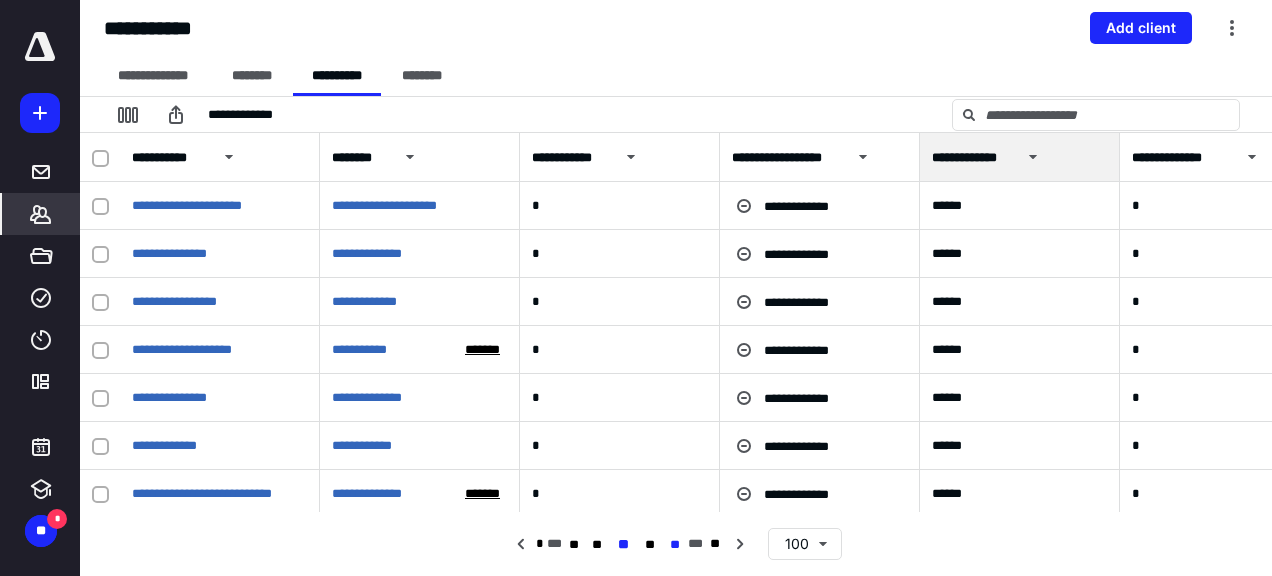 click on "**" at bounding box center (675, 545) 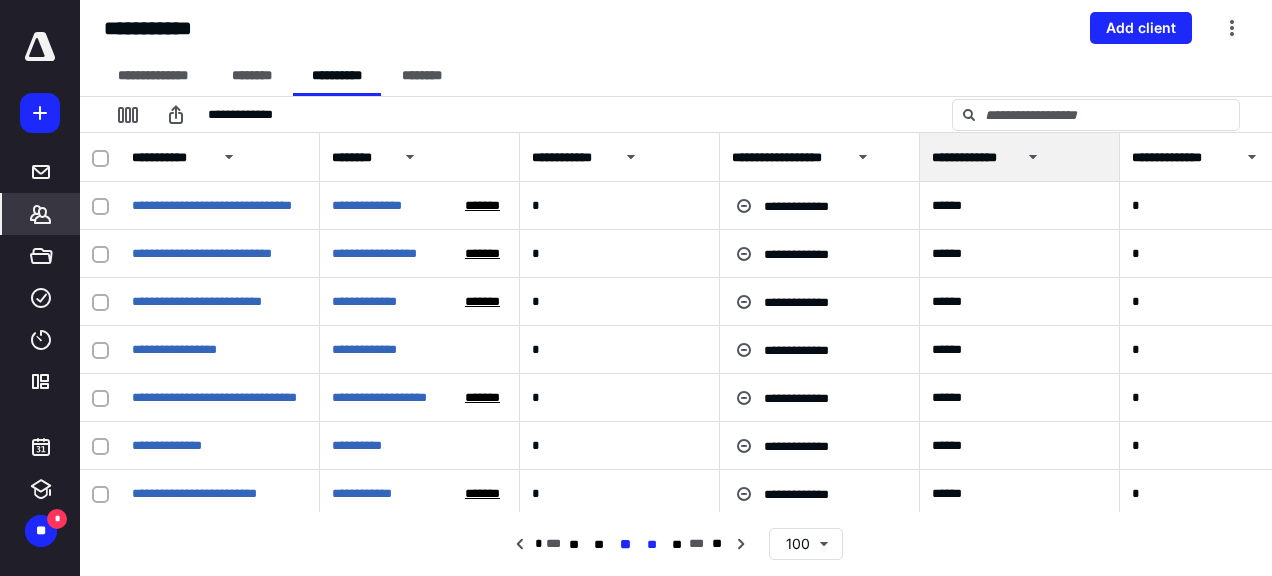 click on "**" at bounding box center (651, 545) 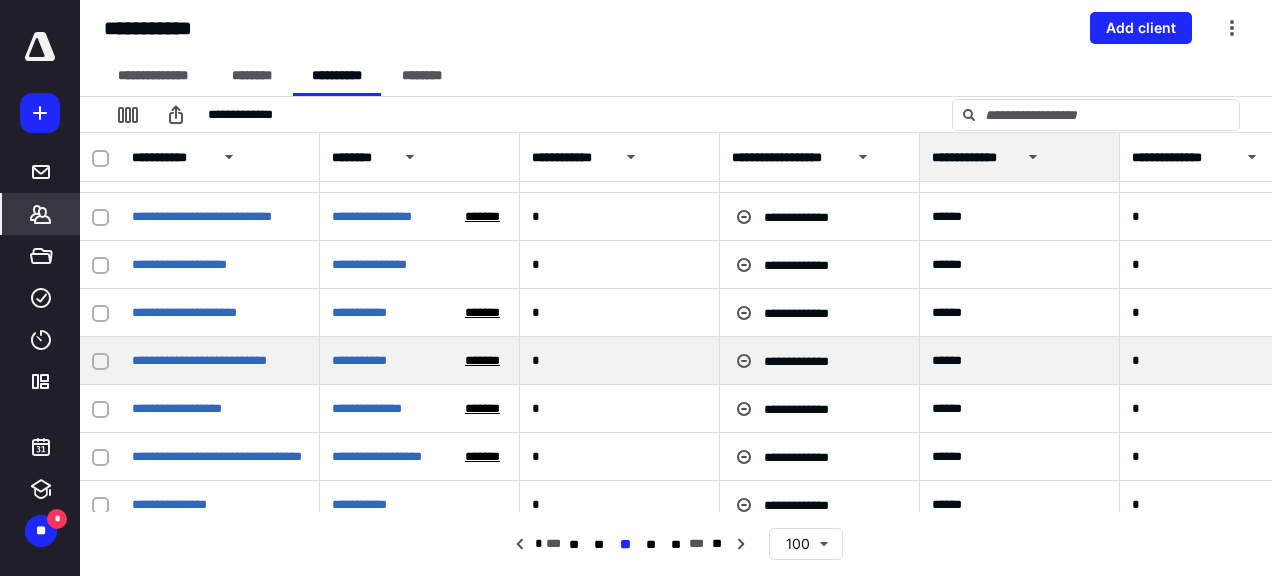 scroll, scrollTop: 500, scrollLeft: 0, axis: vertical 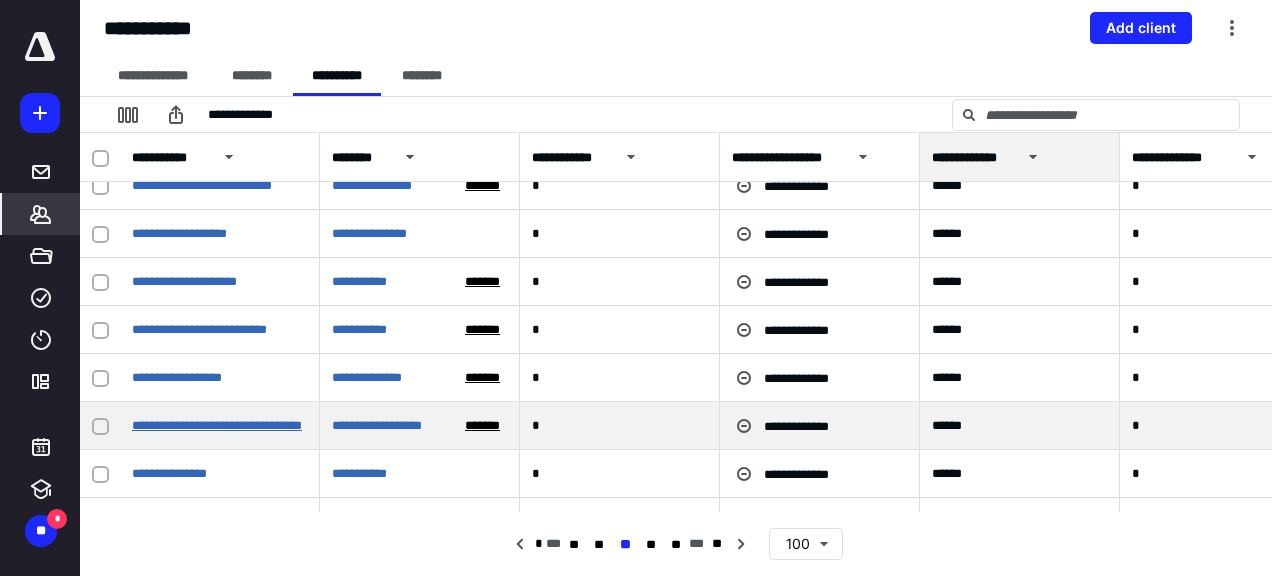 click on "**********" at bounding box center [217, 425] 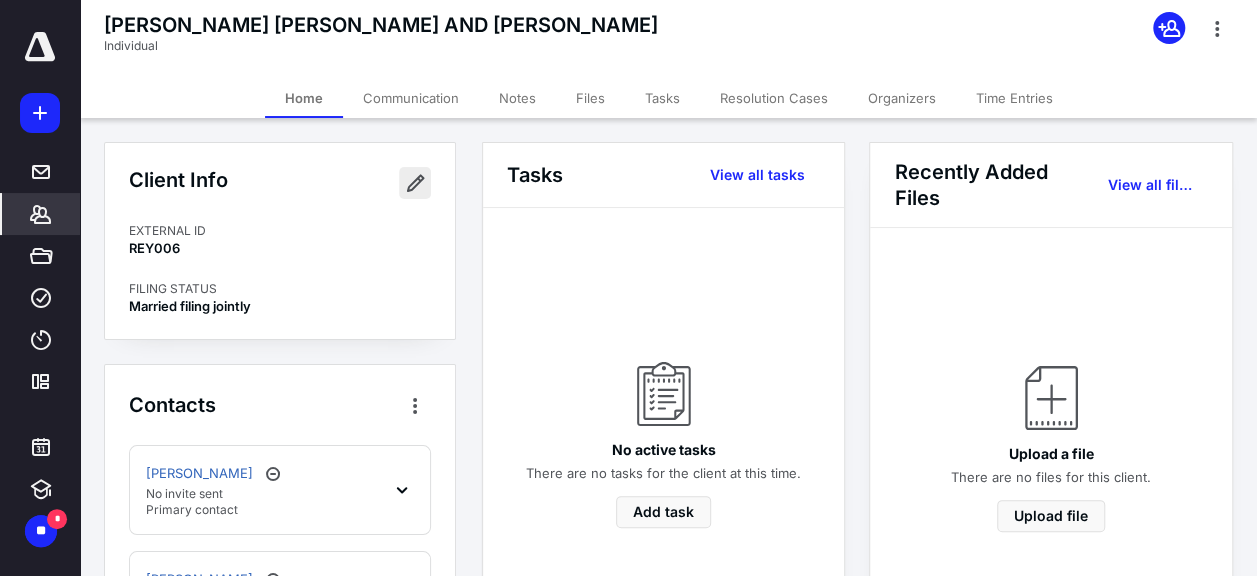 click at bounding box center (415, 183) 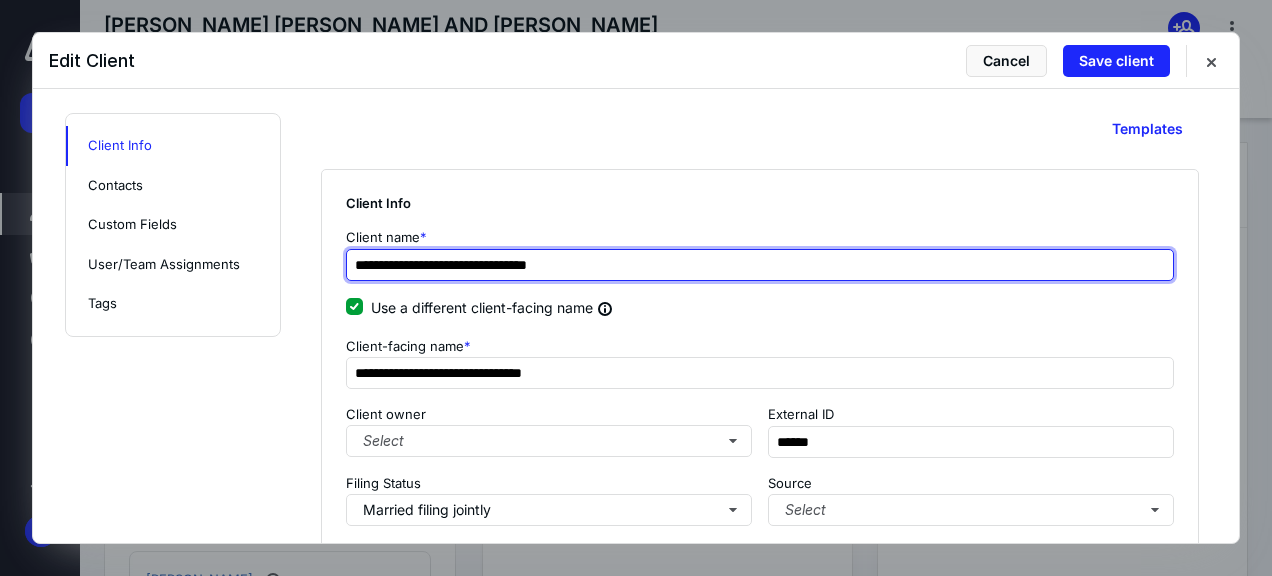 click on "**********" at bounding box center [760, 265] 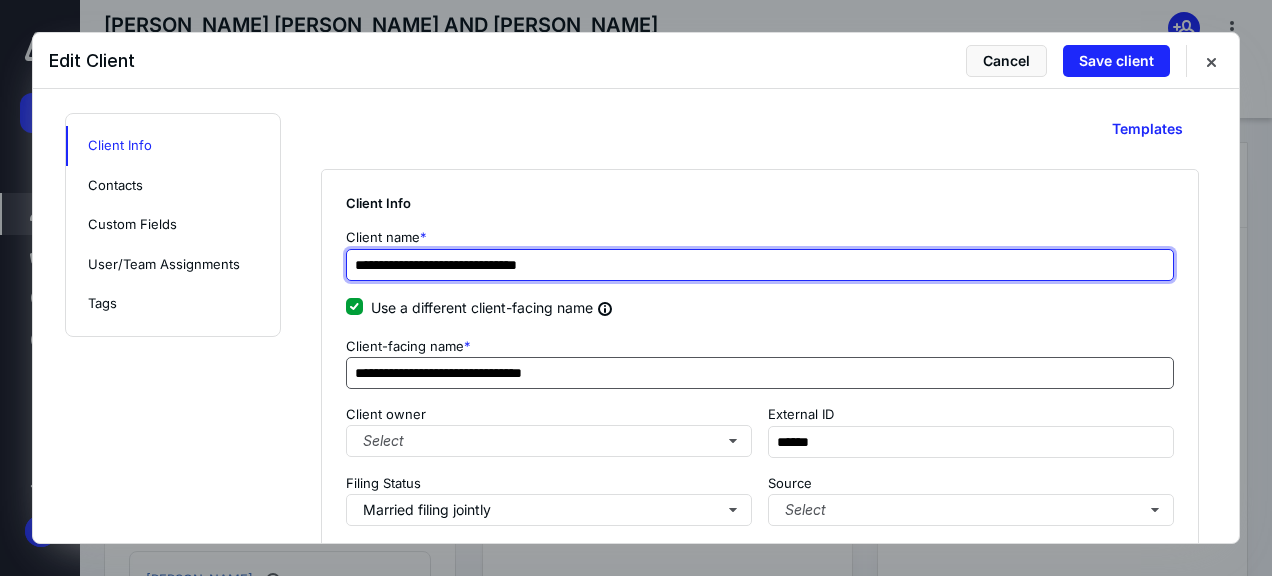 type on "**********" 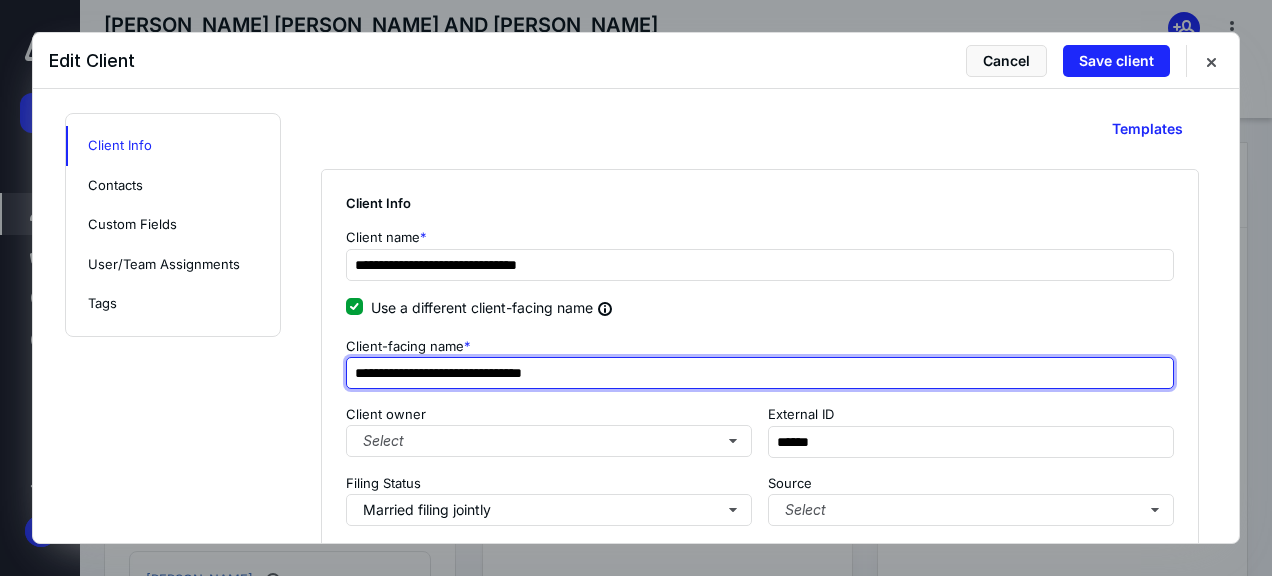drag, startPoint x: 471, startPoint y: 368, endPoint x: 482, endPoint y: 407, distance: 40.5216 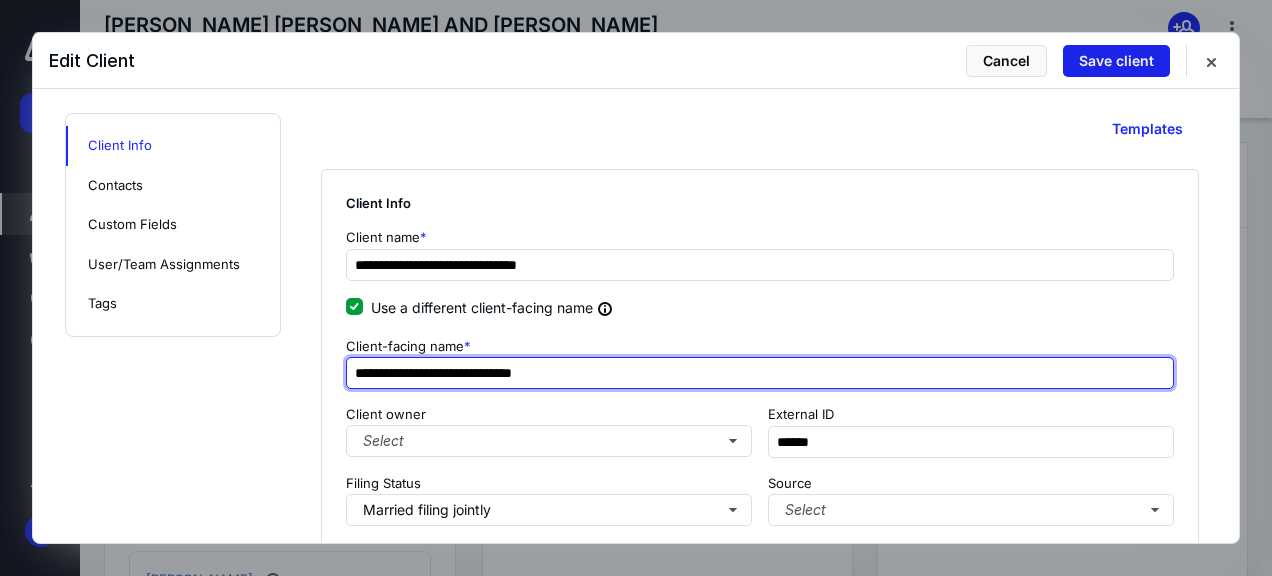 type on "**********" 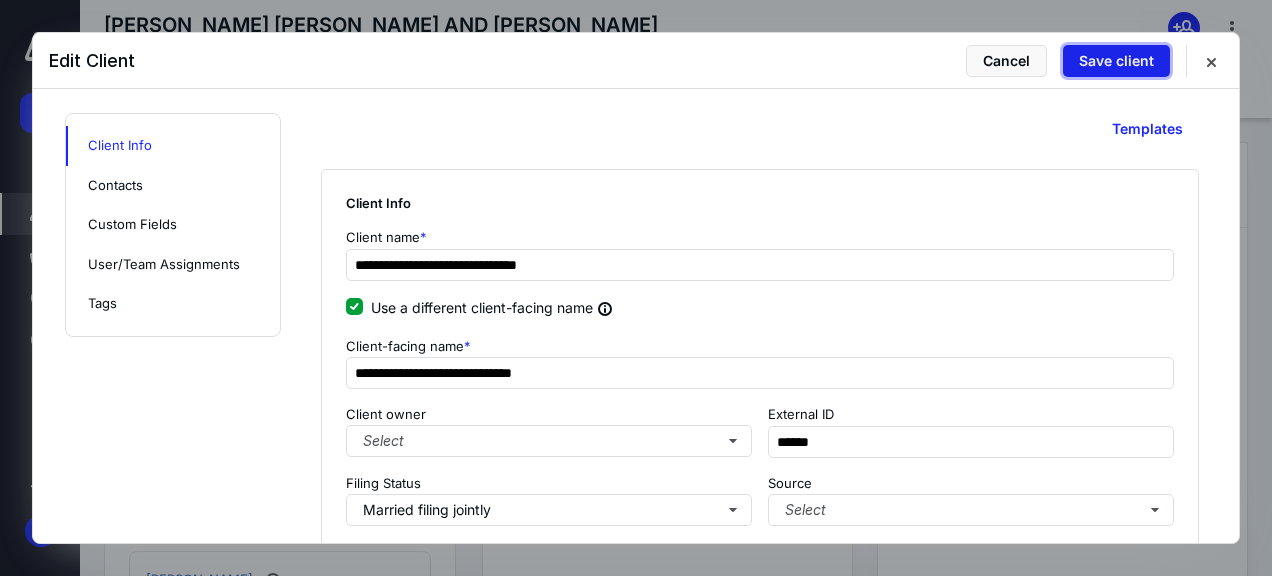 click on "Save client" at bounding box center [1116, 61] 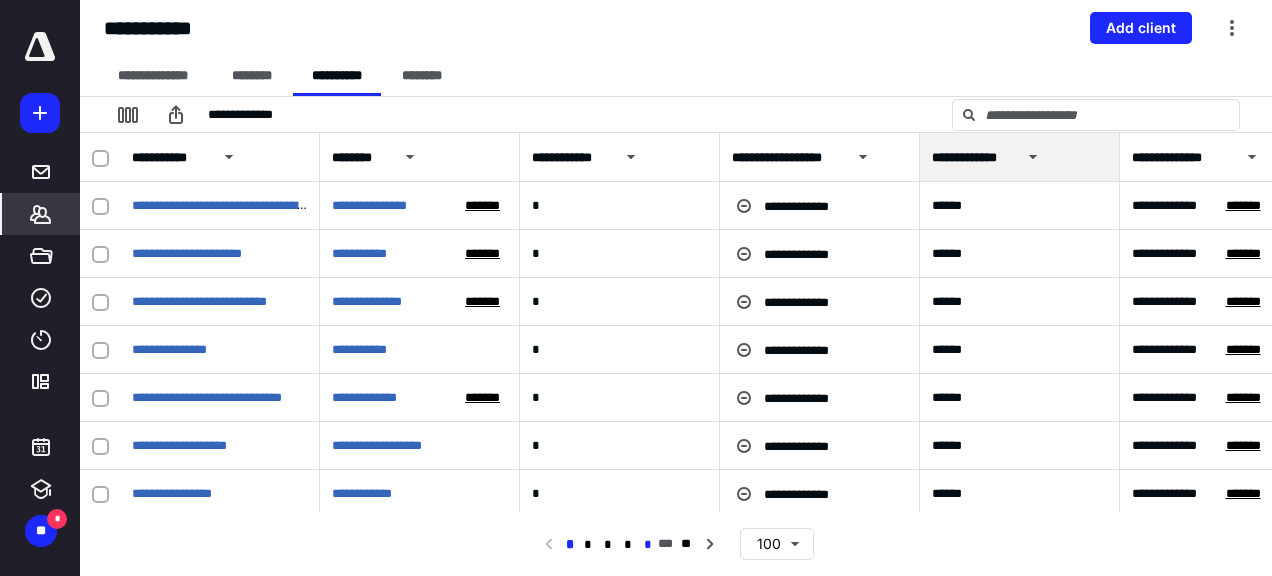 click on "*" at bounding box center [648, 545] 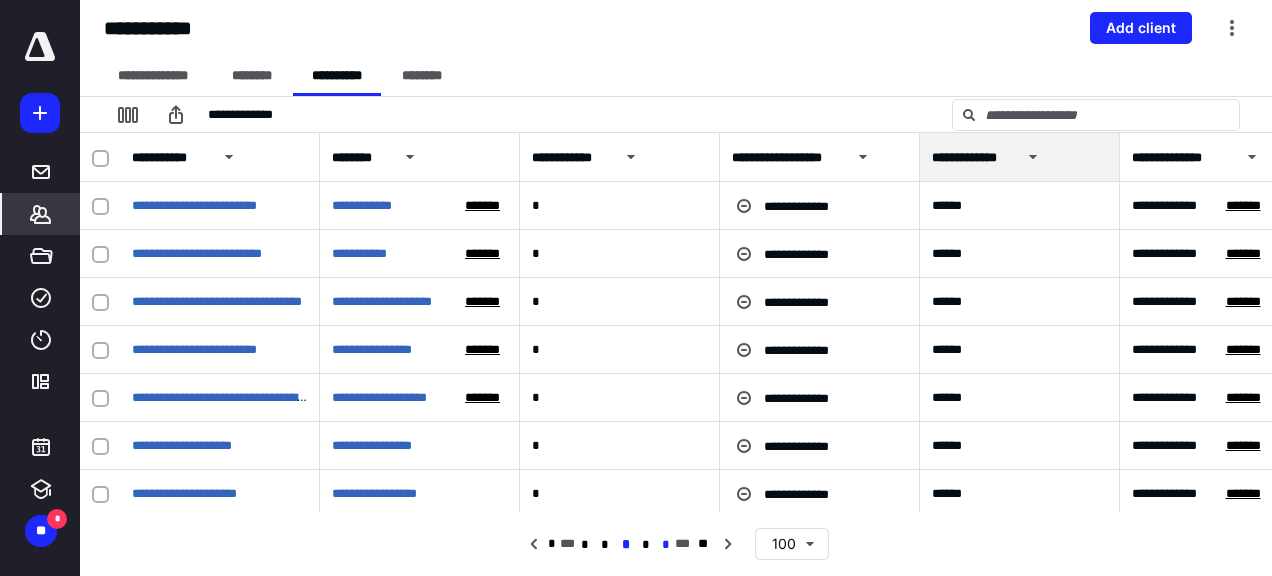 click on "*" at bounding box center (665, 545) 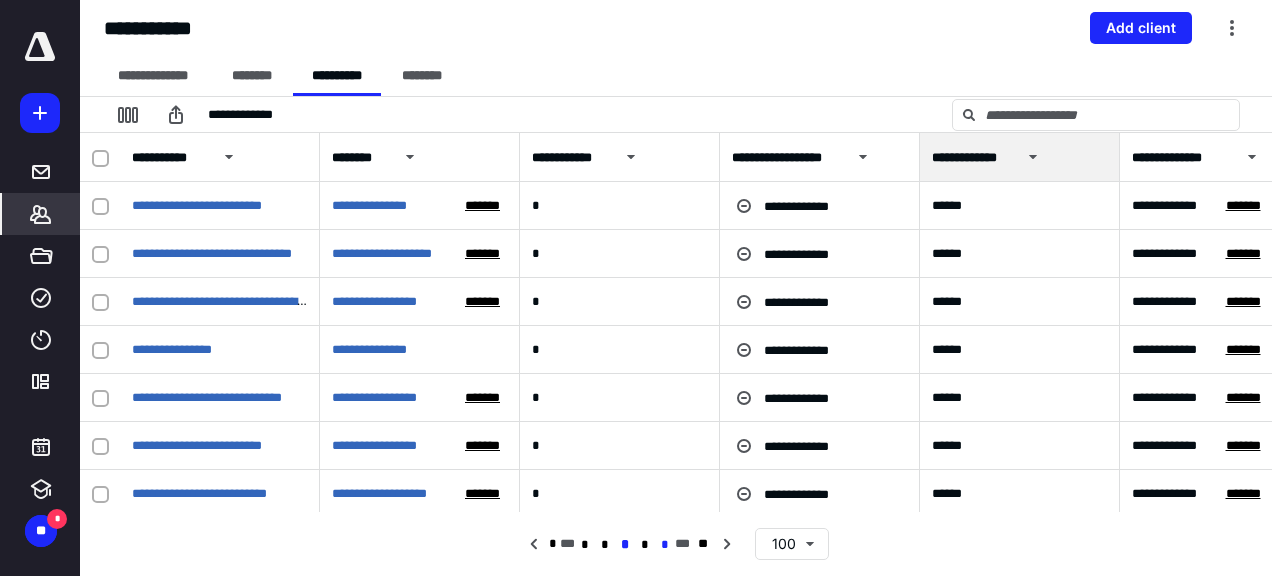 click on "*" at bounding box center (665, 545) 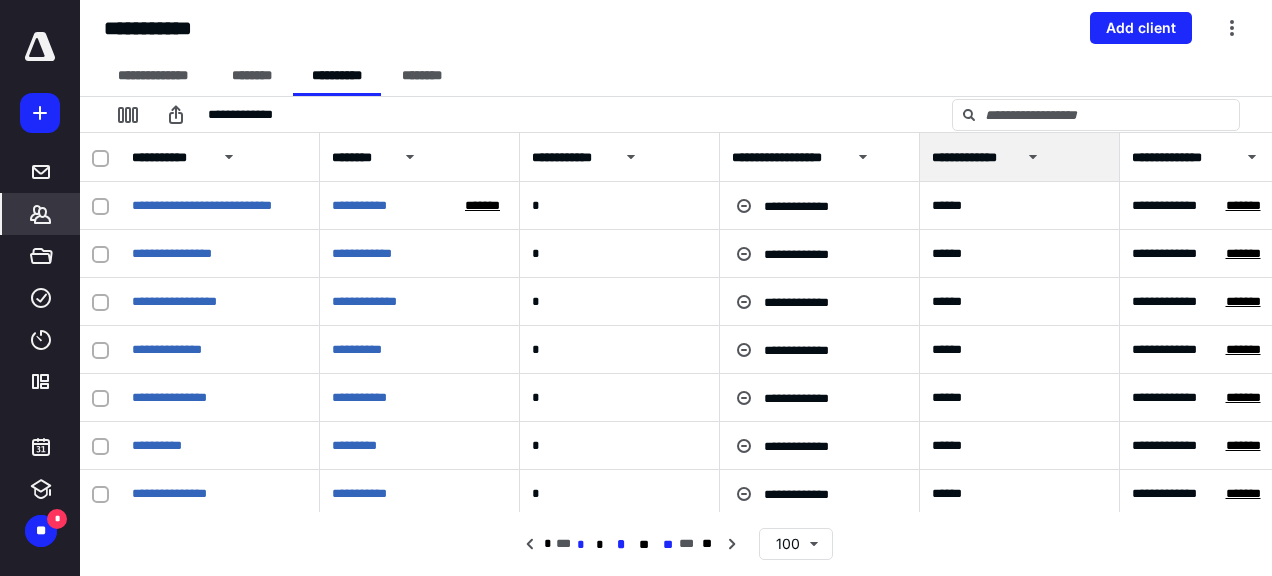 click on "**" at bounding box center (668, 545) 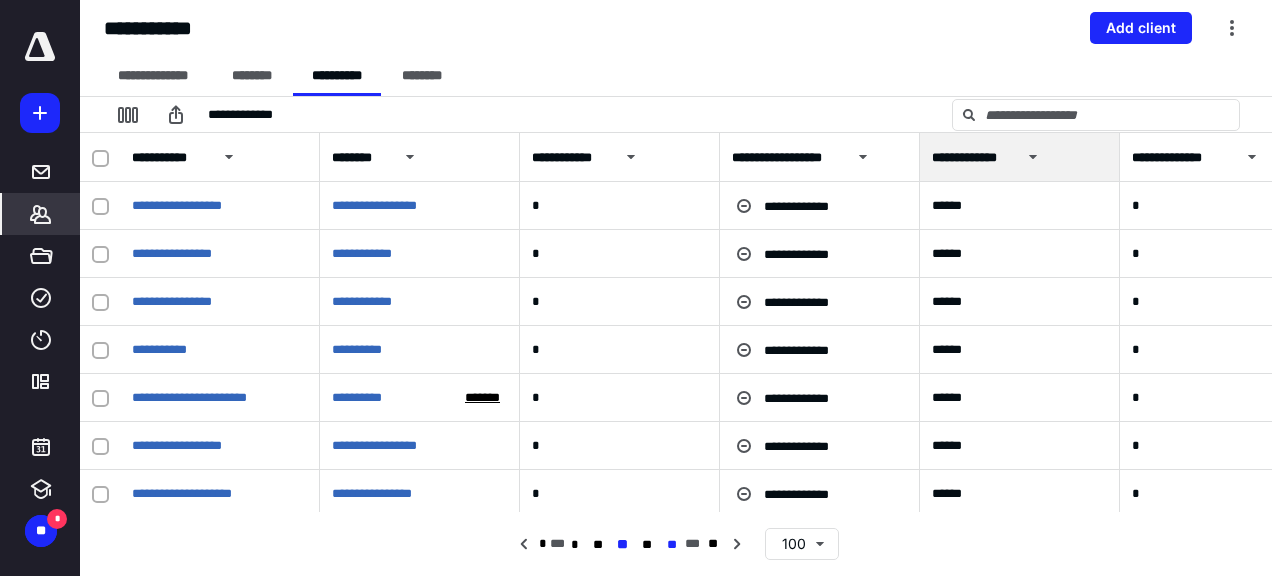 click on "**" at bounding box center [672, 545] 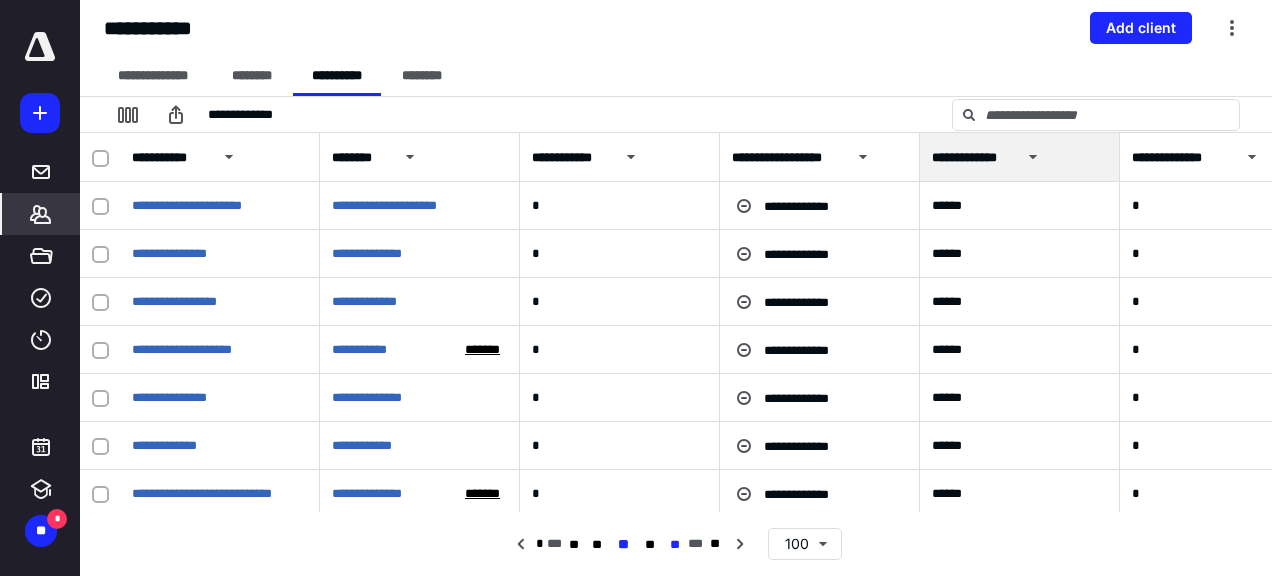 click on "**" at bounding box center (675, 545) 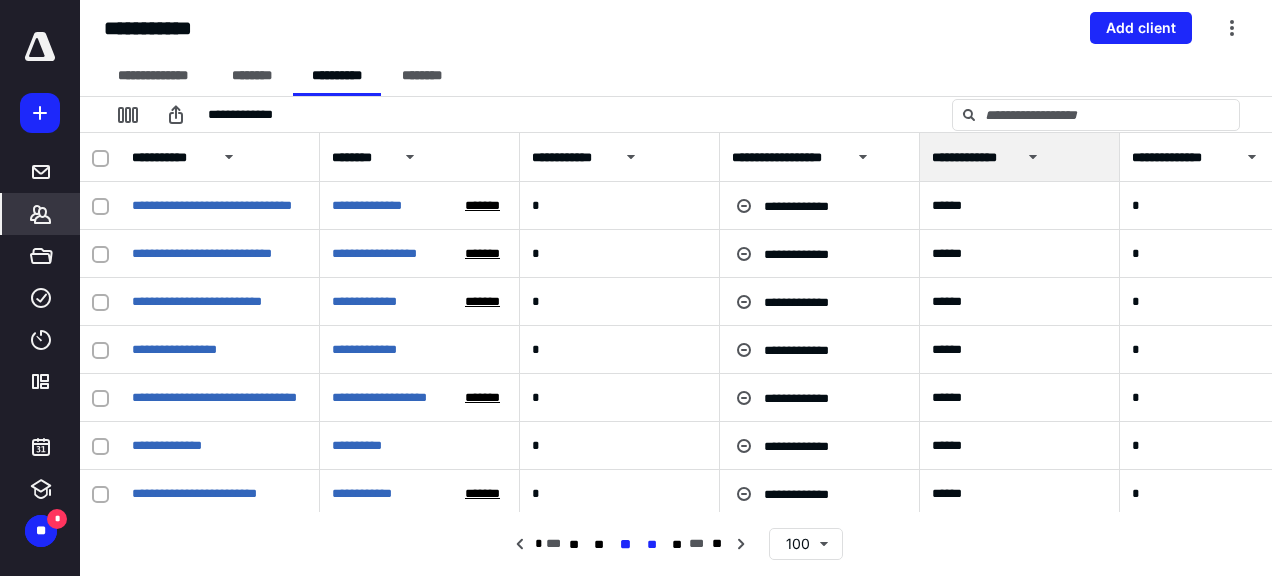 click on "**" at bounding box center [651, 545] 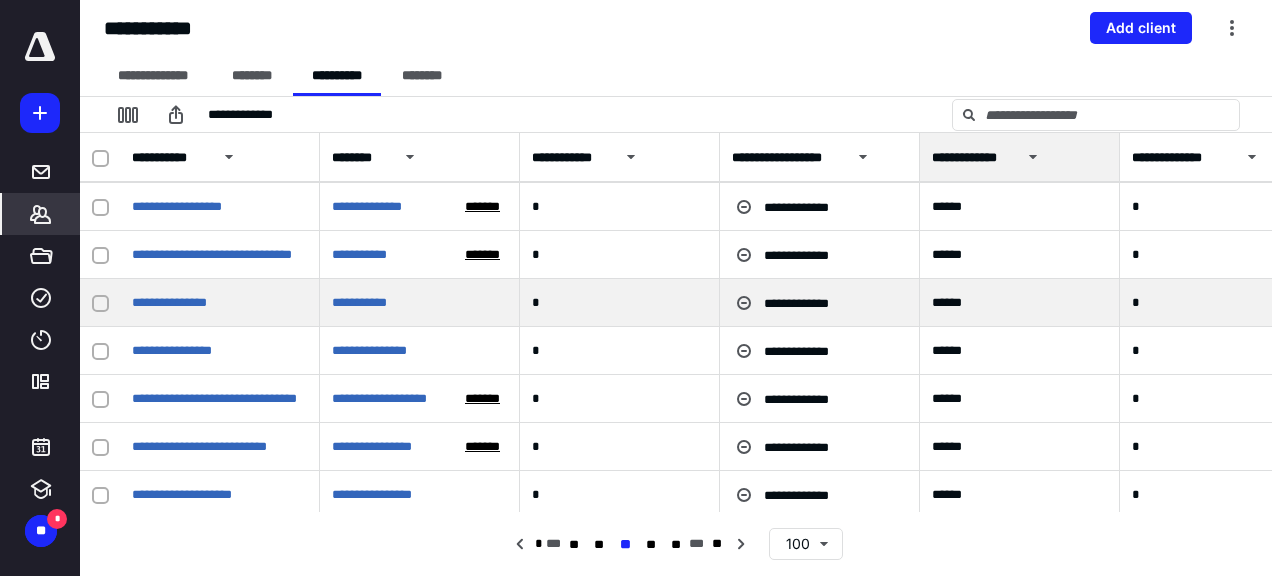 scroll, scrollTop: 700, scrollLeft: 0, axis: vertical 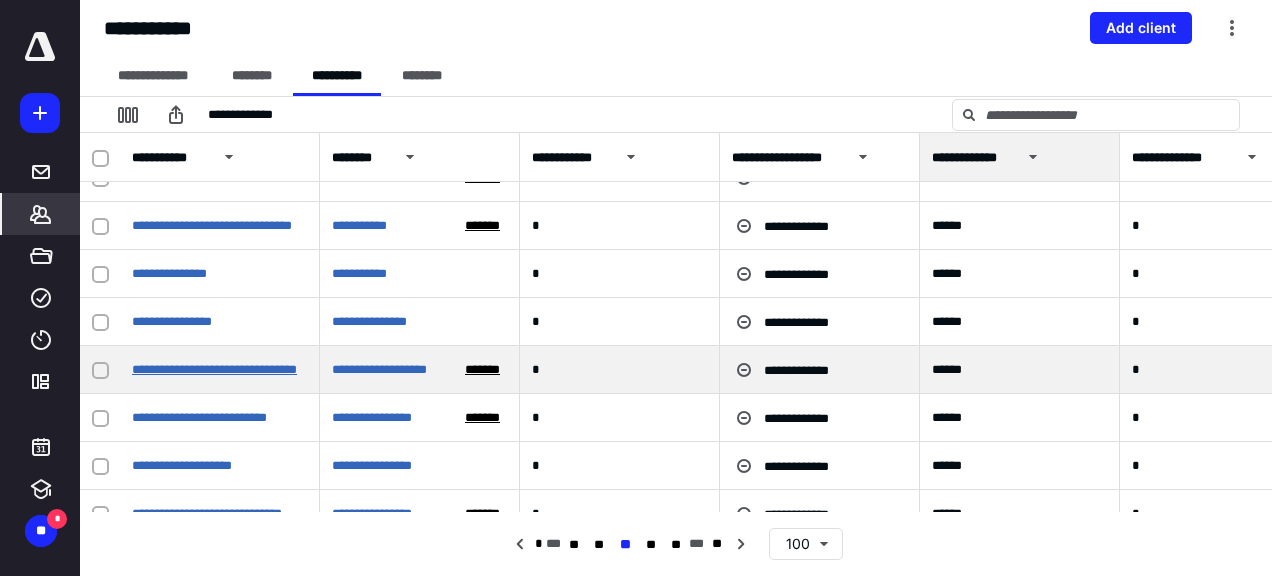 click on "**********" at bounding box center (214, 369) 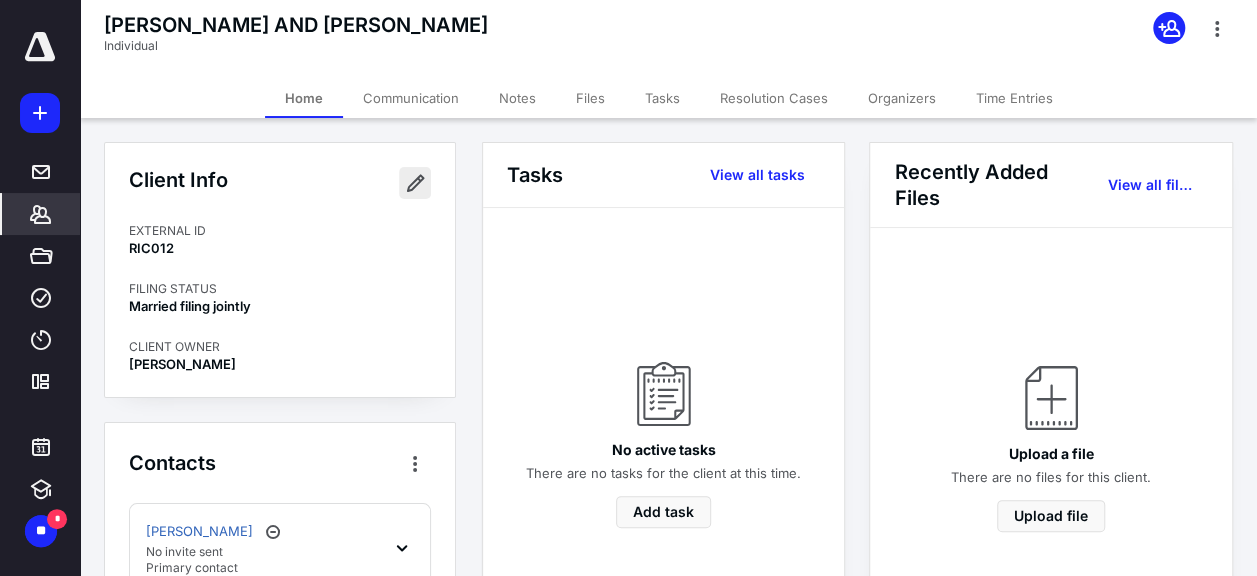 click at bounding box center [415, 183] 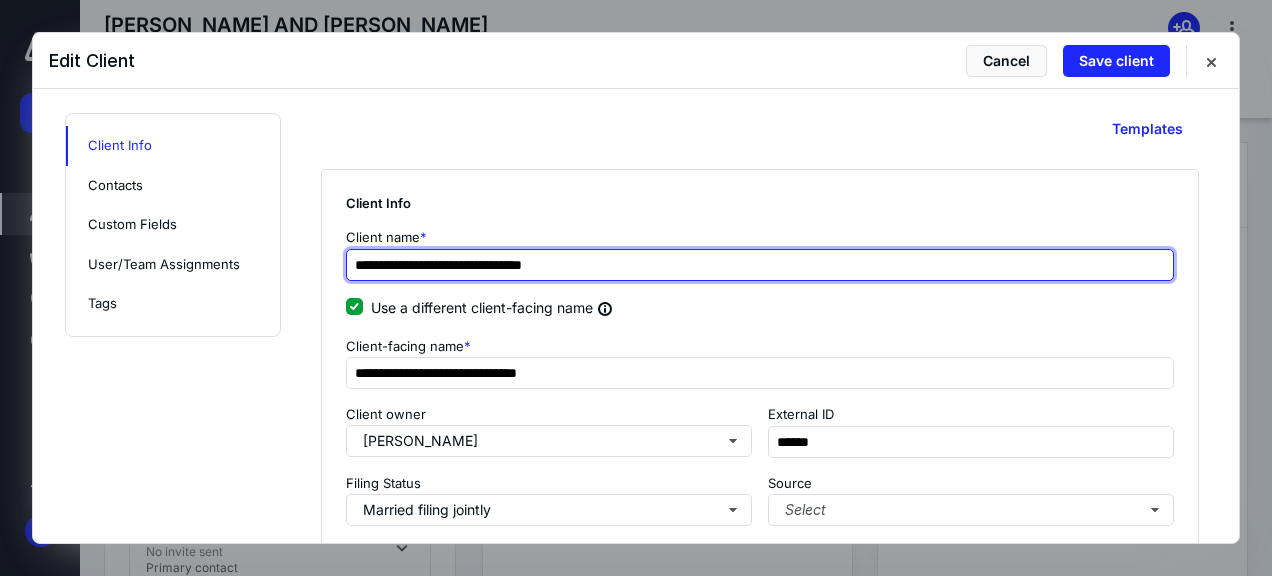 click on "**********" at bounding box center (760, 265) 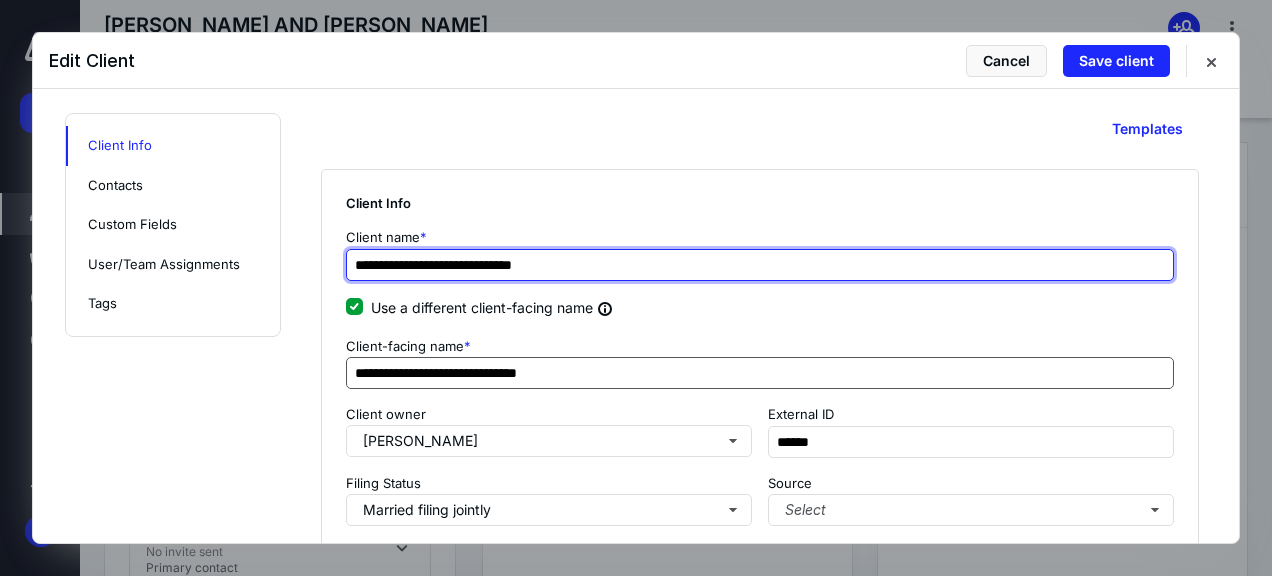 type on "**********" 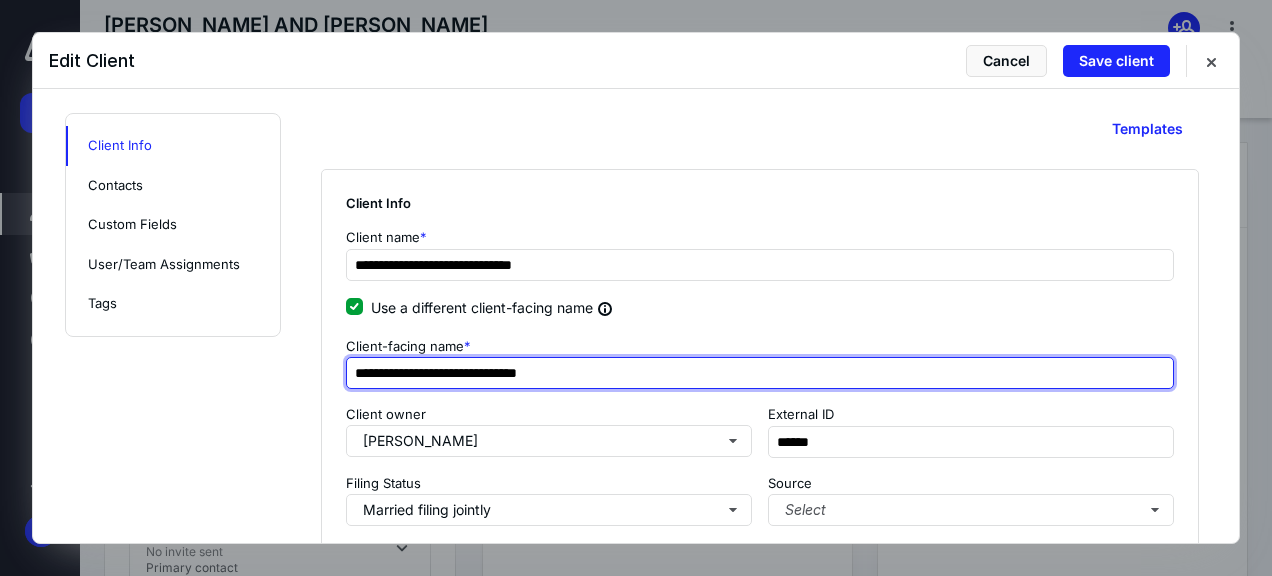 click on "**********" at bounding box center (760, 373) 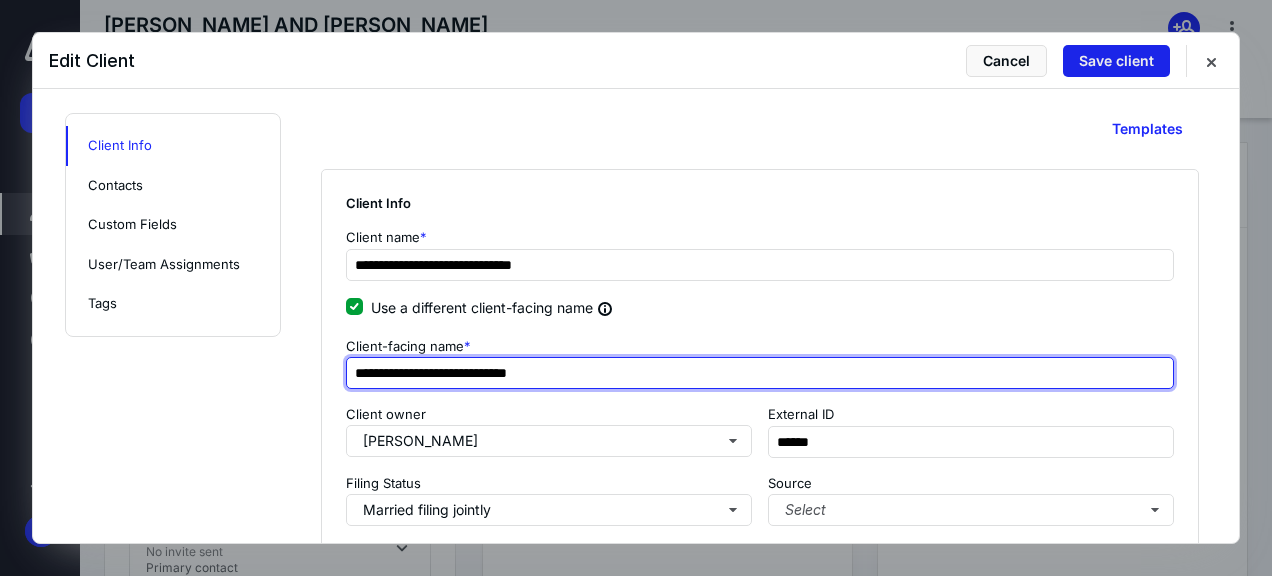 type on "**********" 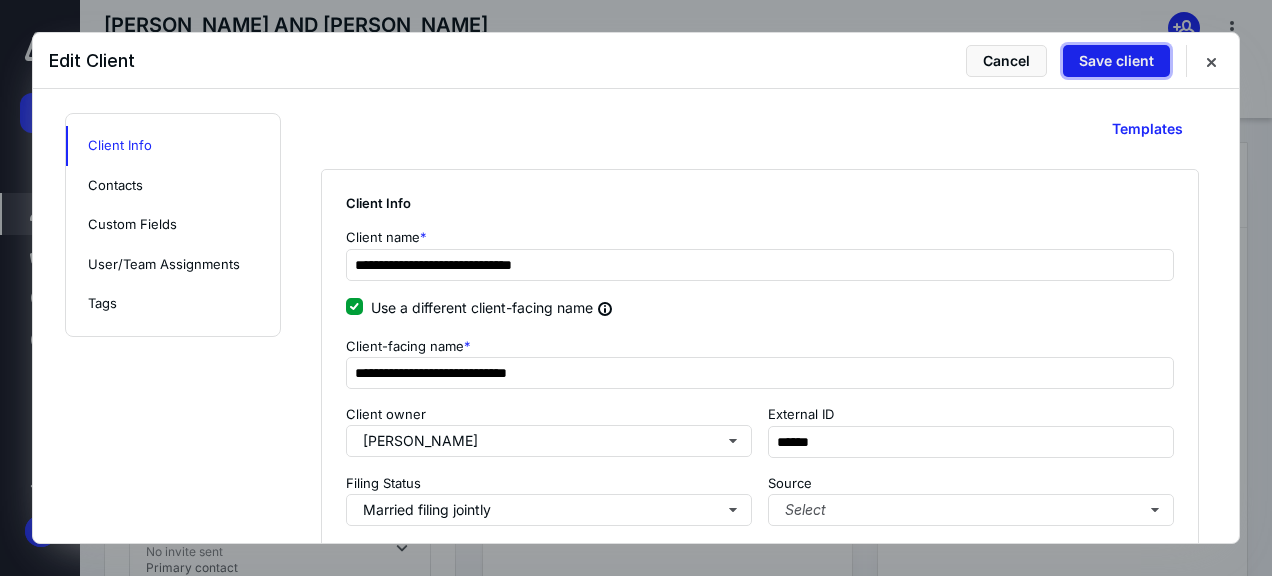 click on "Save client" at bounding box center [1116, 61] 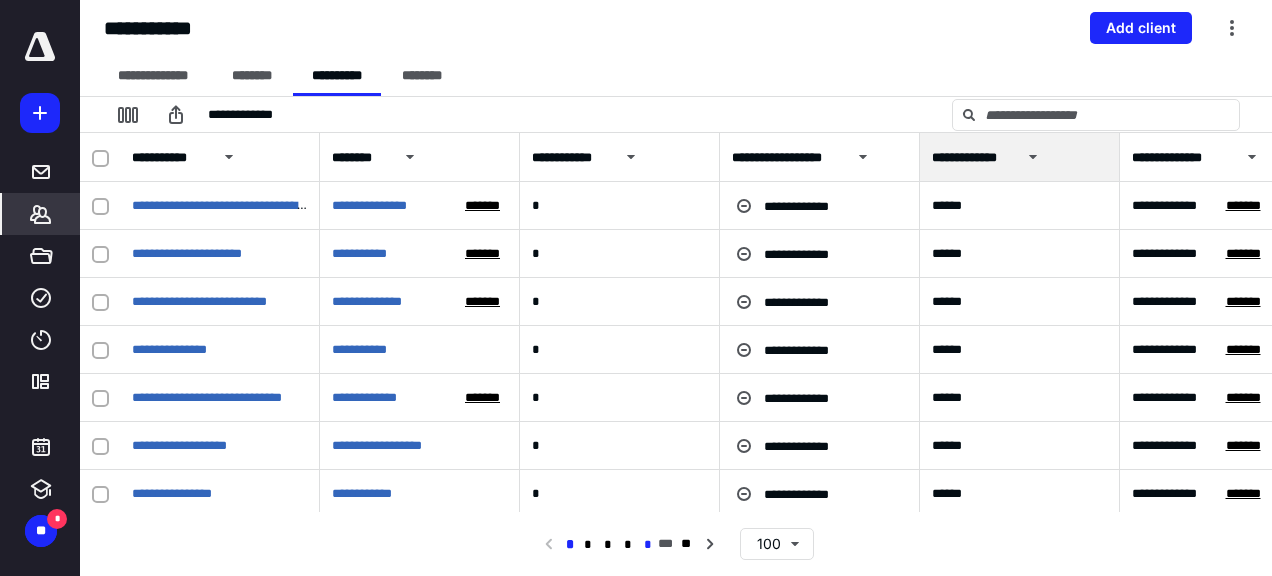 click on "*" at bounding box center (648, 545) 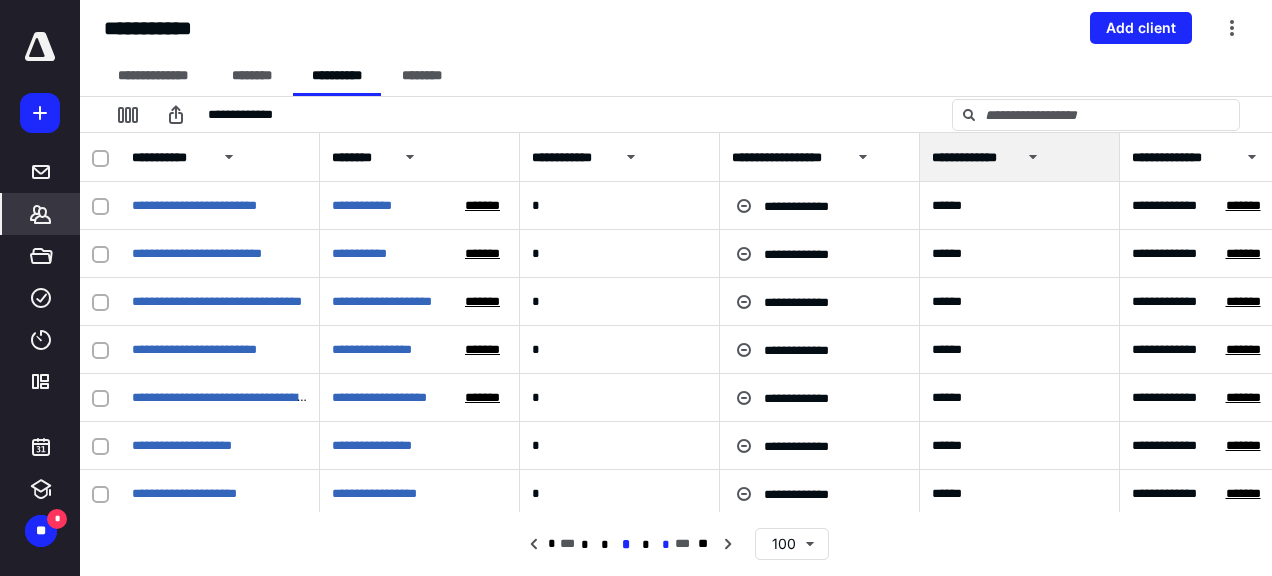 click on "*" at bounding box center (665, 545) 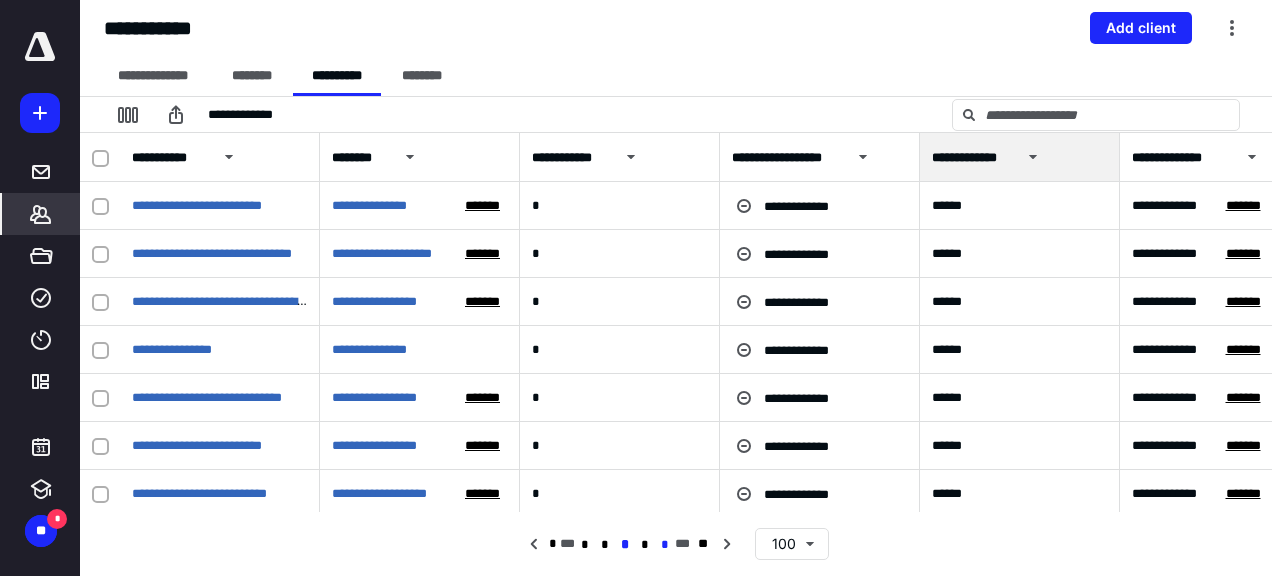 click on "*" at bounding box center [665, 545] 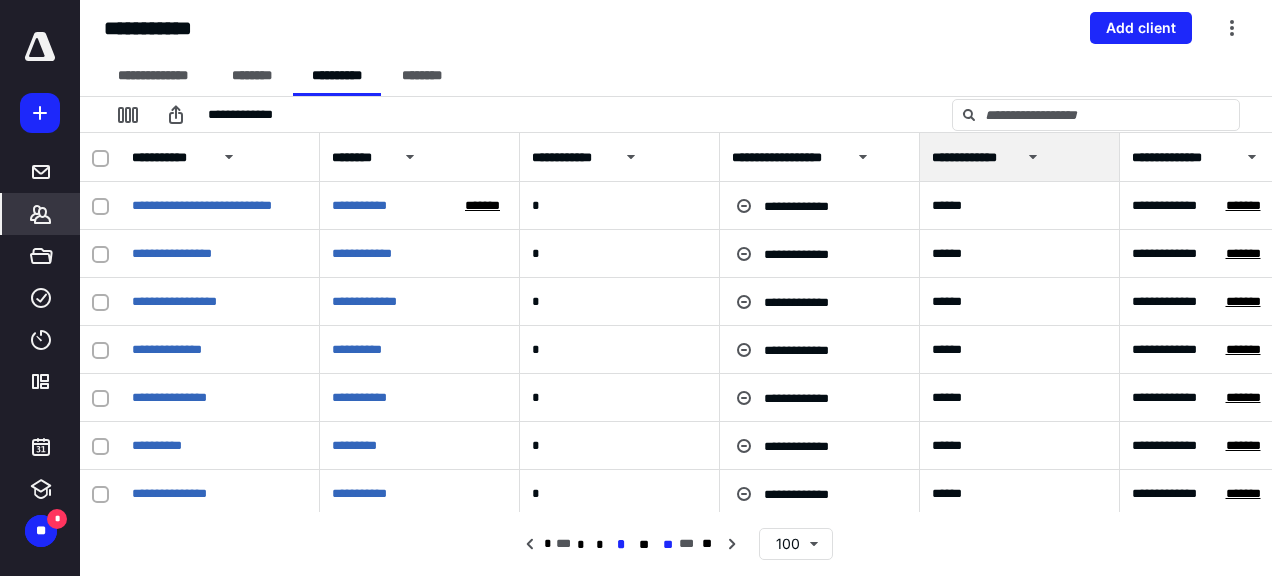 click on "**" at bounding box center (668, 545) 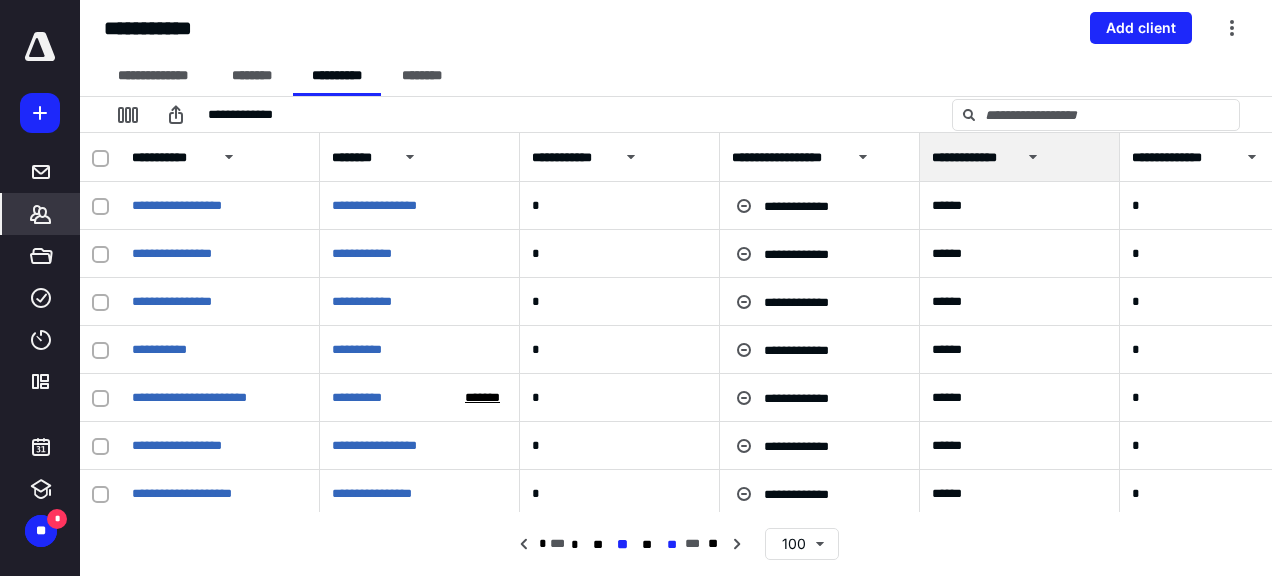 click on "**" at bounding box center (672, 545) 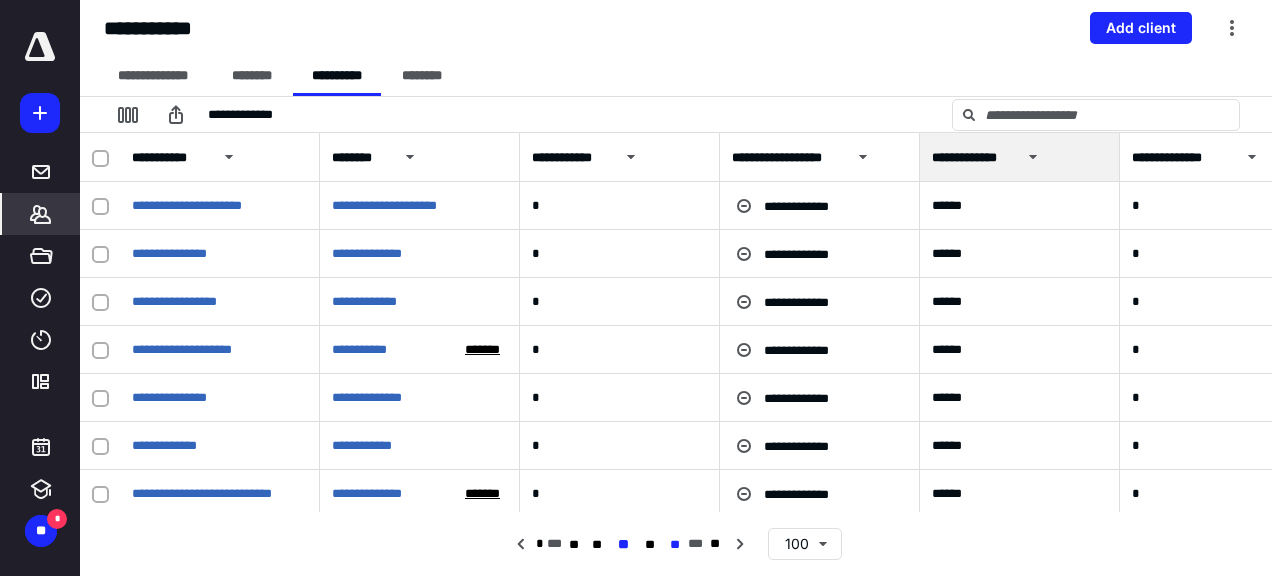 click on "**" at bounding box center [675, 545] 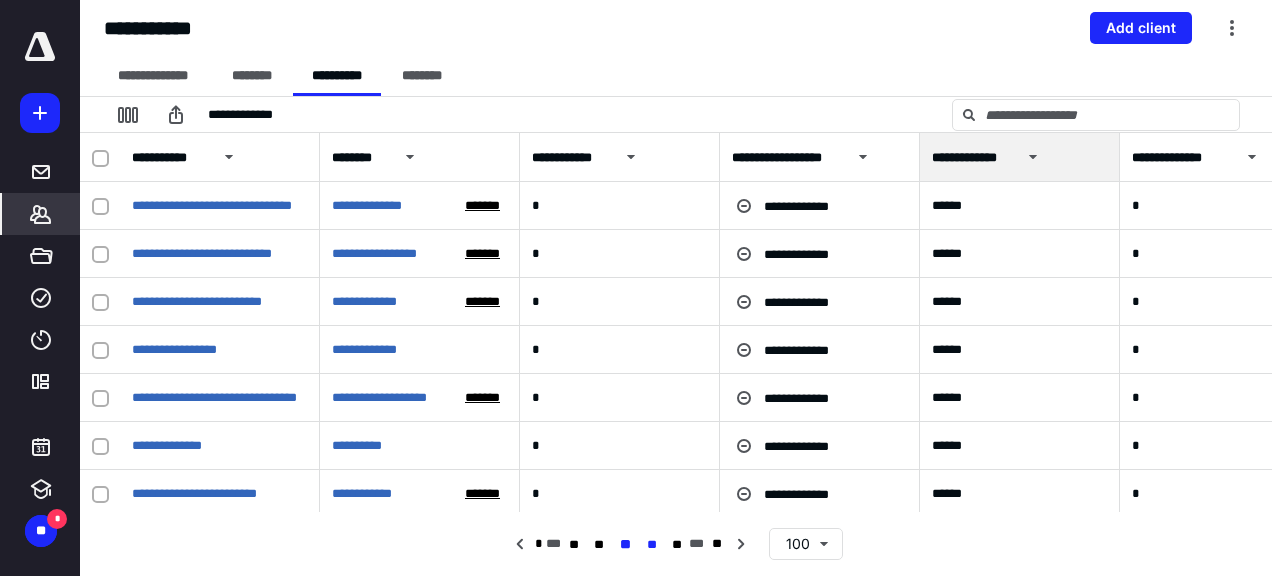 click on "**" at bounding box center (651, 545) 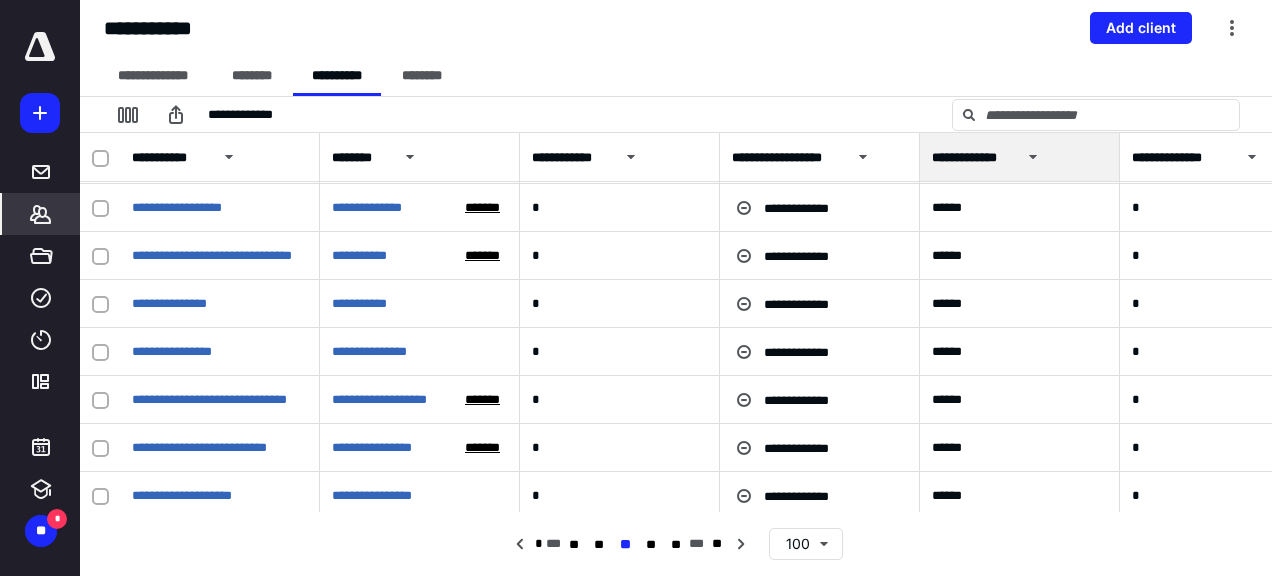 scroll, scrollTop: 700, scrollLeft: 0, axis: vertical 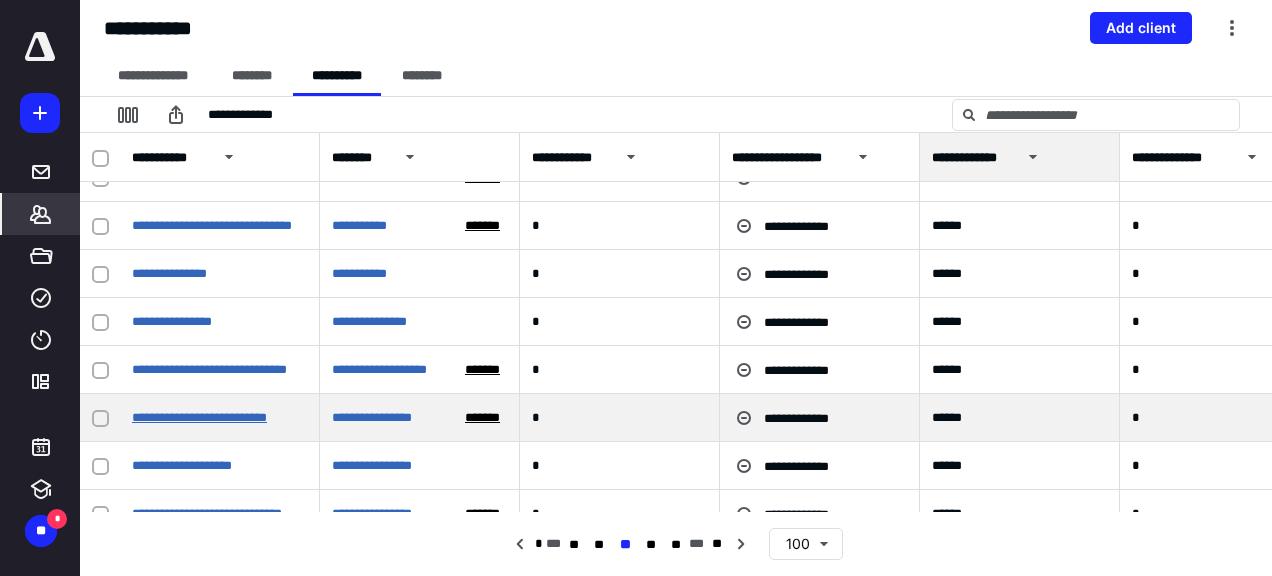 click on "**********" at bounding box center [199, 417] 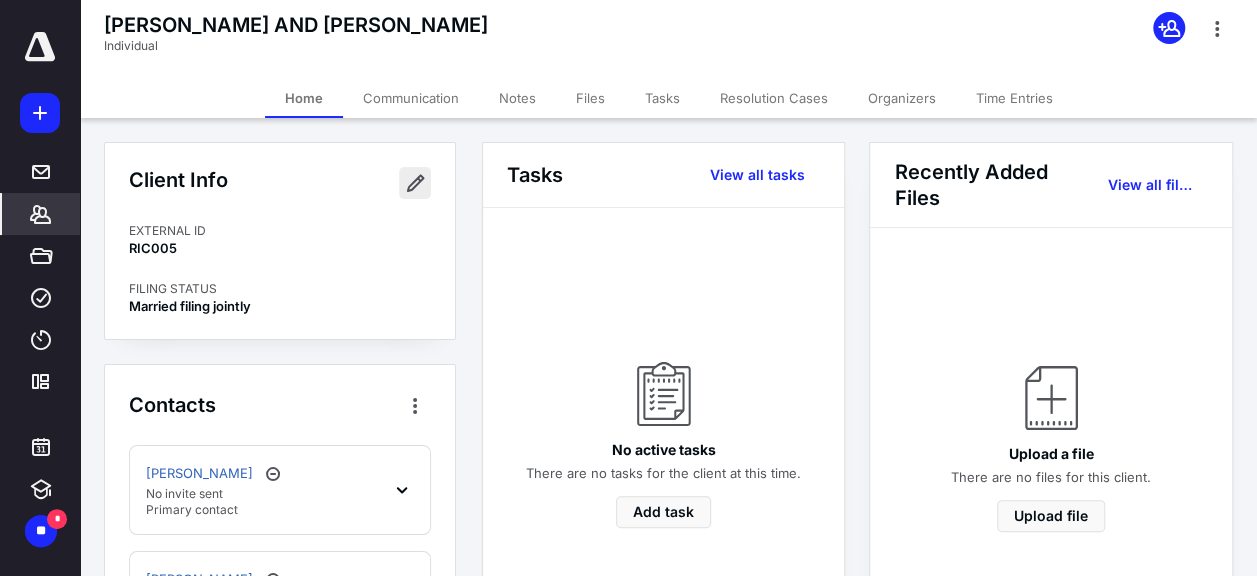 click at bounding box center [415, 183] 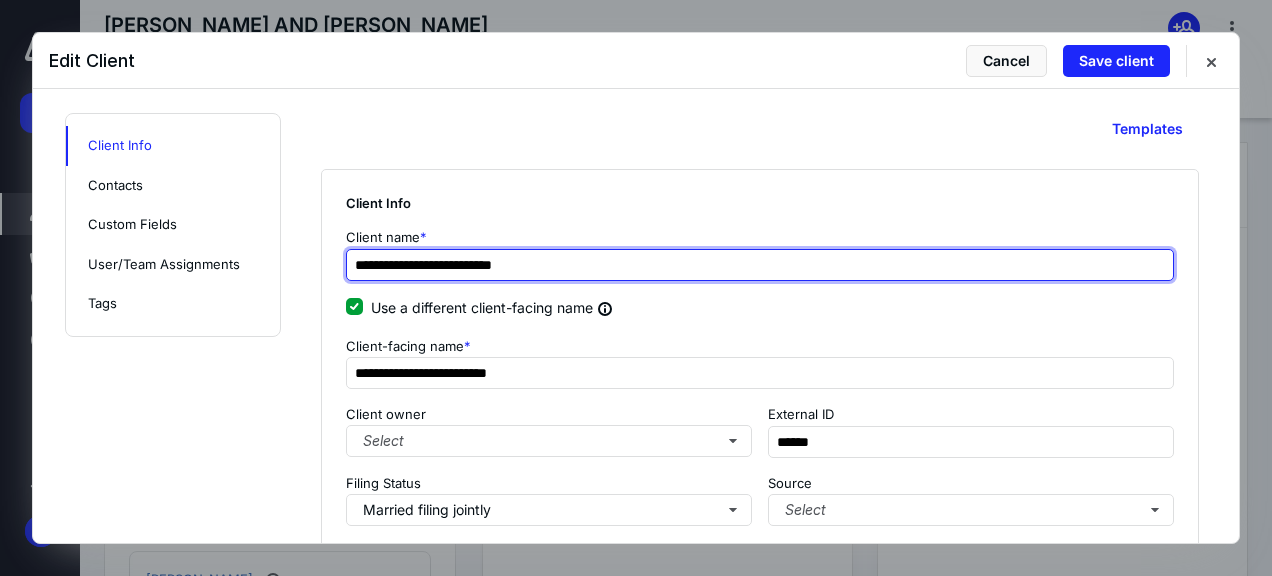 click on "**********" at bounding box center (760, 265) 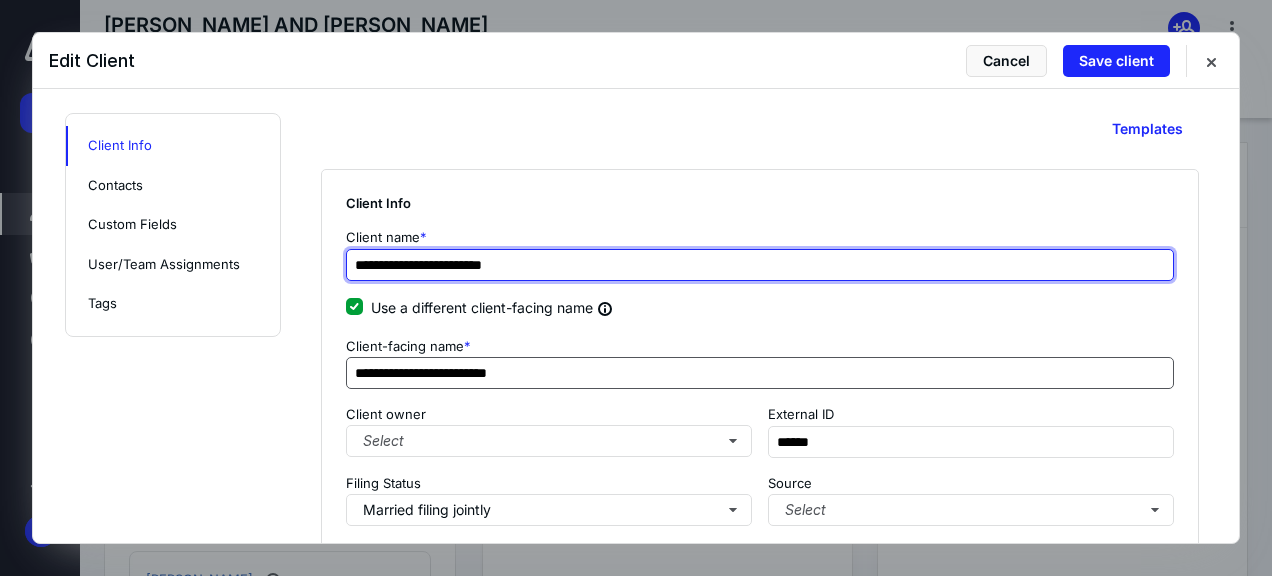 type on "**********" 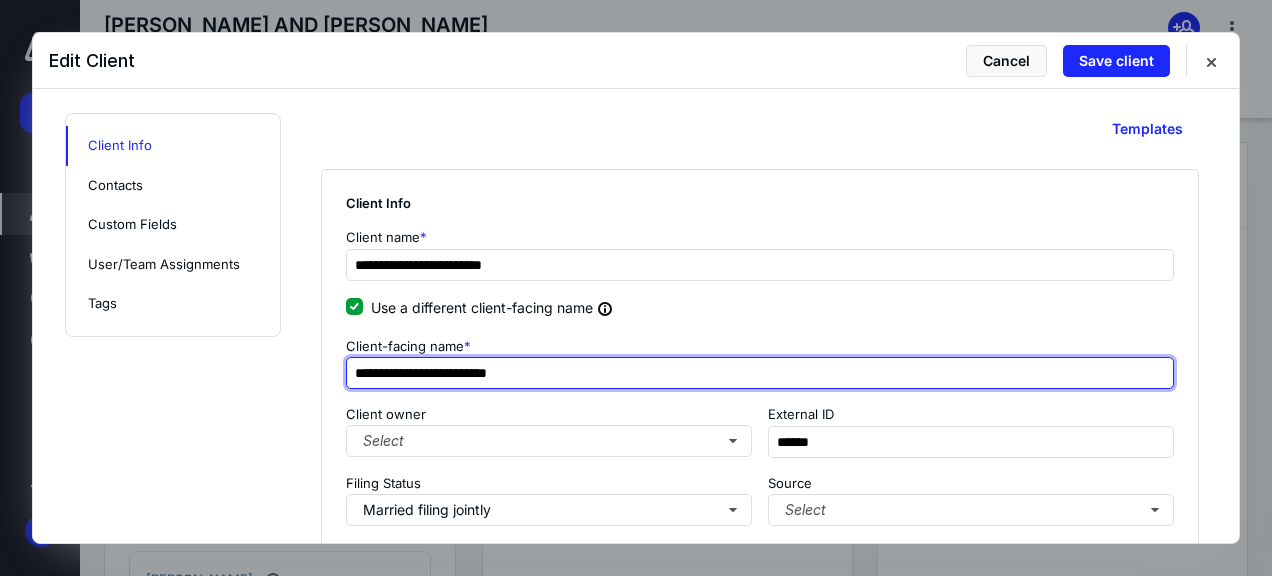 click on "**********" at bounding box center [760, 373] 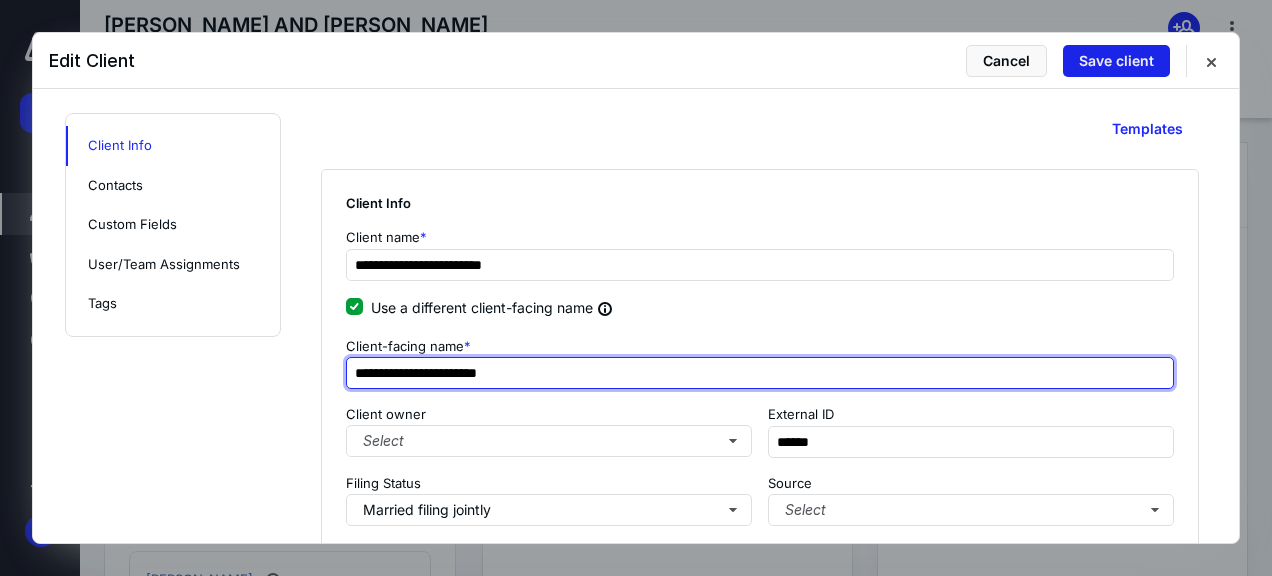 type on "**********" 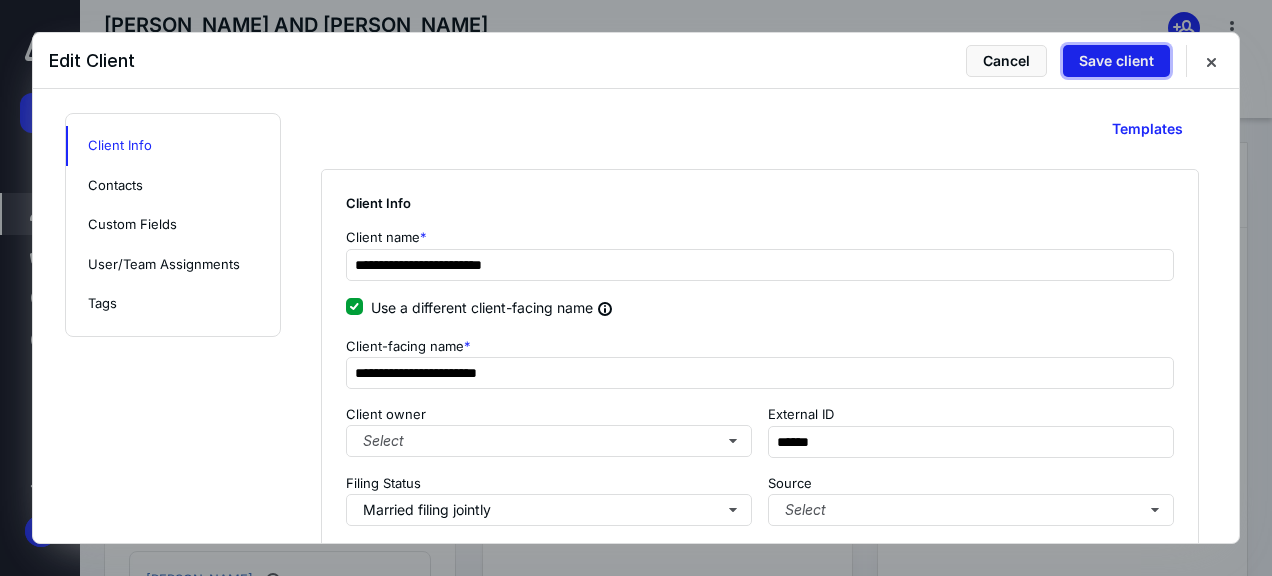 click on "Save client" at bounding box center (1116, 61) 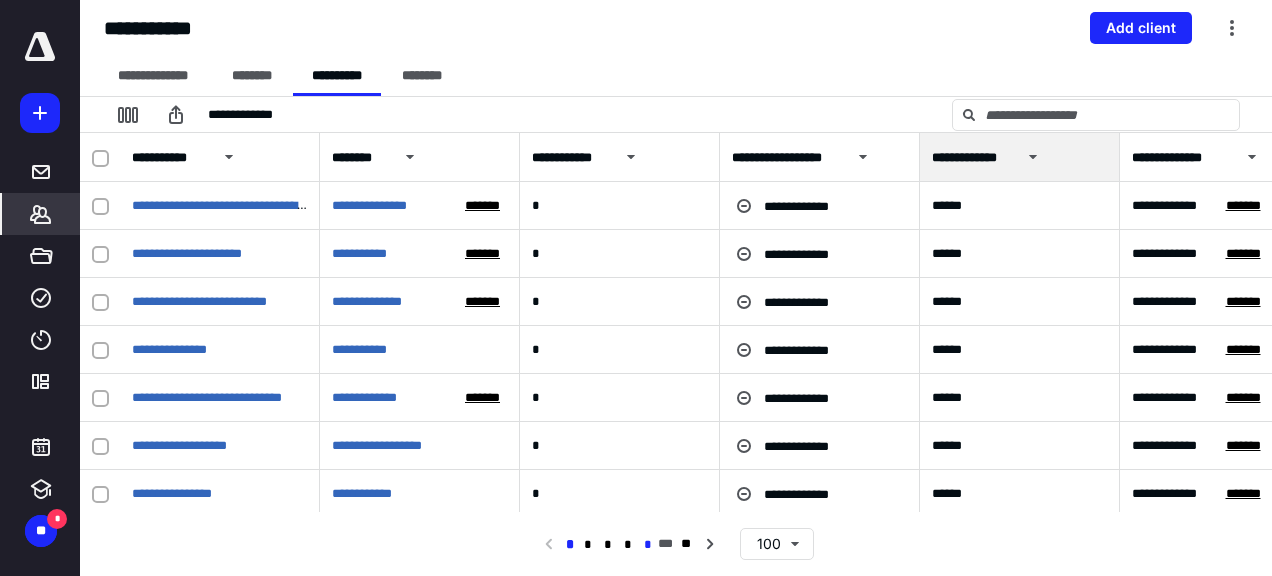 click on "*" at bounding box center [648, 545] 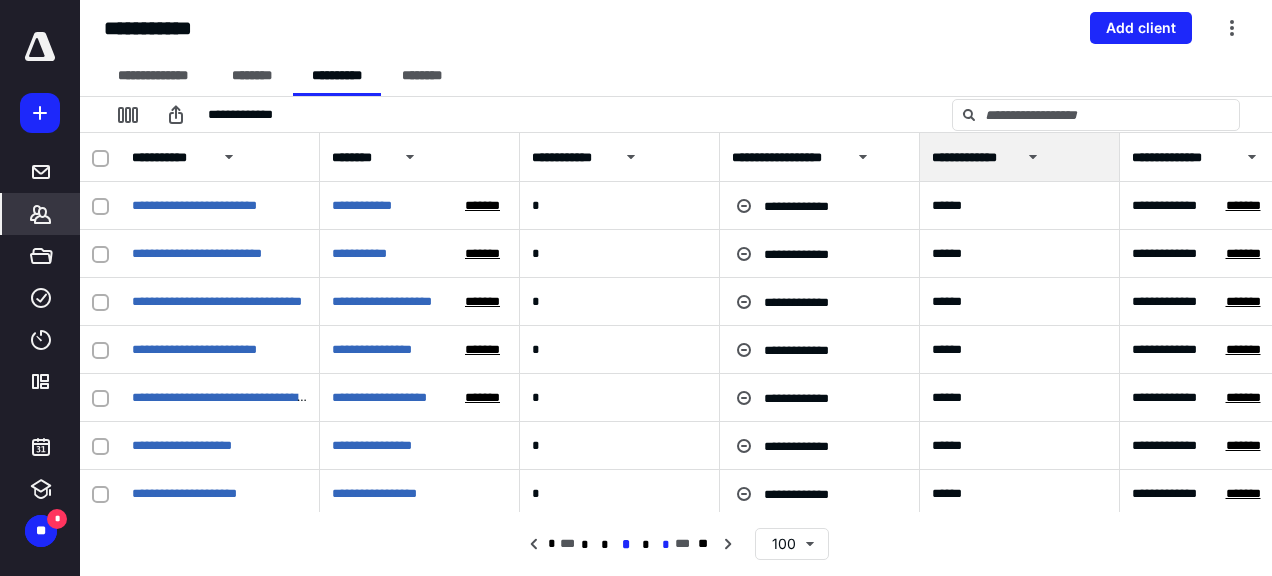 click on "*" at bounding box center [665, 545] 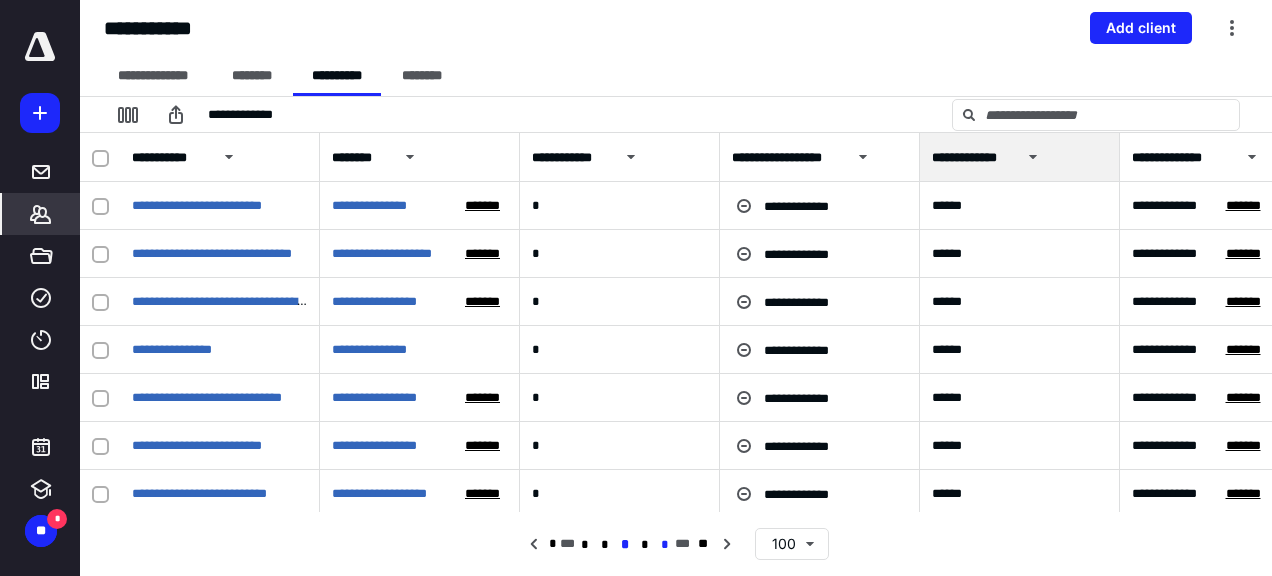 click on "*" at bounding box center (665, 545) 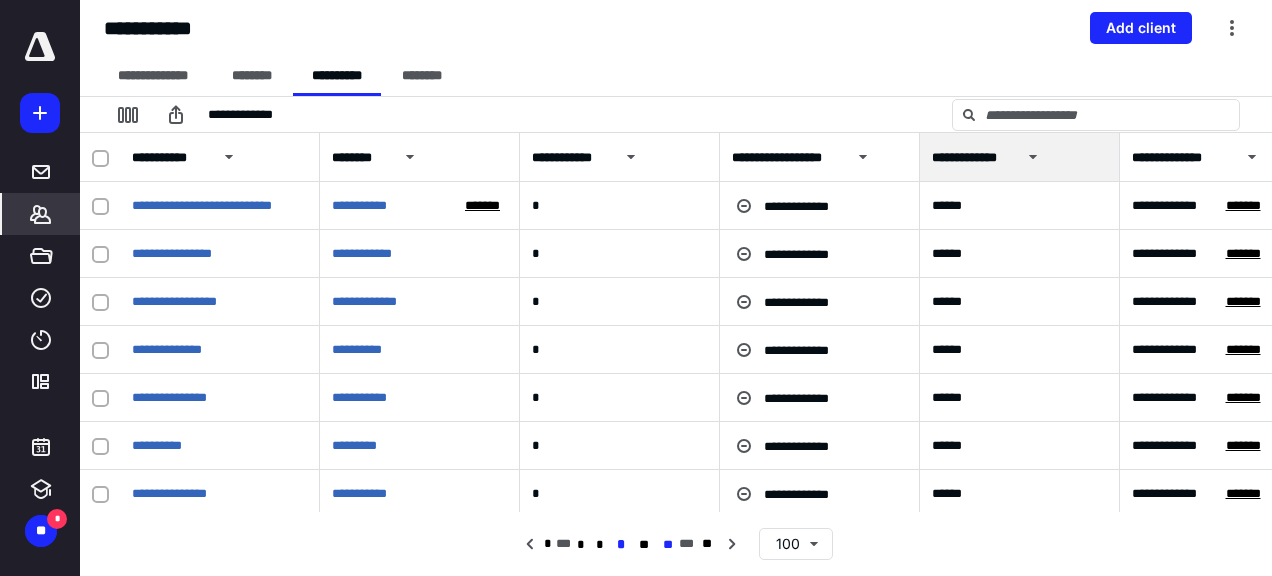 click on "**" at bounding box center (668, 545) 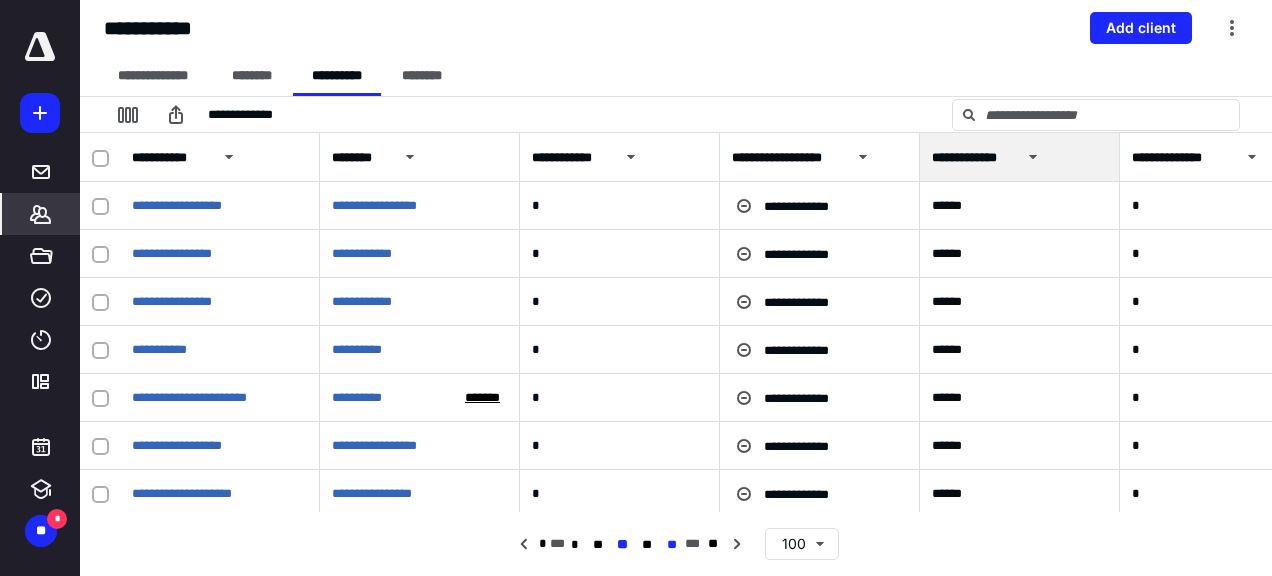 click on "**" at bounding box center (672, 545) 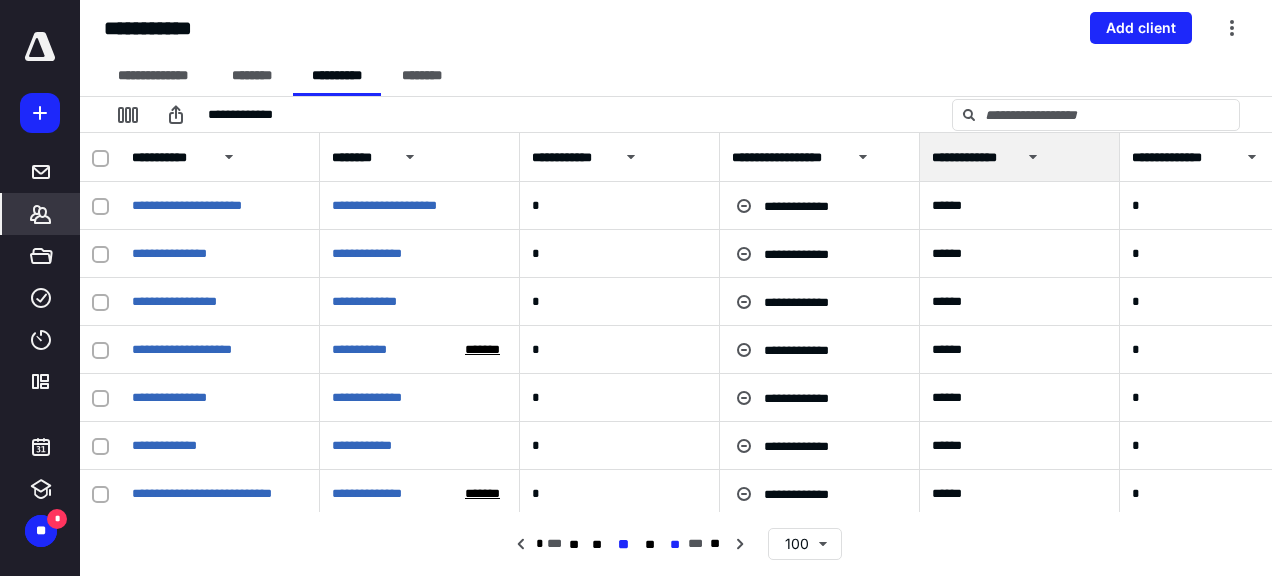click on "**" at bounding box center [675, 545] 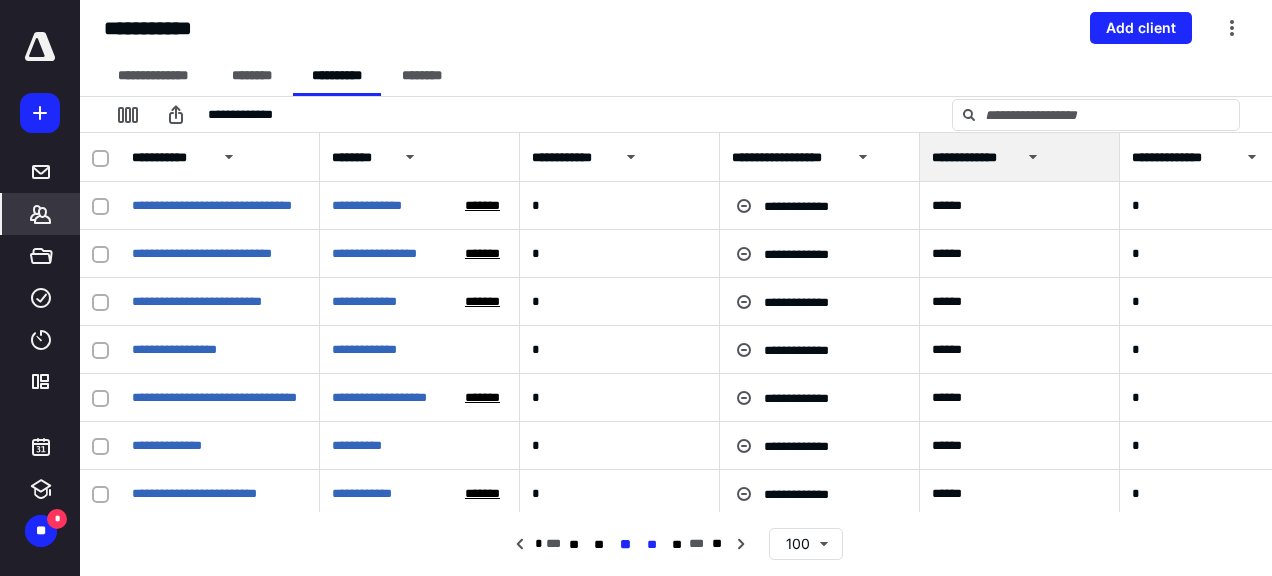 click on "**" at bounding box center [651, 545] 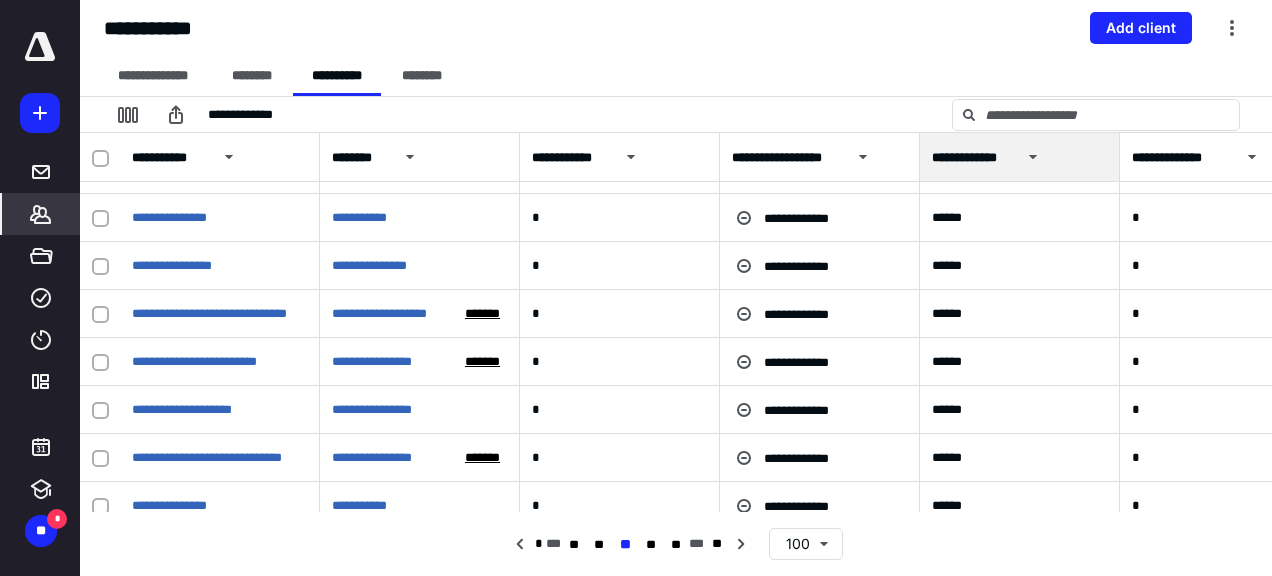 scroll, scrollTop: 800, scrollLeft: 0, axis: vertical 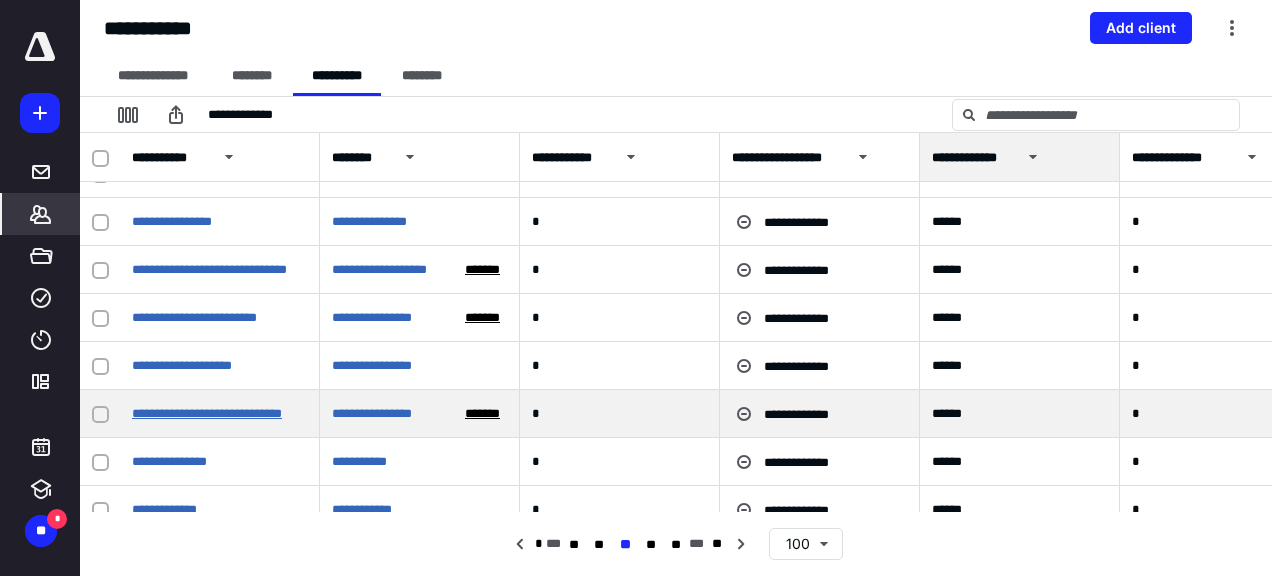 click on "**********" at bounding box center (207, 413) 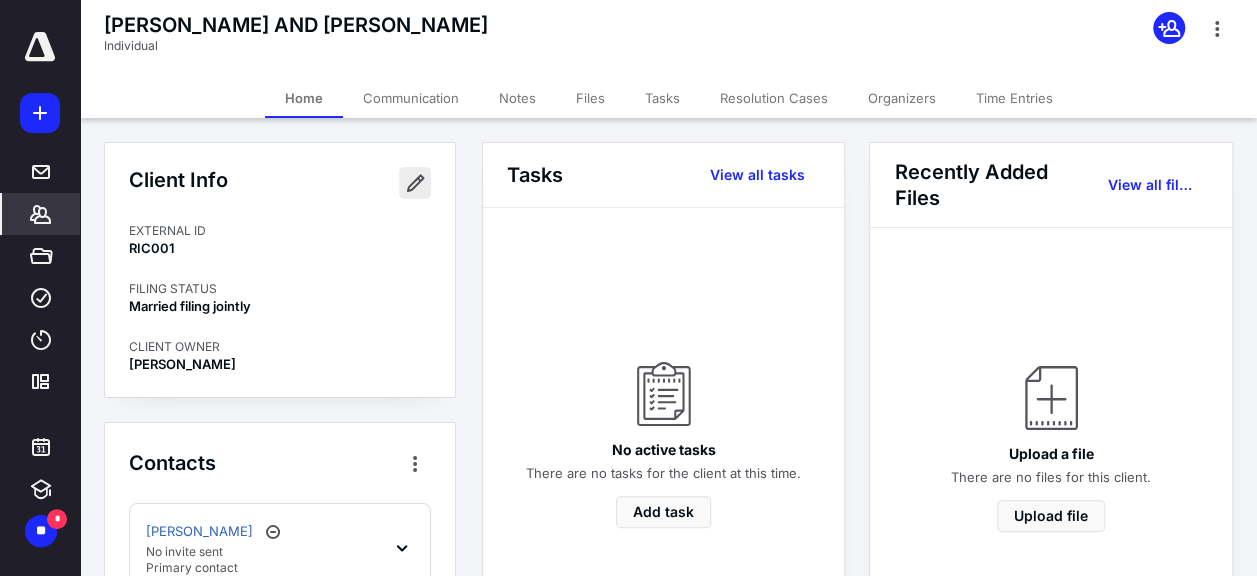 click at bounding box center (415, 183) 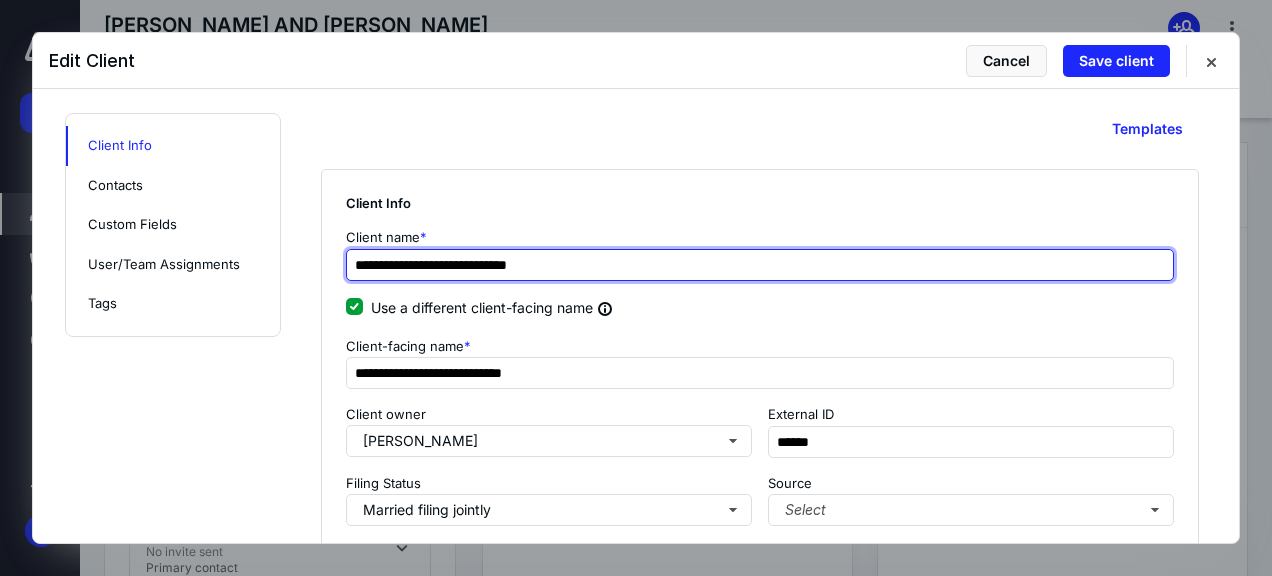 click on "**********" at bounding box center (760, 265) 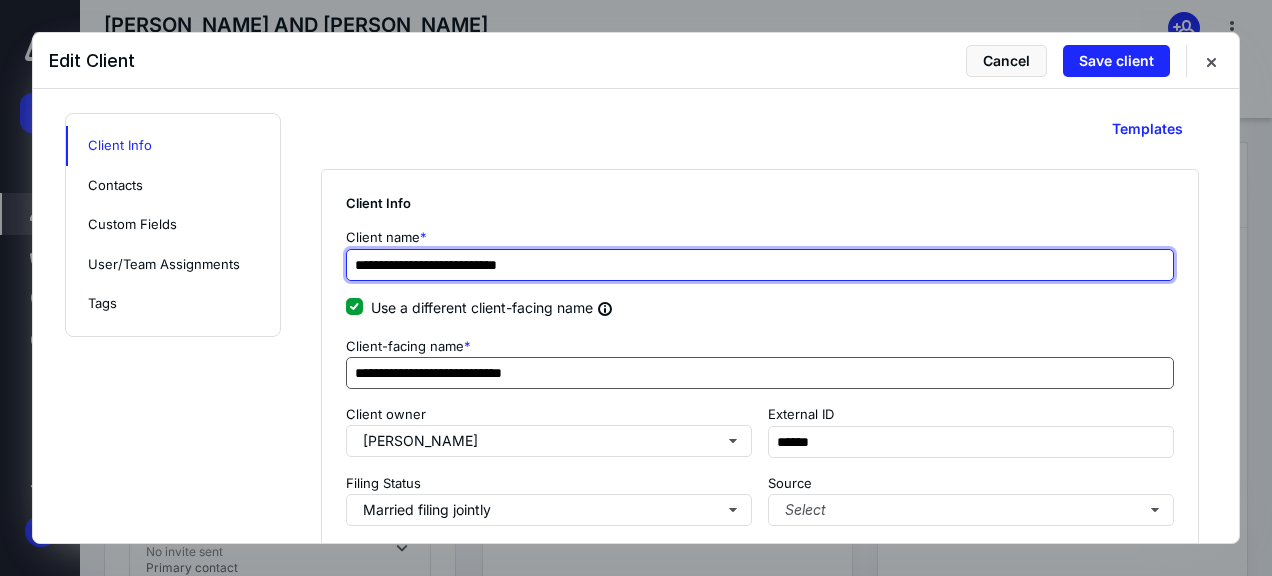 type on "**********" 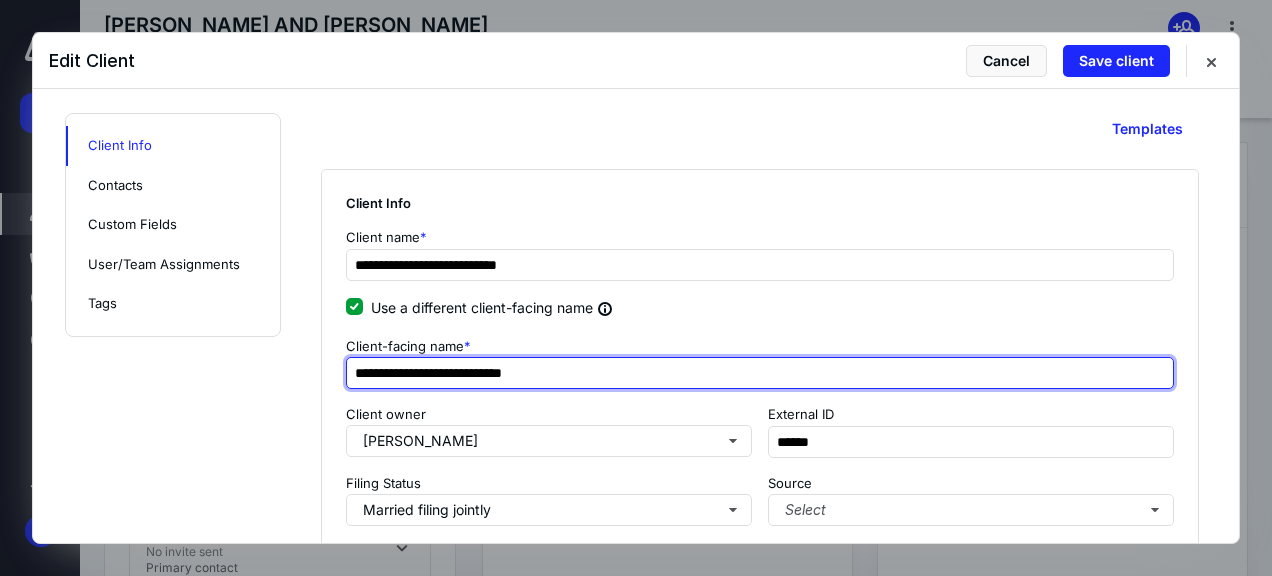 click on "**********" at bounding box center (760, 373) 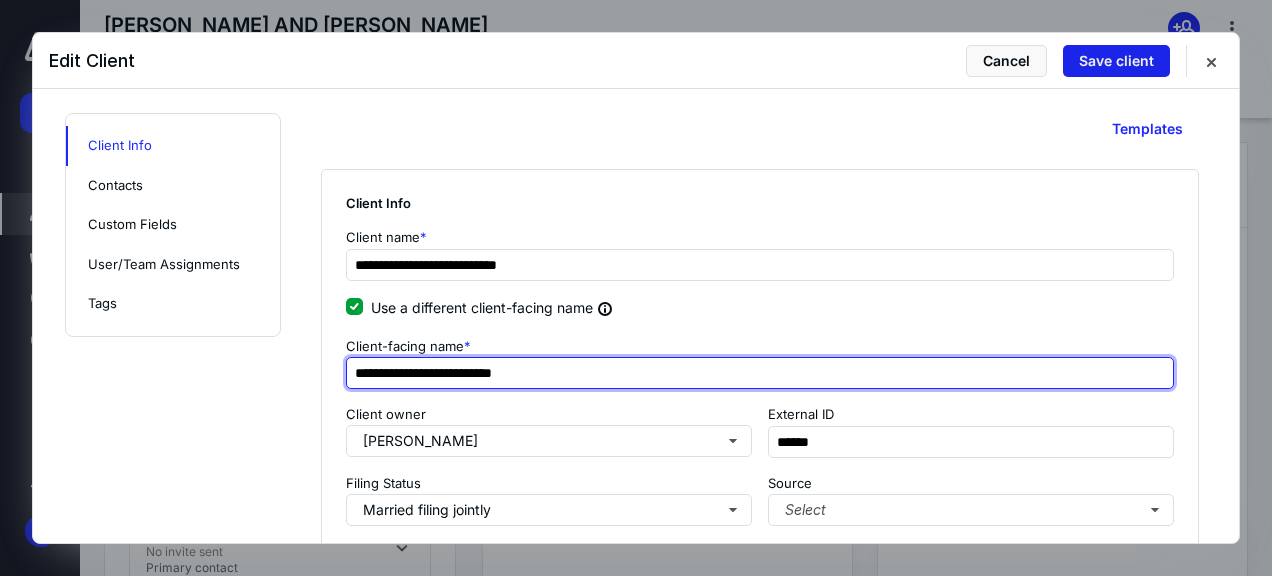 type on "**********" 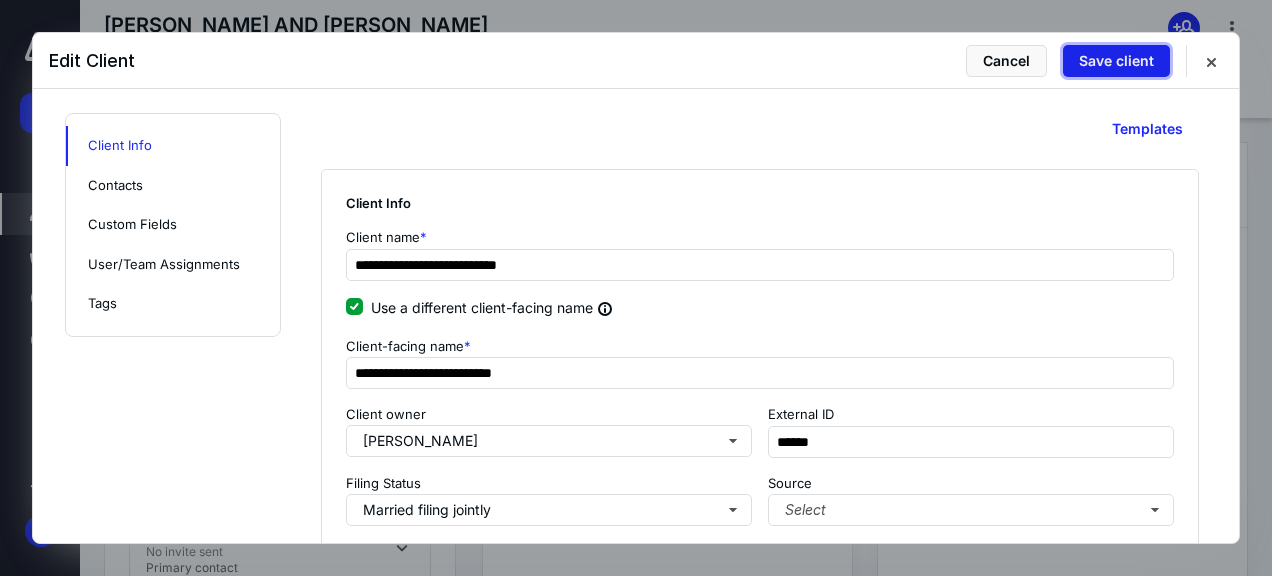 click on "Save client" at bounding box center [1116, 61] 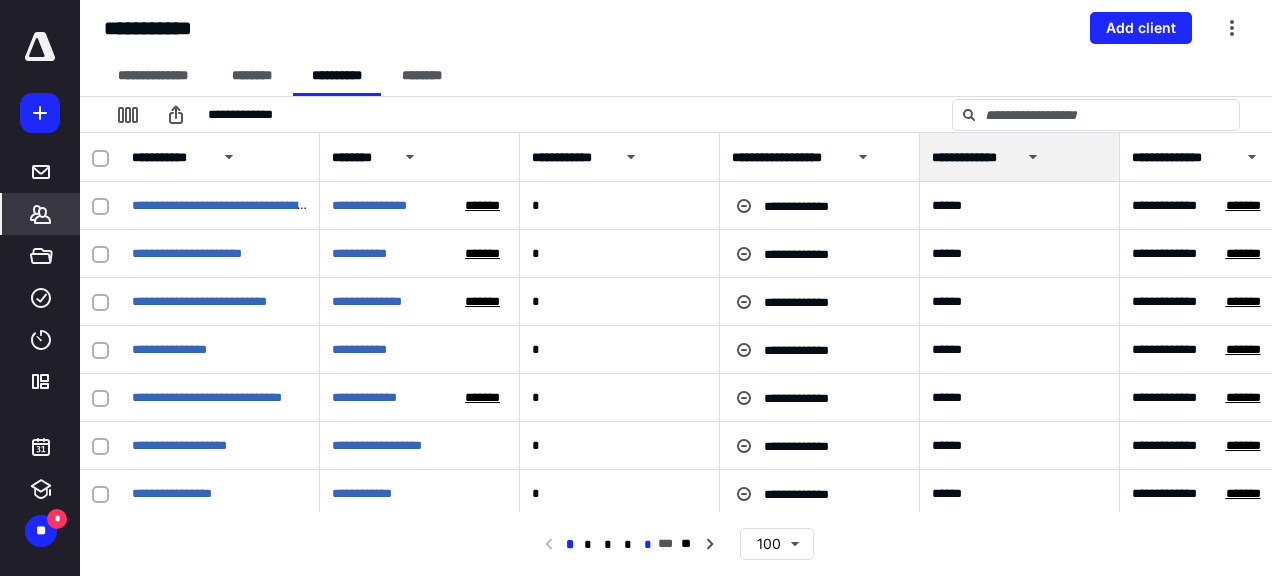 click on "*" at bounding box center [648, 545] 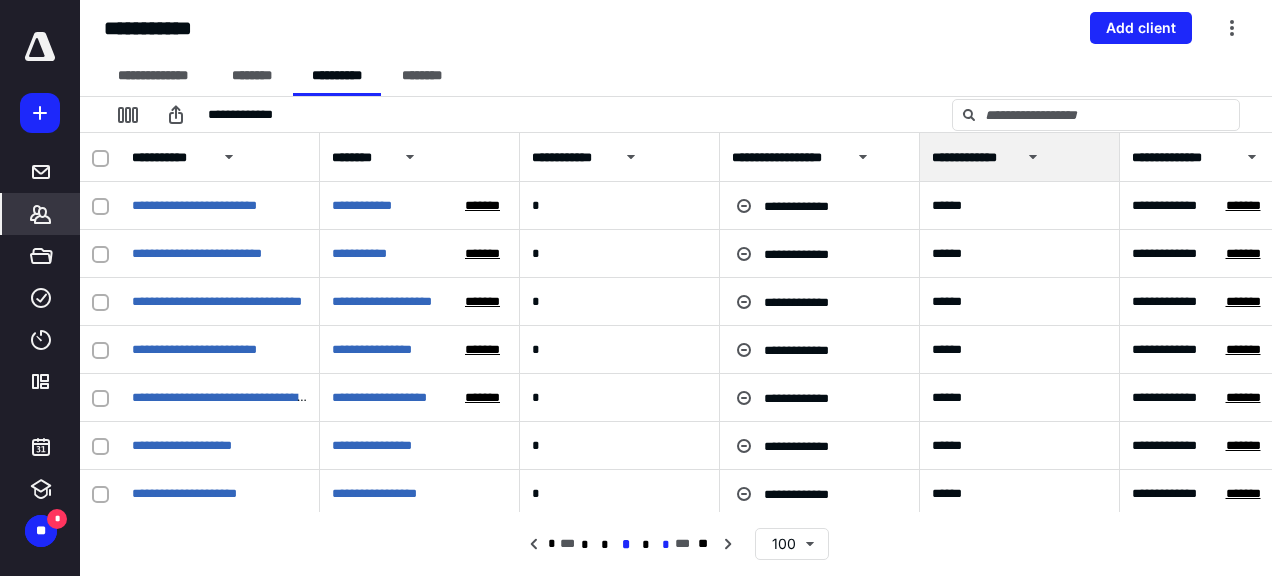 click on "*" at bounding box center [665, 545] 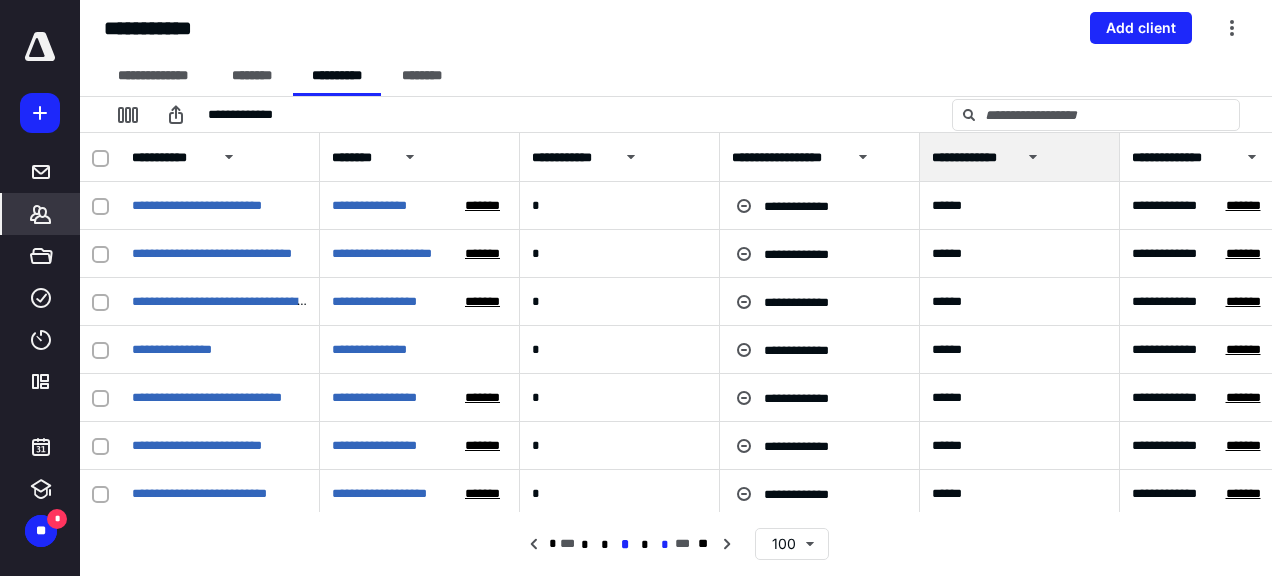click on "*" at bounding box center (665, 545) 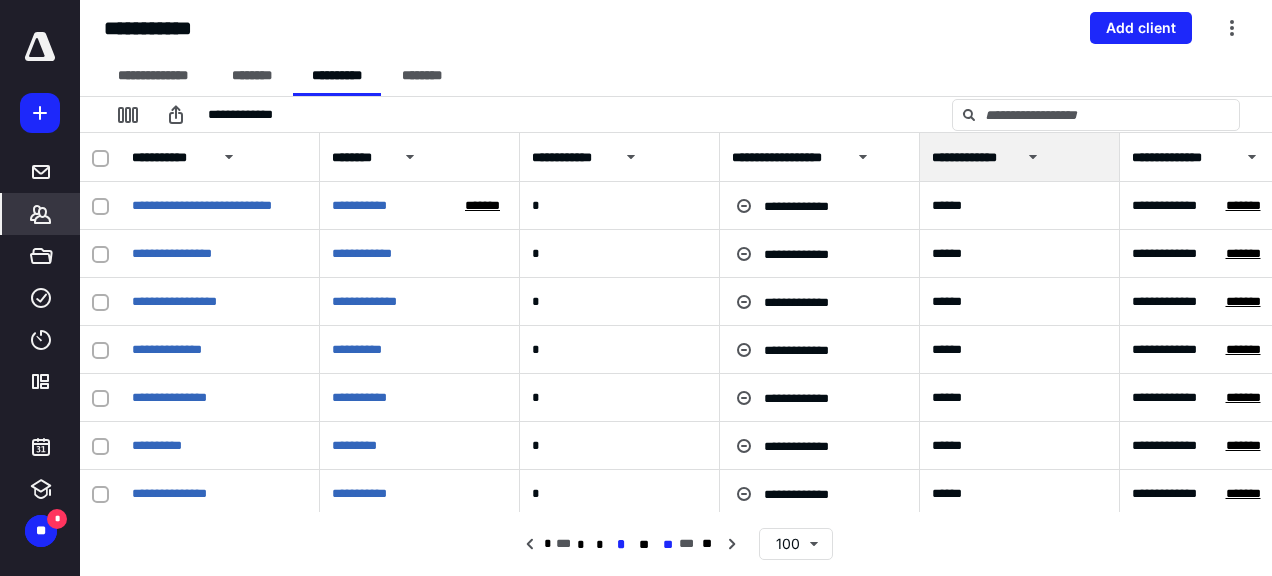 click on "**" at bounding box center [668, 545] 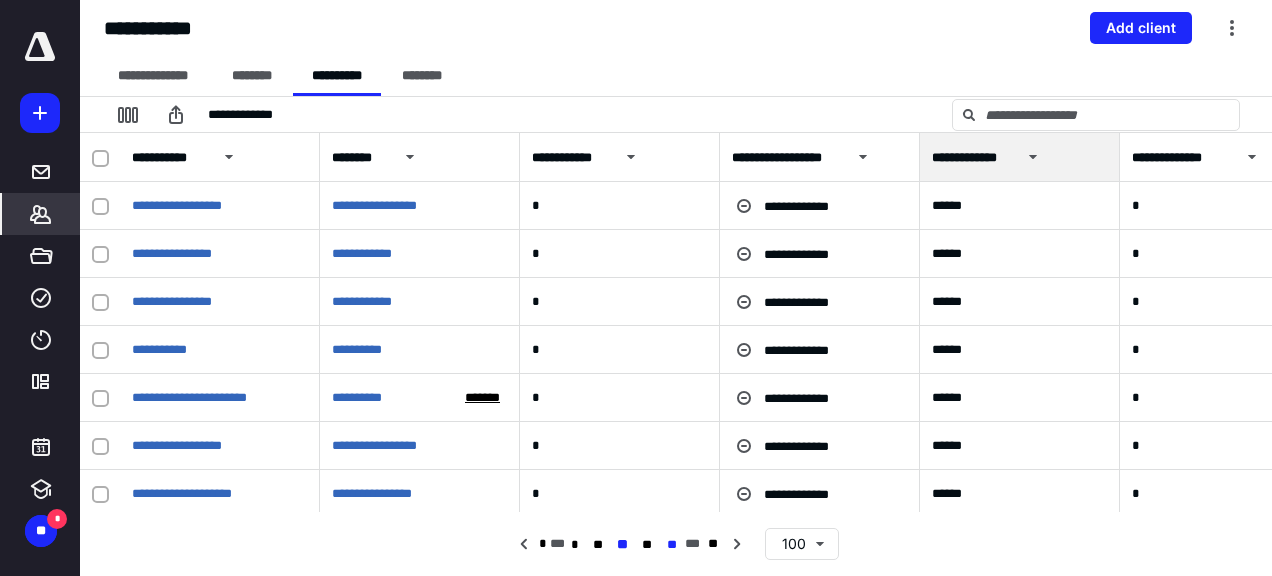 click on "**" at bounding box center (672, 545) 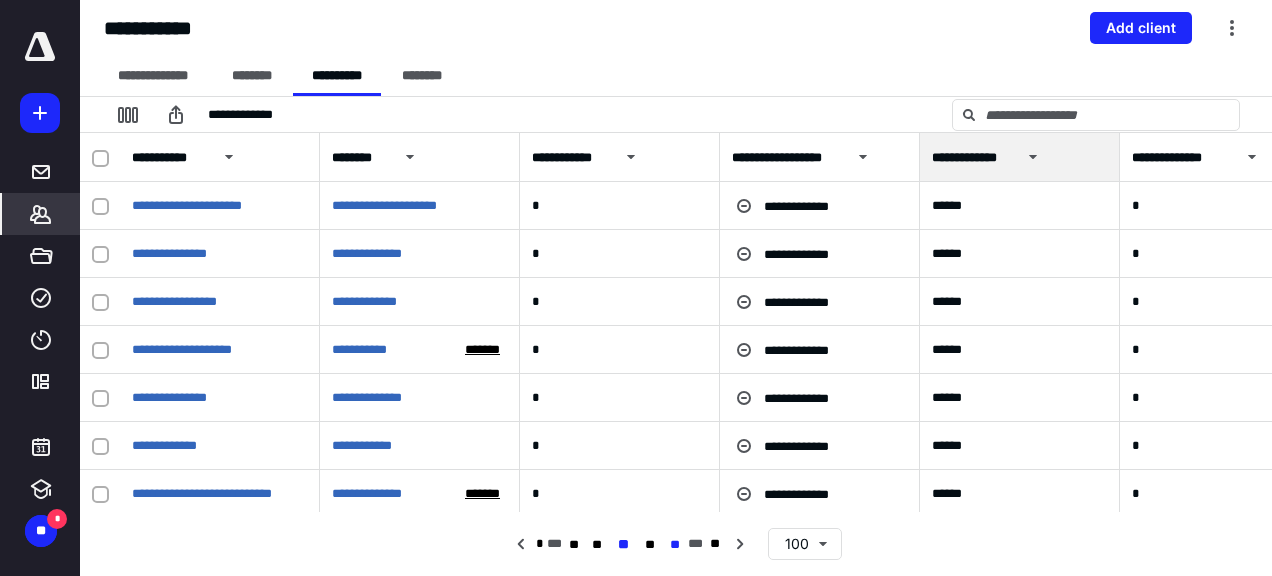 click on "**" at bounding box center (675, 545) 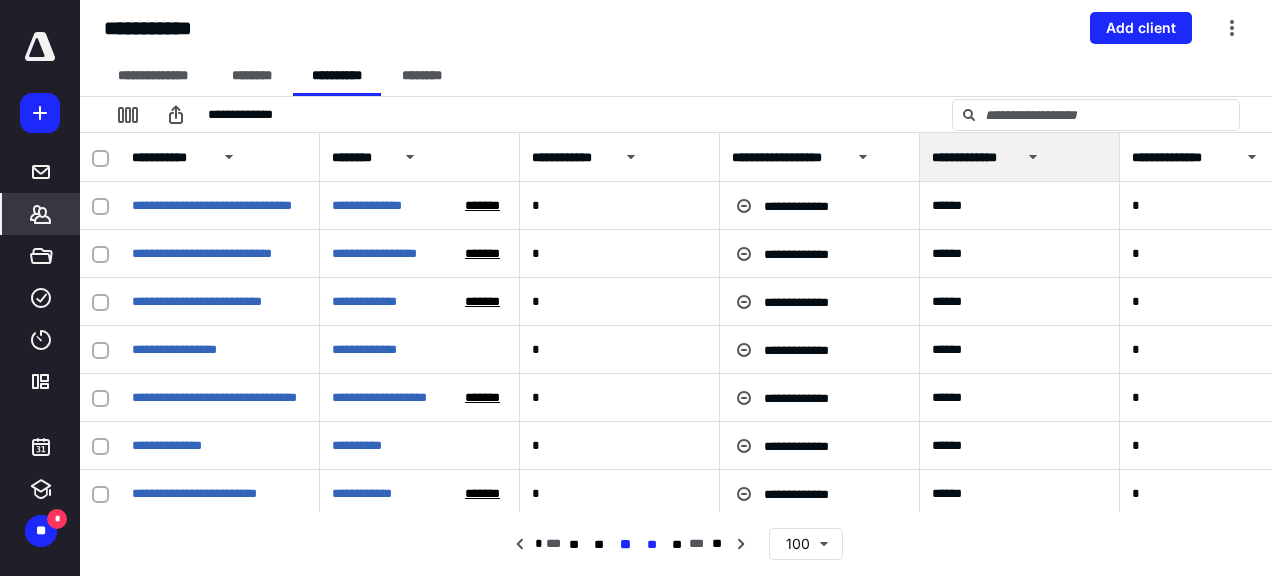 click on "**" at bounding box center [651, 545] 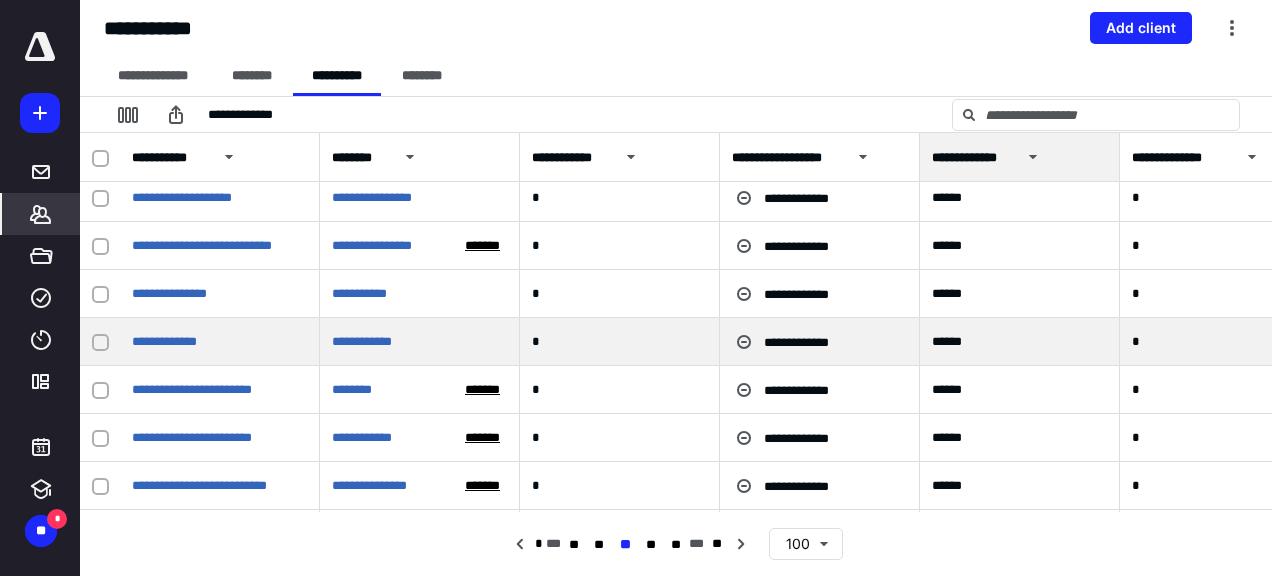 scroll, scrollTop: 1000, scrollLeft: 0, axis: vertical 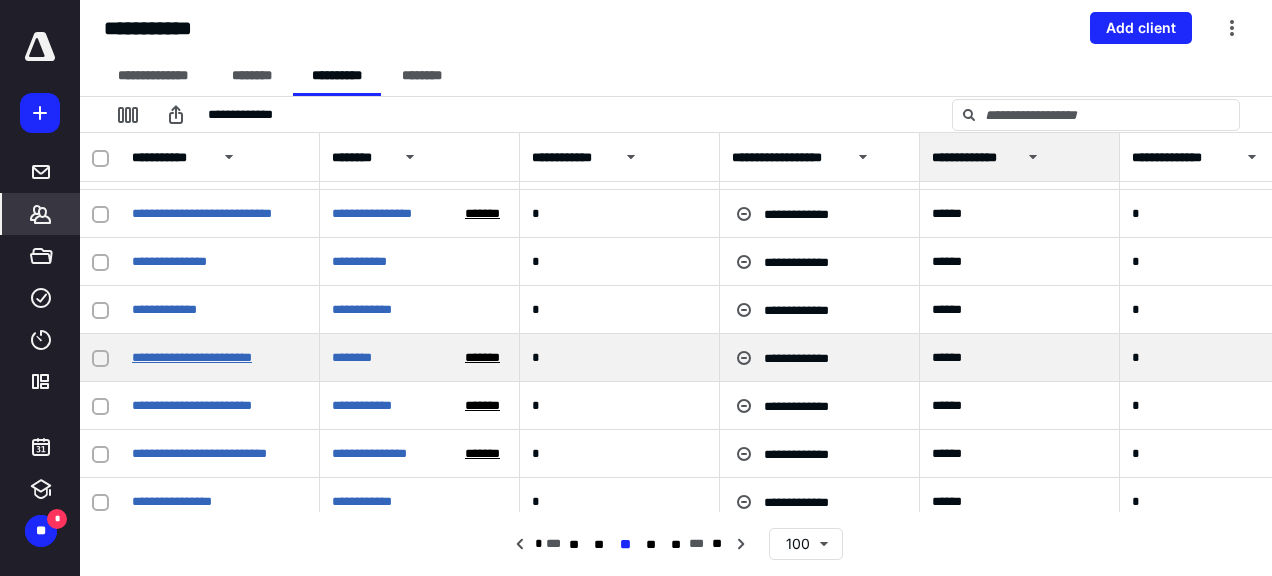 click on "**********" at bounding box center (192, 357) 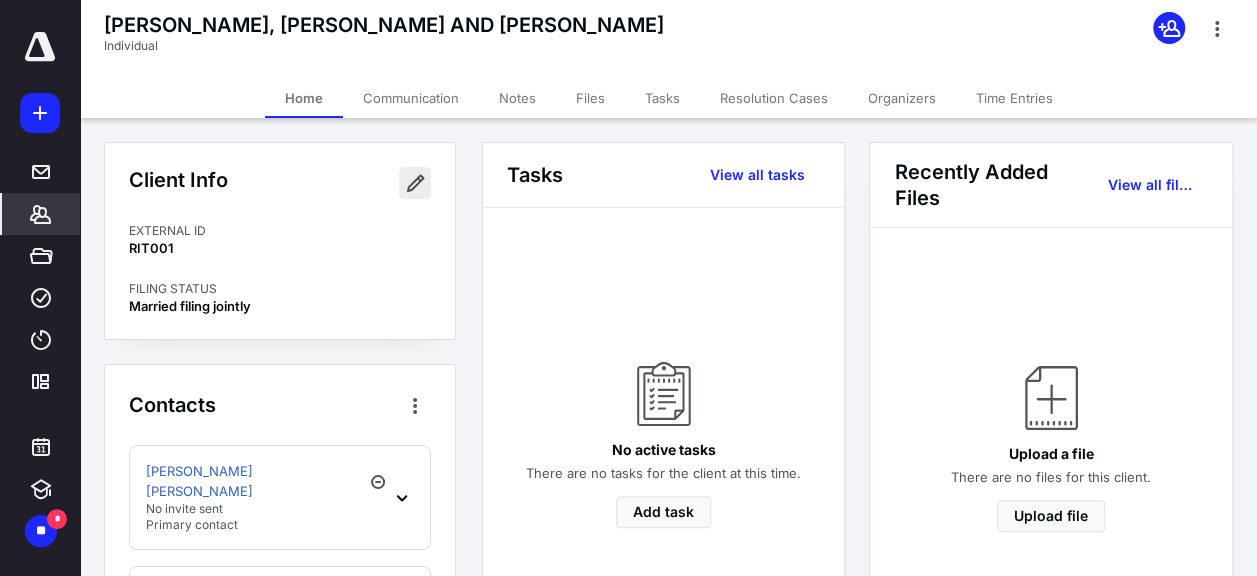 click at bounding box center (415, 183) 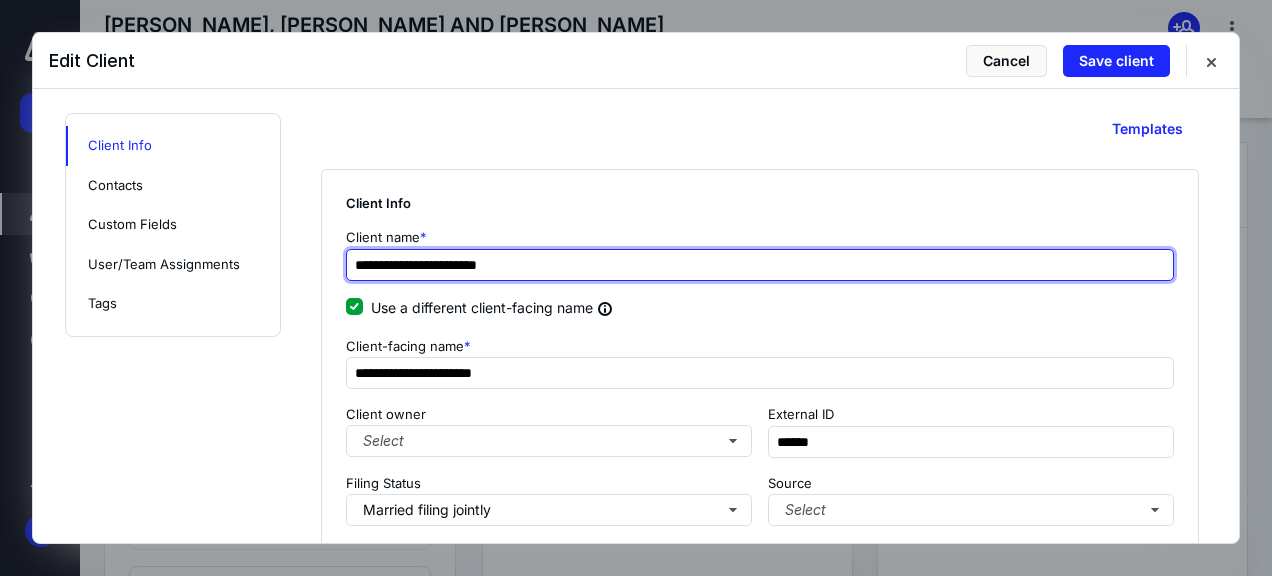 click on "**********" at bounding box center [760, 265] 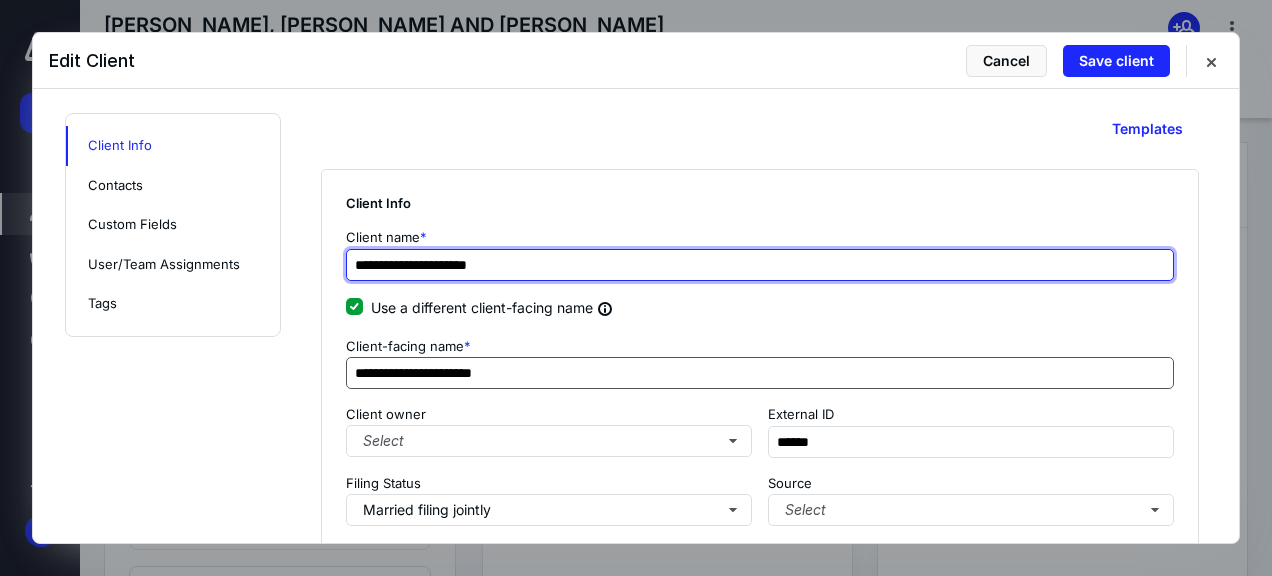type on "**********" 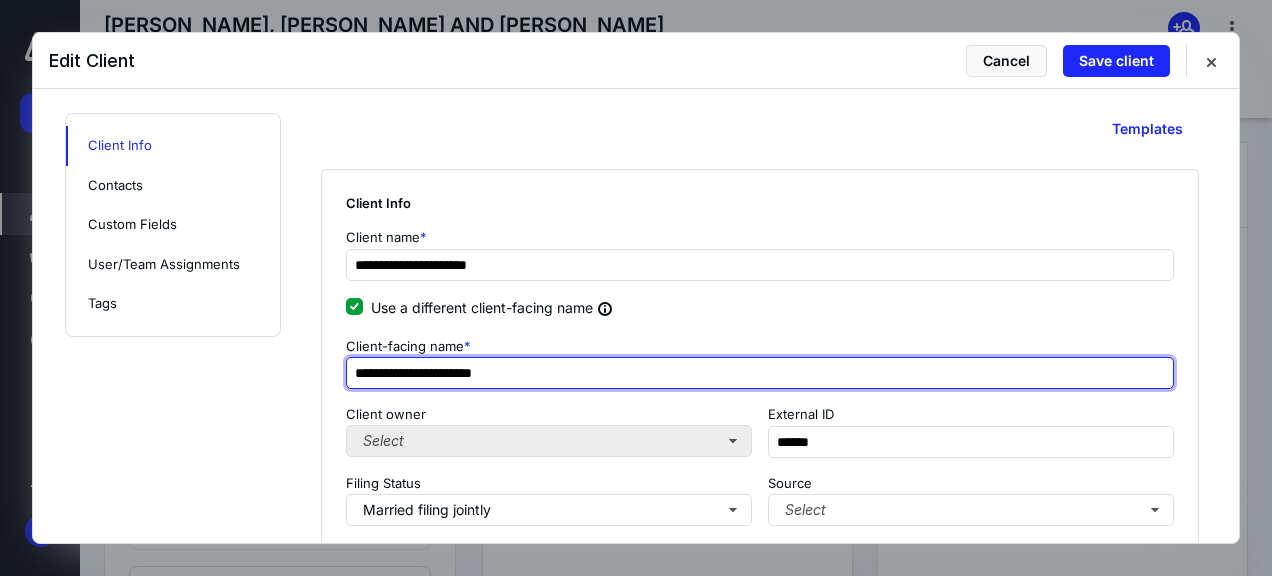 drag, startPoint x: 417, startPoint y: 379, endPoint x: 477, endPoint y: 452, distance: 94.493385 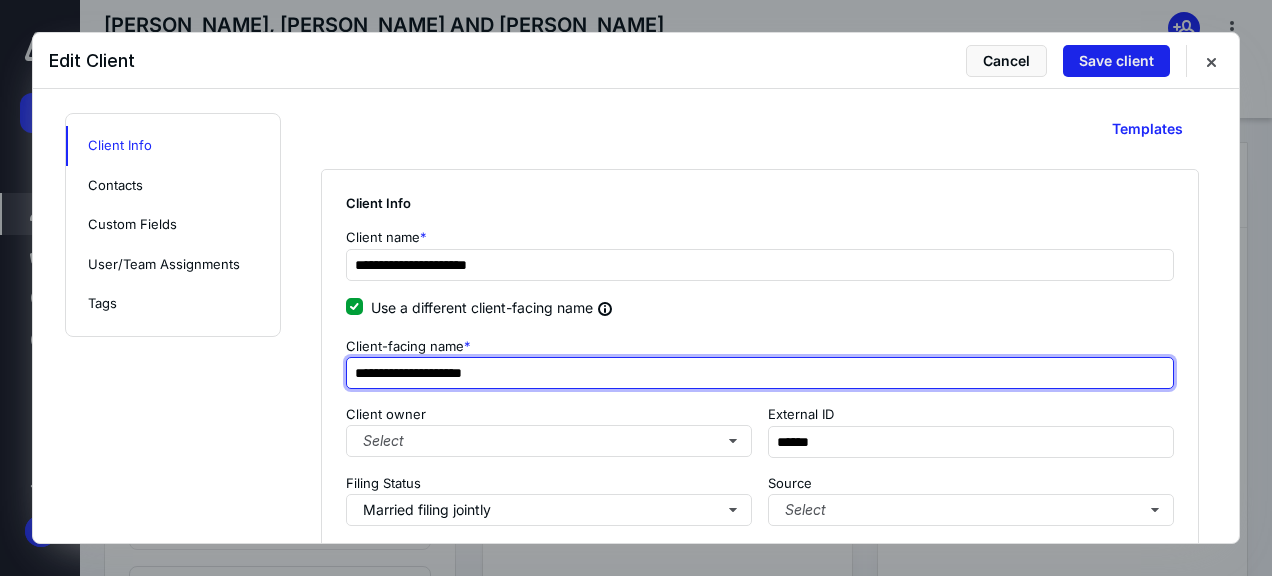 type on "**********" 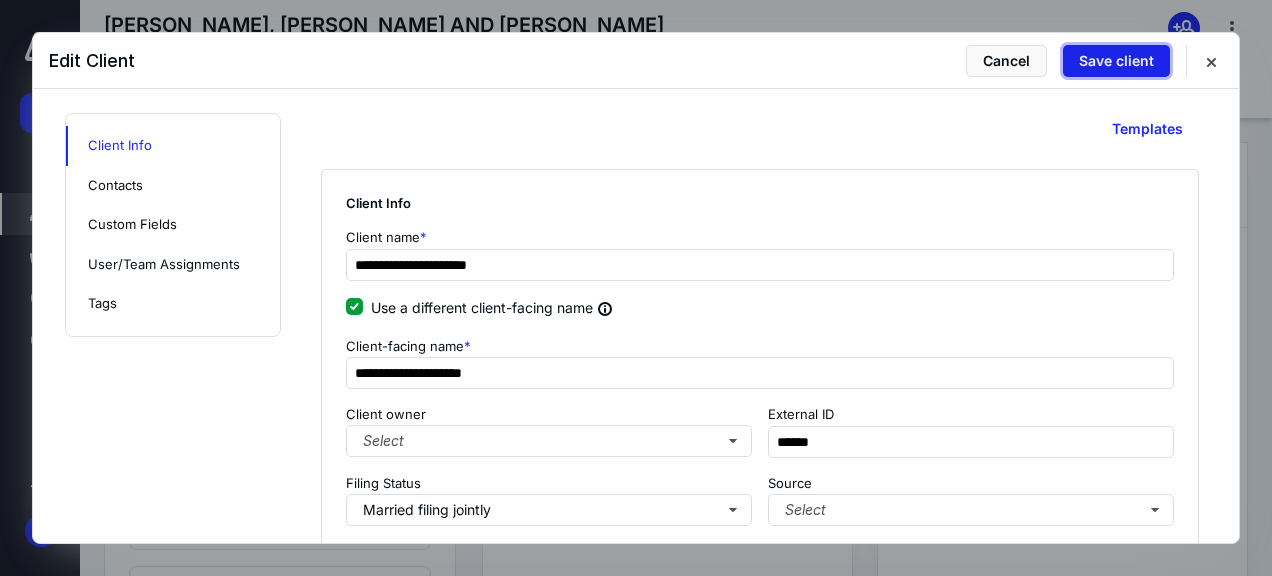 click on "Save client" at bounding box center (1116, 61) 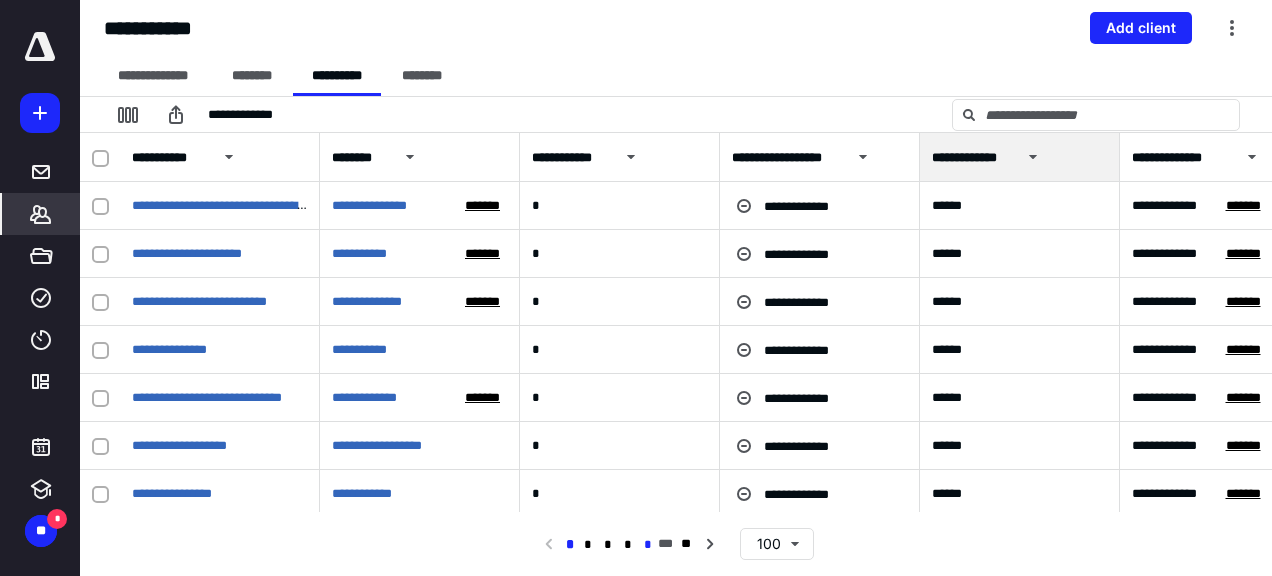 click on "*" at bounding box center (648, 545) 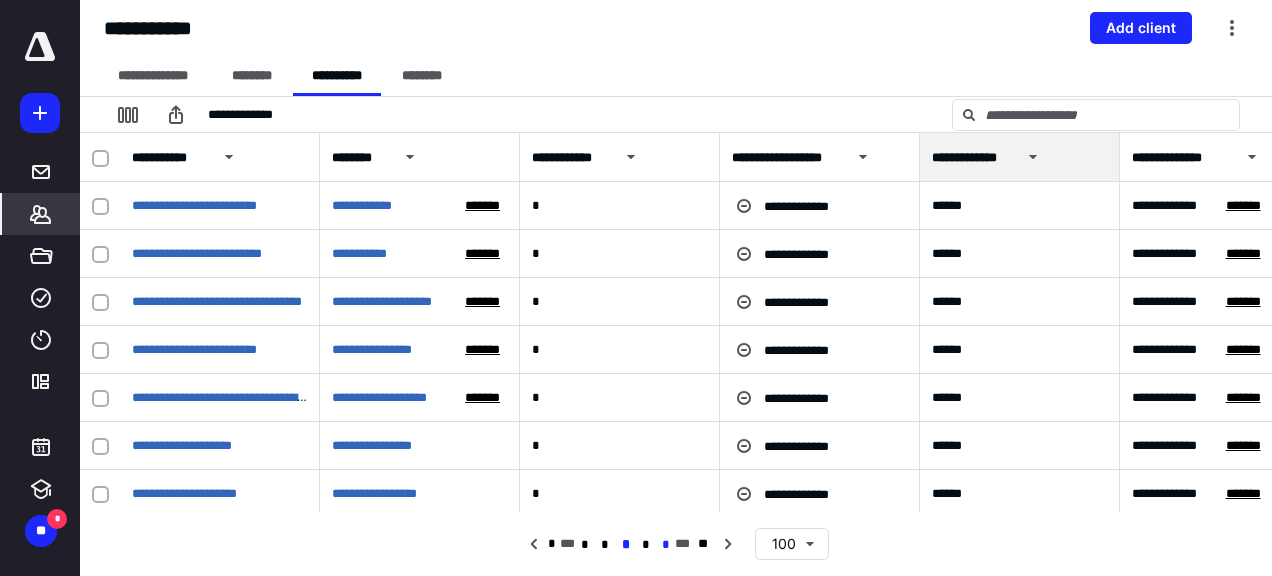 click on "*" at bounding box center [665, 545] 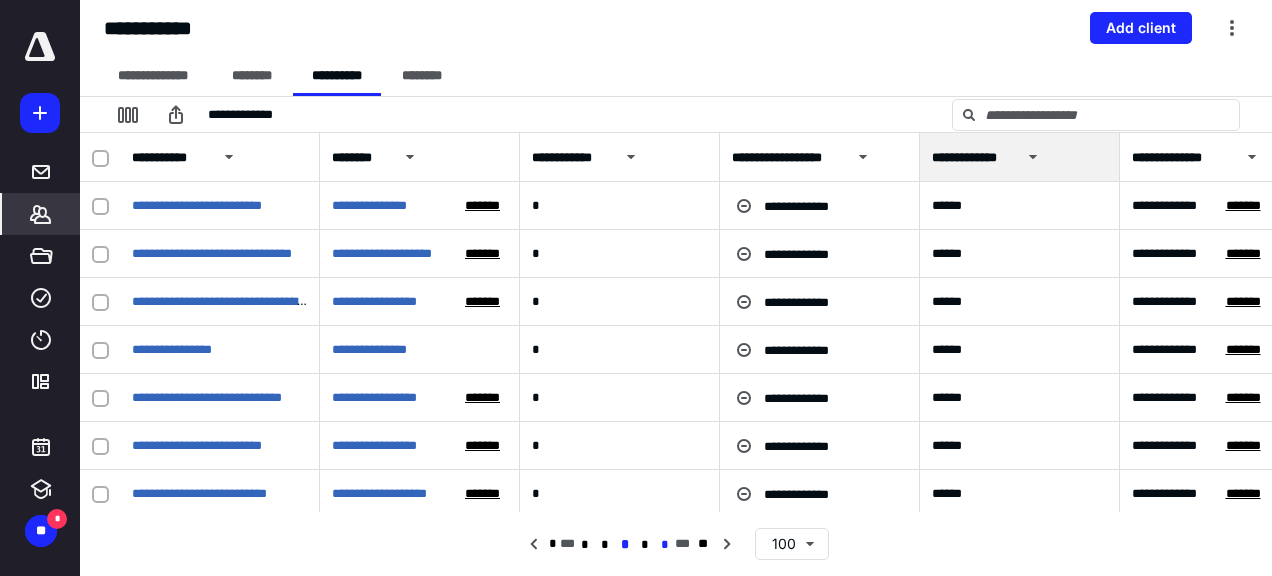 click on "*" at bounding box center [665, 545] 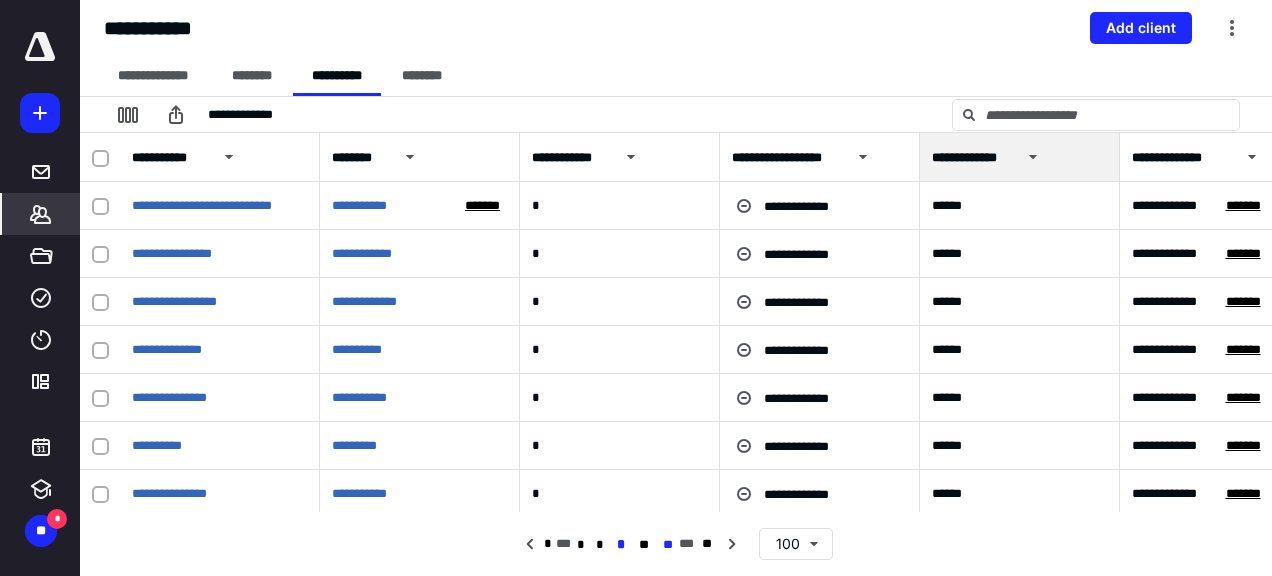click on "**" at bounding box center [668, 545] 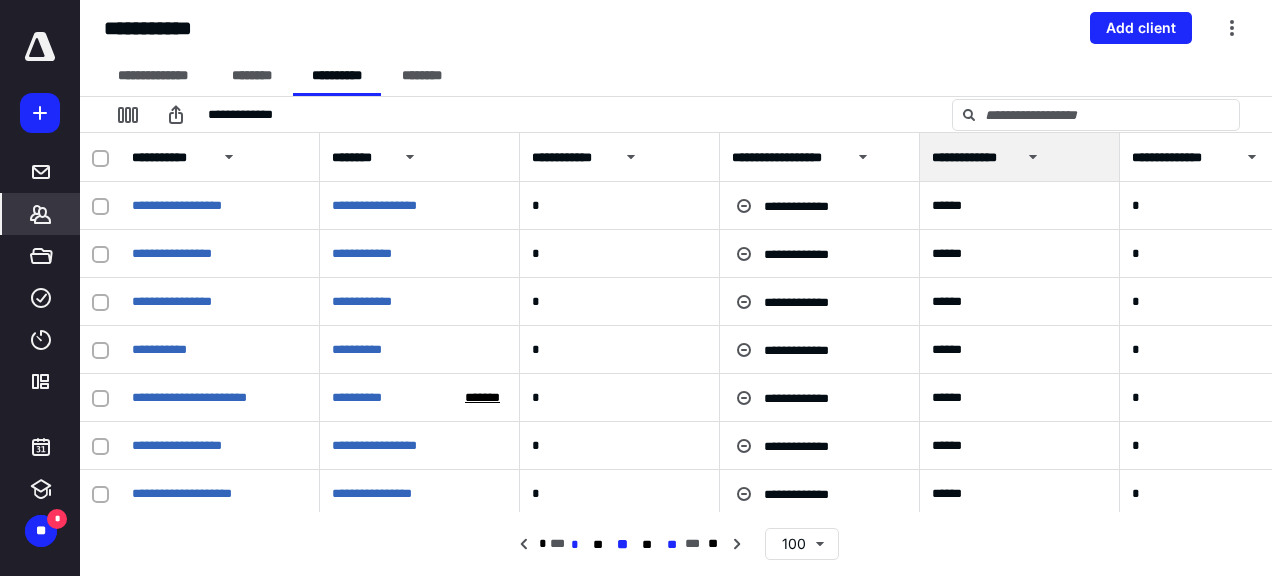 click on "**" at bounding box center [672, 545] 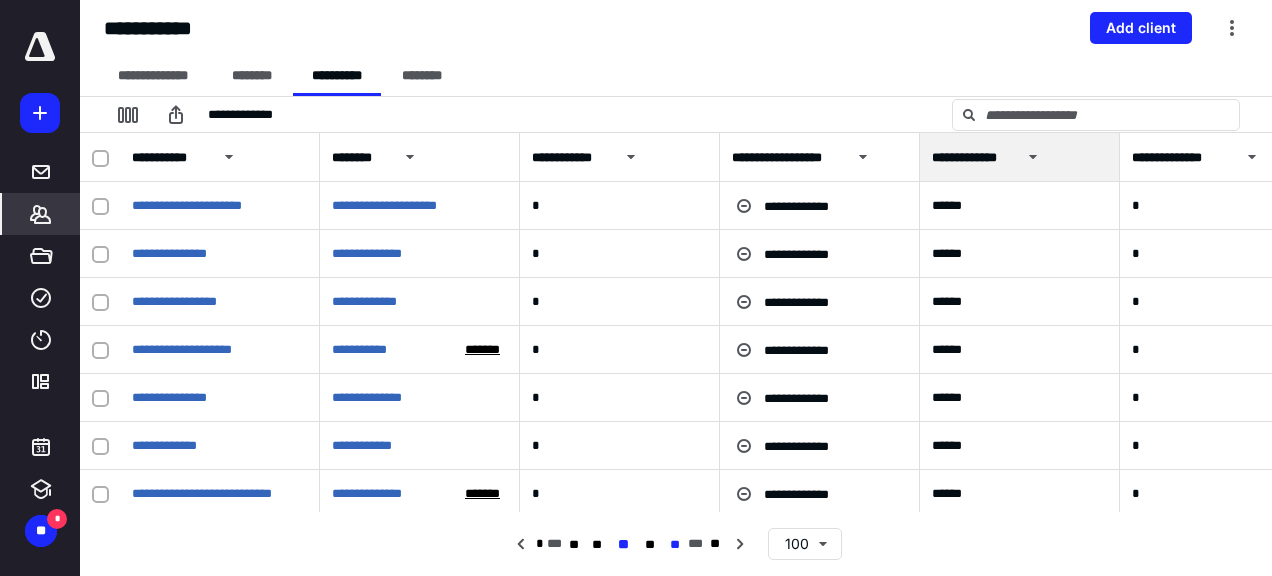 click on "**" at bounding box center (675, 545) 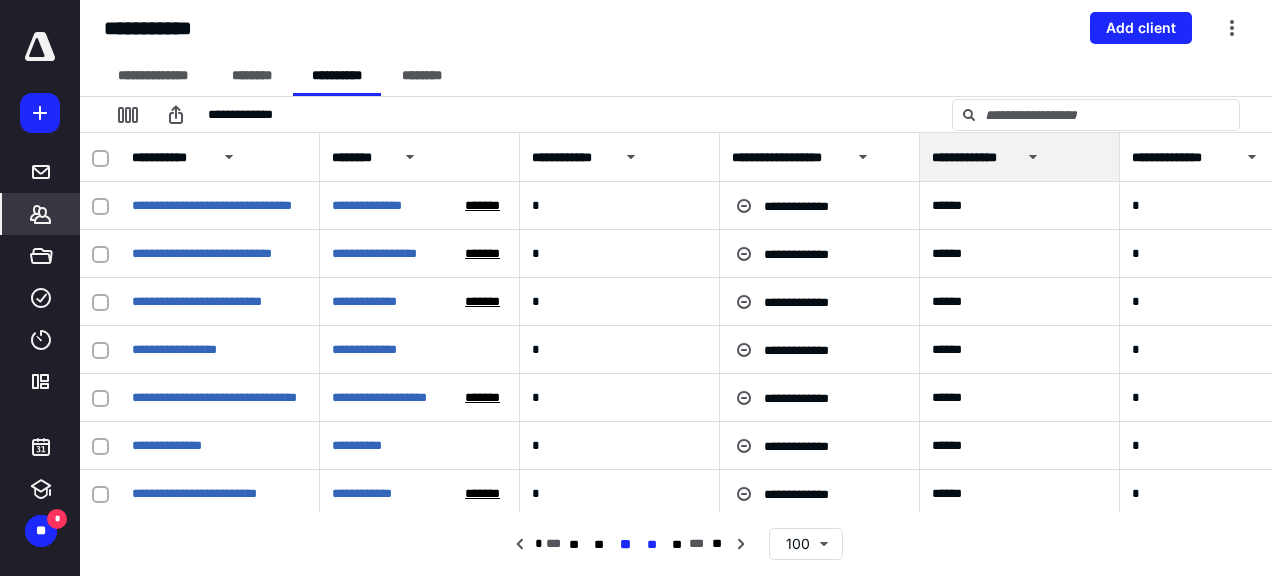 click on "**" at bounding box center (651, 545) 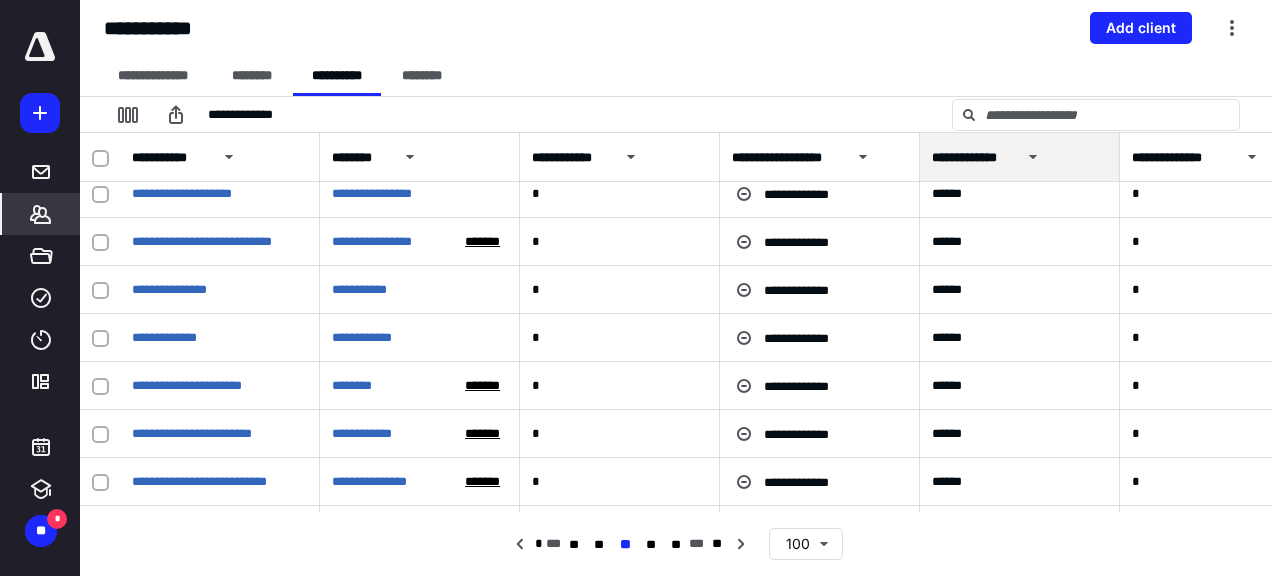 scroll, scrollTop: 1000, scrollLeft: 0, axis: vertical 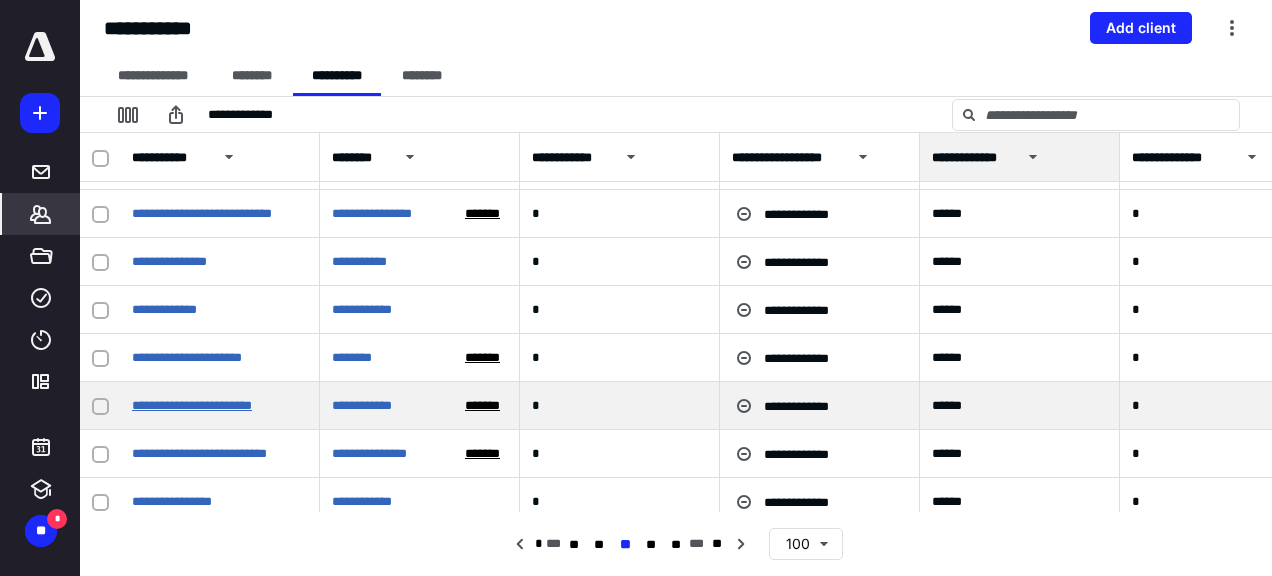 click on "**********" at bounding box center [192, 405] 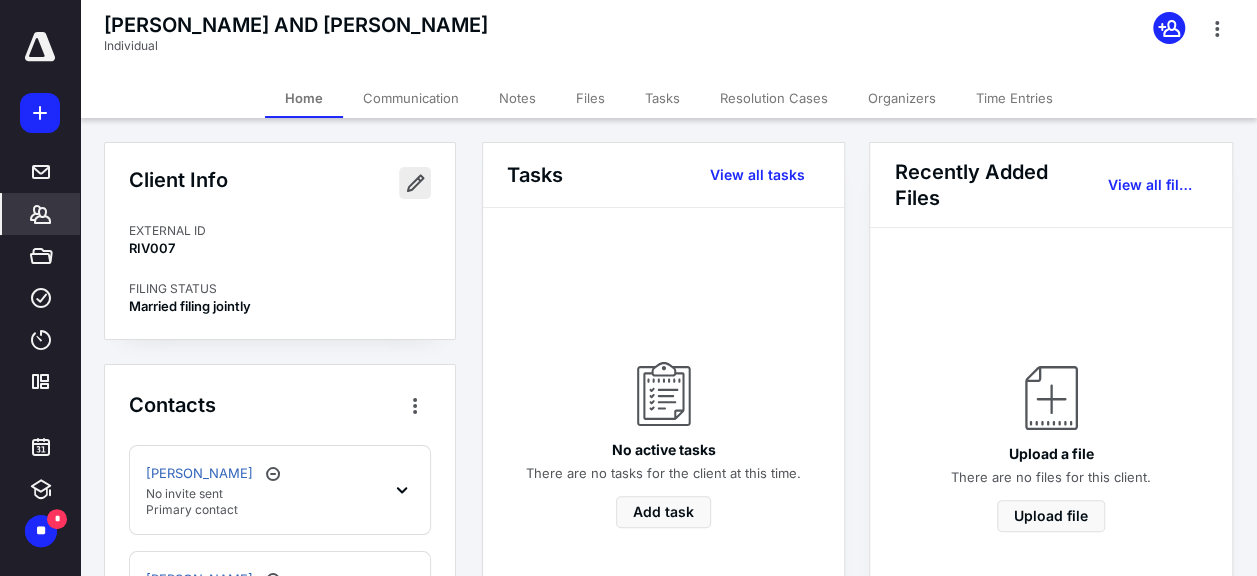 click at bounding box center (415, 183) 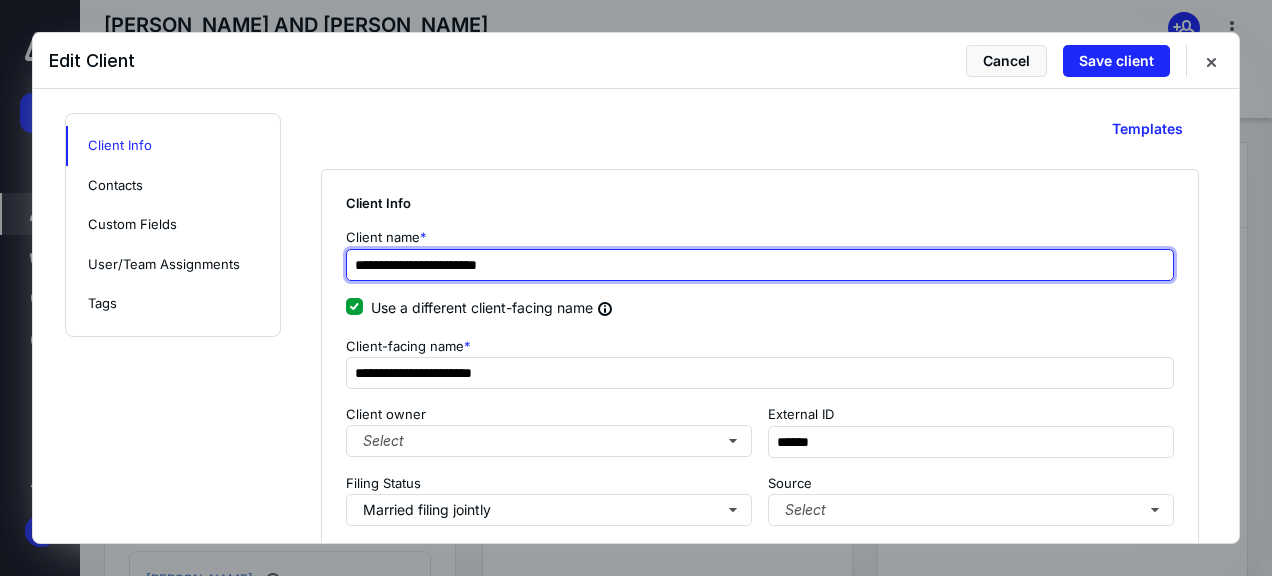 click on "**********" at bounding box center (760, 265) 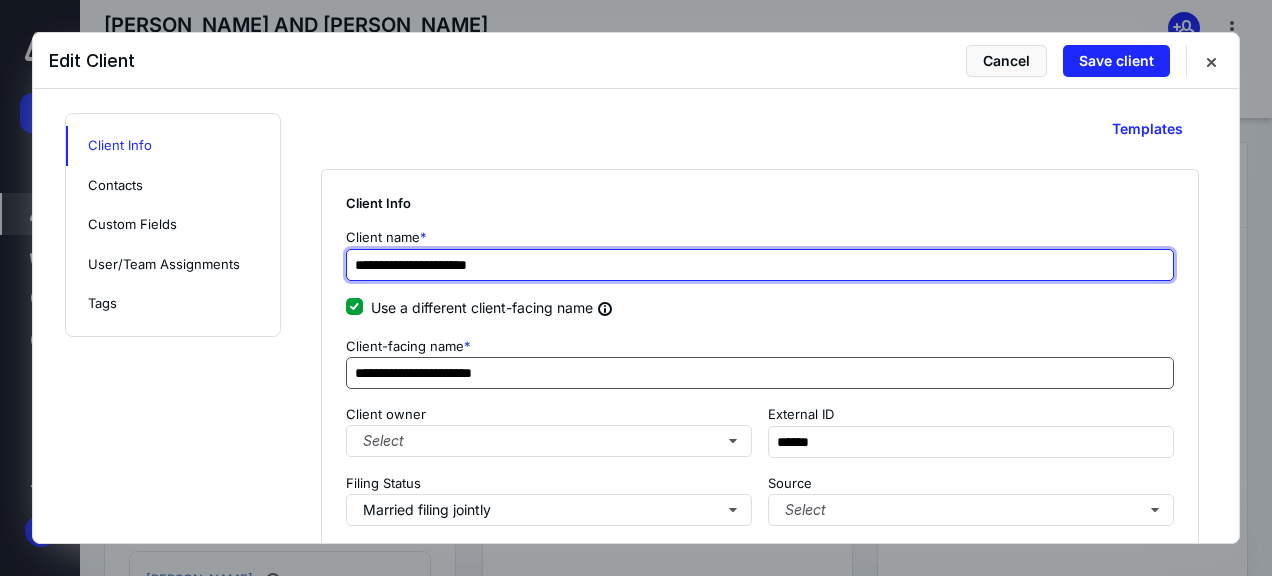 type on "**********" 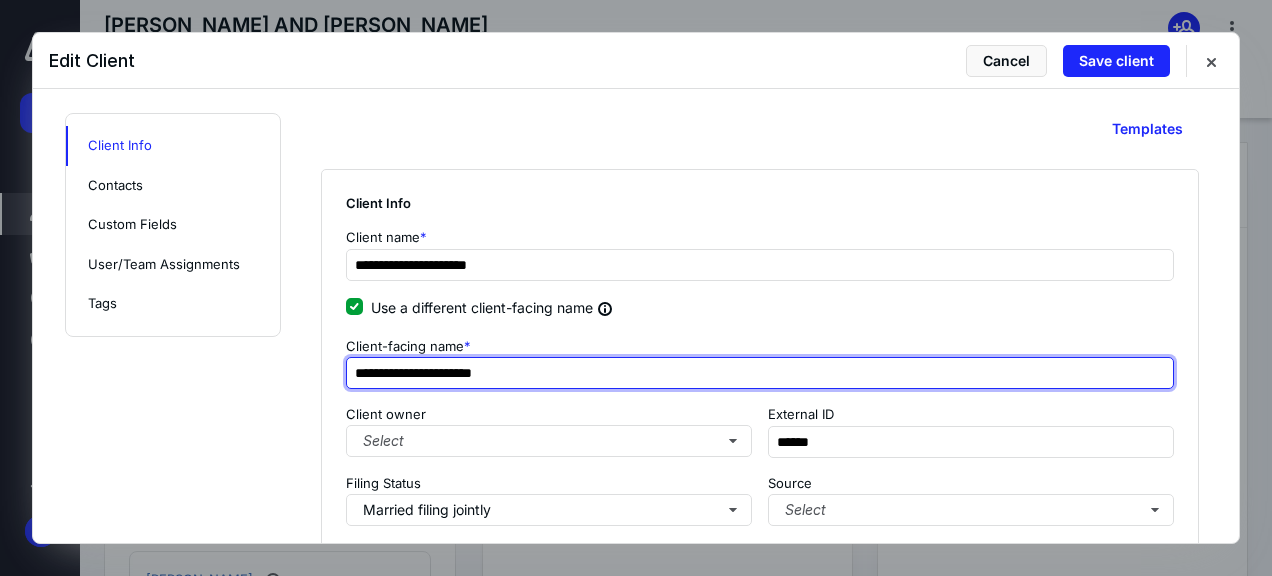 drag, startPoint x: 437, startPoint y: 376, endPoint x: 485, endPoint y: 393, distance: 50.92151 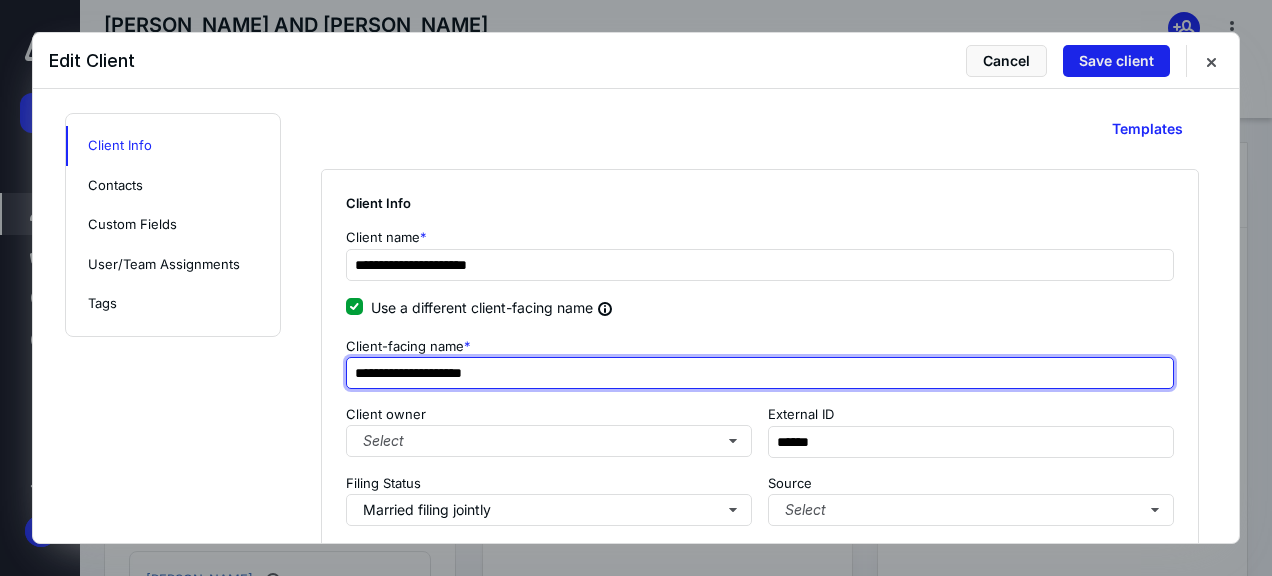 type on "**********" 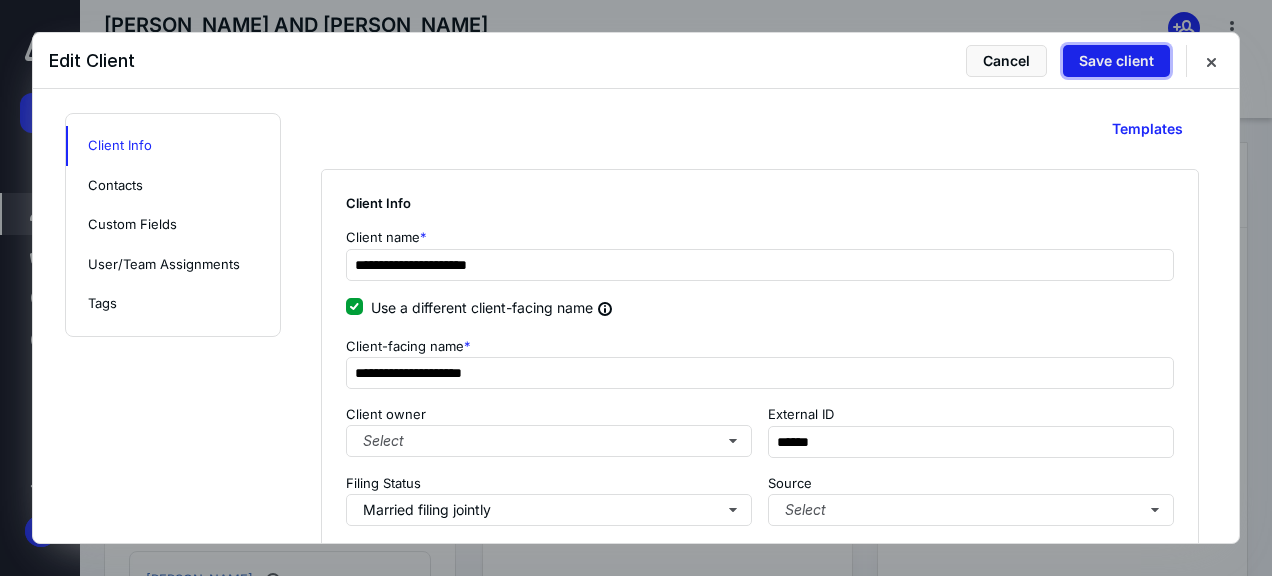 click on "Save client" at bounding box center (1116, 61) 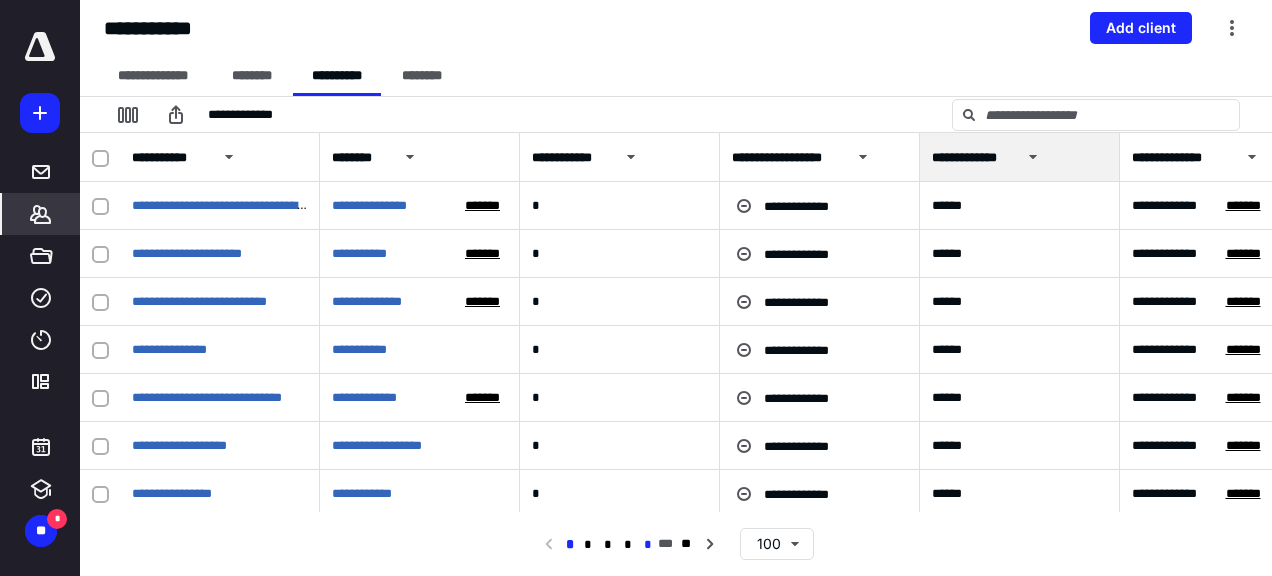 click on "*" at bounding box center (648, 545) 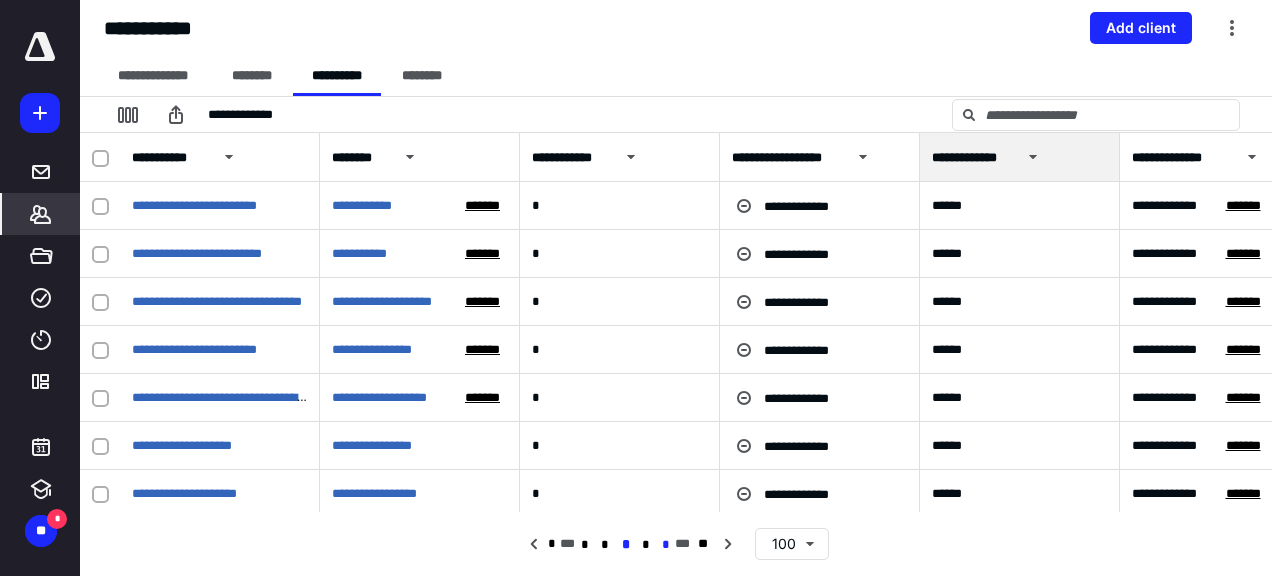 click on "*" at bounding box center [665, 545] 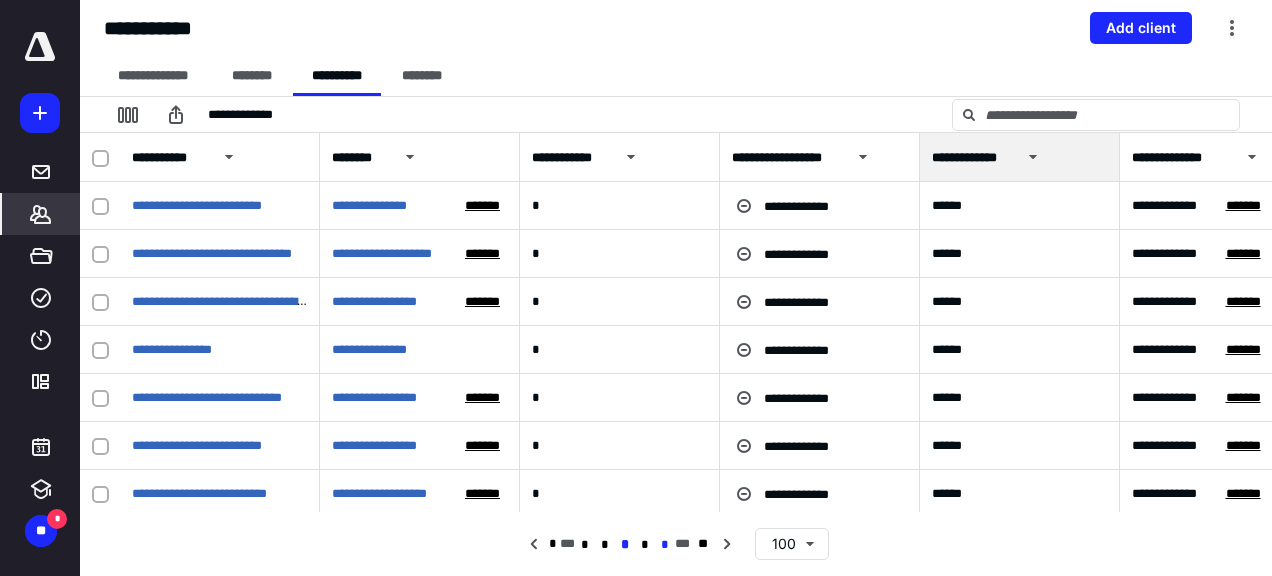 click on "*" at bounding box center [665, 545] 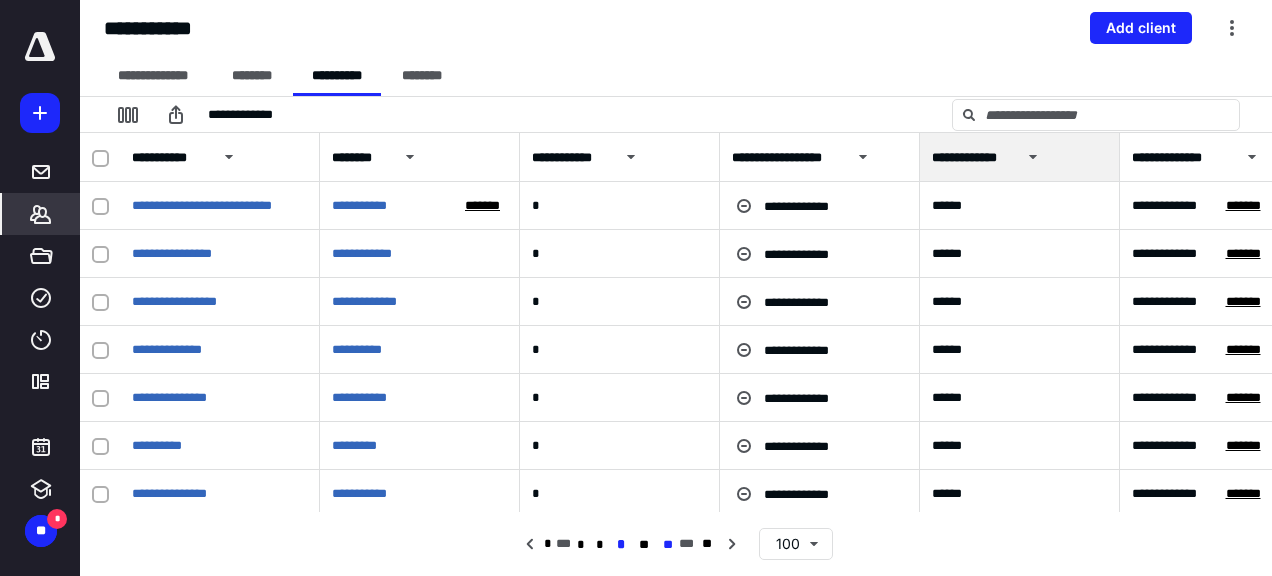 click on "**" at bounding box center (668, 545) 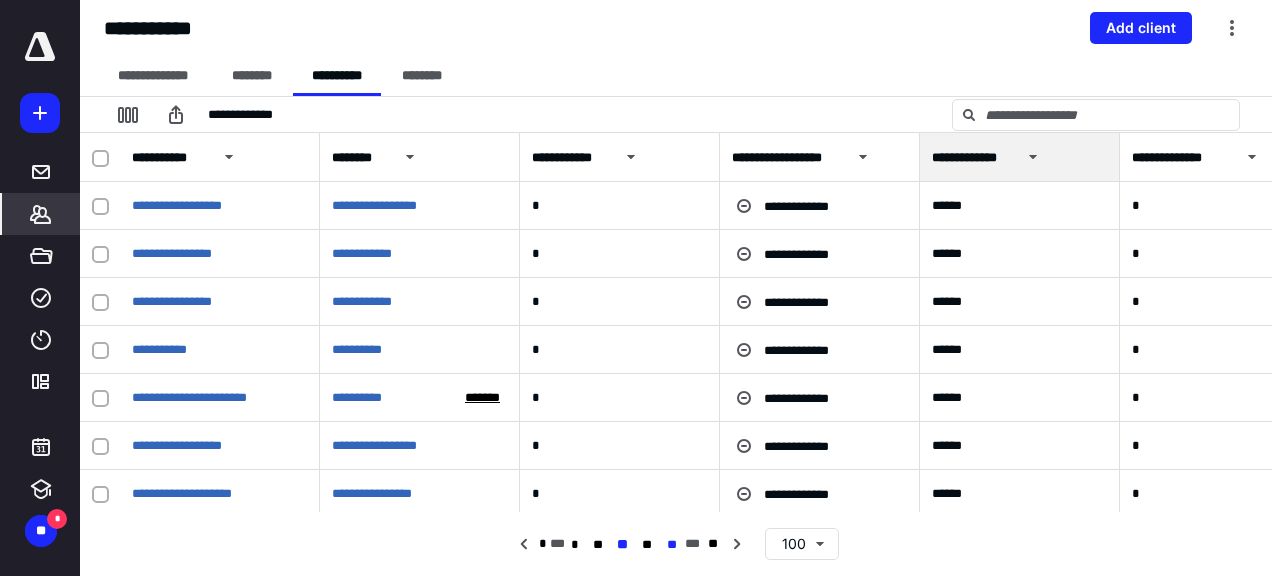 click on "**" at bounding box center [672, 545] 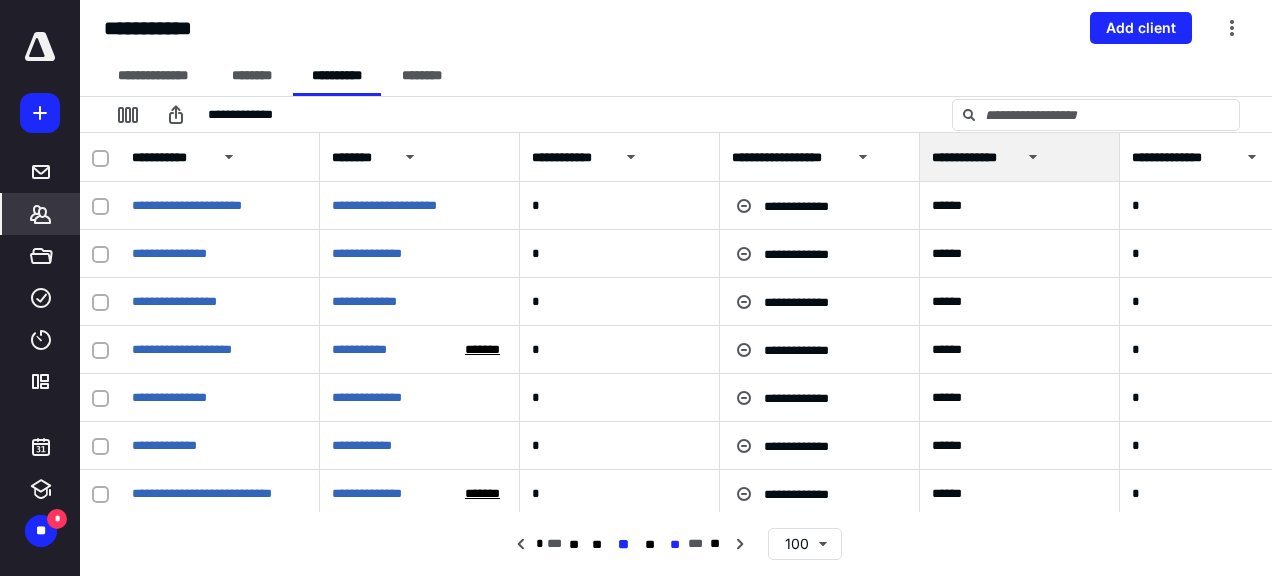 click on "**" at bounding box center [675, 545] 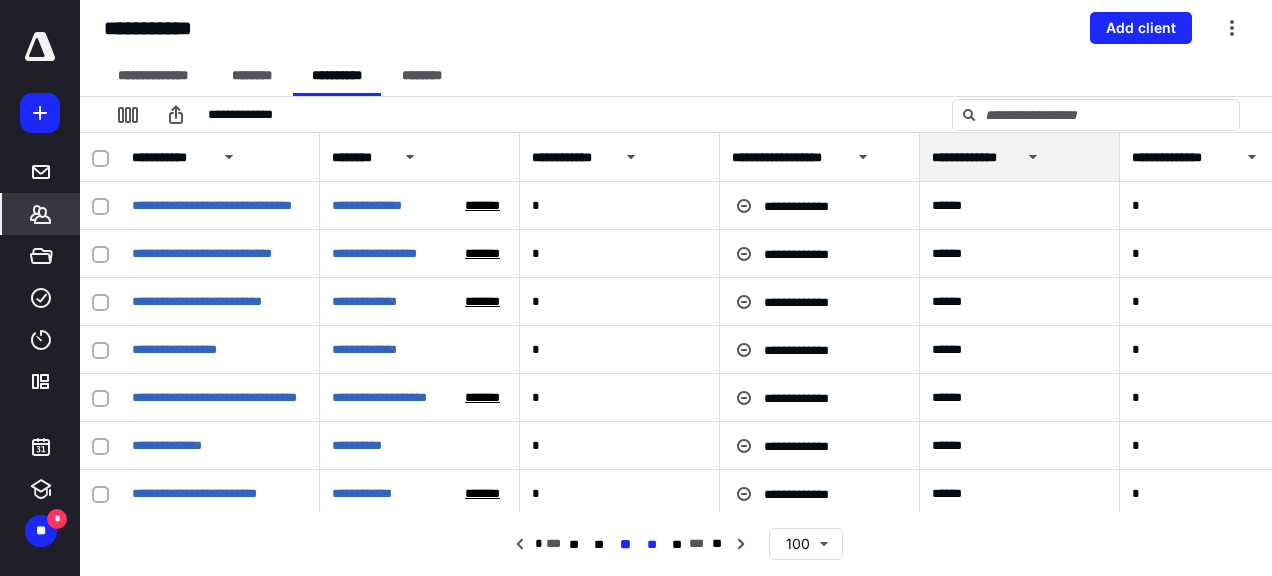 click on "**" at bounding box center (651, 545) 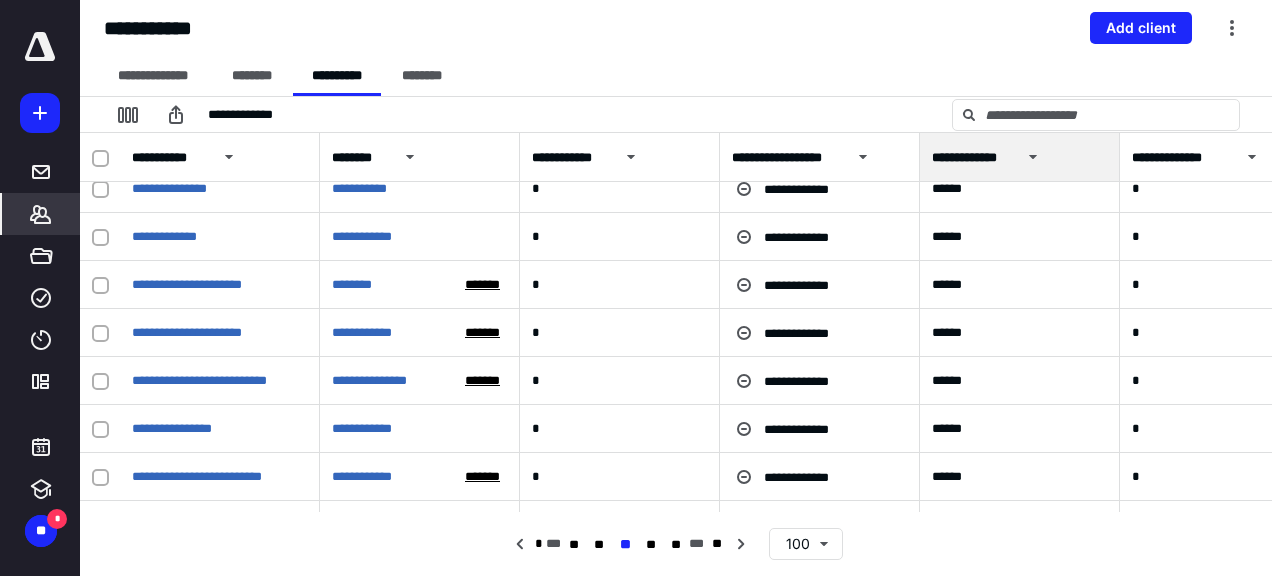 scroll, scrollTop: 1100, scrollLeft: 0, axis: vertical 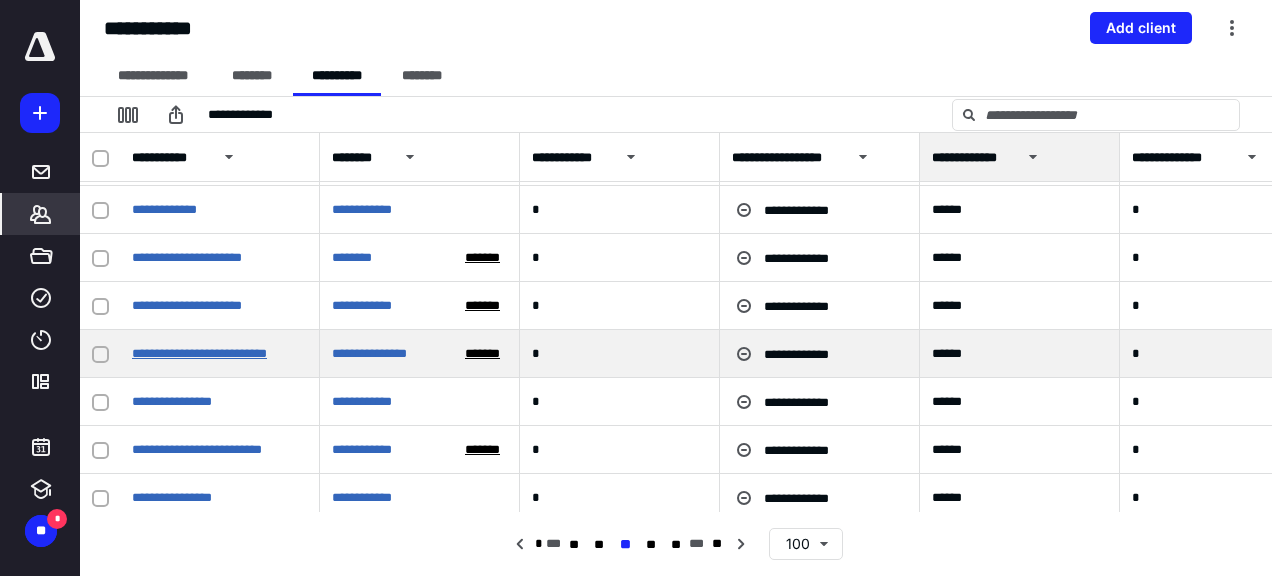 click on "**********" at bounding box center (199, 353) 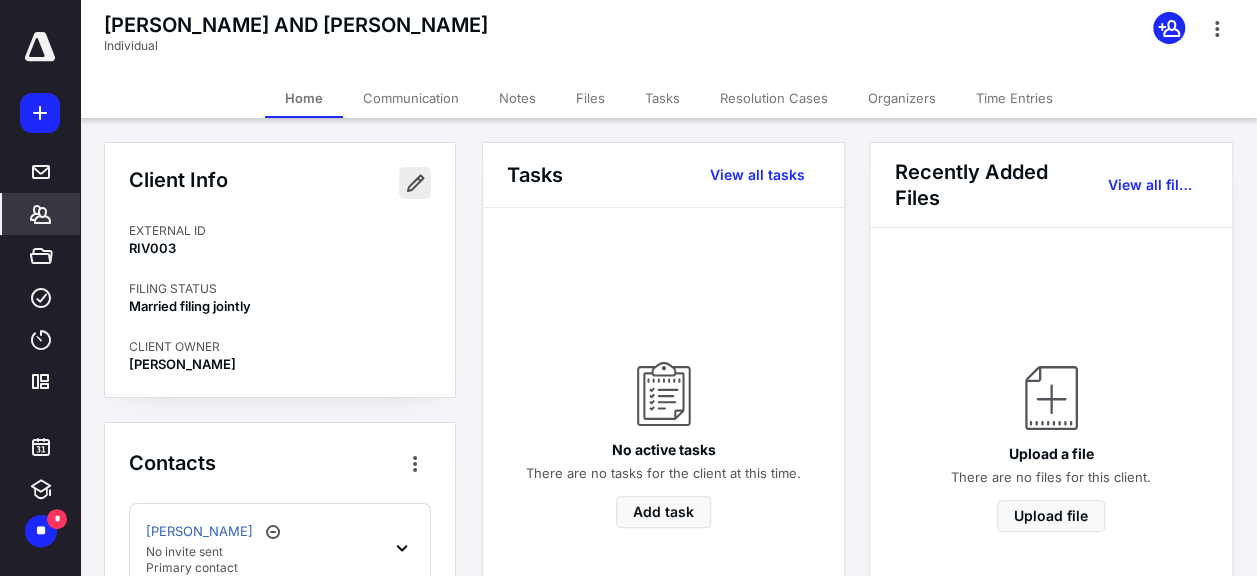 click at bounding box center [415, 183] 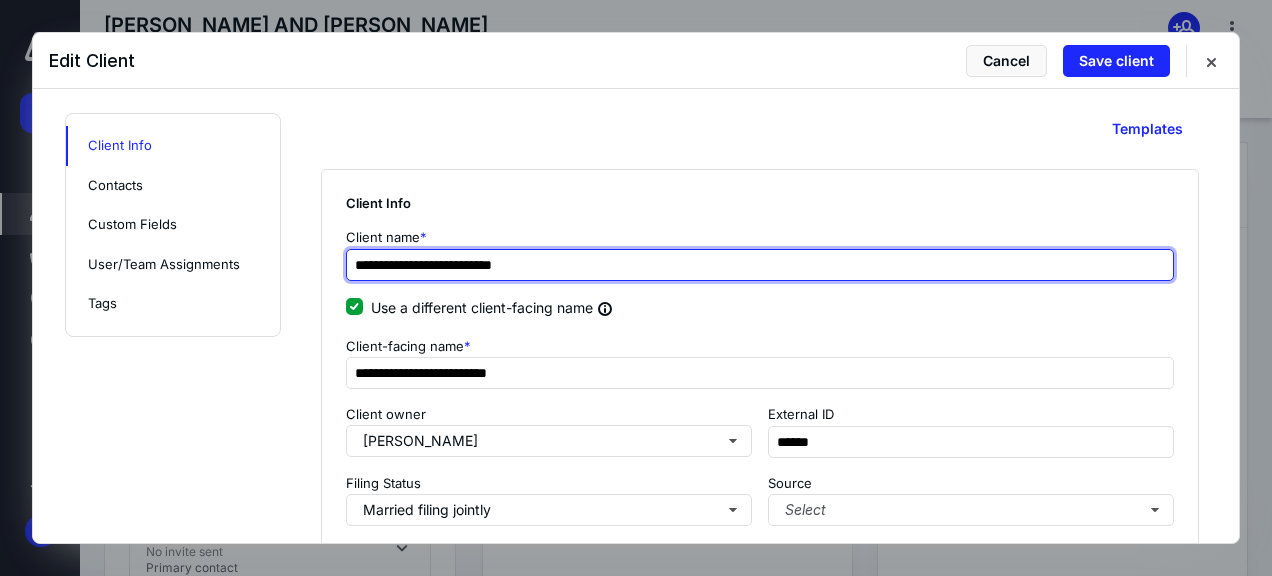 click on "**********" at bounding box center (760, 265) 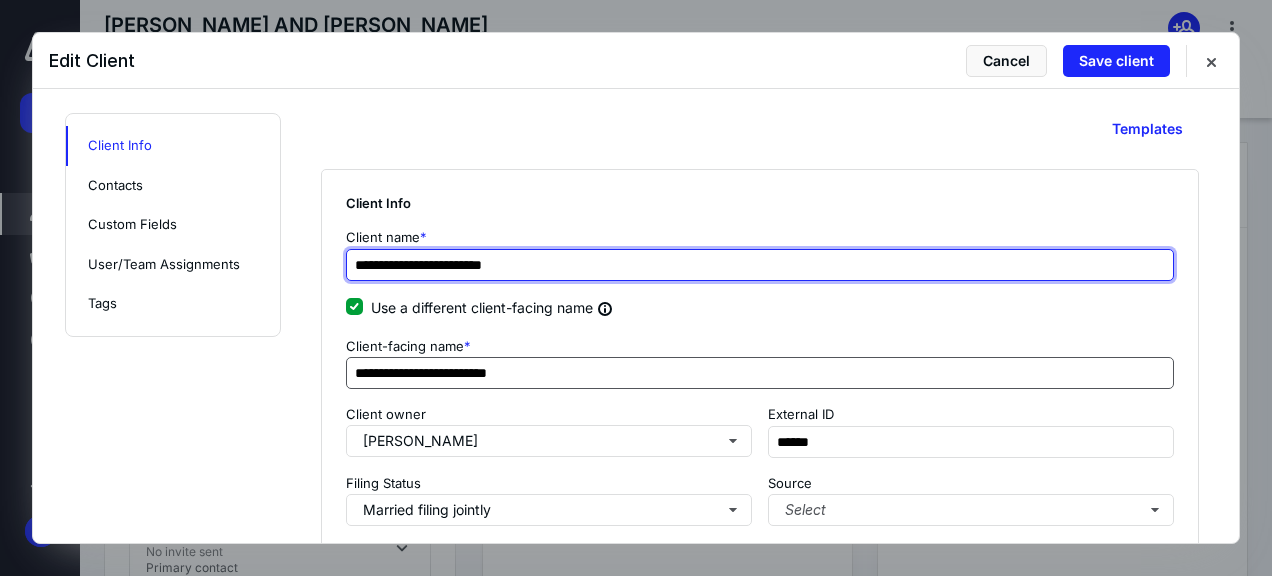 type on "**********" 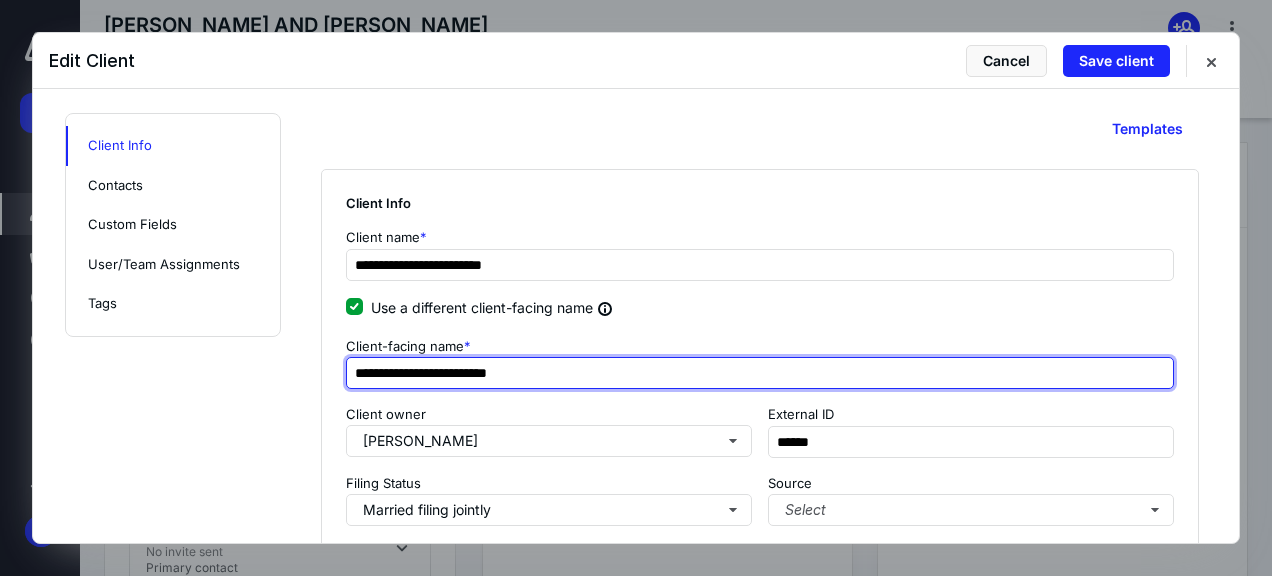 click on "**********" at bounding box center (760, 373) 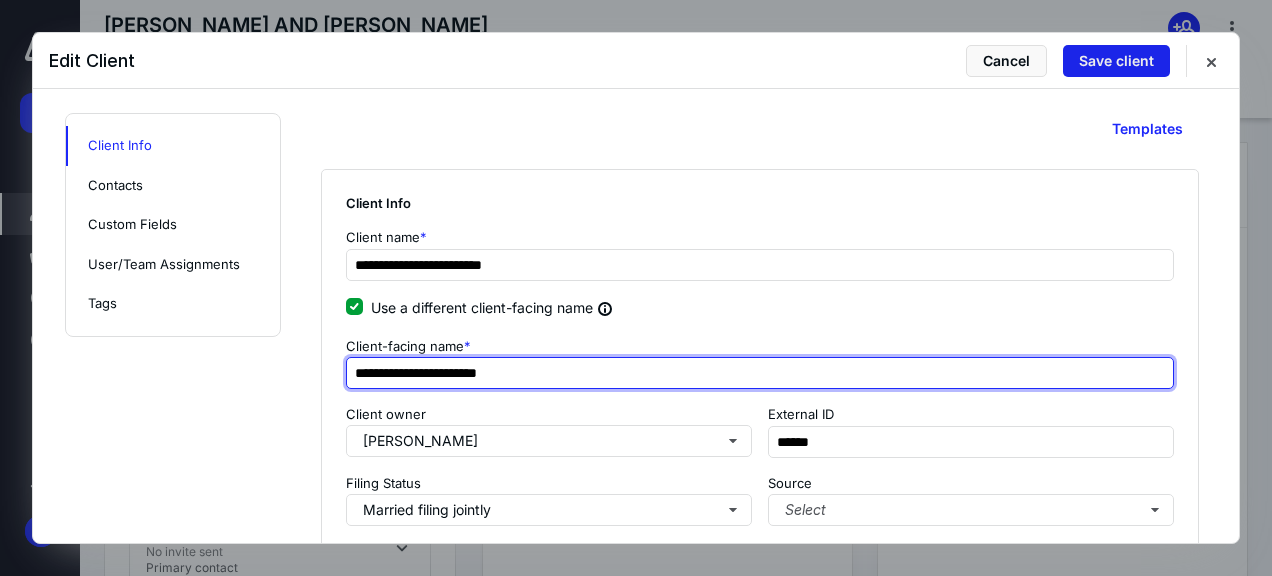 type on "**********" 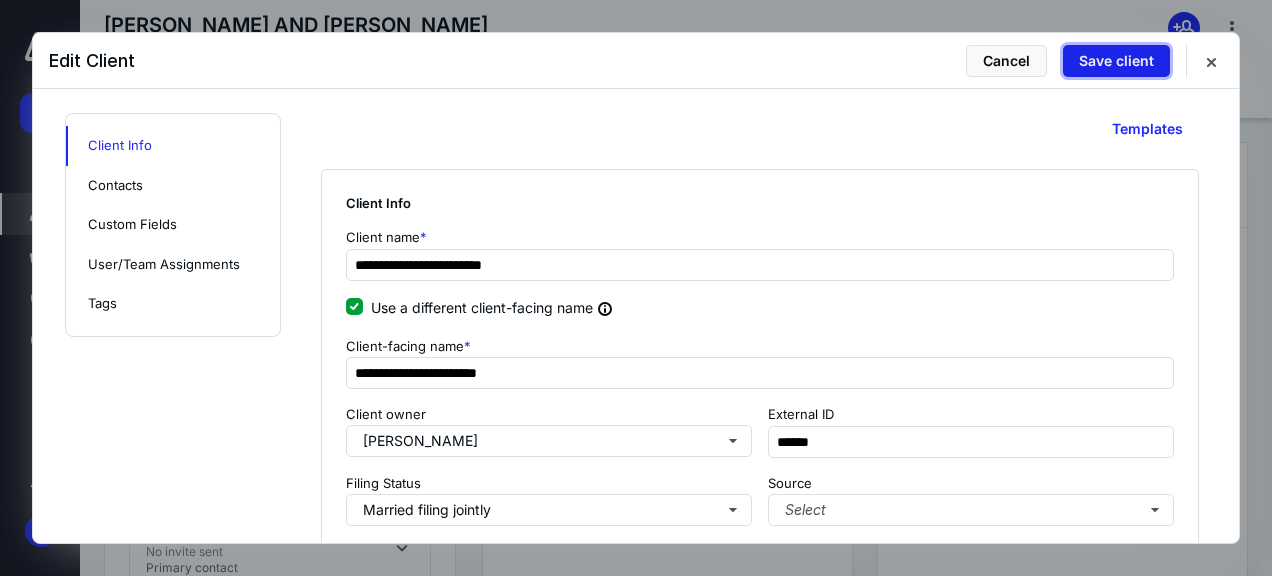 click on "Save client" at bounding box center [1116, 61] 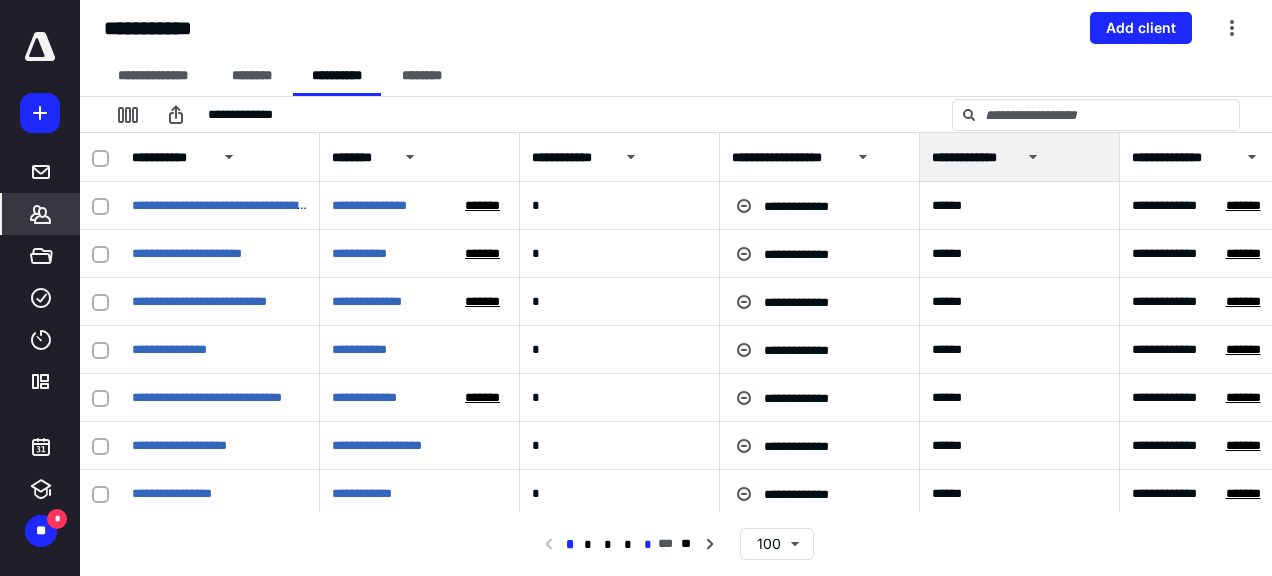 click on "*" at bounding box center [648, 545] 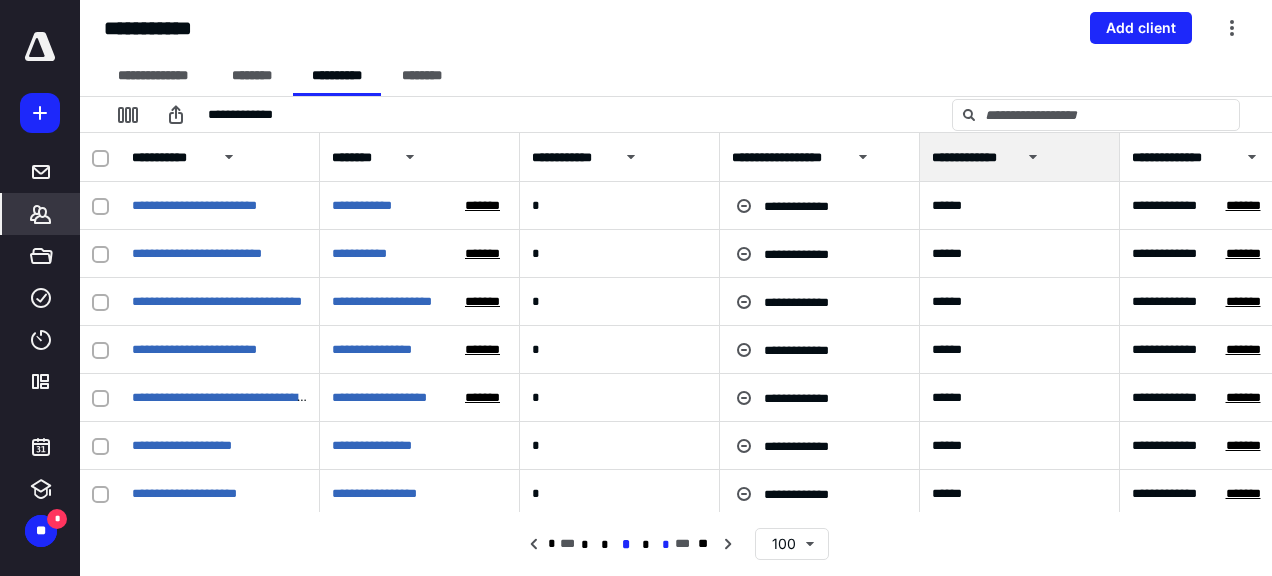 click on "*" at bounding box center (665, 545) 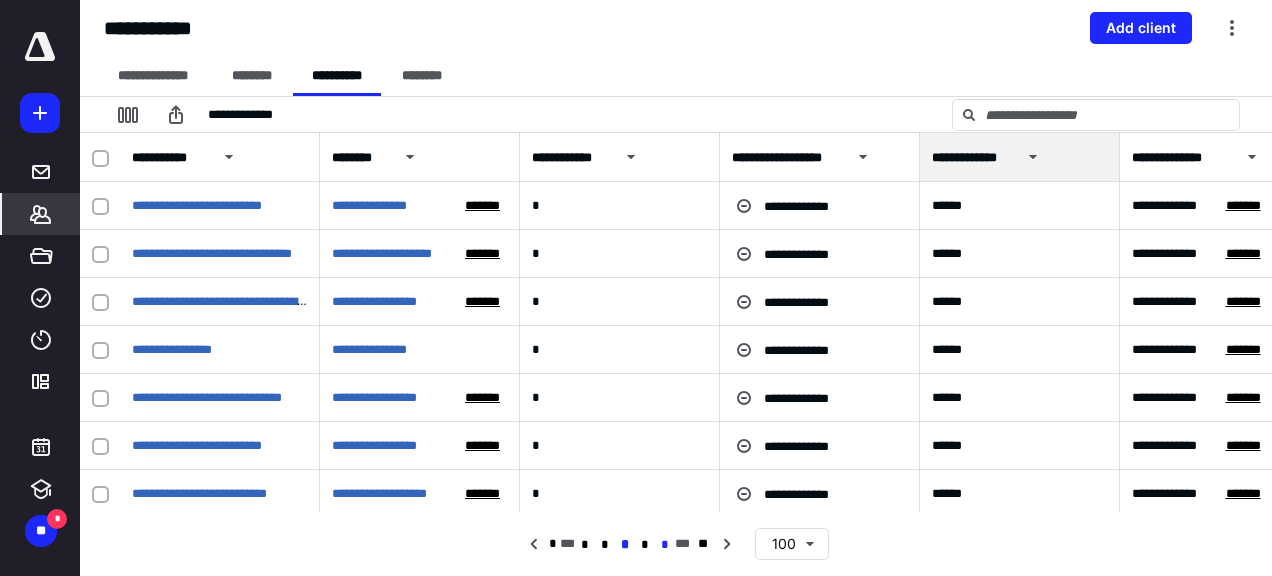 click on "*" at bounding box center (665, 545) 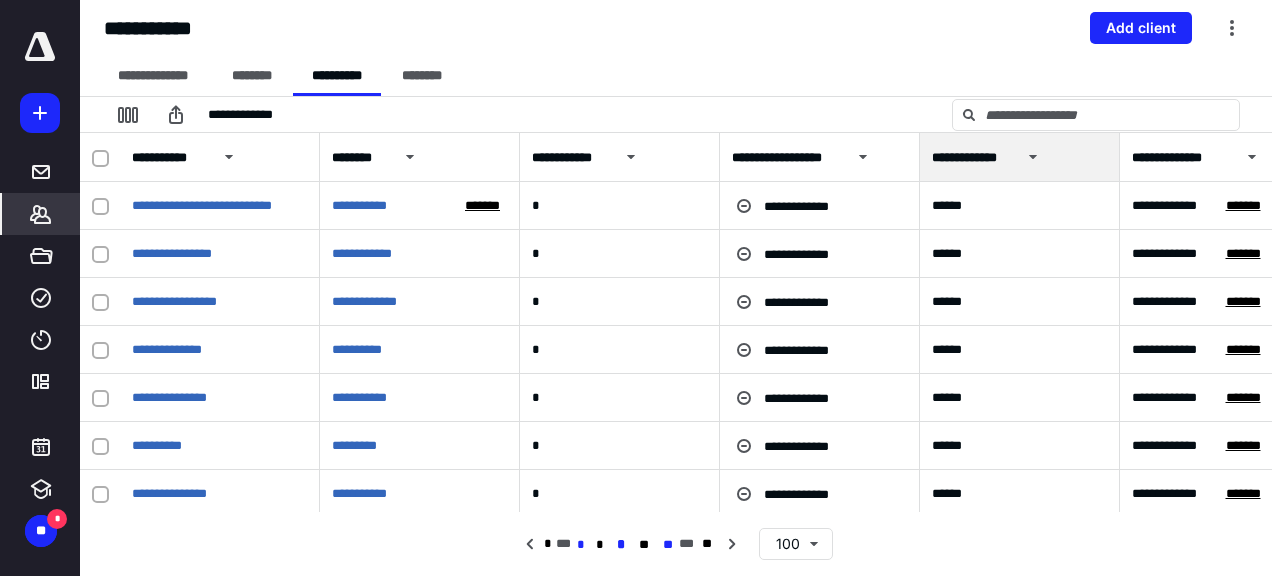 click on "**" at bounding box center (668, 545) 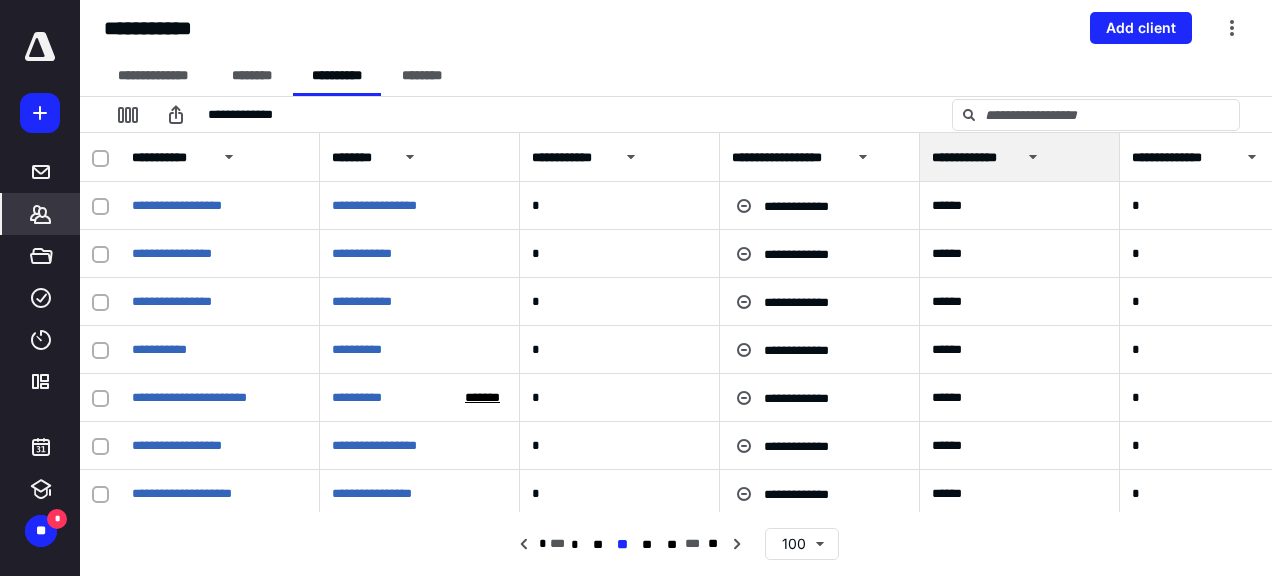 click on "**" at bounding box center [672, 545] 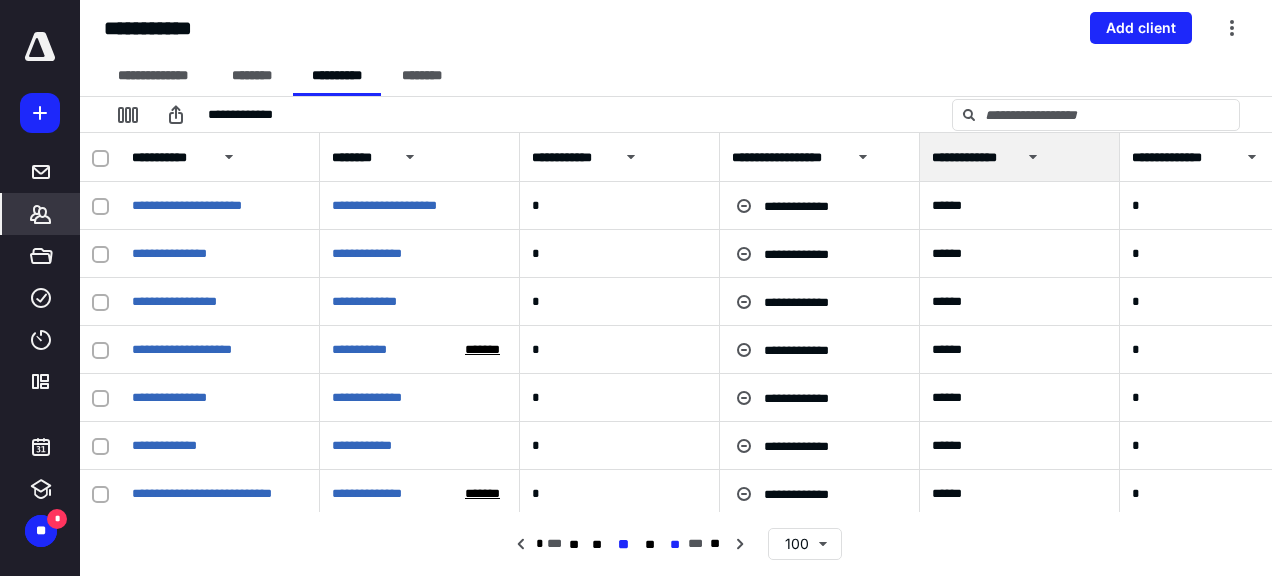 click on "**" at bounding box center [675, 545] 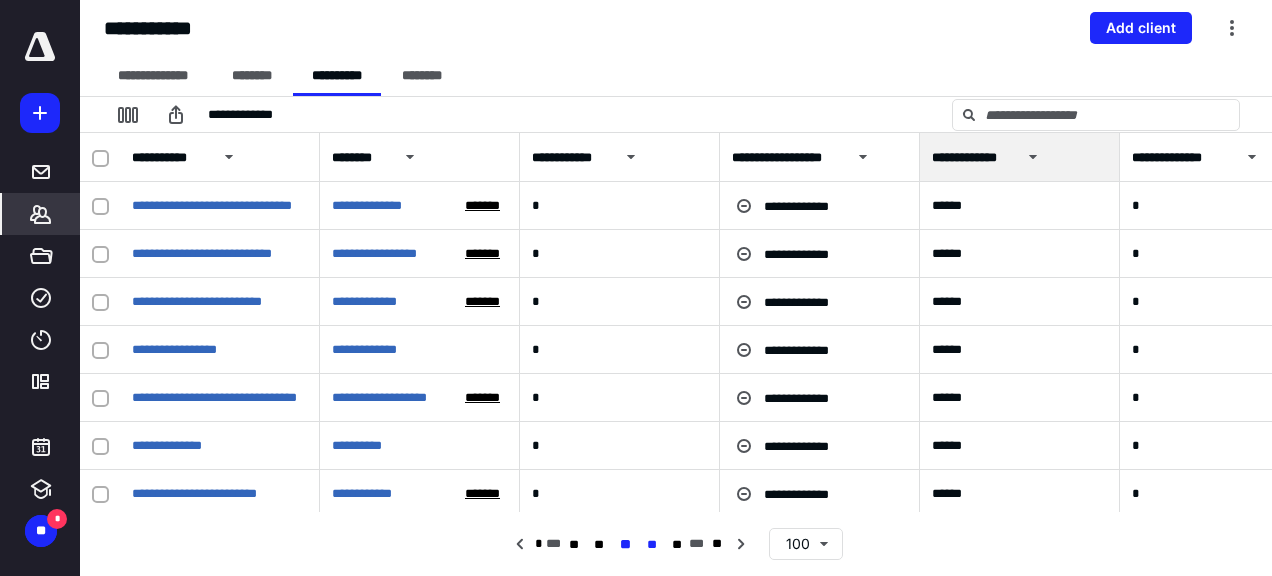 click on "**" at bounding box center (651, 545) 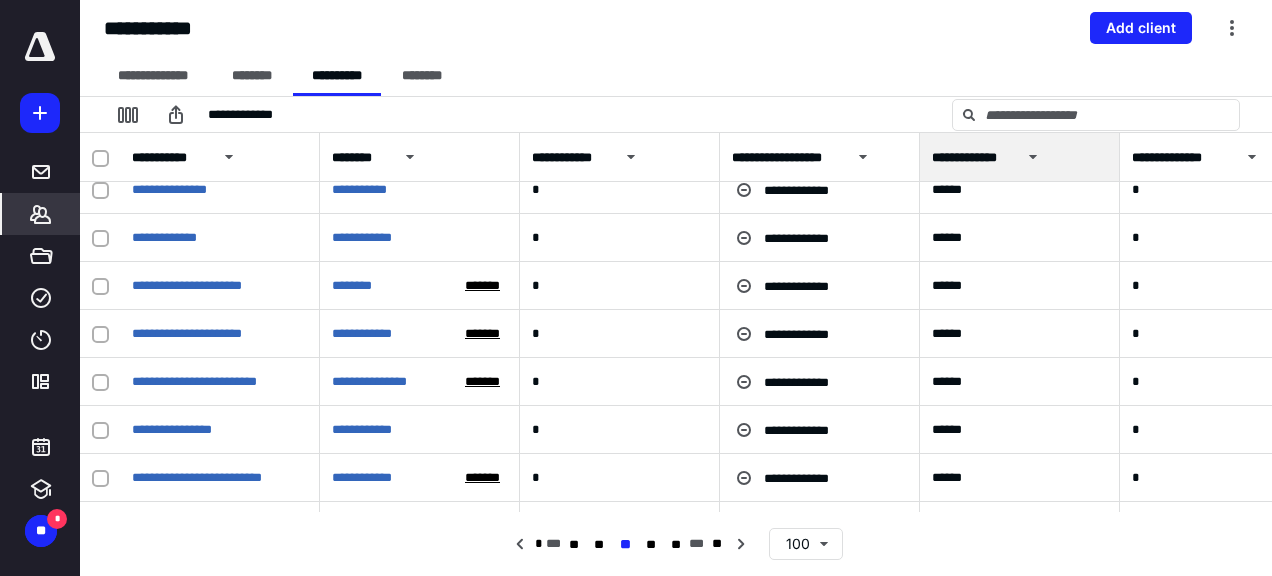 scroll, scrollTop: 1100, scrollLeft: 0, axis: vertical 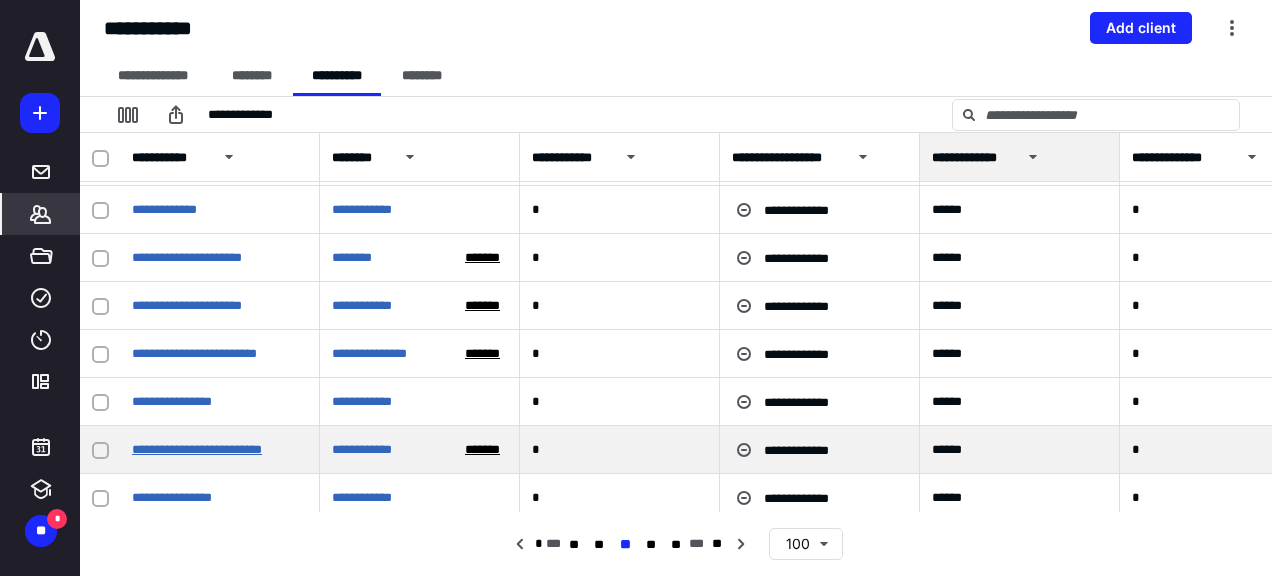 click on "**********" at bounding box center [197, 449] 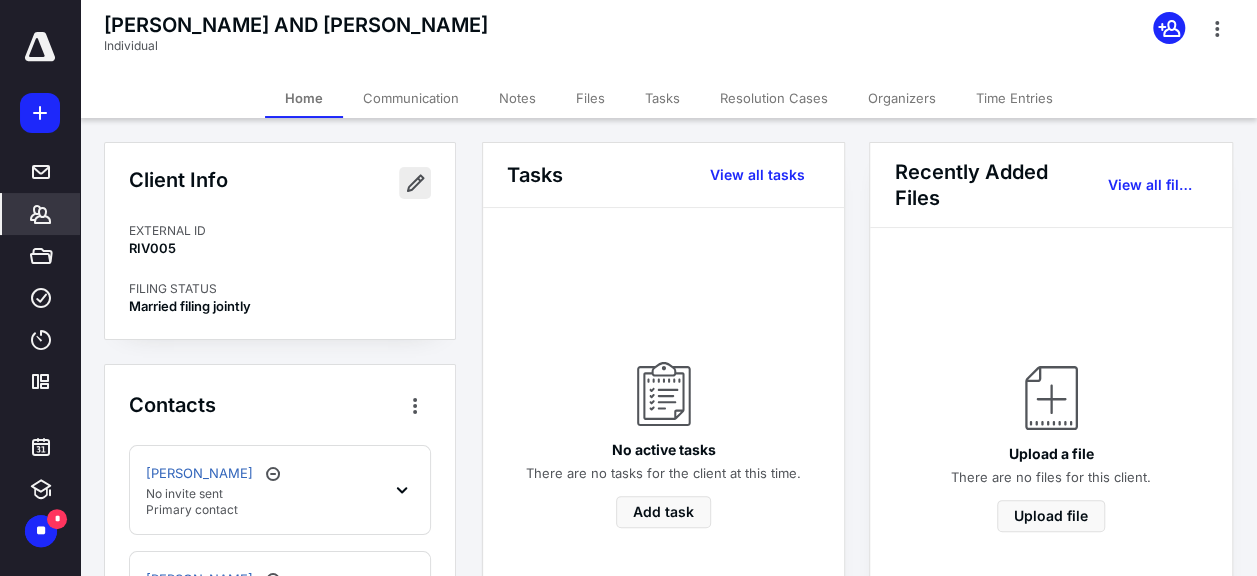click at bounding box center [415, 183] 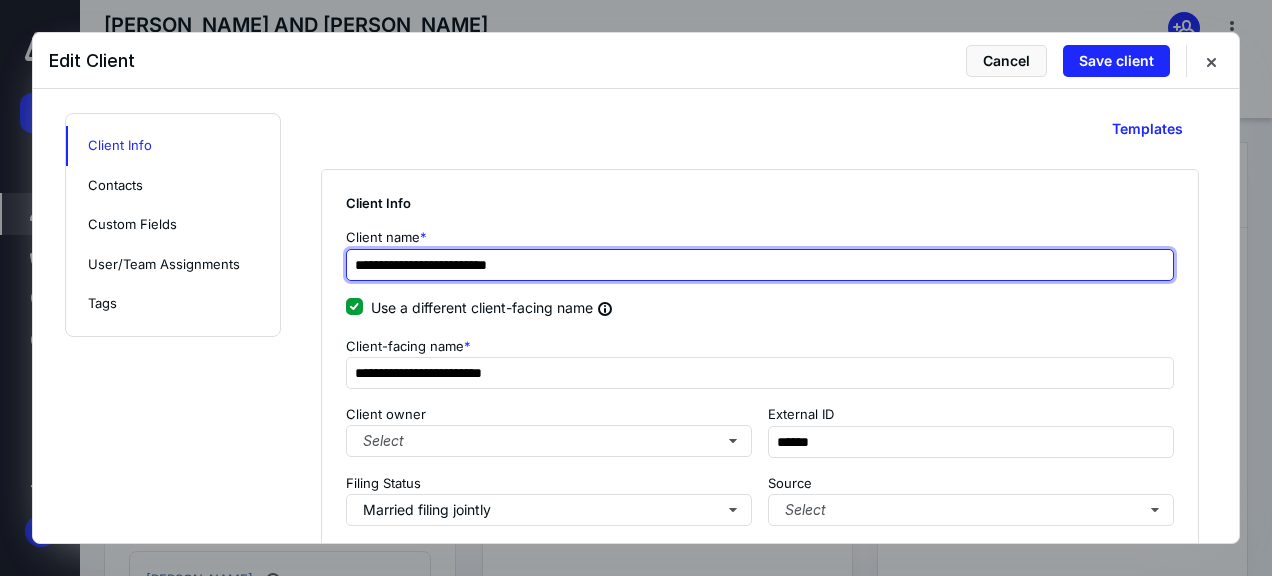 click on "**********" at bounding box center (760, 265) 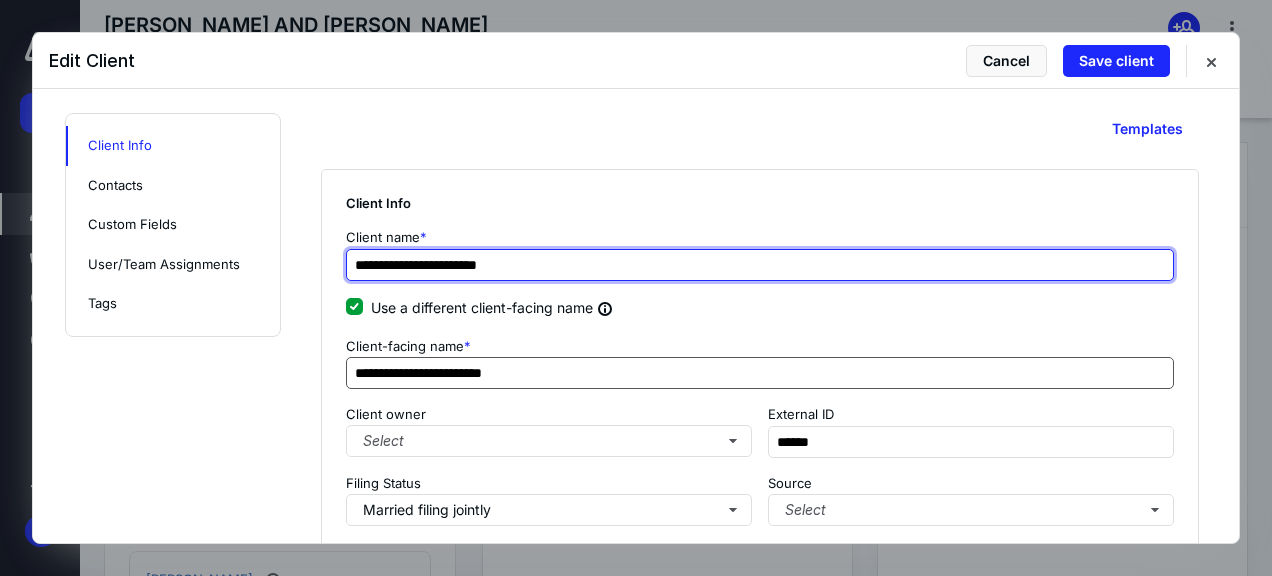 type on "**********" 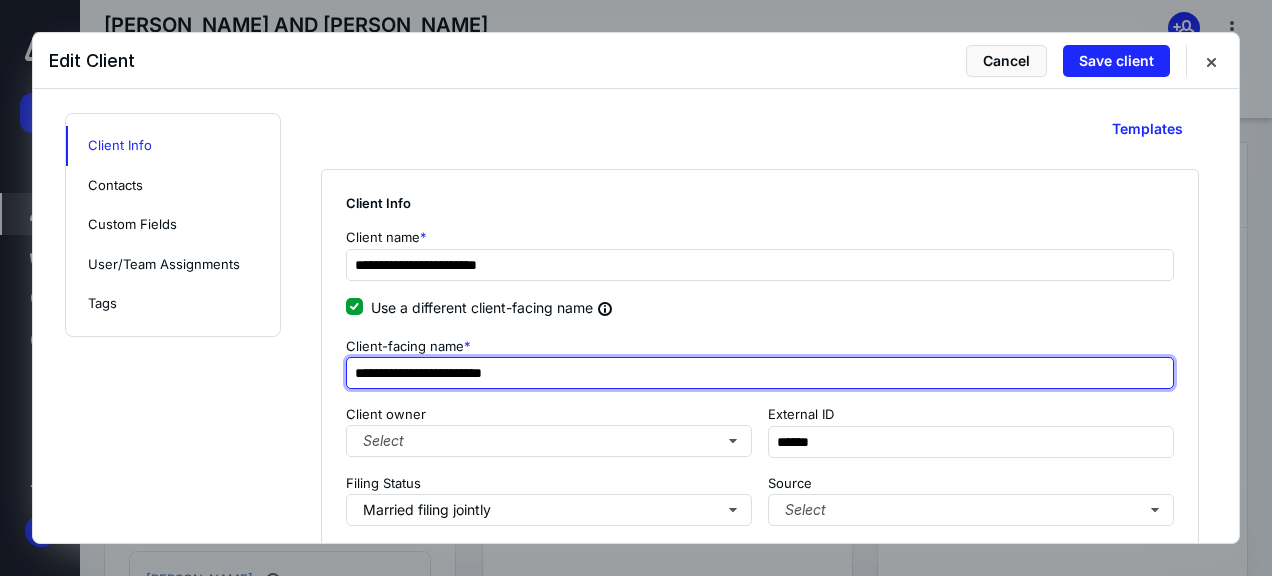 click on "**********" at bounding box center (760, 373) 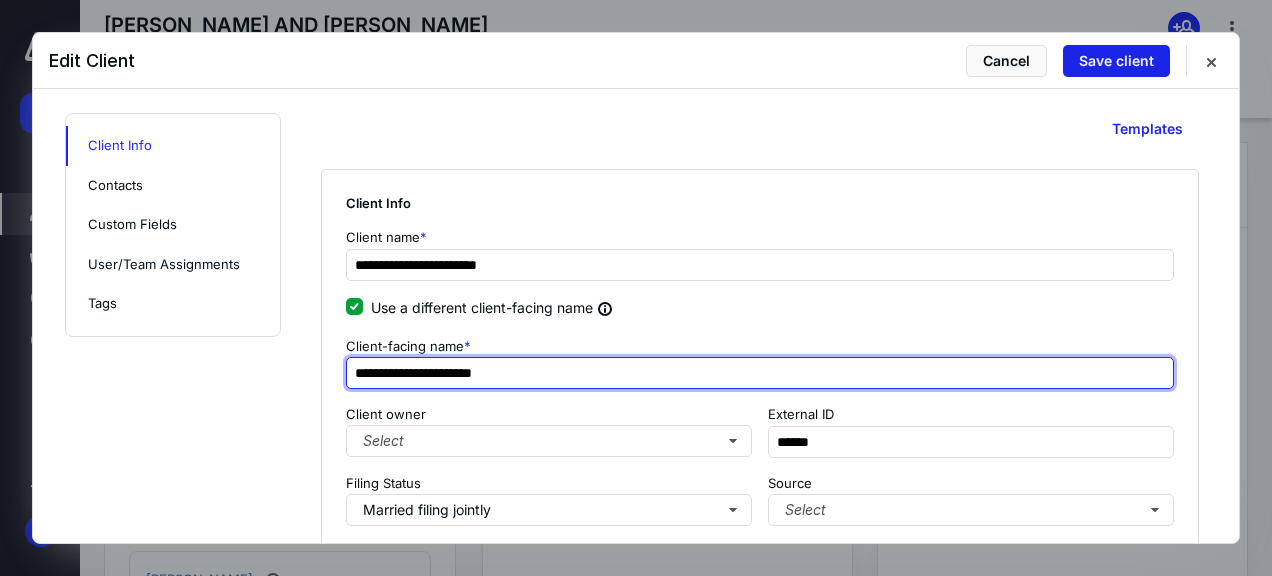 type on "**********" 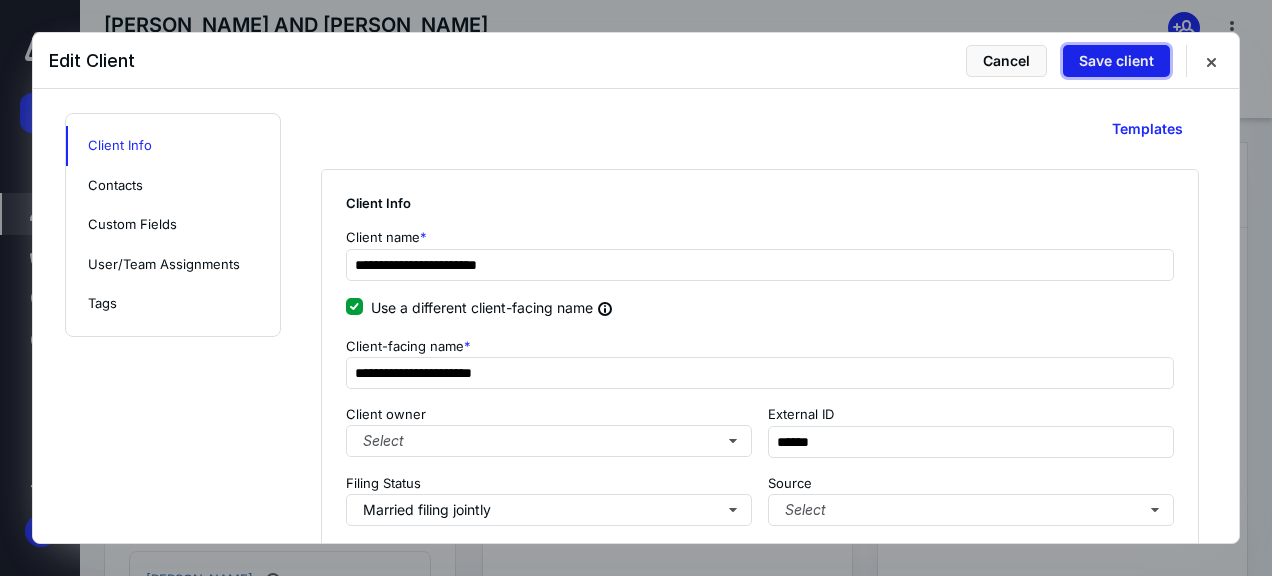 click on "Save client" at bounding box center [1116, 61] 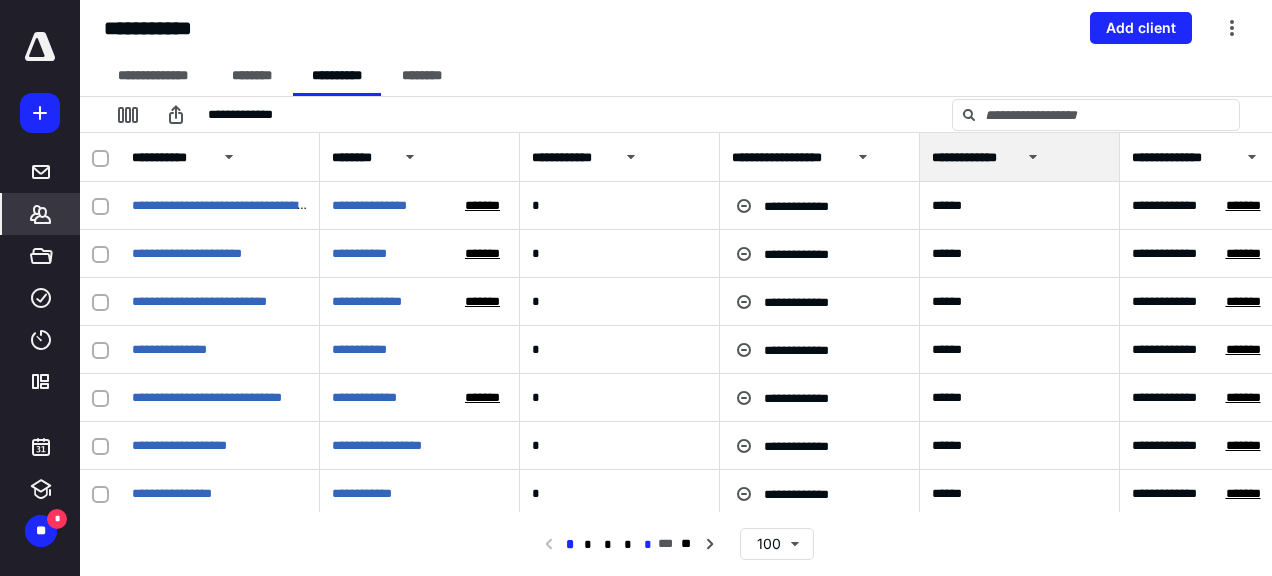 click on "*" at bounding box center (648, 545) 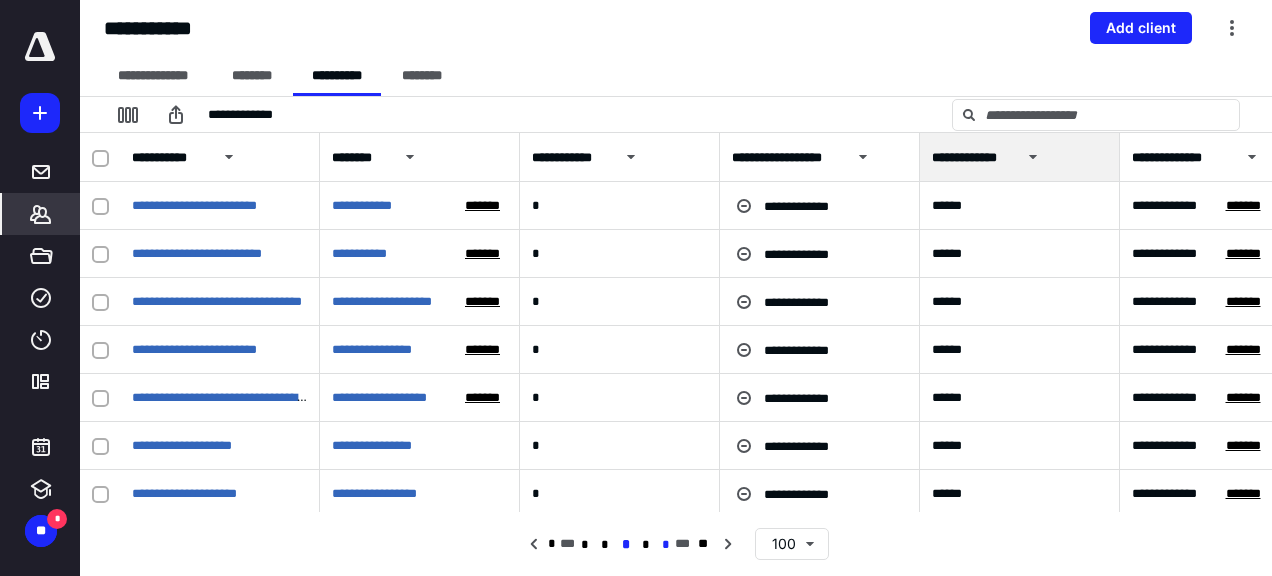 click on "*" at bounding box center [665, 545] 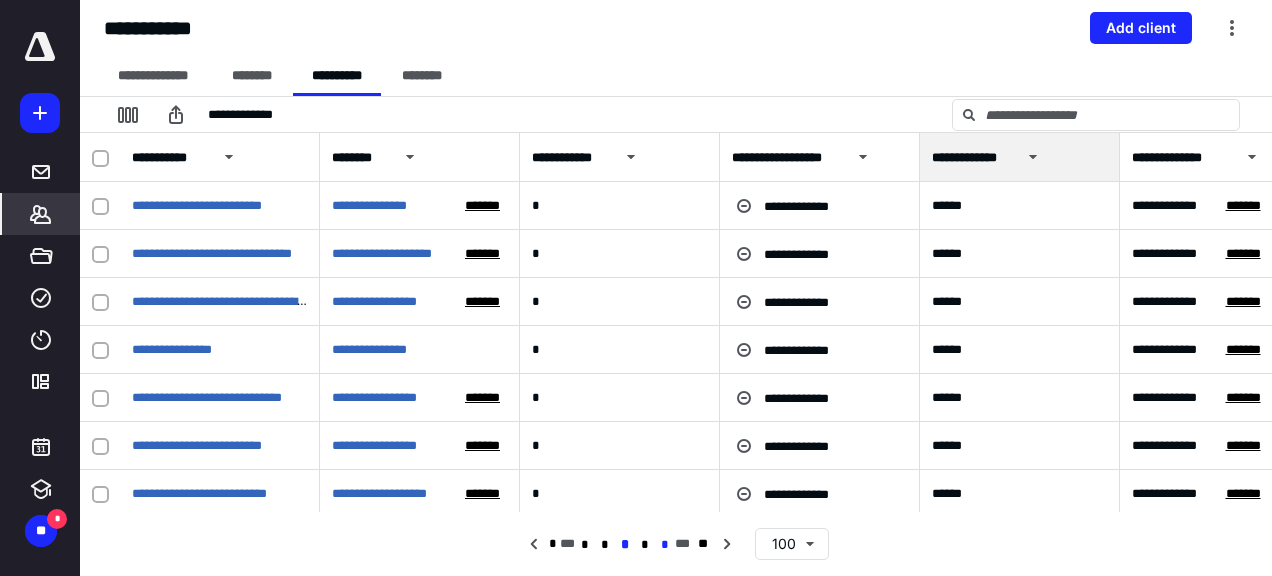 click on "*" at bounding box center [665, 545] 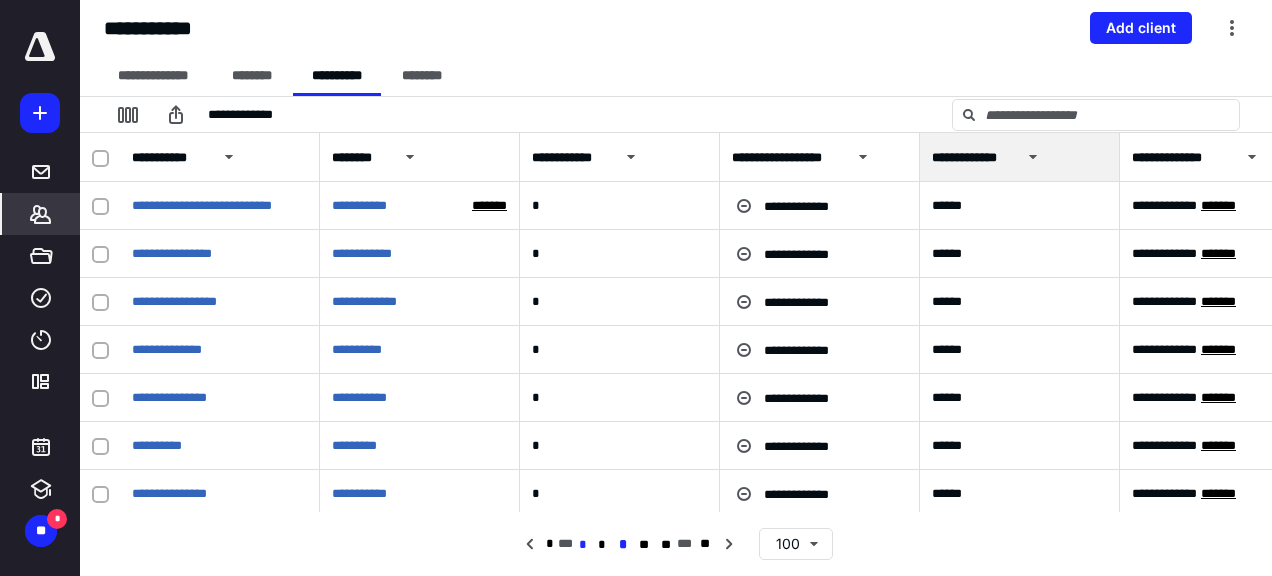 click on "* * * ** **" at bounding box center [625, 544] 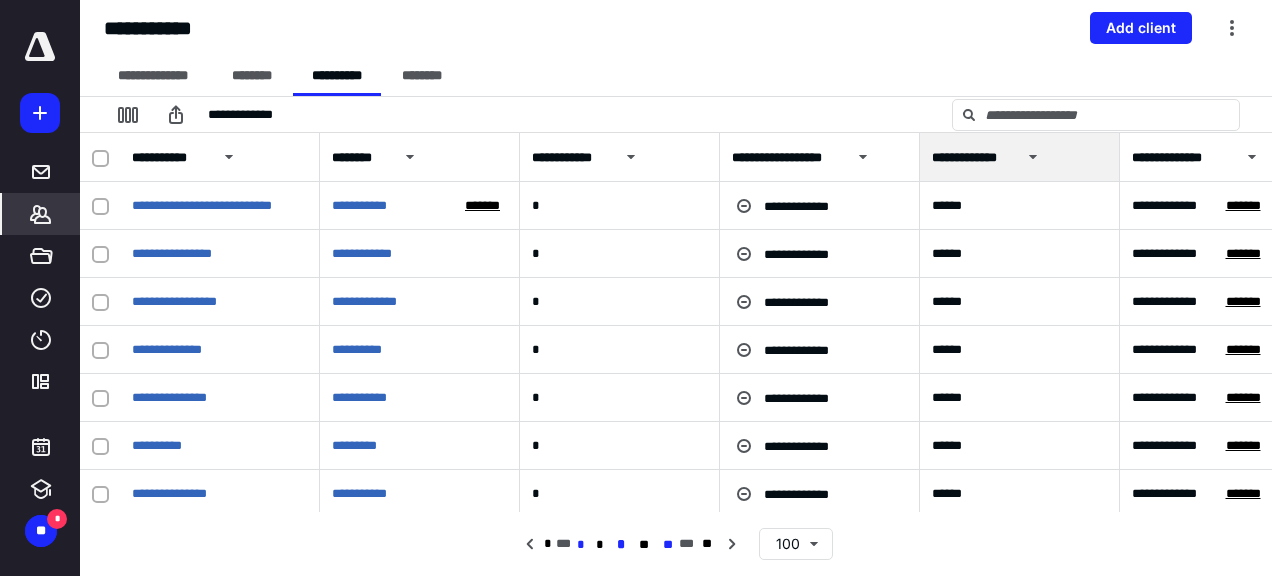 click on "**" at bounding box center [668, 545] 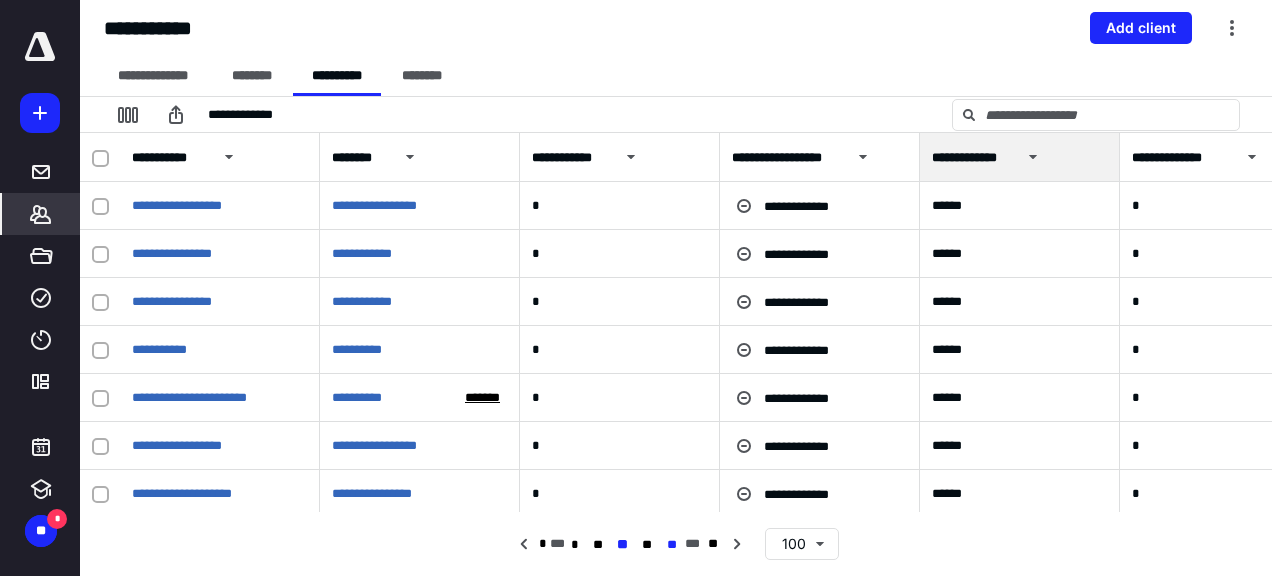 click on "**" at bounding box center (672, 545) 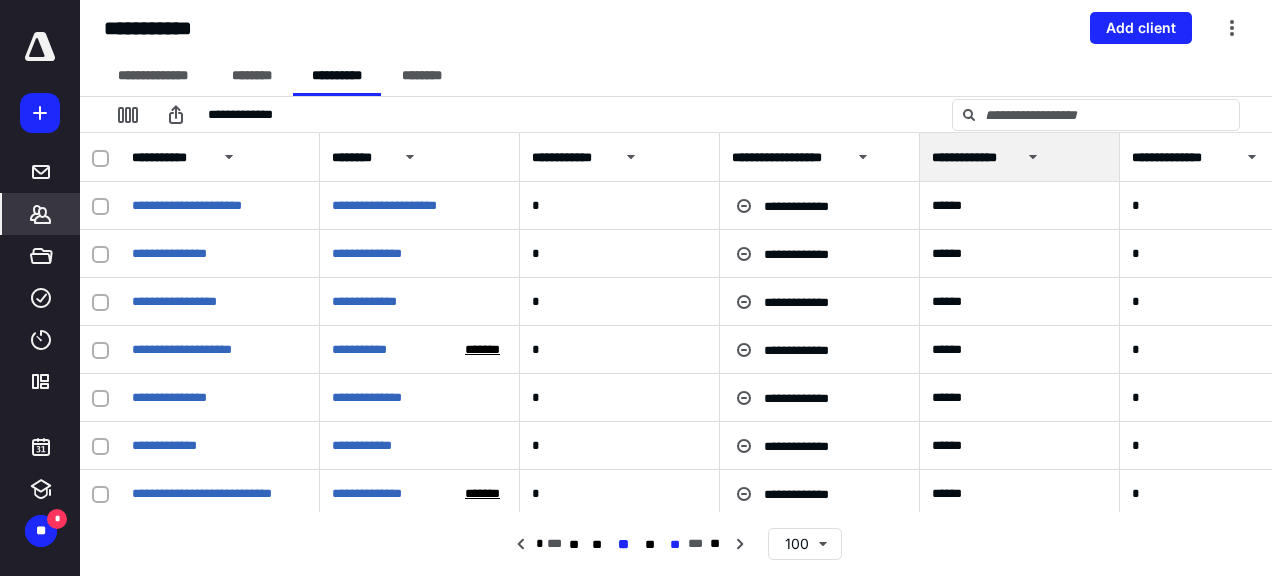 click on "**" at bounding box center (675, 545) 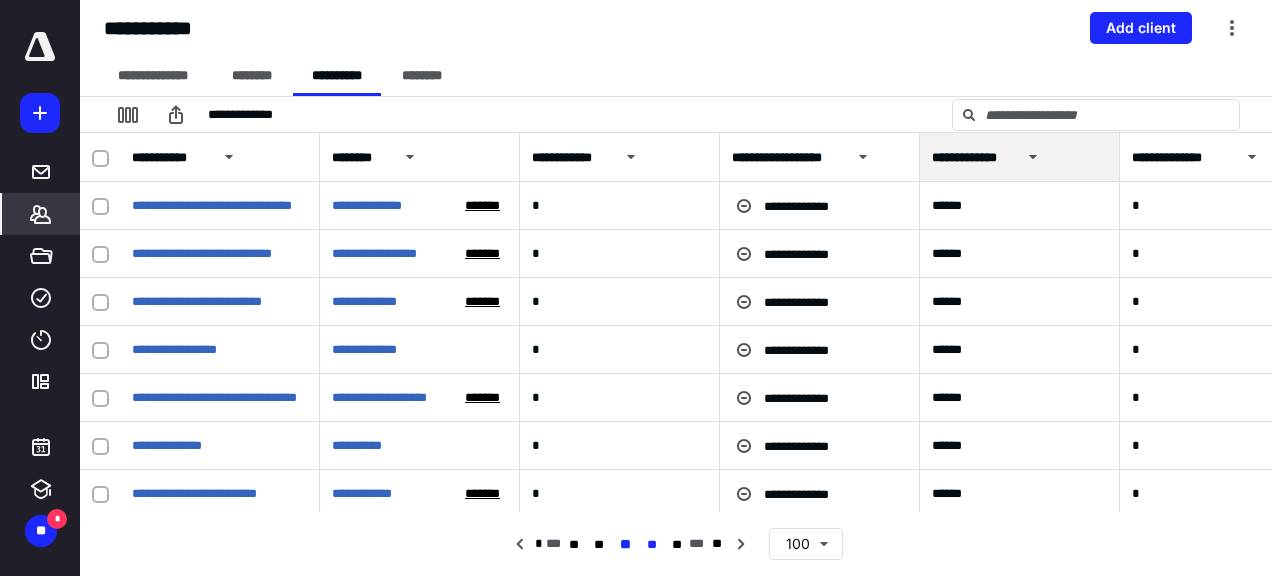 click on "**" at bounding box center (651, 545) 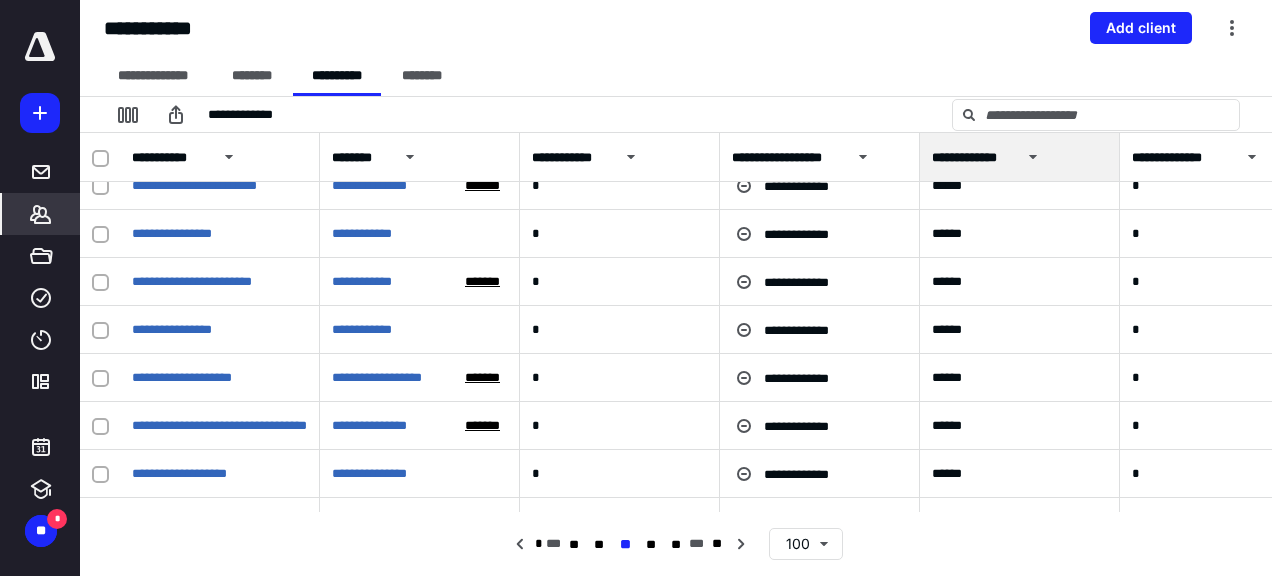 scroll, scrollTop: 1300, scrollLeft: 0, axis: vertical 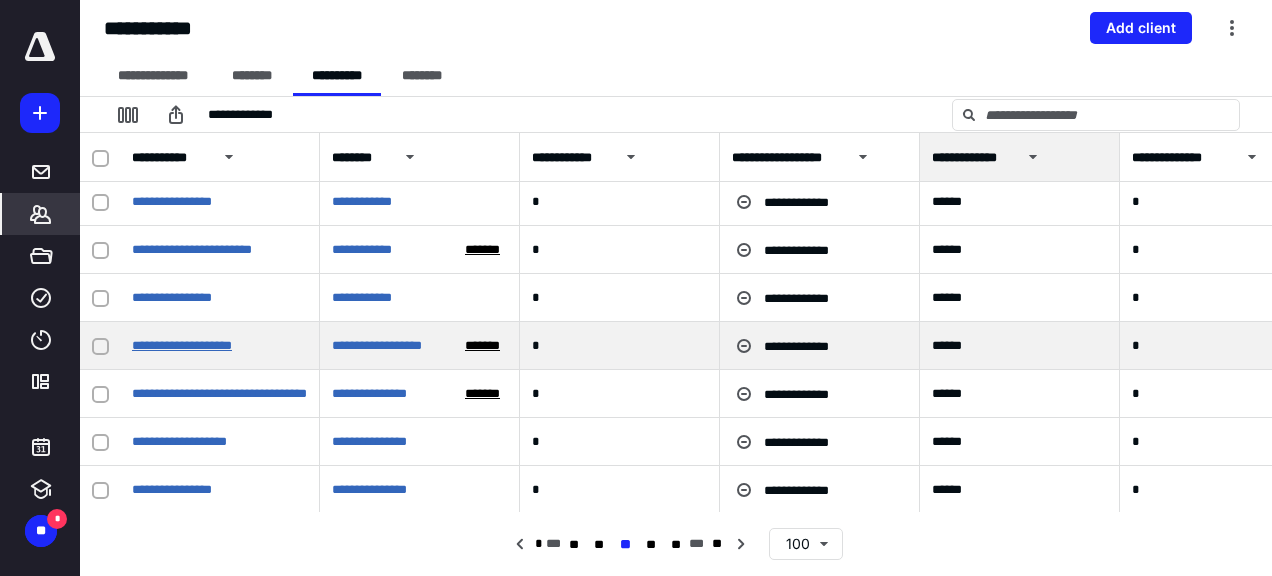 click on "**********" at bounding box center [182, 345] 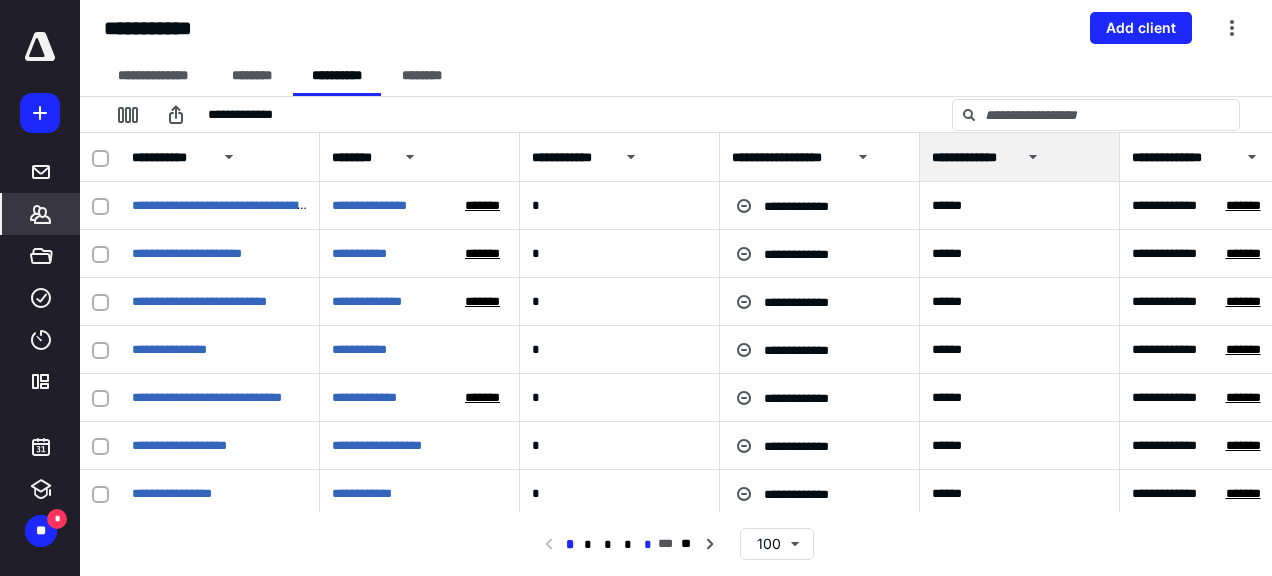 click on "*" at bounding box center [648, 545] 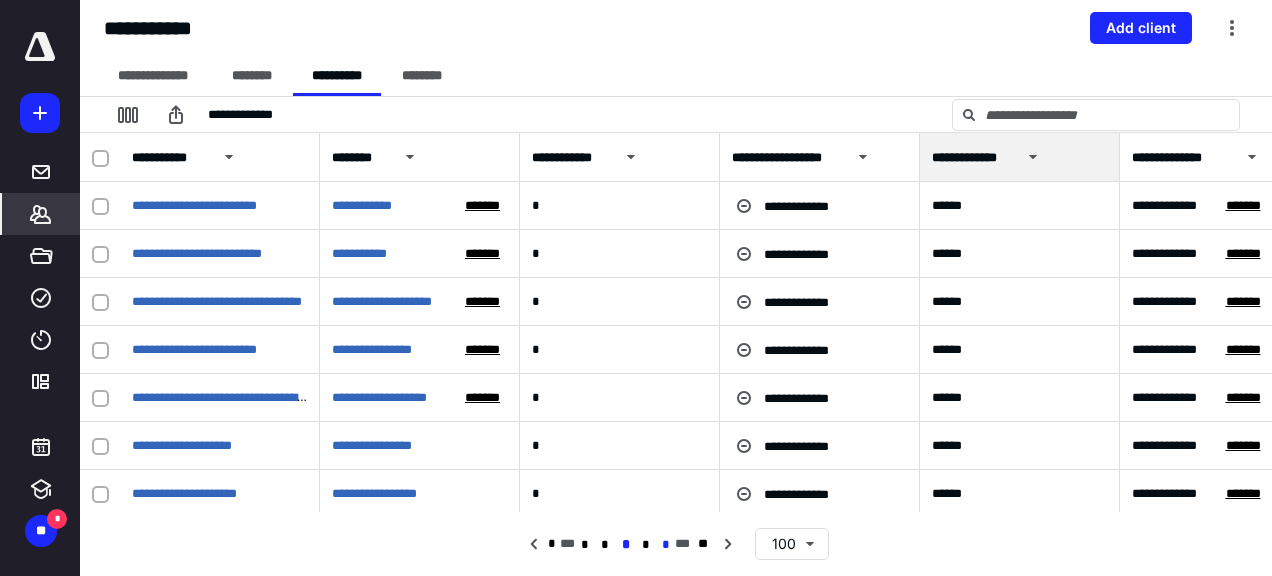 click on "*" at bounding box center [665, 545] 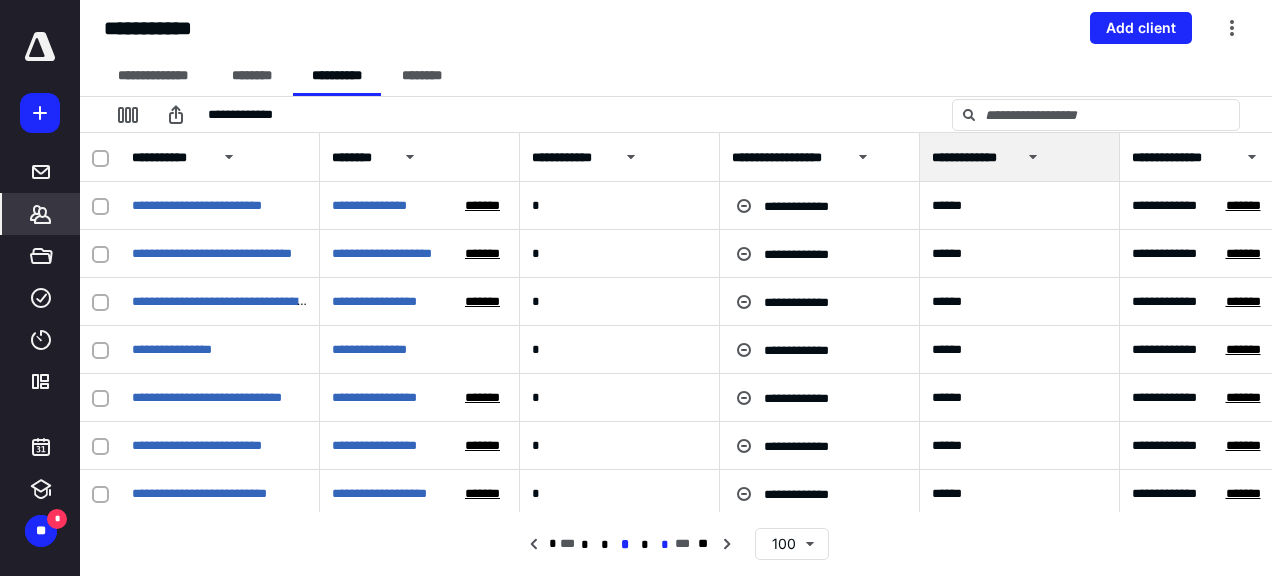 click on "*" at bounding box center [665, 545] 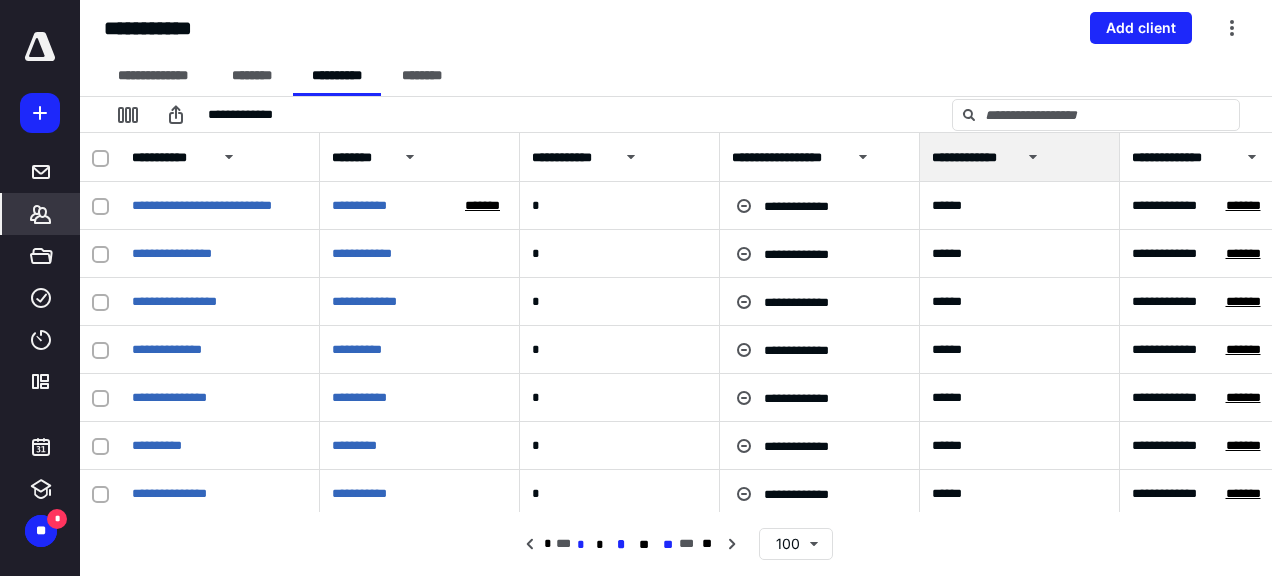 click on "**" at bounding box center [668, 545] 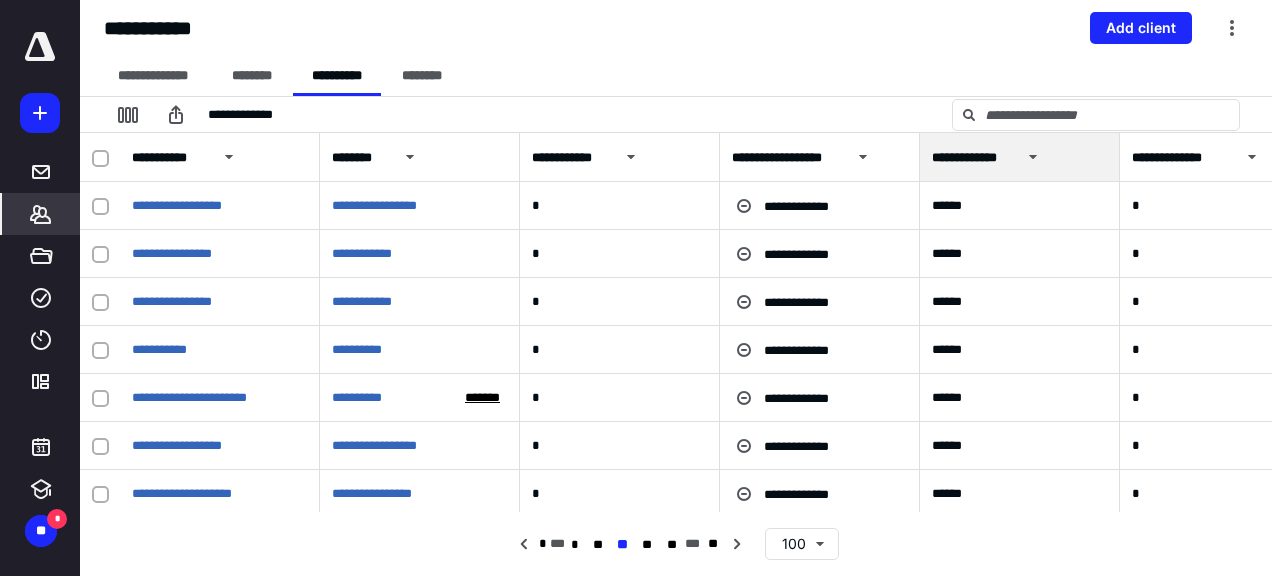 click on "**" at bounding box center [672, 545] 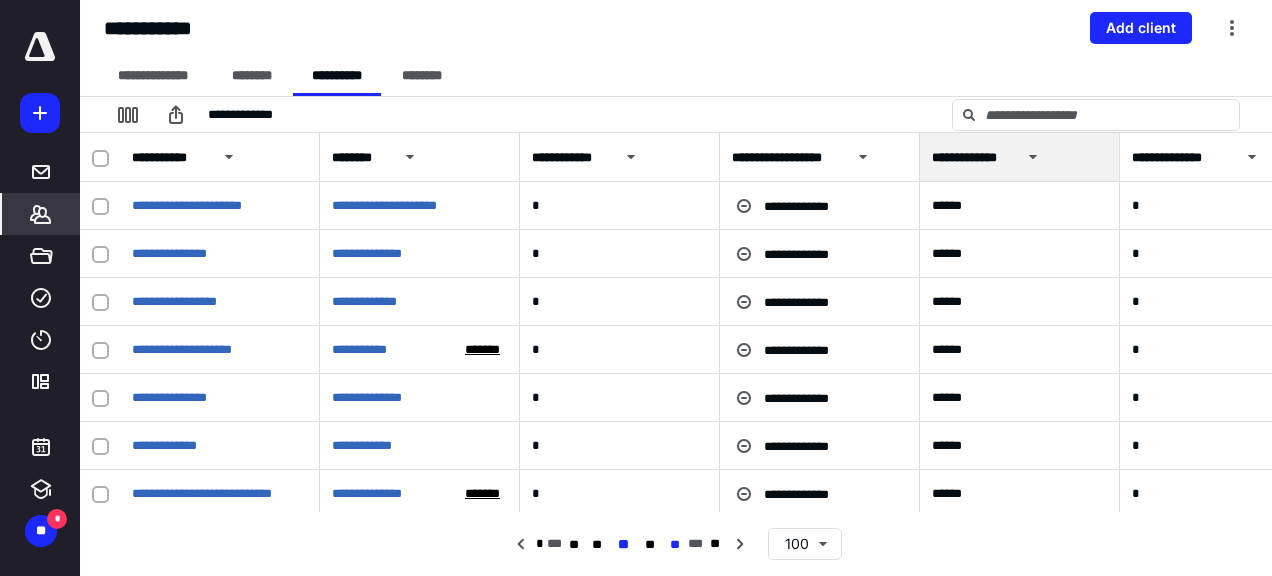 click on "**" at bounding box center (675, 545) 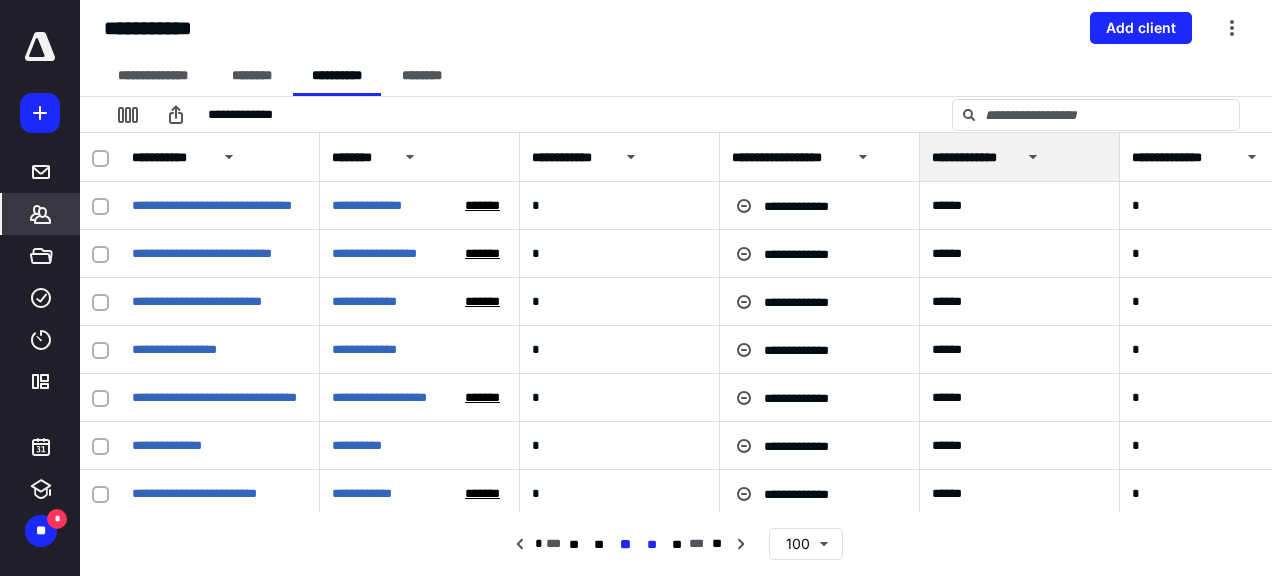 click on "**" at bounding box center [651, 545] 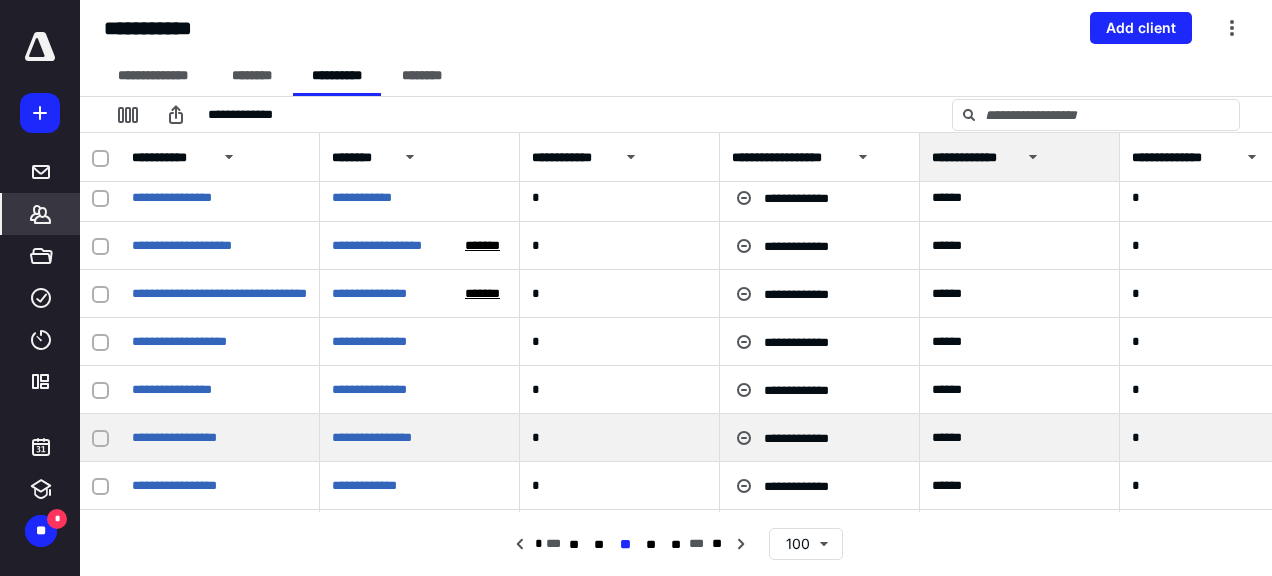 scroll, scrollTop: 1300, scrollLeft: 0, axis: vertical 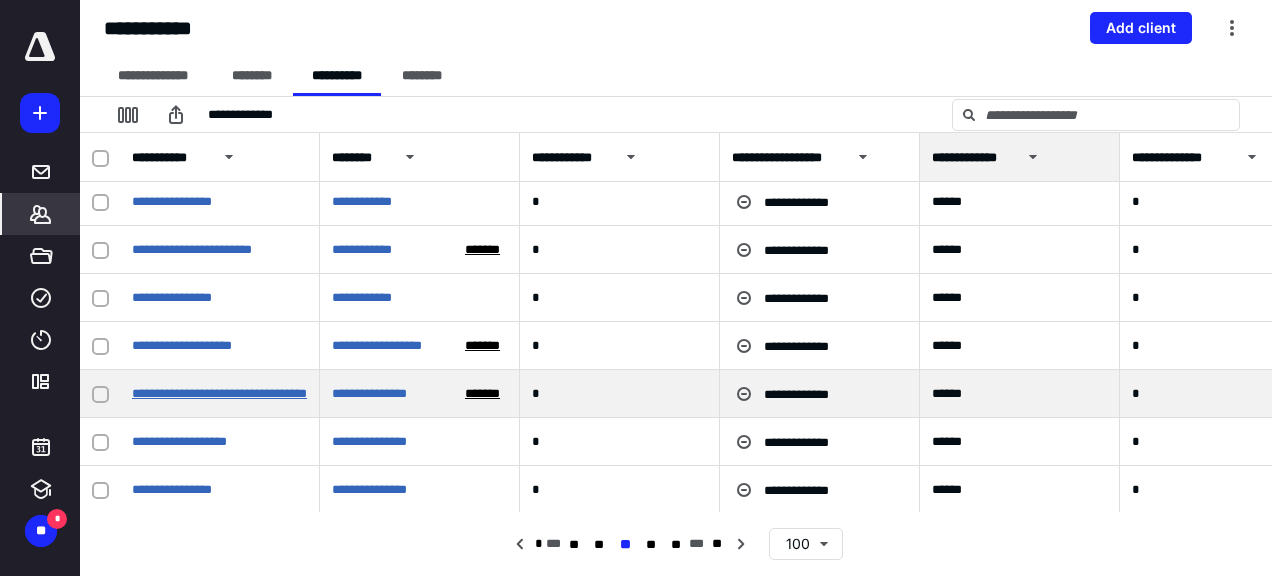 click on "**********" at bounding box center [219, 393] 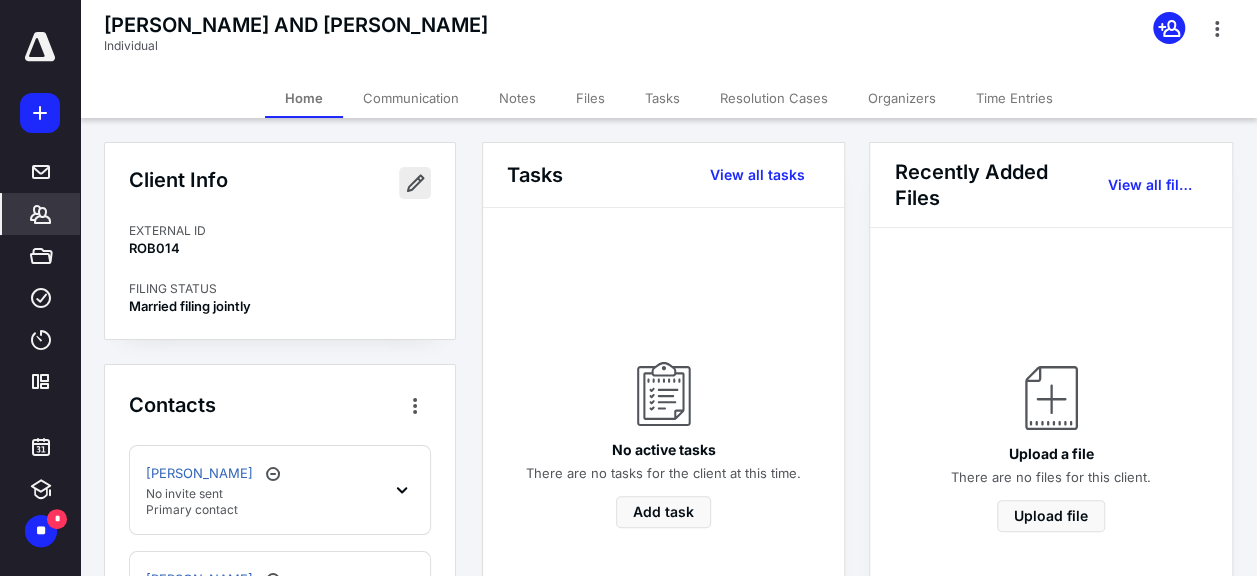 click at bounding box center [415, 183] 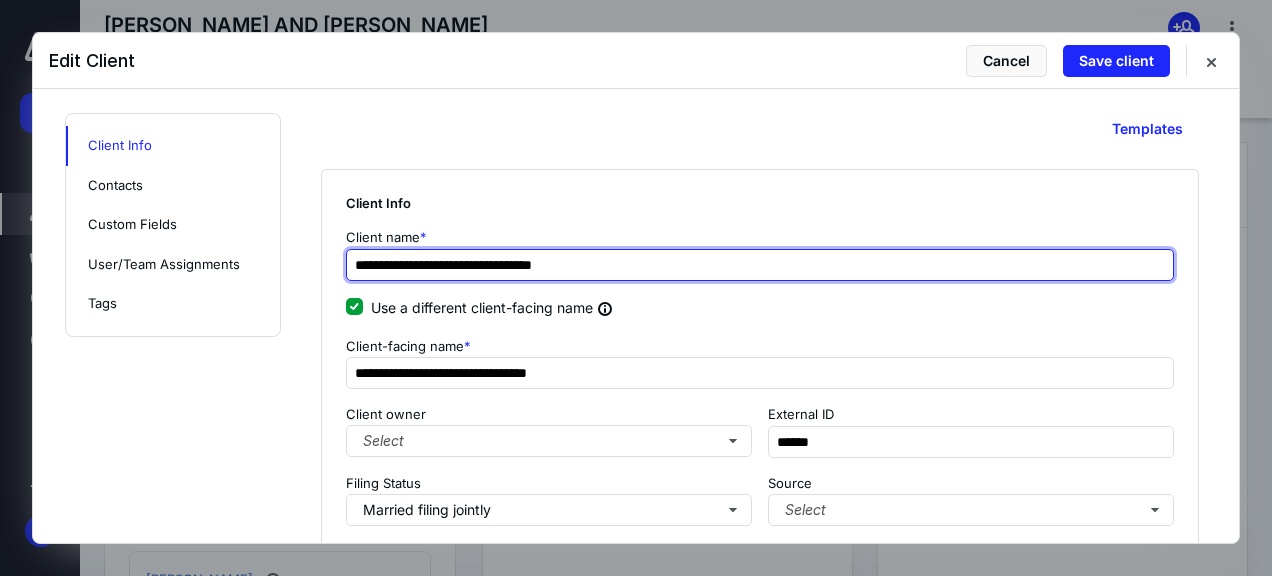 click on "**********" at bounding box center [760, 265] 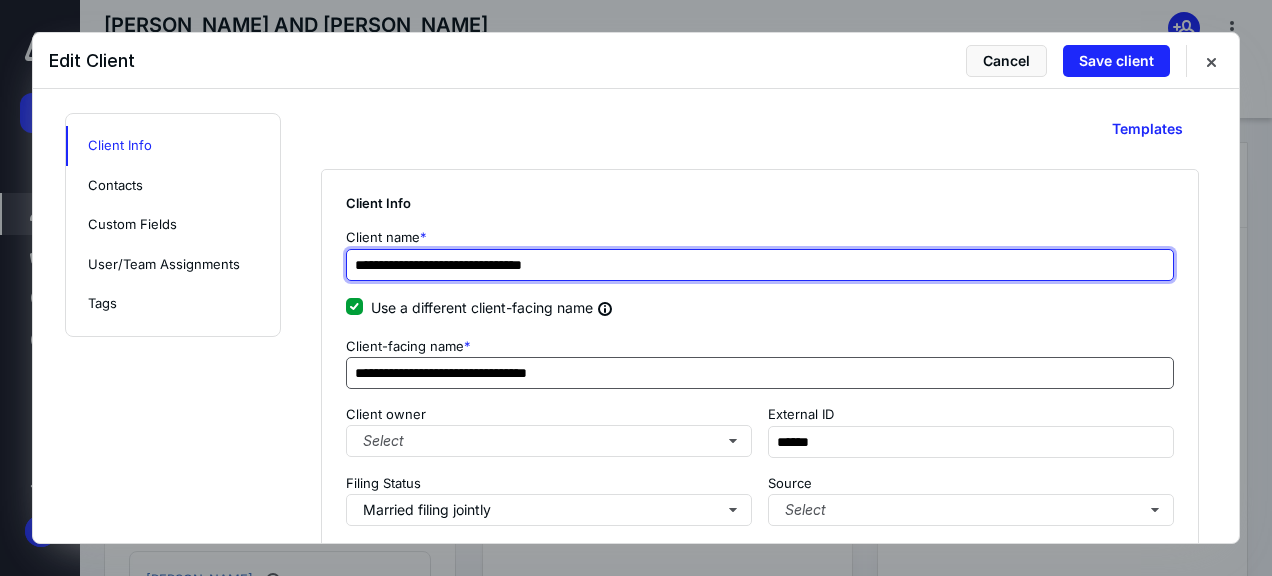 type on "**********" 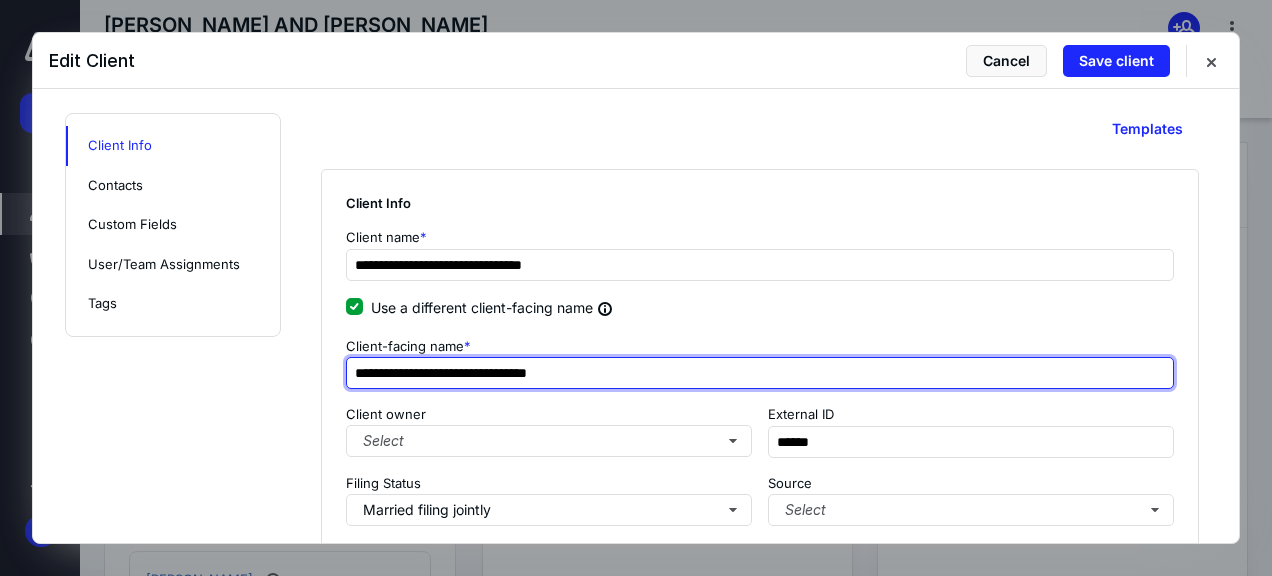 click on "**********" at bounding box center (760, 373) 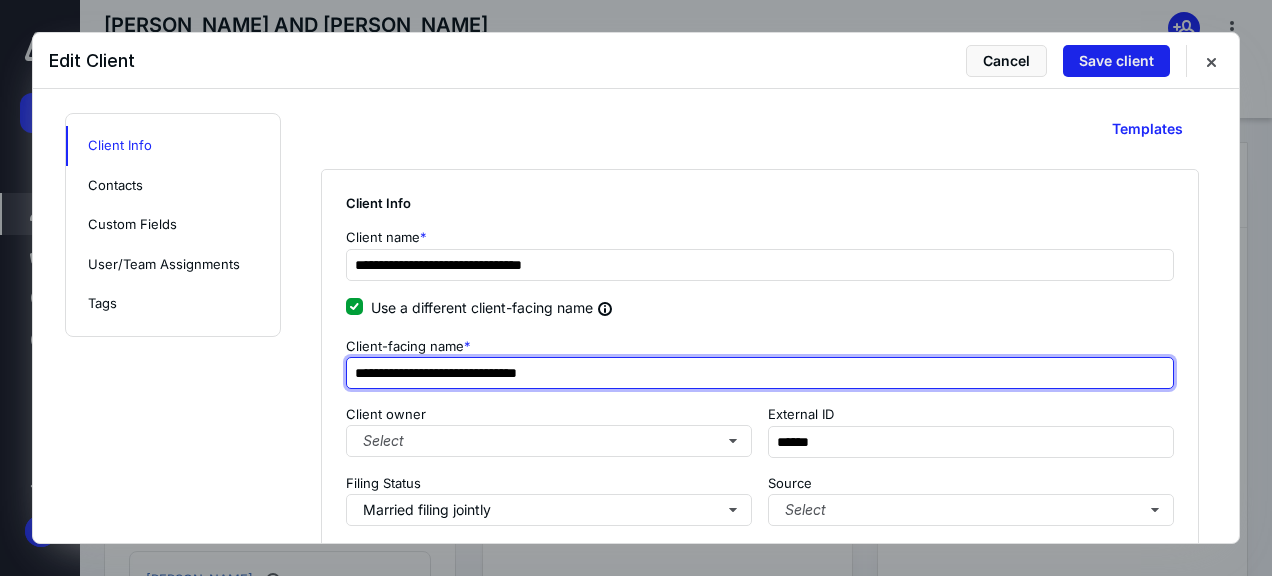 type on "**********" 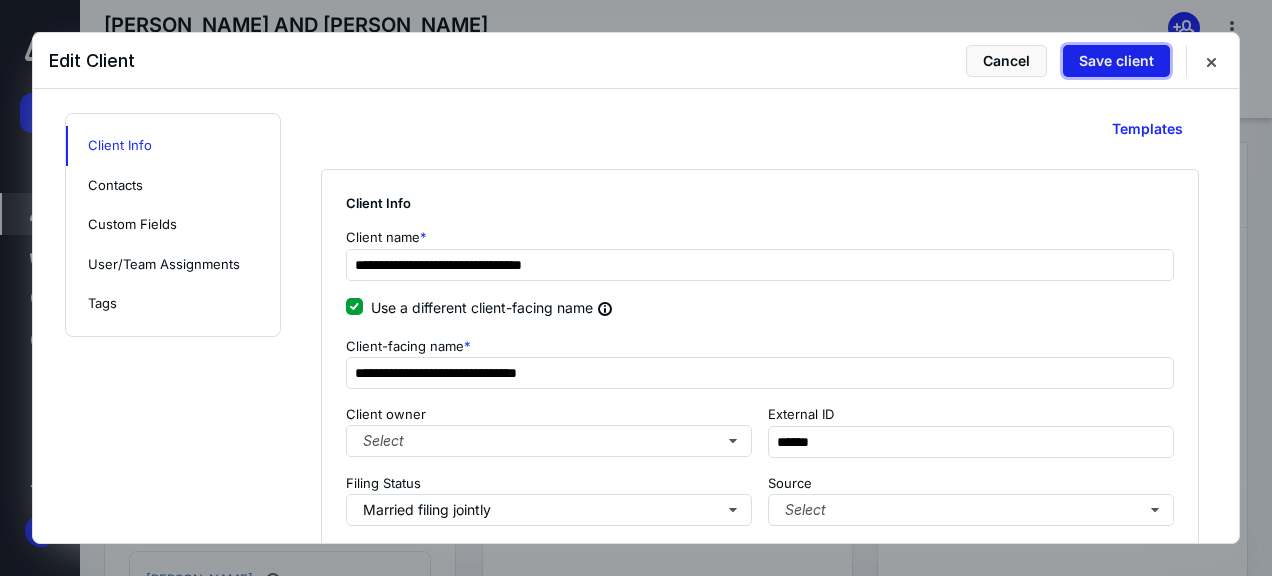 click on "Save client" at bounding box center (1116, 61) 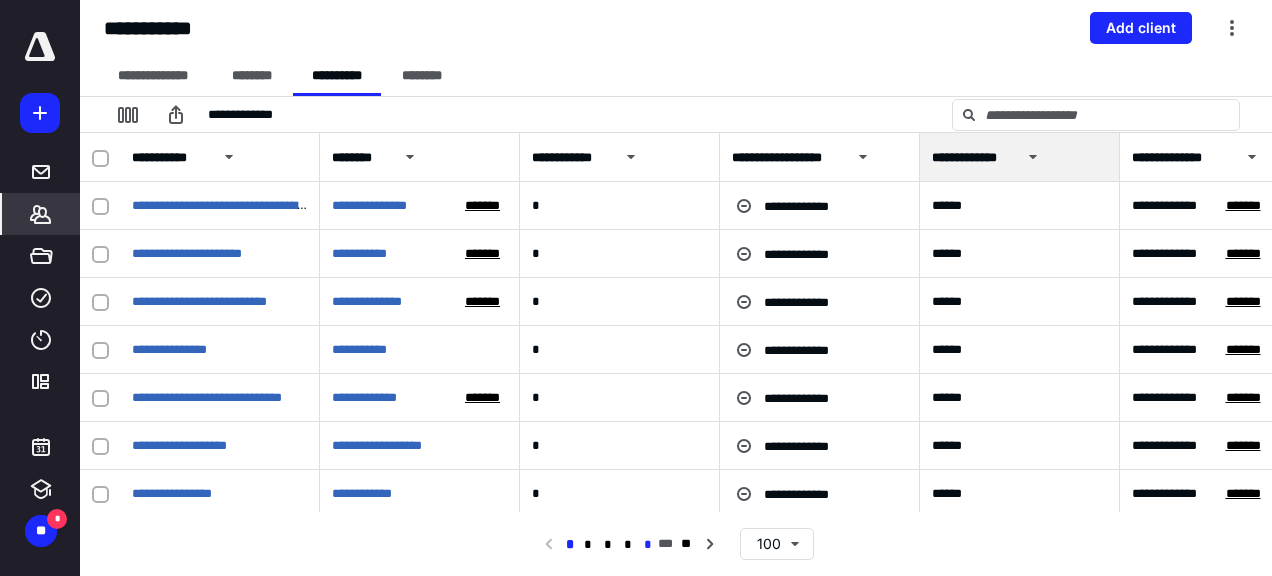 click on "*" at bounding box center (648, 545) 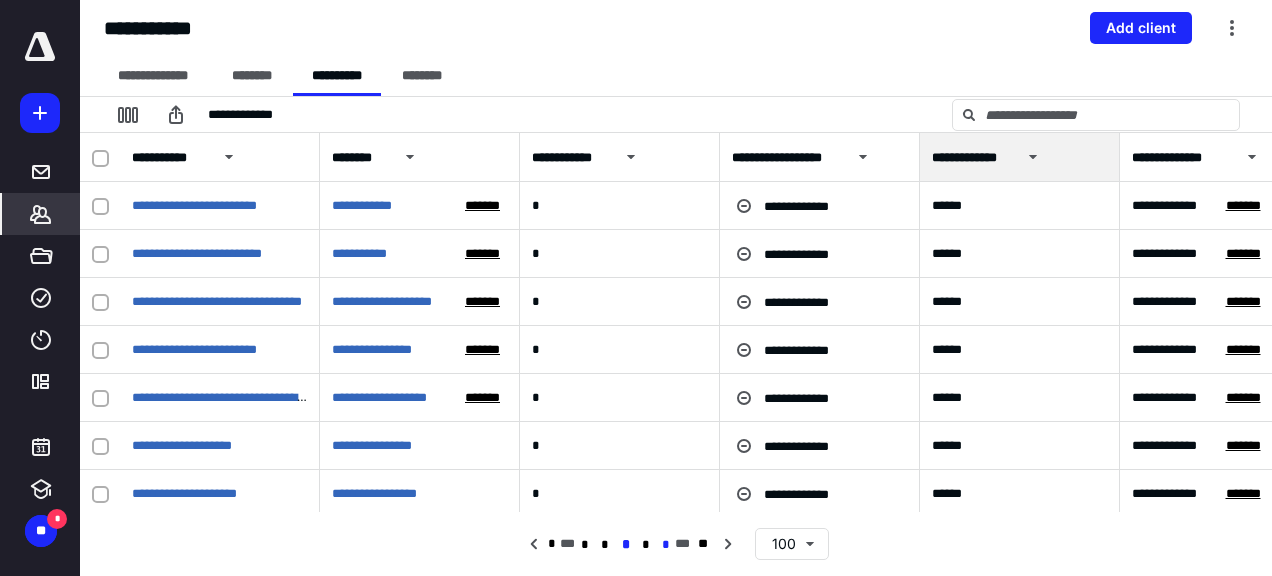 click on "*" at bounding box center [665, 545] 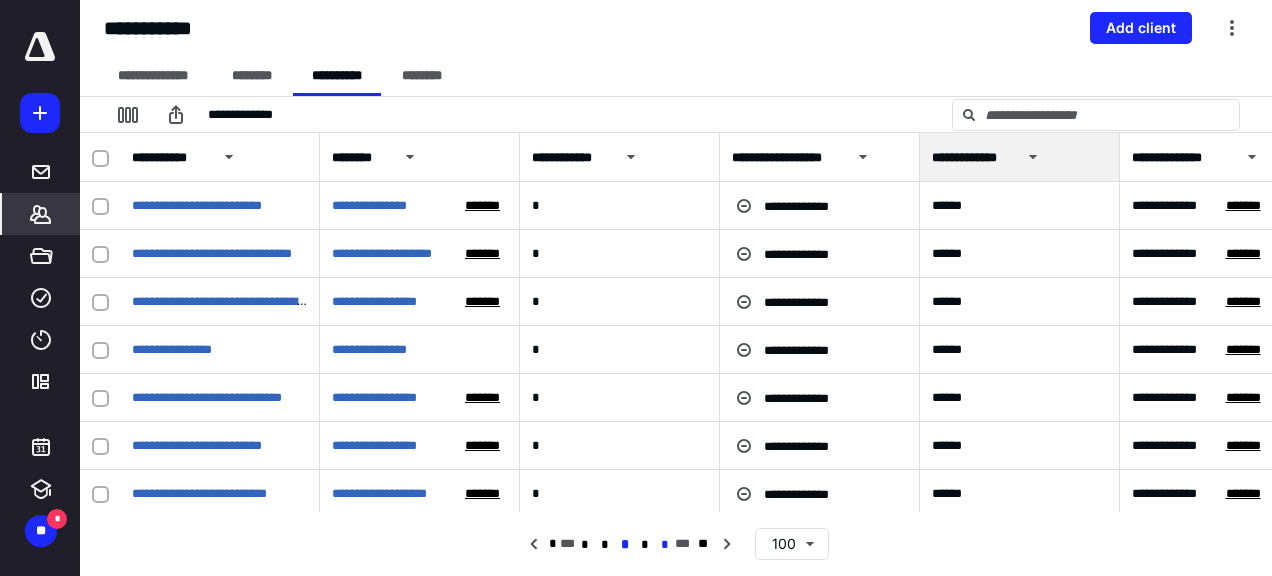 click on "*" at bounding box center (665, 545) 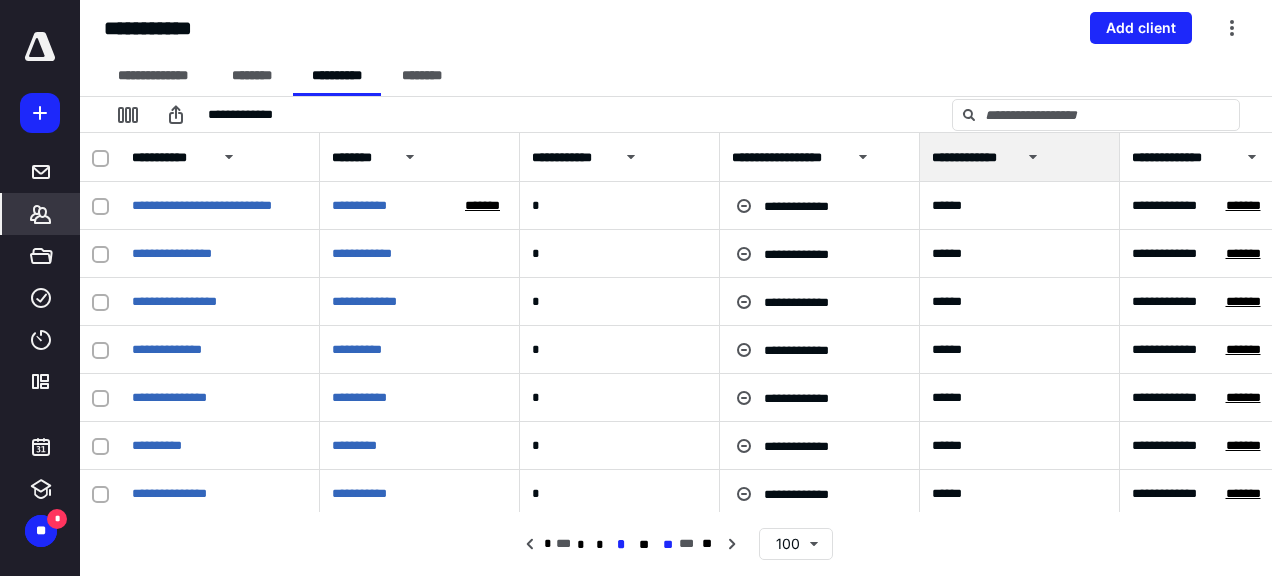 click on "**" at bounding box center [668, 545] 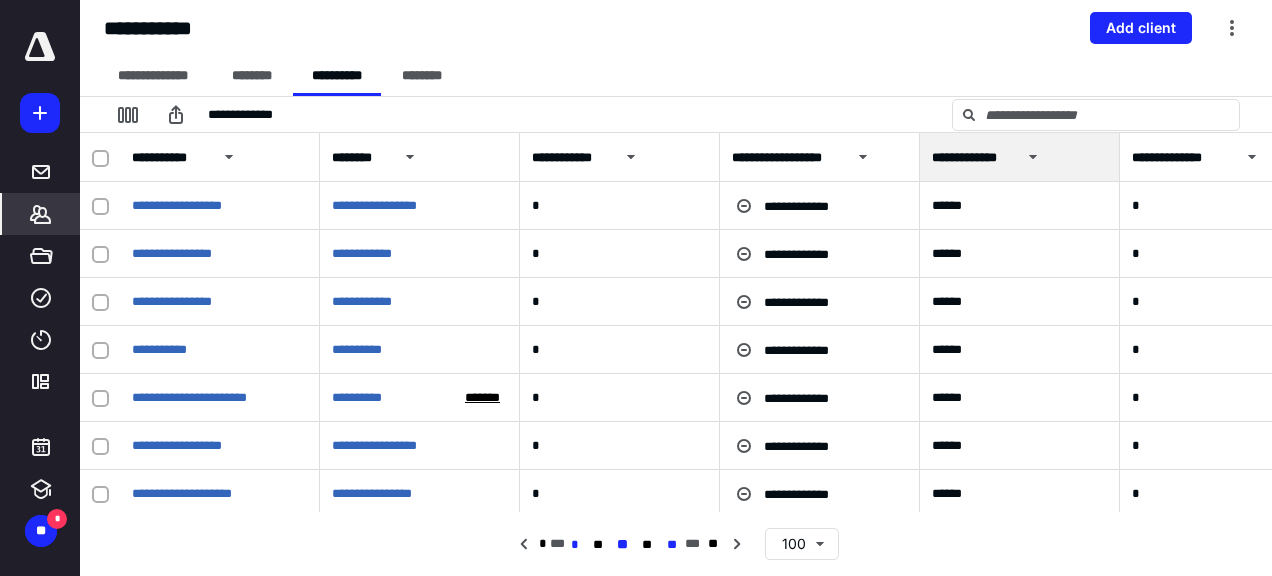 click on "**" at bounding box center (672, 545) 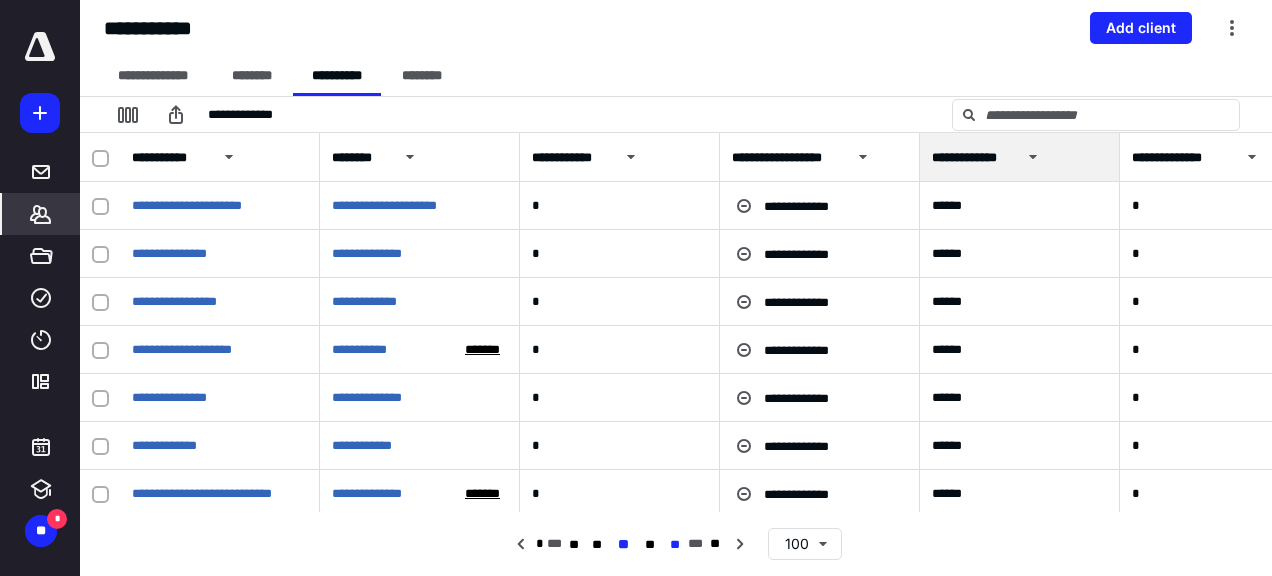 click on "**" at bounding box center (675, 545) 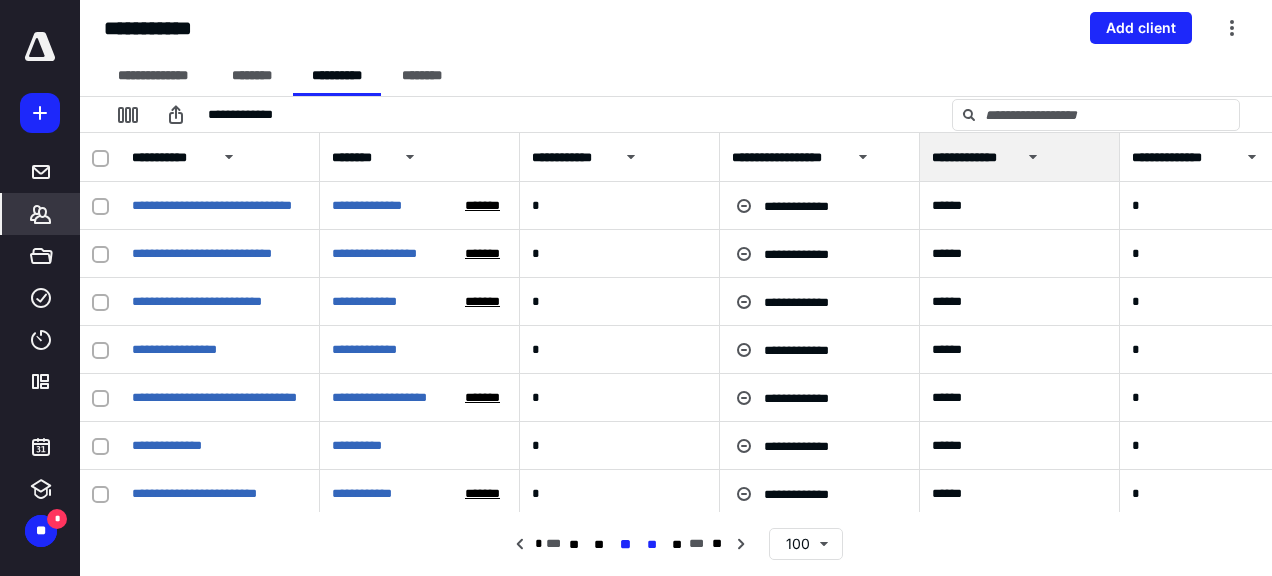 drag, startPoint x: 660, startPoint y: 541, endPoint x: 646, endPoint y: 512, distance: 32.202484 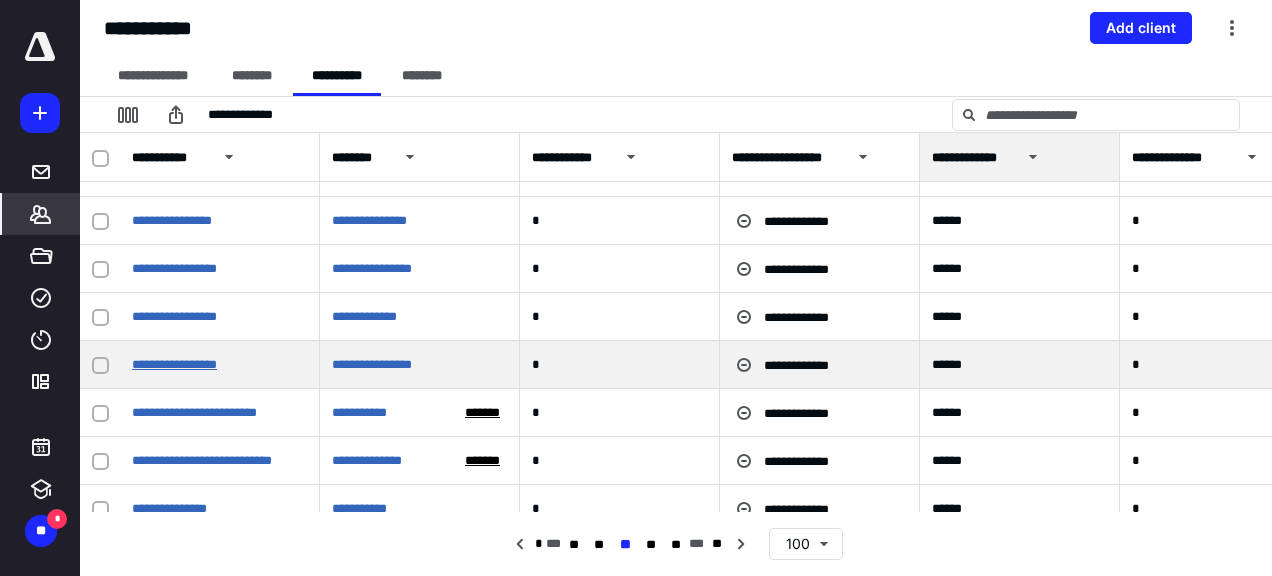 scroll, scrollTop: 1600, scrollLeft: 0, axis: vertical 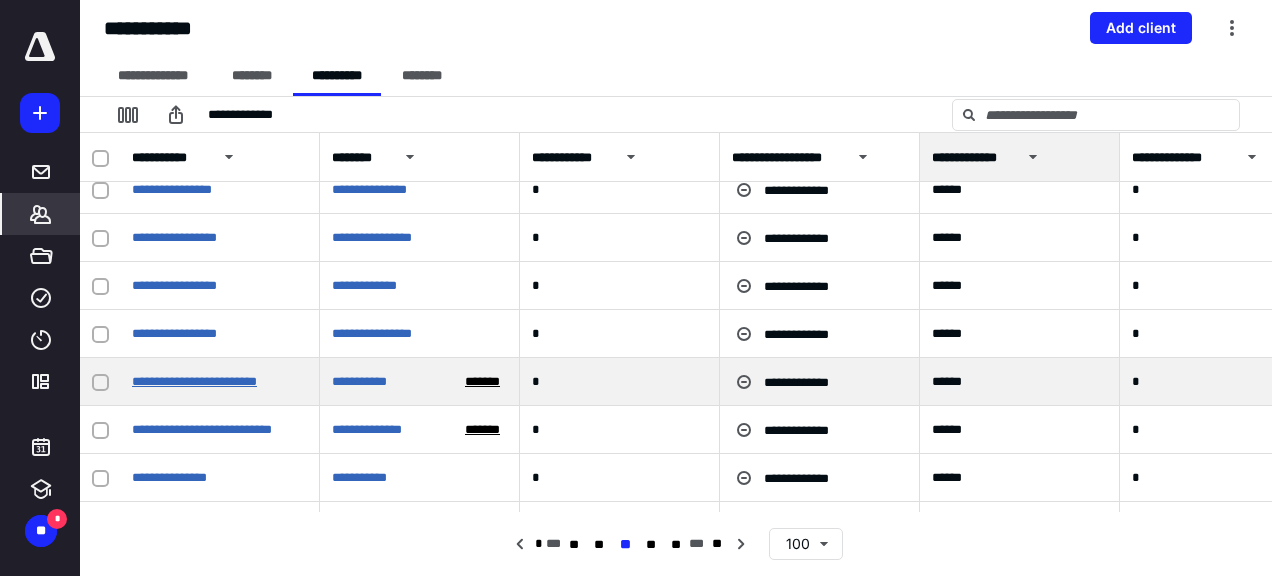 click on "**********" at bounding box center [194, 381] 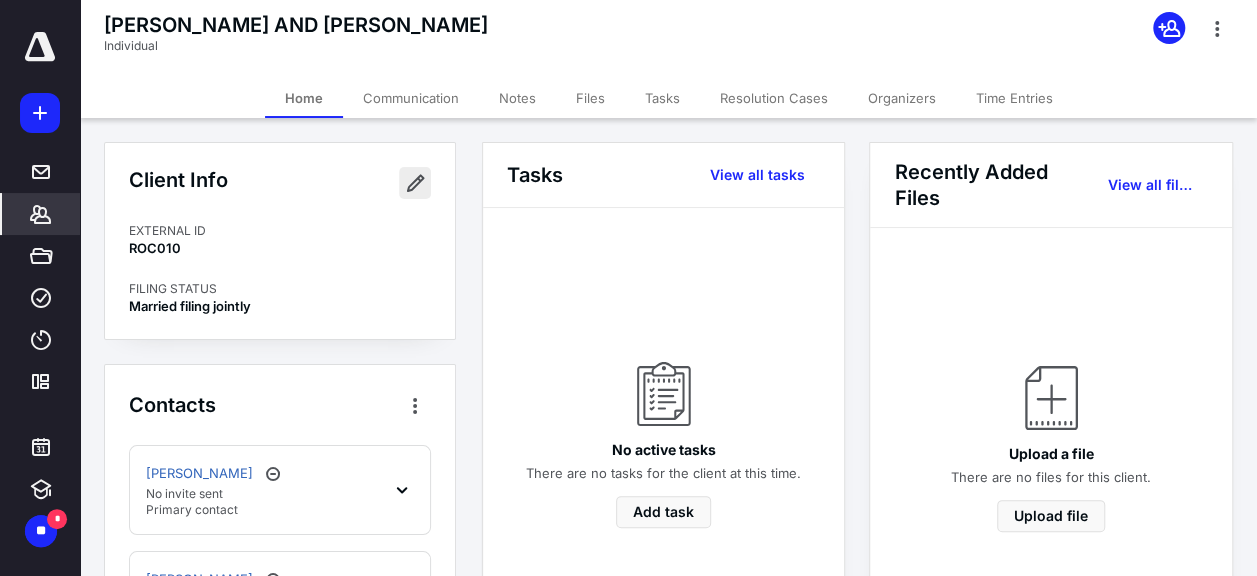 click at bounding box center (415, 183) 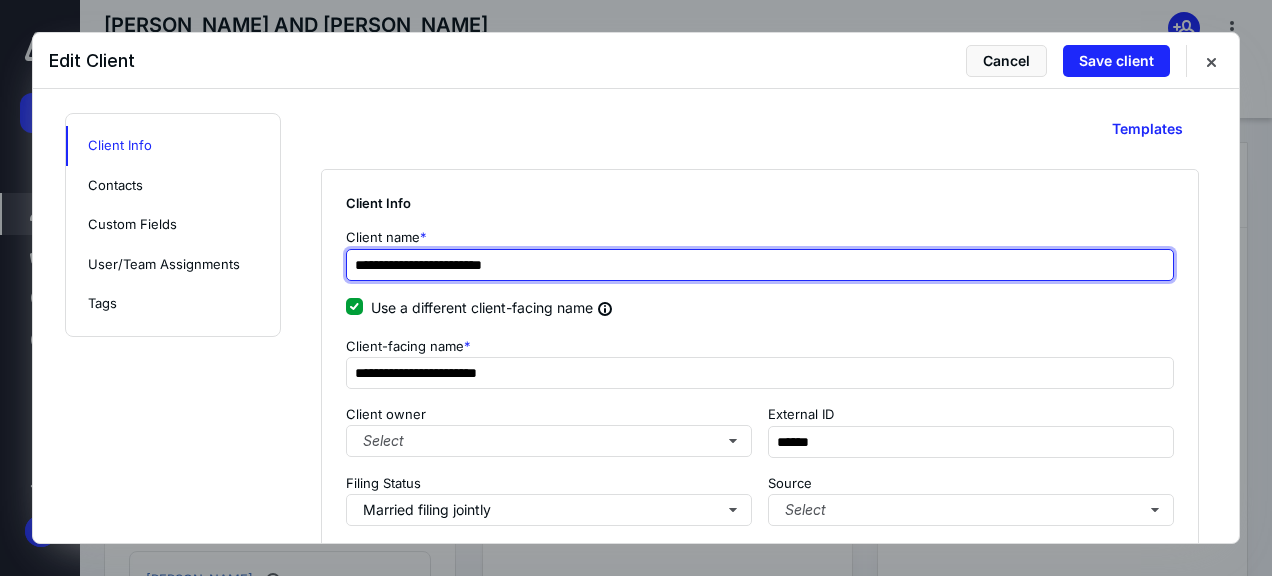 click on "**********" at bounding box center (760, 265) 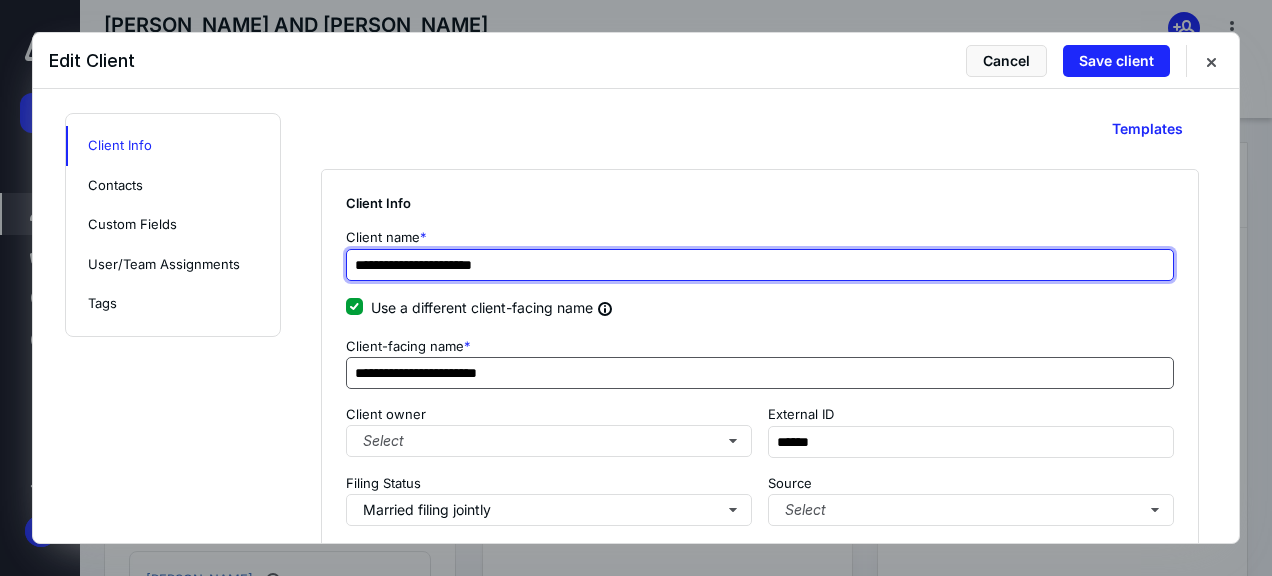 type on "**********" 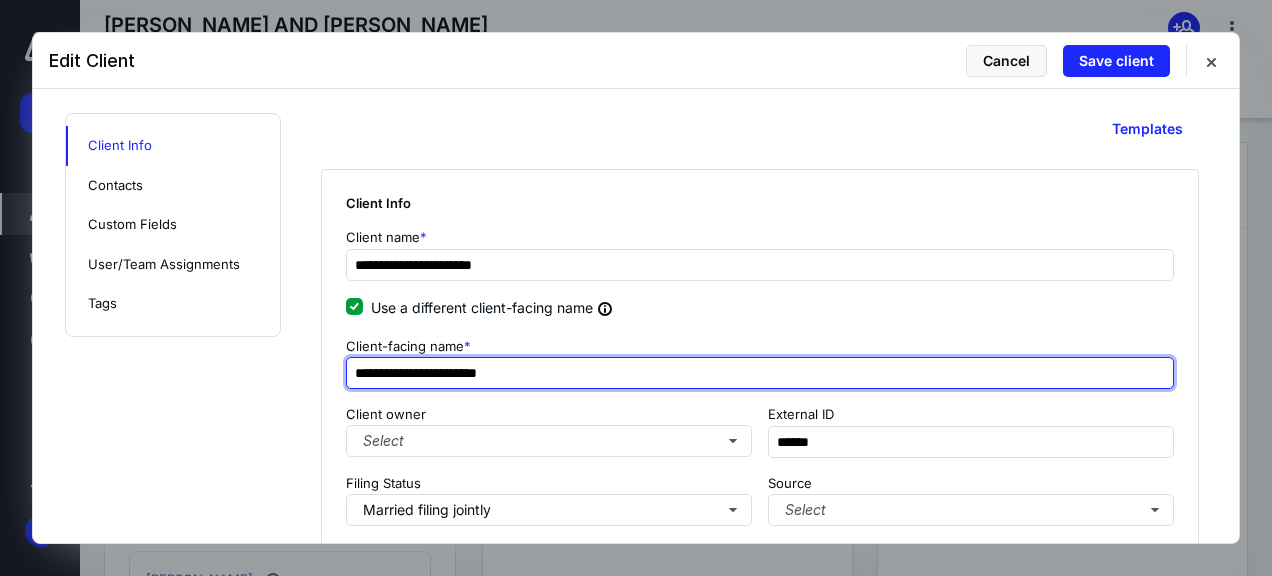 click on "**********" at bounding box center [760, 373] 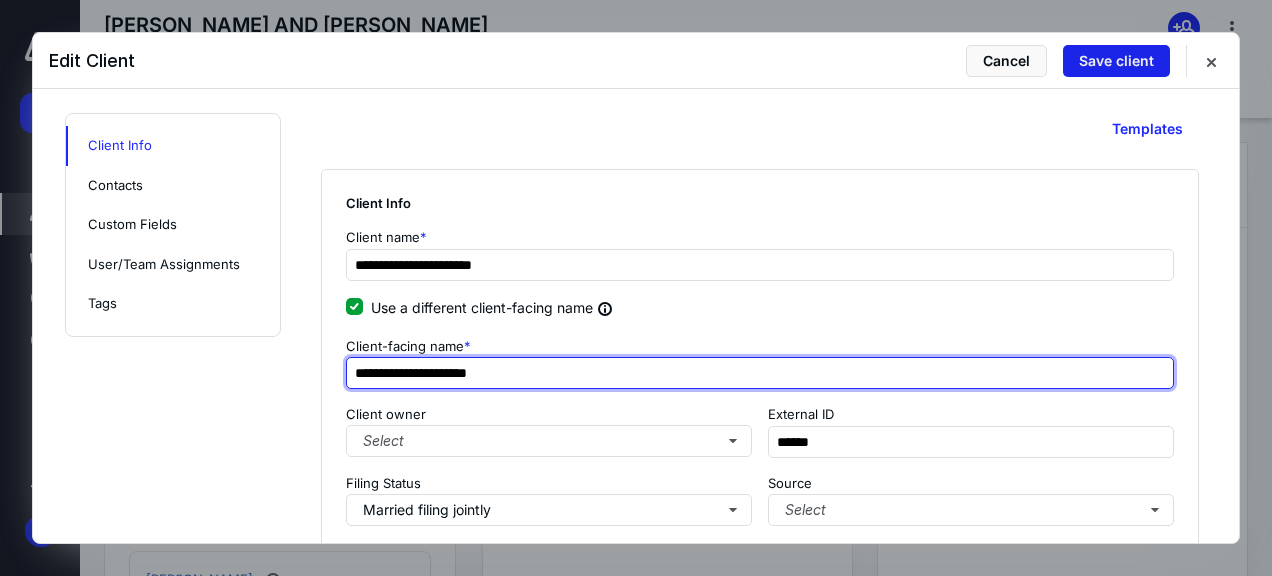type on "**********" 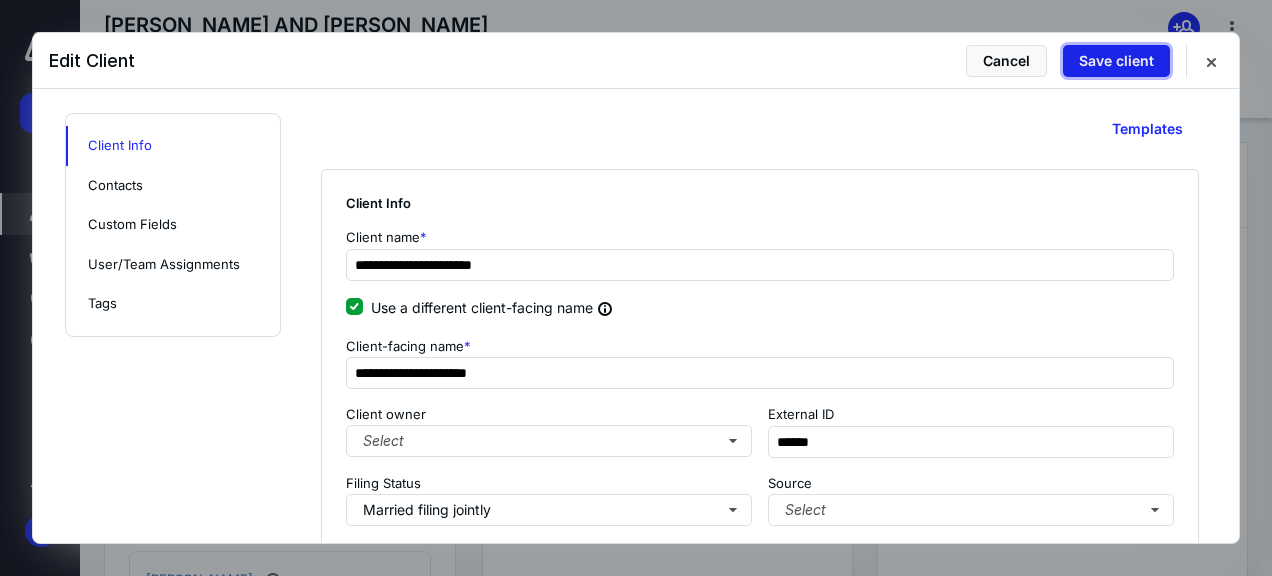 click on "Save client" at bounding box center [1116, 61] 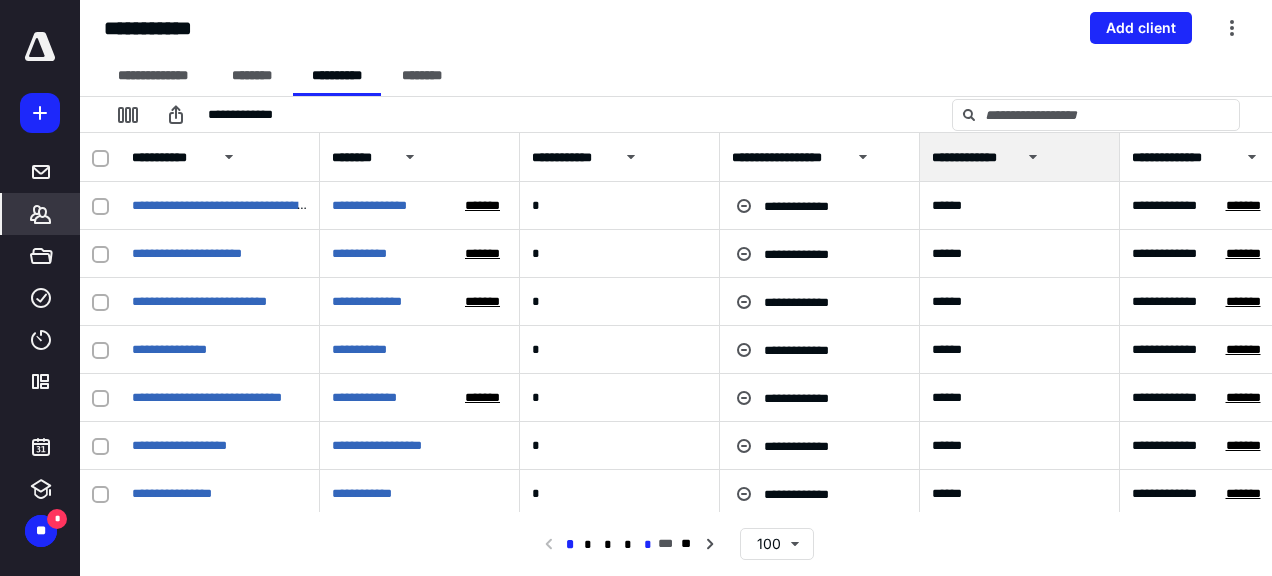 click on "*" at bounding box center [648, 545] 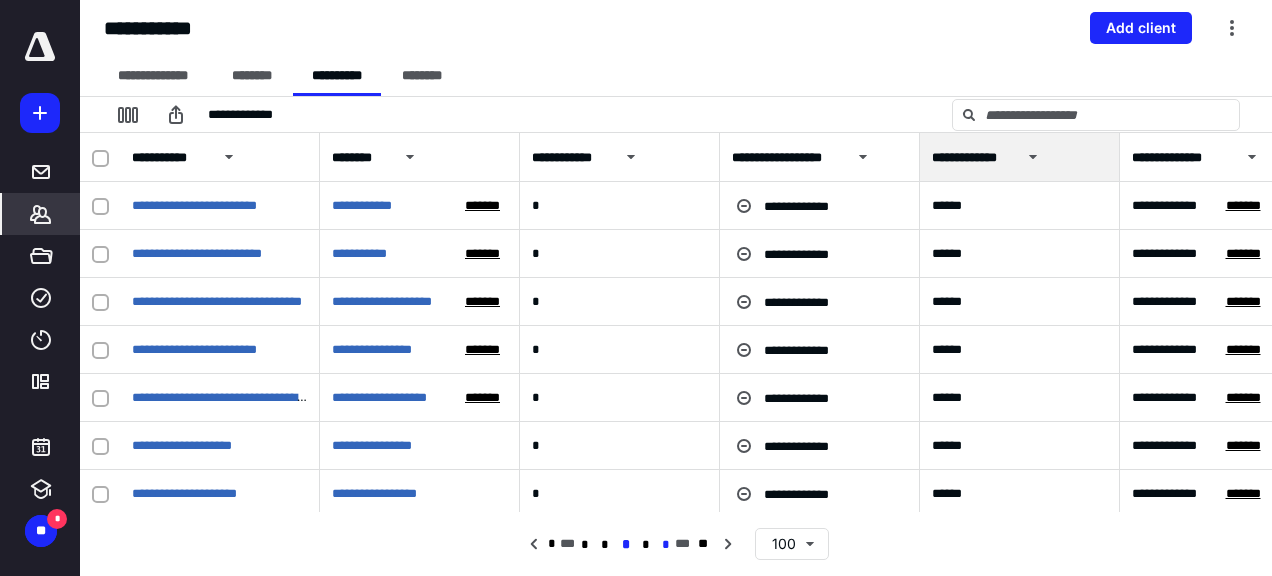 click on "*" at bounding box center [665, 545] 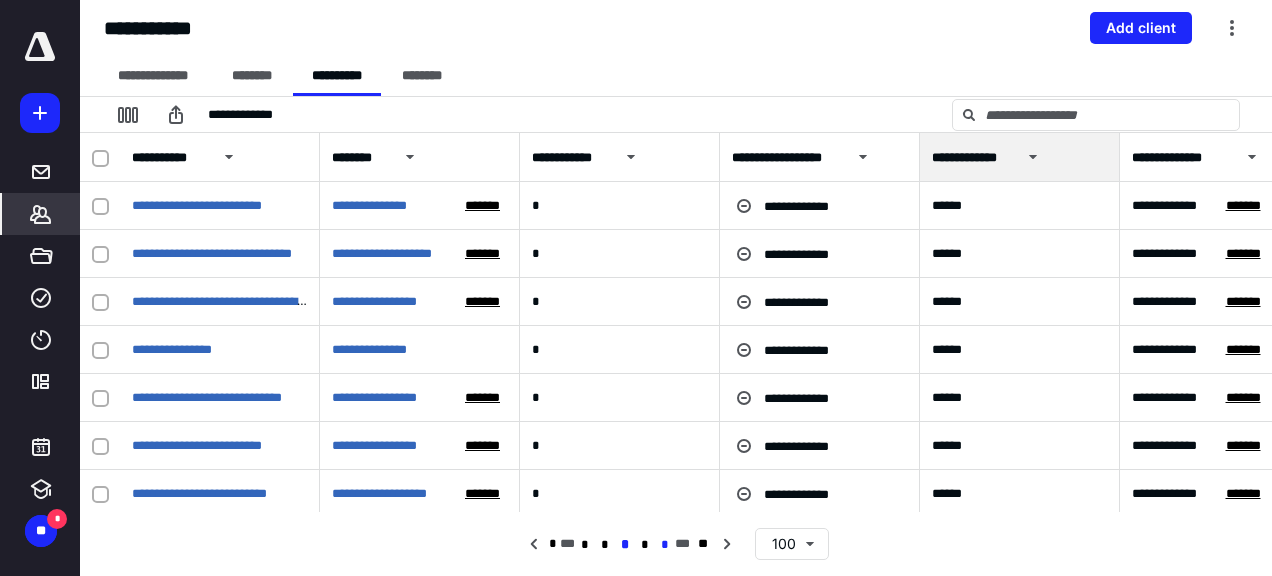 click on "*" at bounding box center [665, 545] 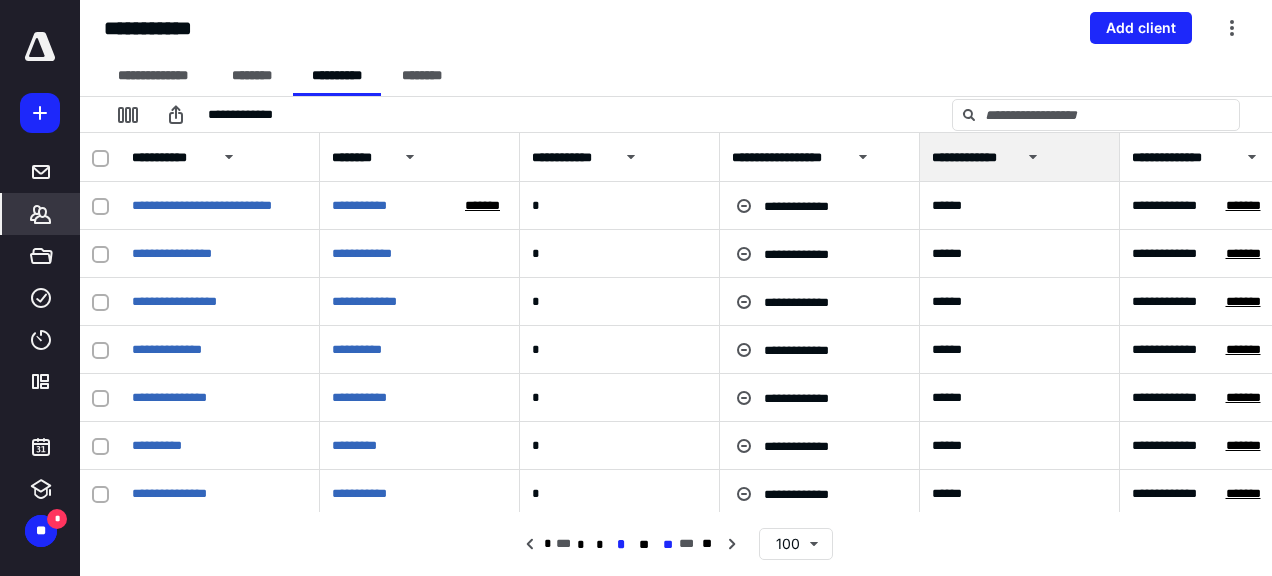 click on "**" at bounding box center (668, 545) 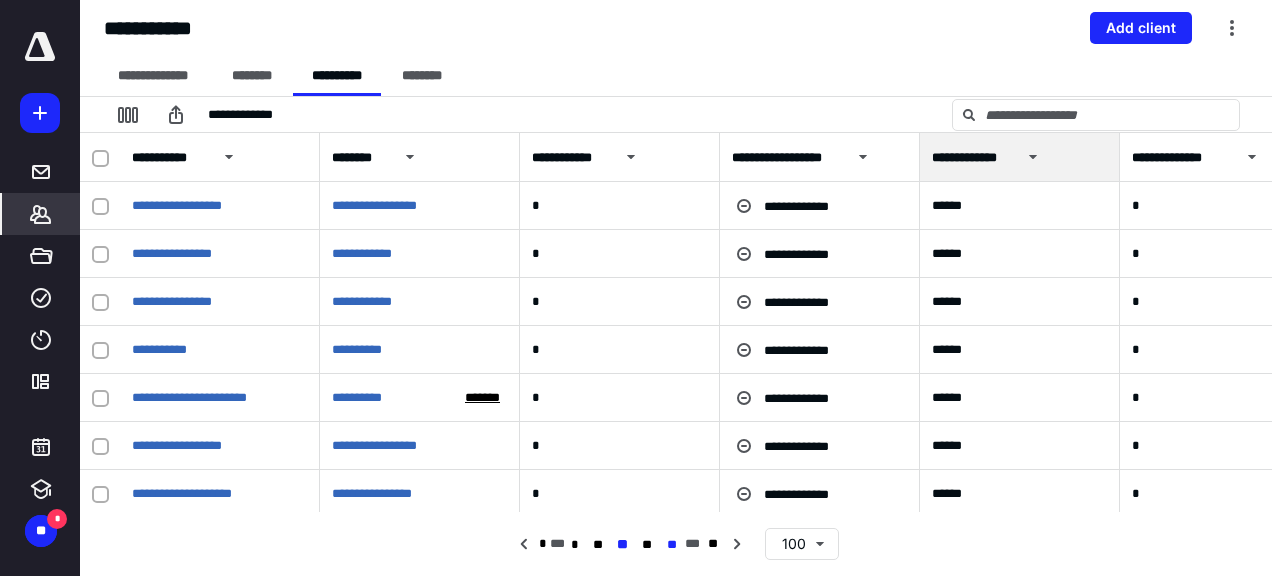 click on "**" at bounding box center [672, 545] 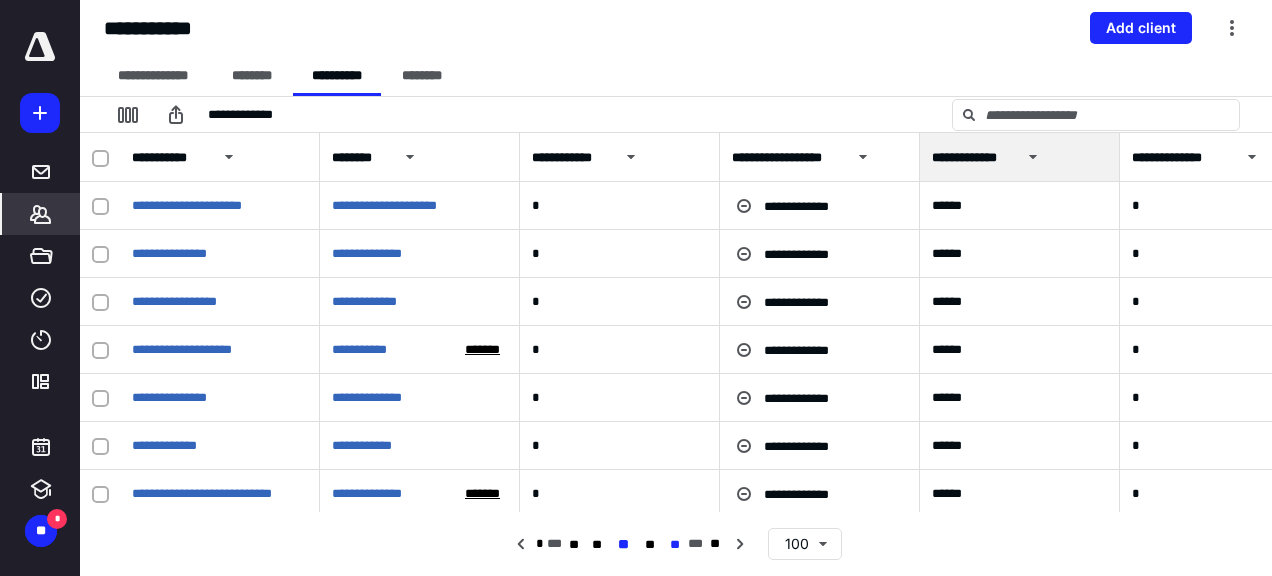 click on "**" at bounding box center [675, 545] 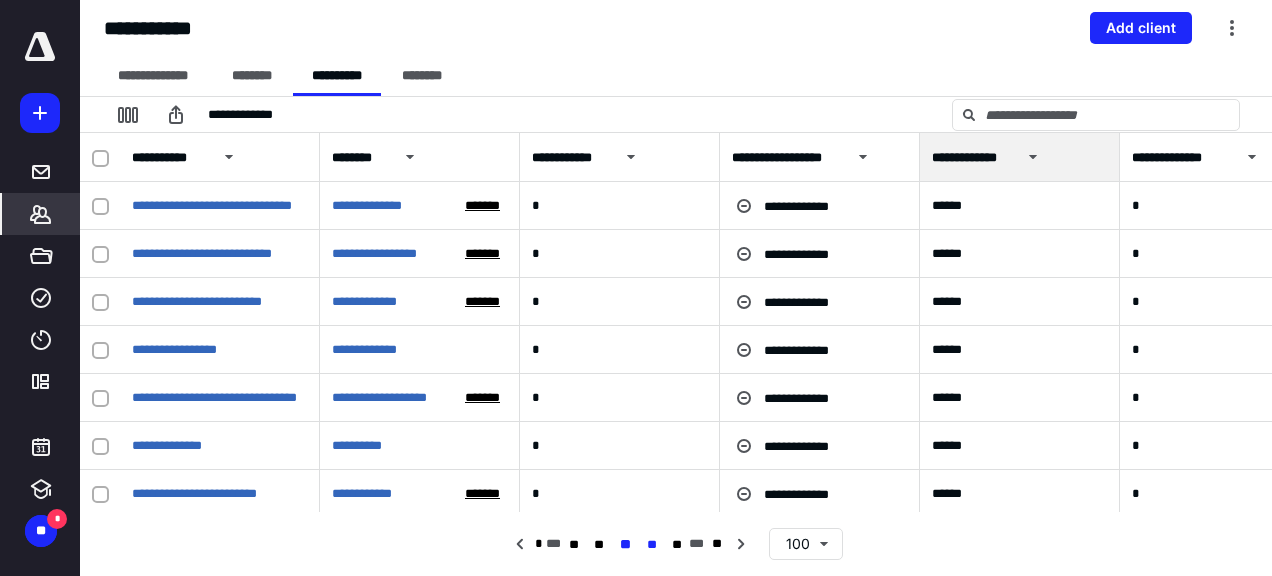 click on "**" at bounding box center [651, 545] 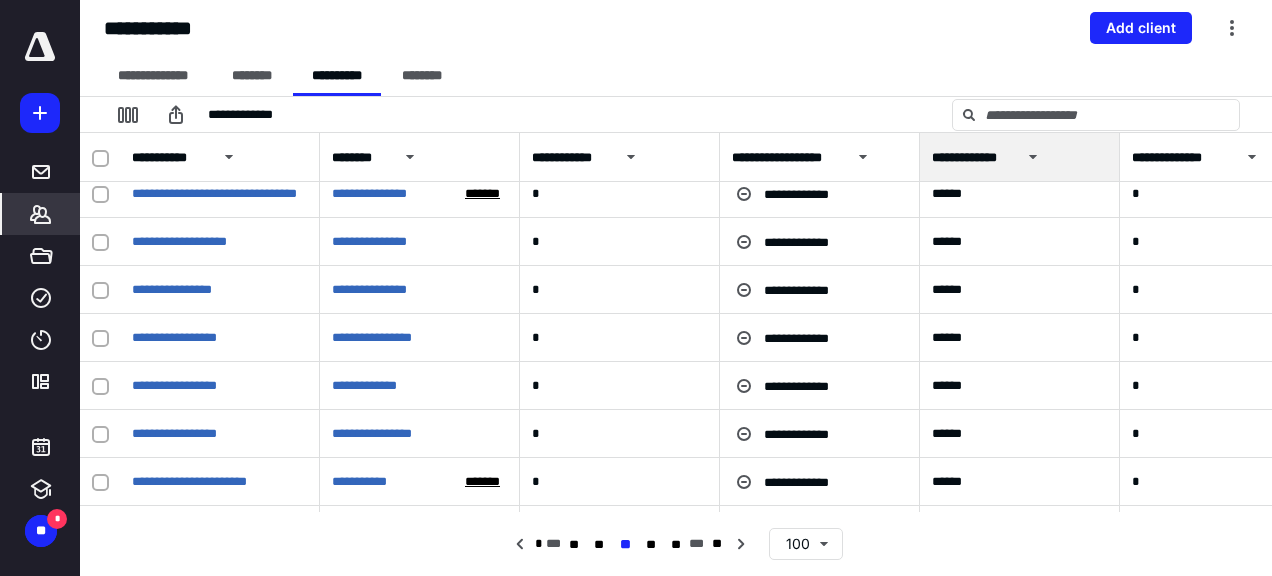scroll, scrollTop: 1600, scrollLeft: 0, axis: vertical 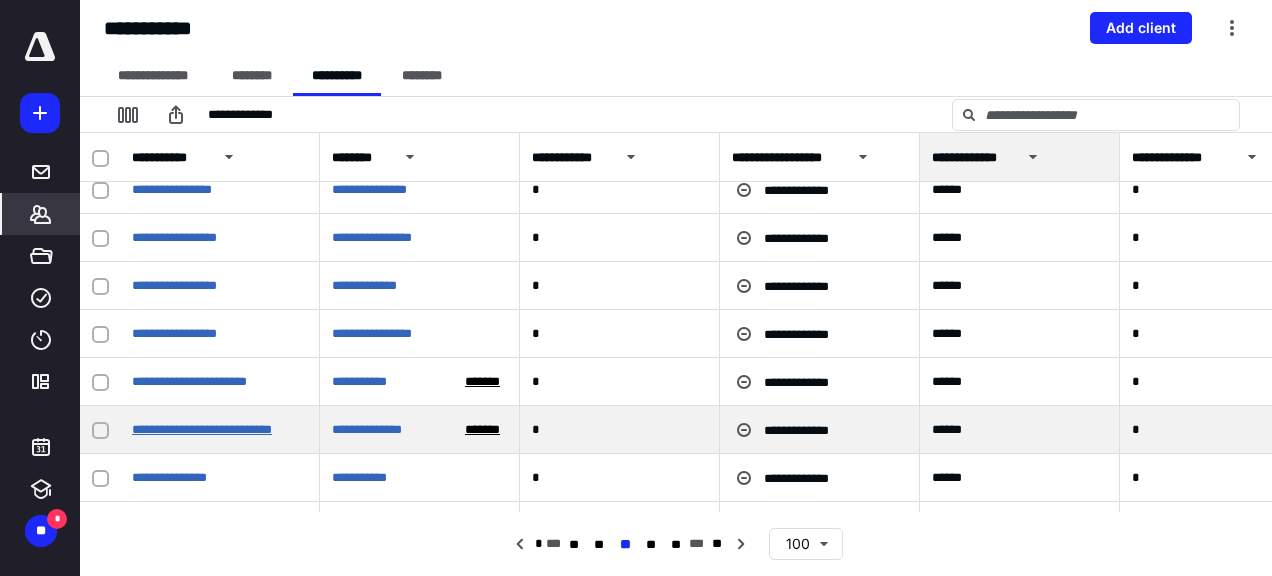 click on "**********" at bounding box center (202, 429) 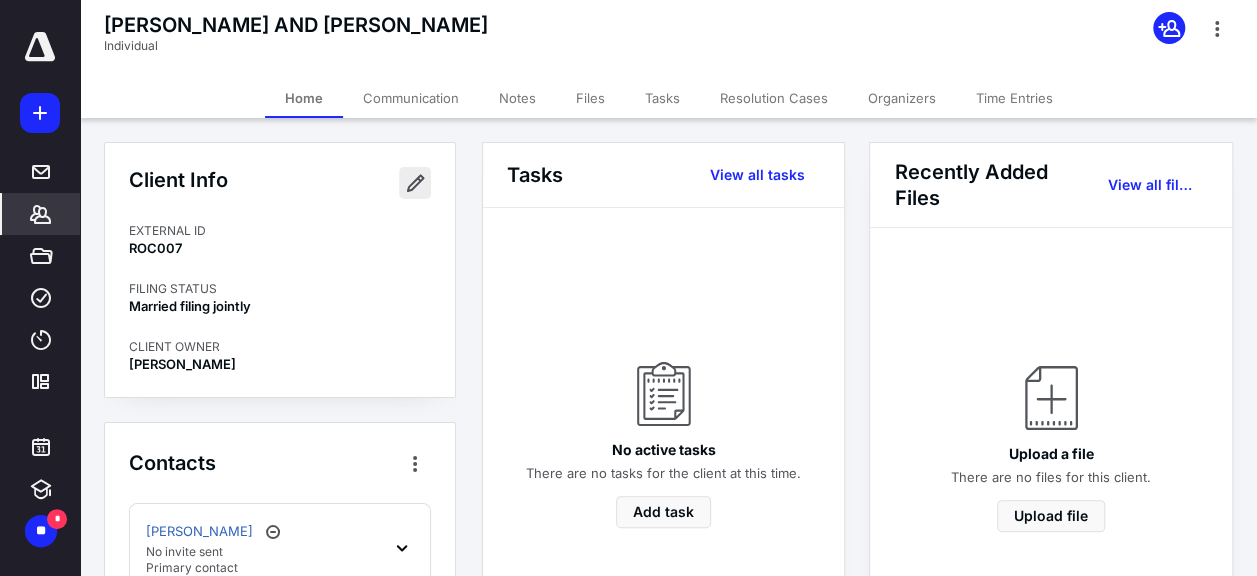 click at bounding box center (415, 183) 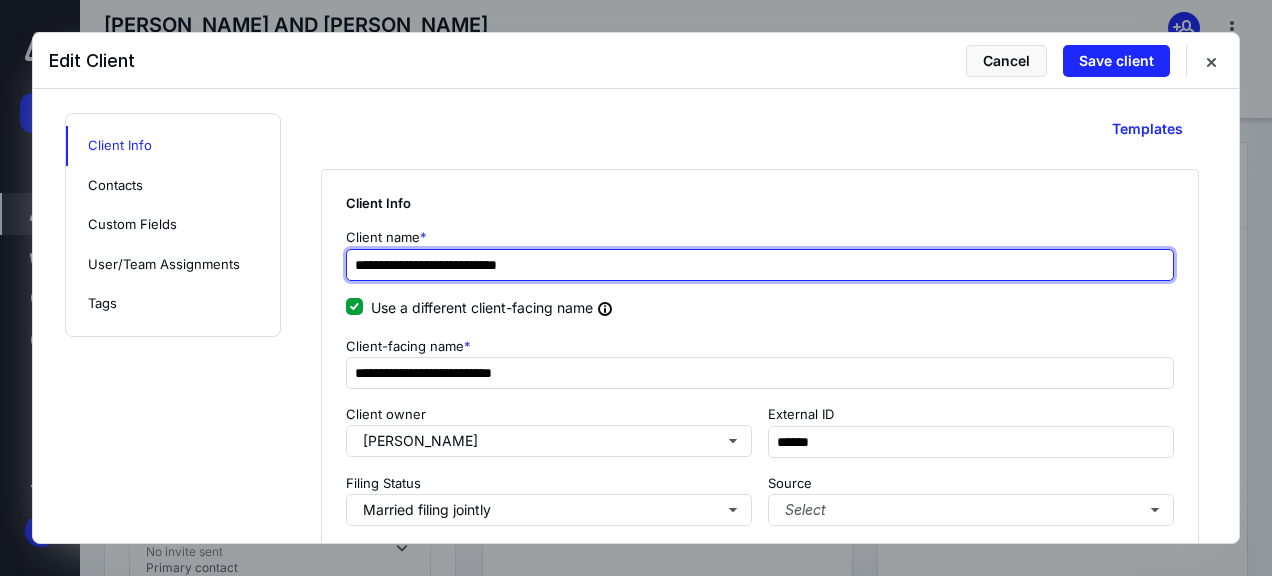 drag, startPoint x: 504, startPoint y: 264, endPoint x: 539, endPoint y: 298, distance: 48.79549 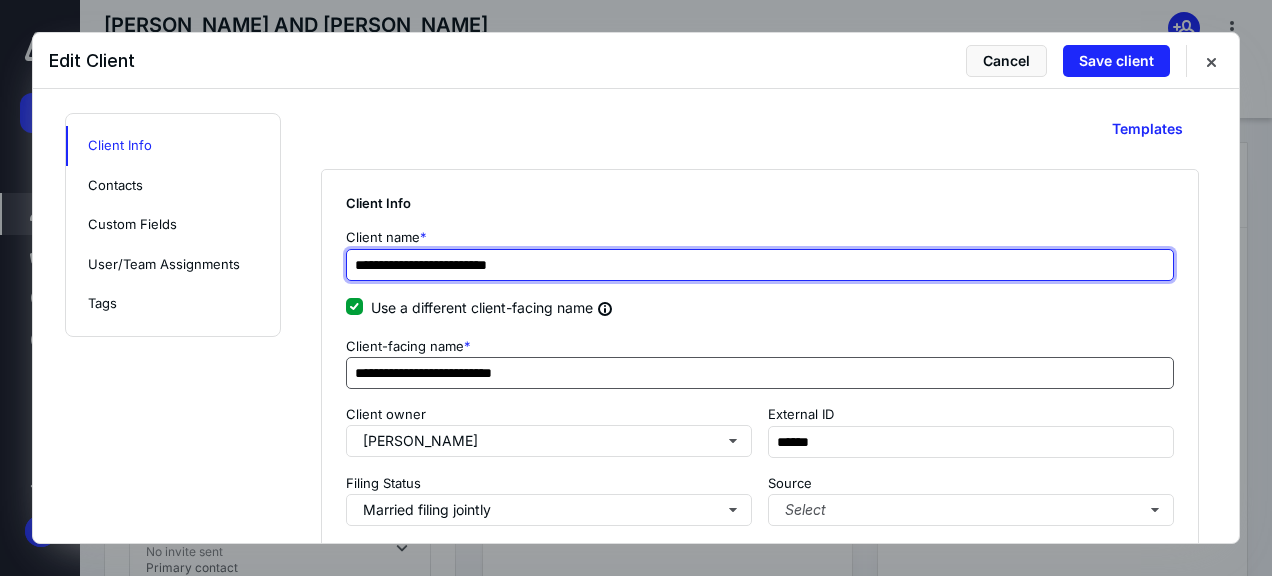 type on "**********" 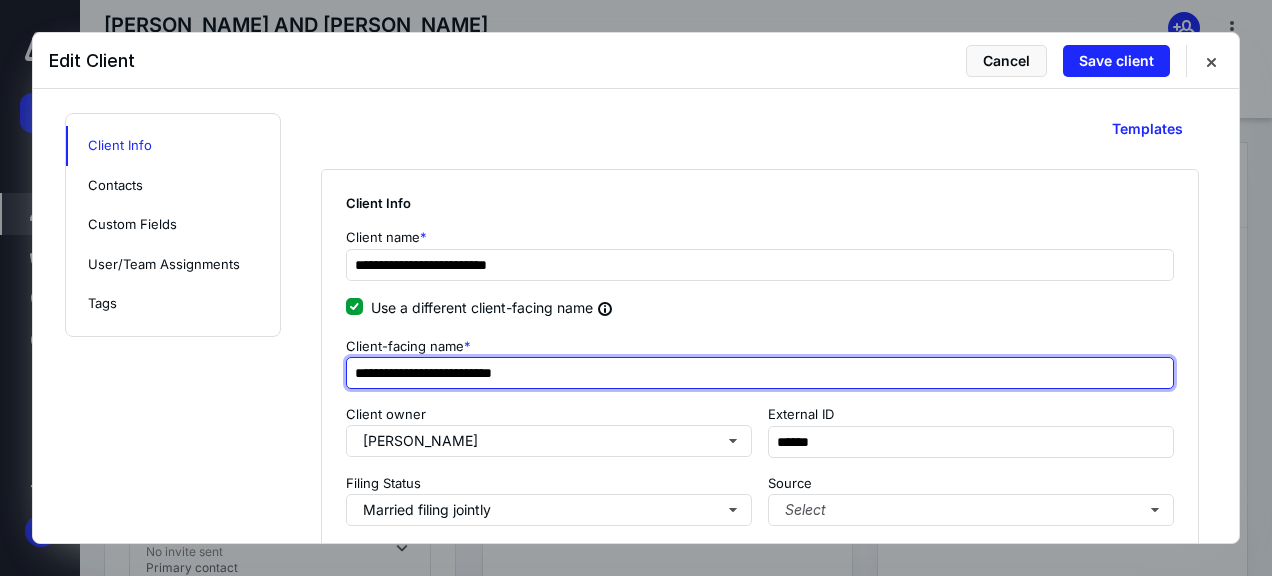 click on "**********" at bounding box center (760, 373) 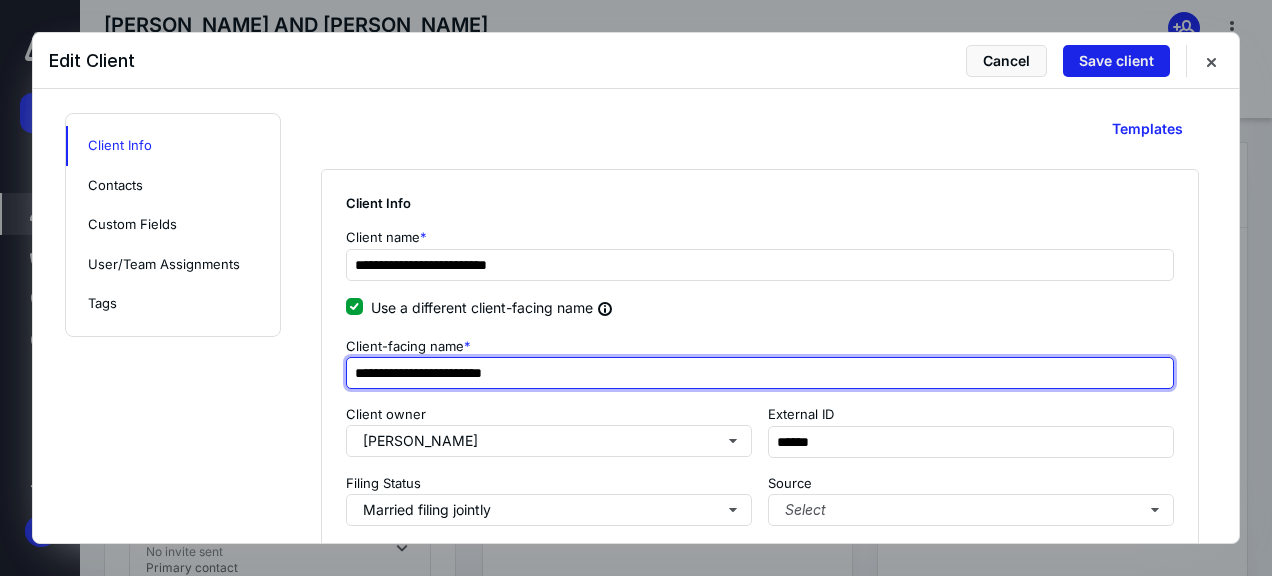 type on "**********" 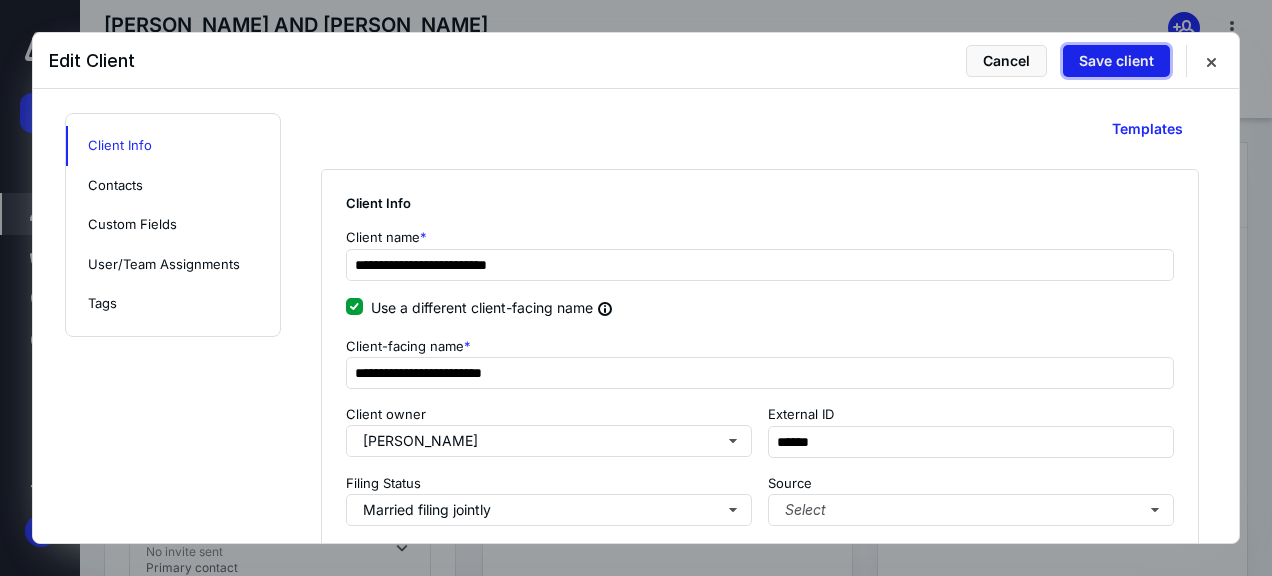 click on "Save client" at bounding box center (1116, 61) 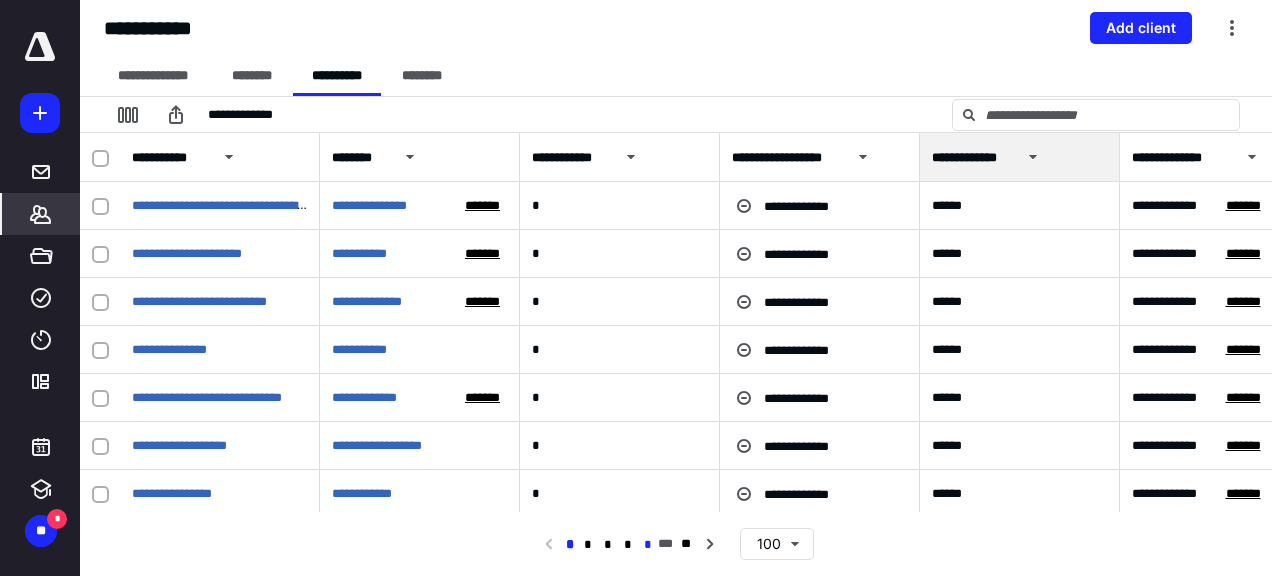 click on "*" at bounding box center (648, 545) 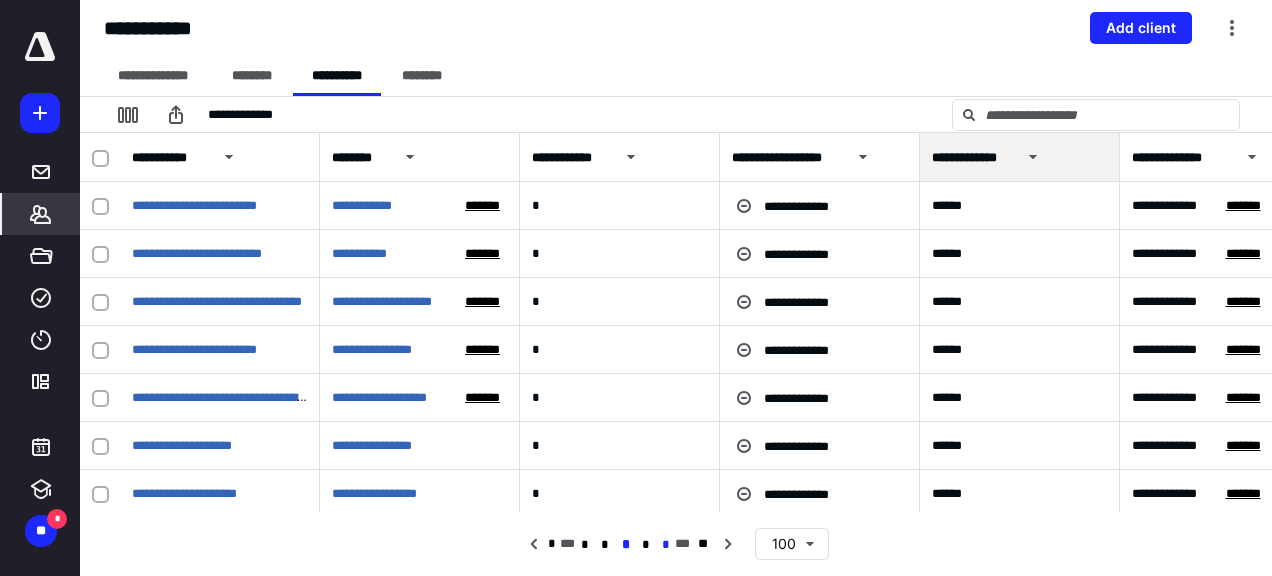 click on "*" at bounding box center (665, 545) 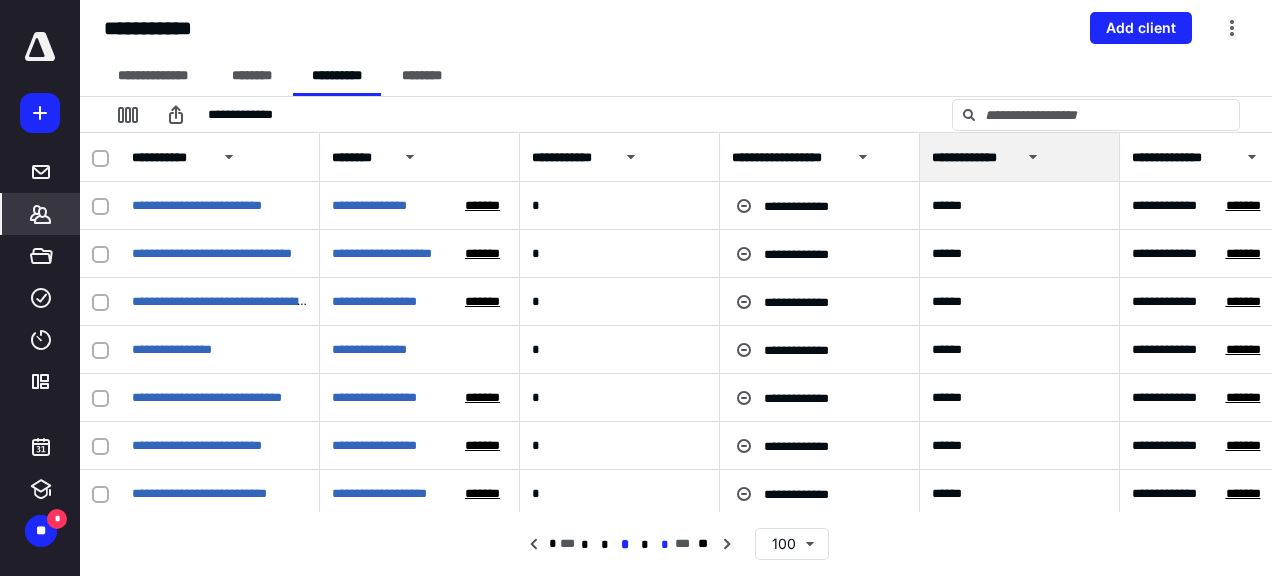 click on "*" at bounding box center [665, 545] 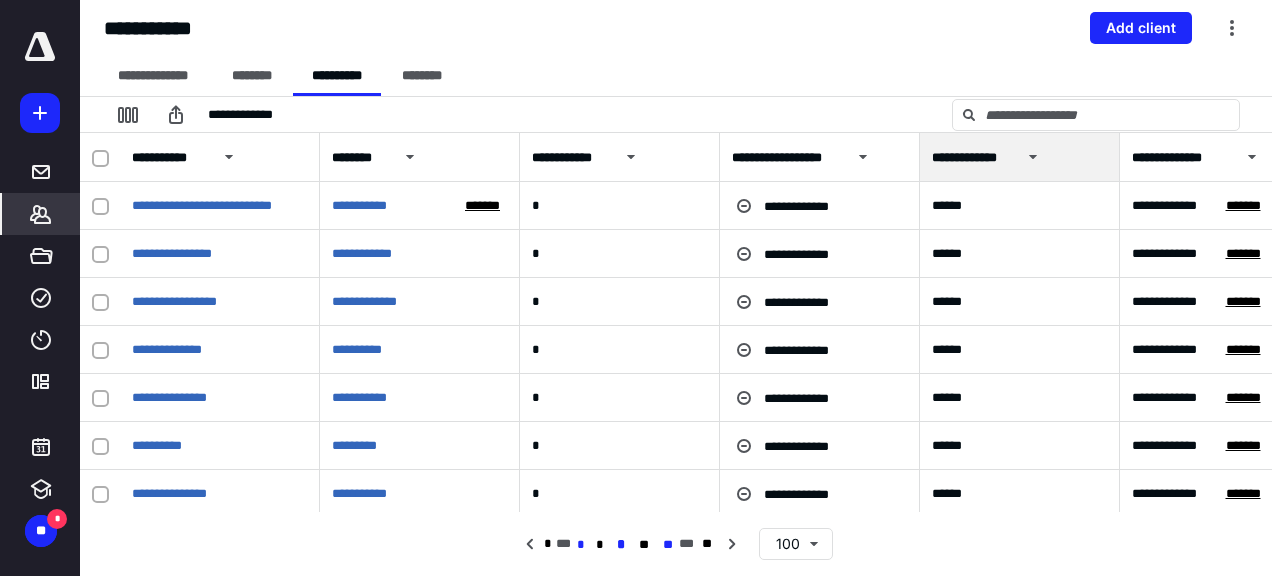 click on "**" at bounding box center [668, 545] 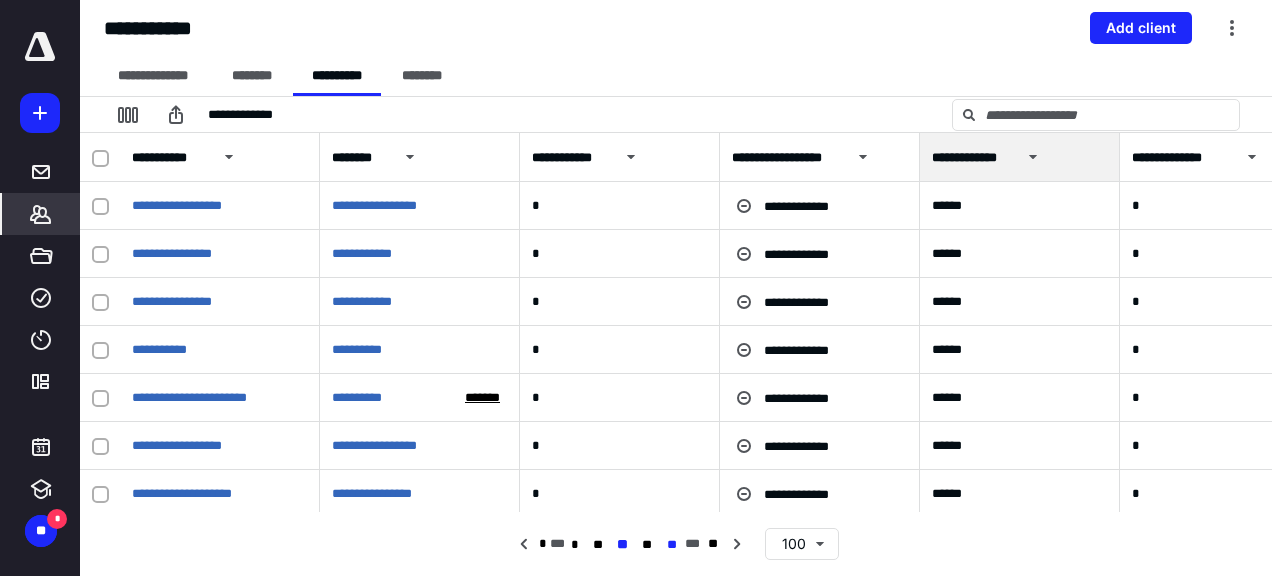 click on "**" at bounding box center (672, 545) 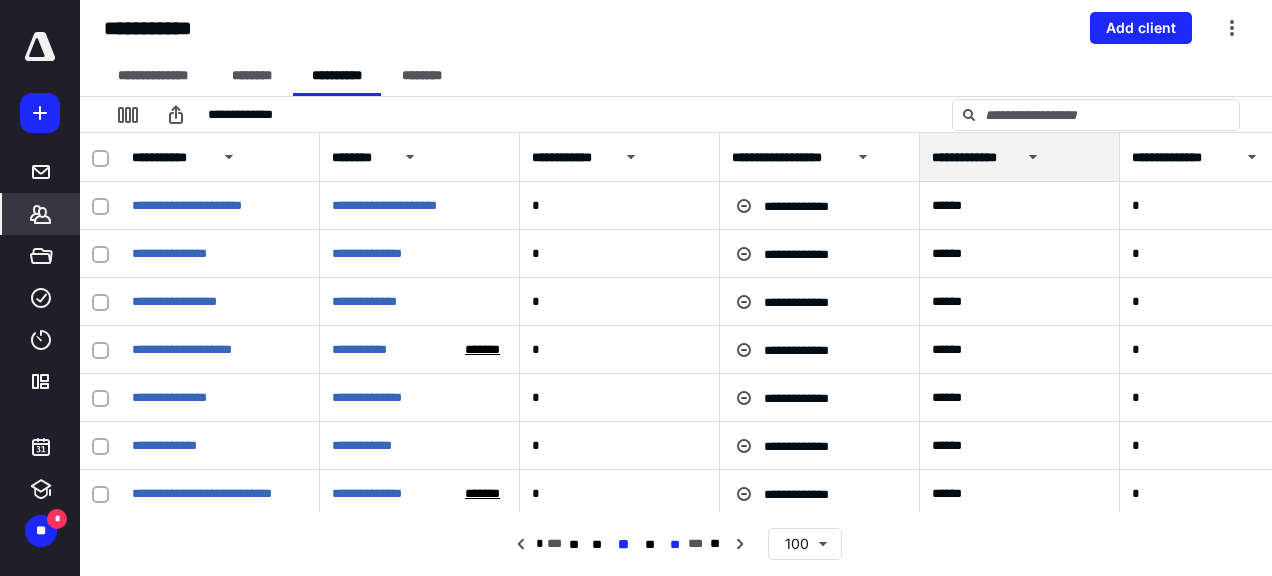 click on "**" at bounding box center [675, 545] 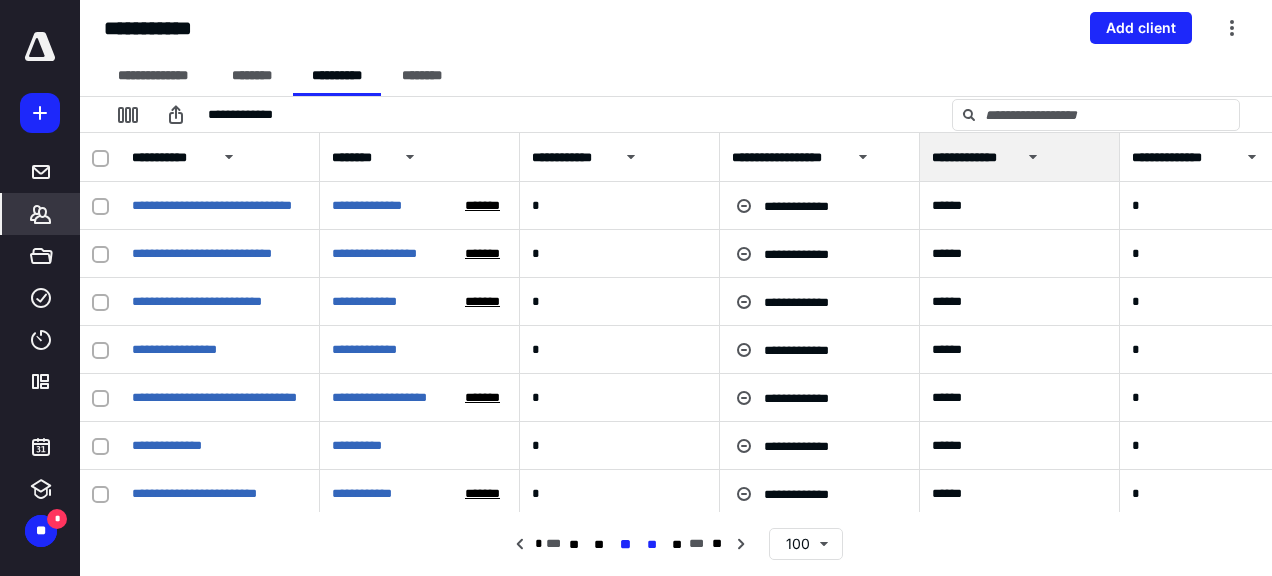click on "**" at bounding box center [651, 545] 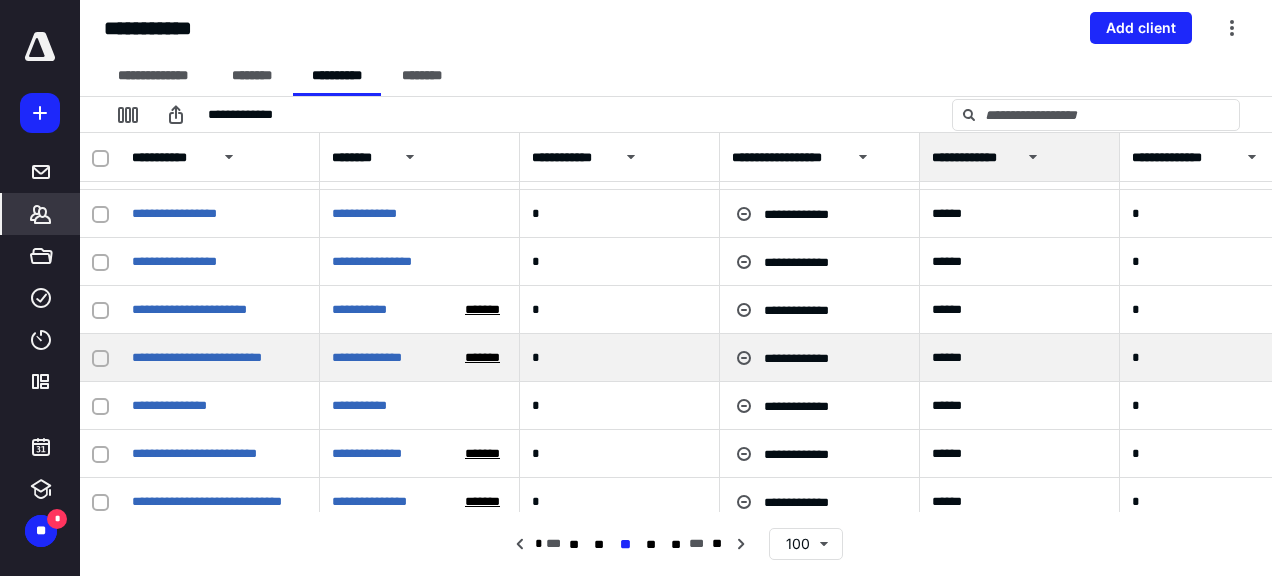 scroll, scrollTop: 1700, scrollLeft: 0, axis: vertical 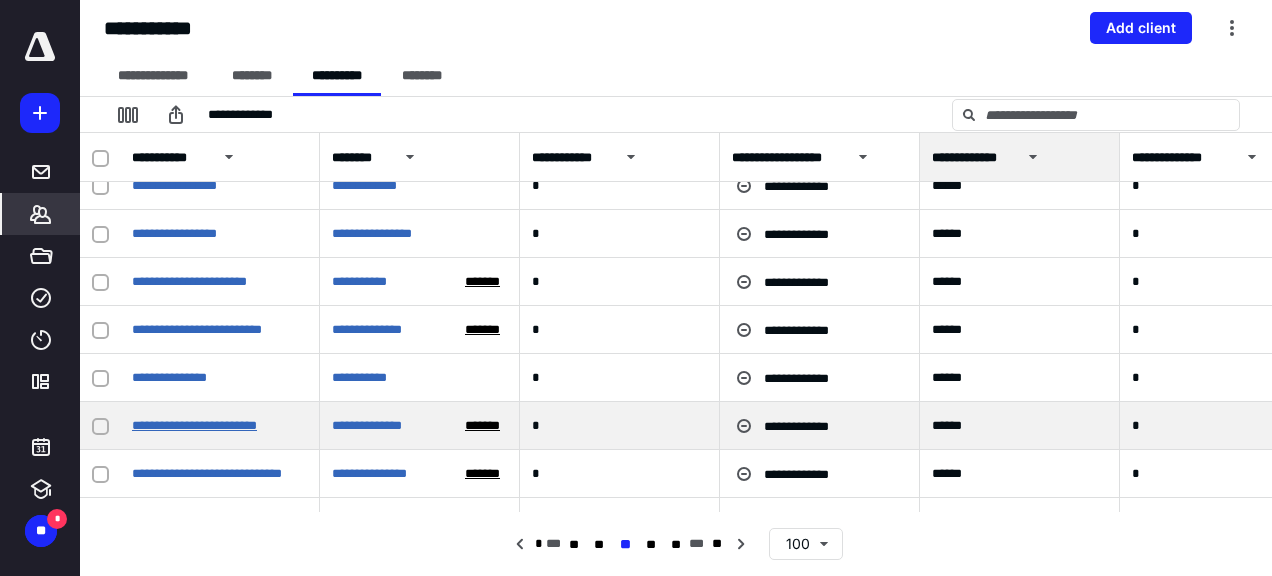 click on "**********" at bounding box center [194, 425] 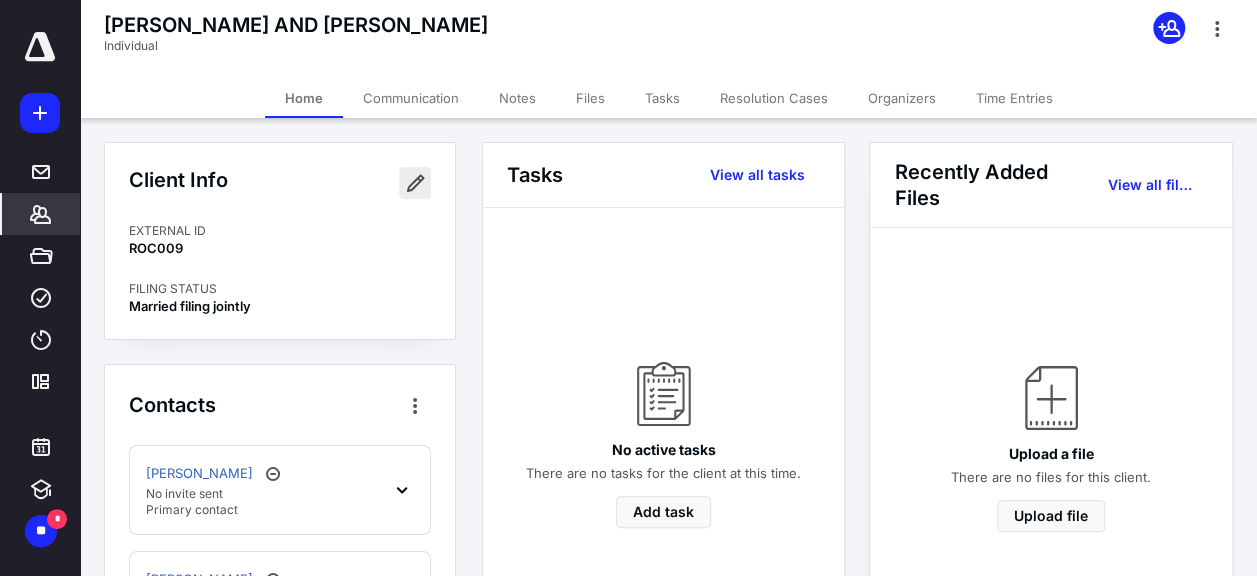 click at bounding box center (415, 183) 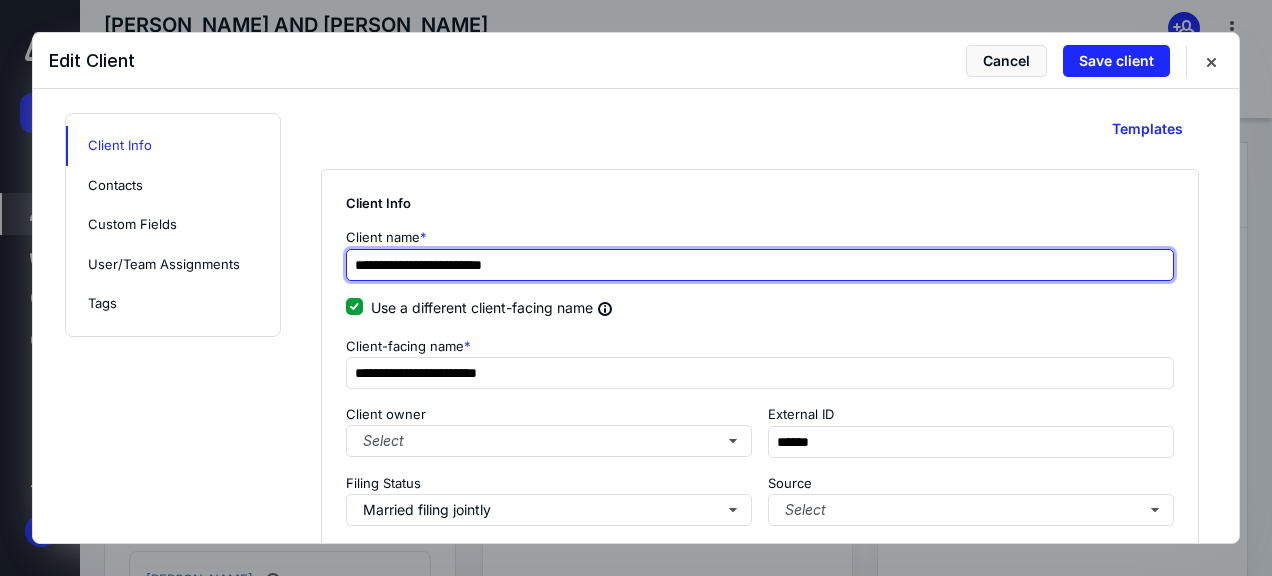 click on "**********" at bounding box center (760, 265) 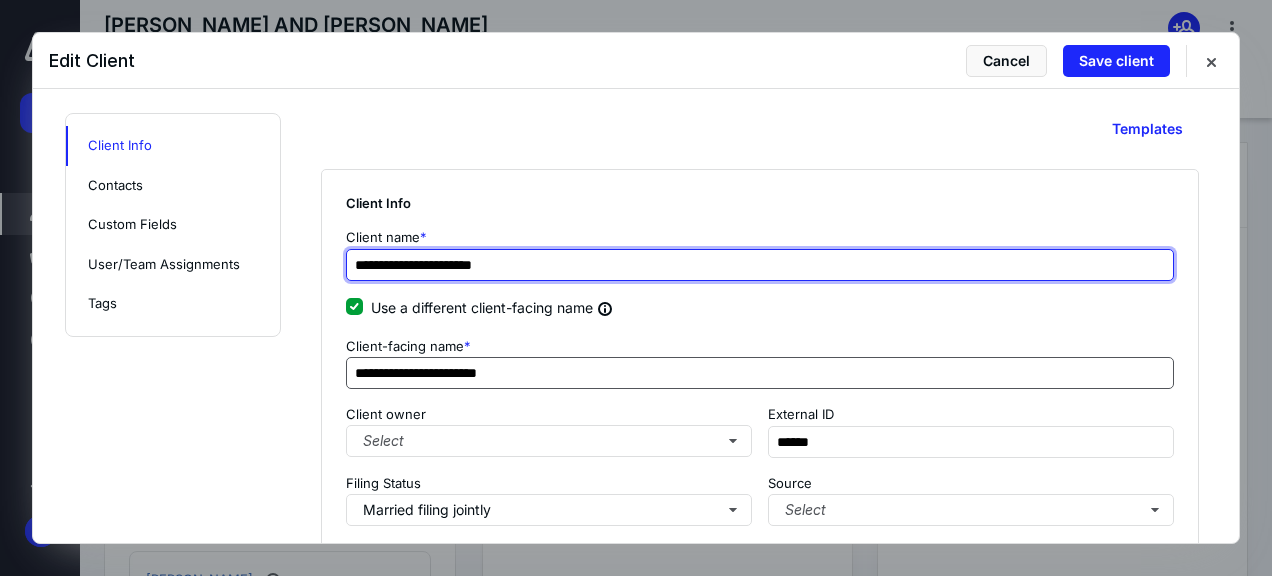 type on "**********" 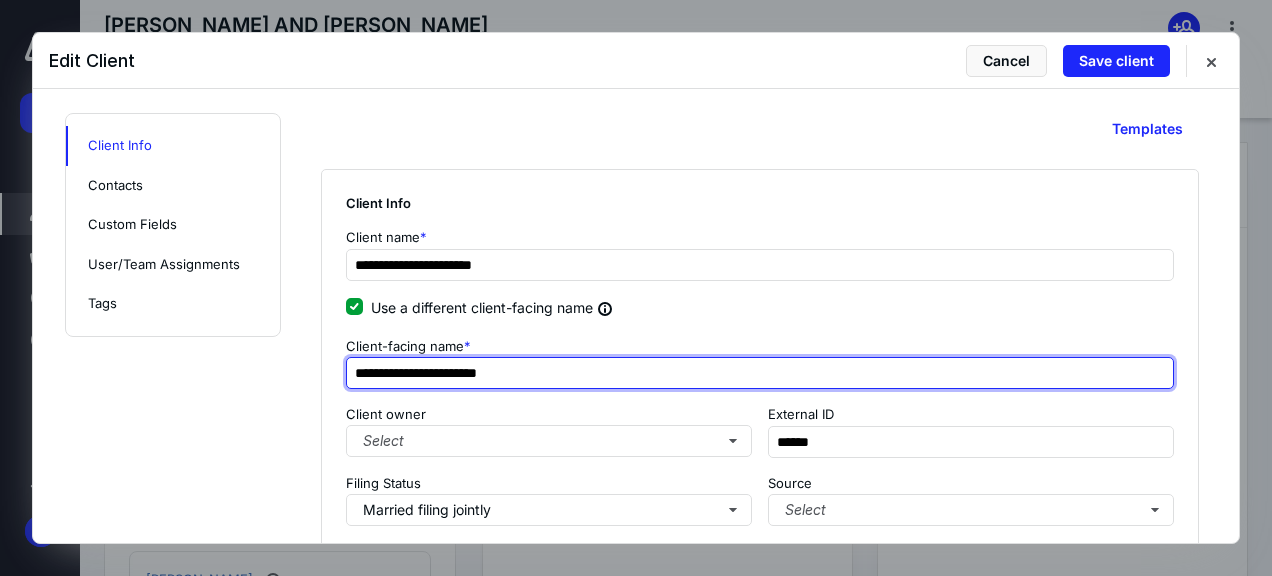 click on "**********" at bounding box center (760, 373) 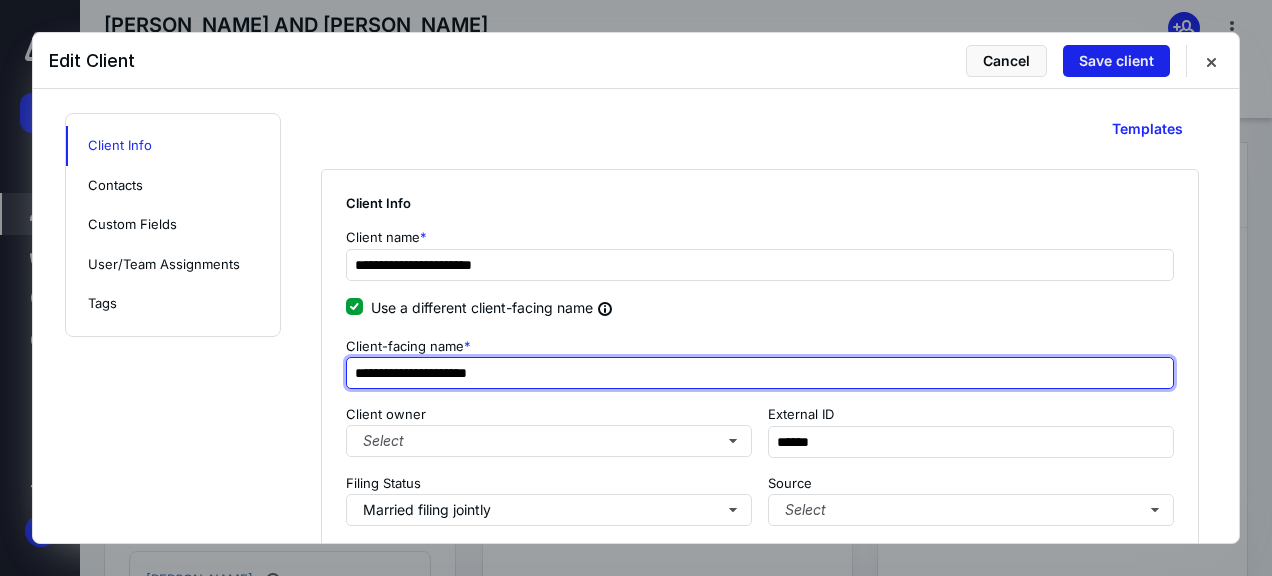 type on "**********" 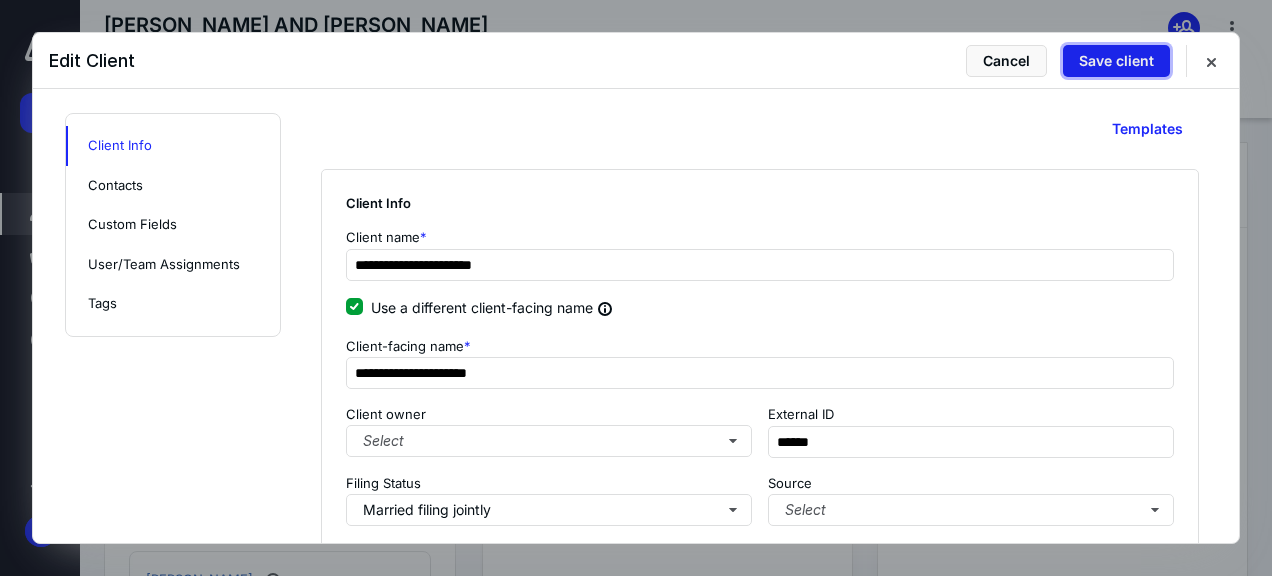 click on "Save client" at bounding box center (1116, 61) 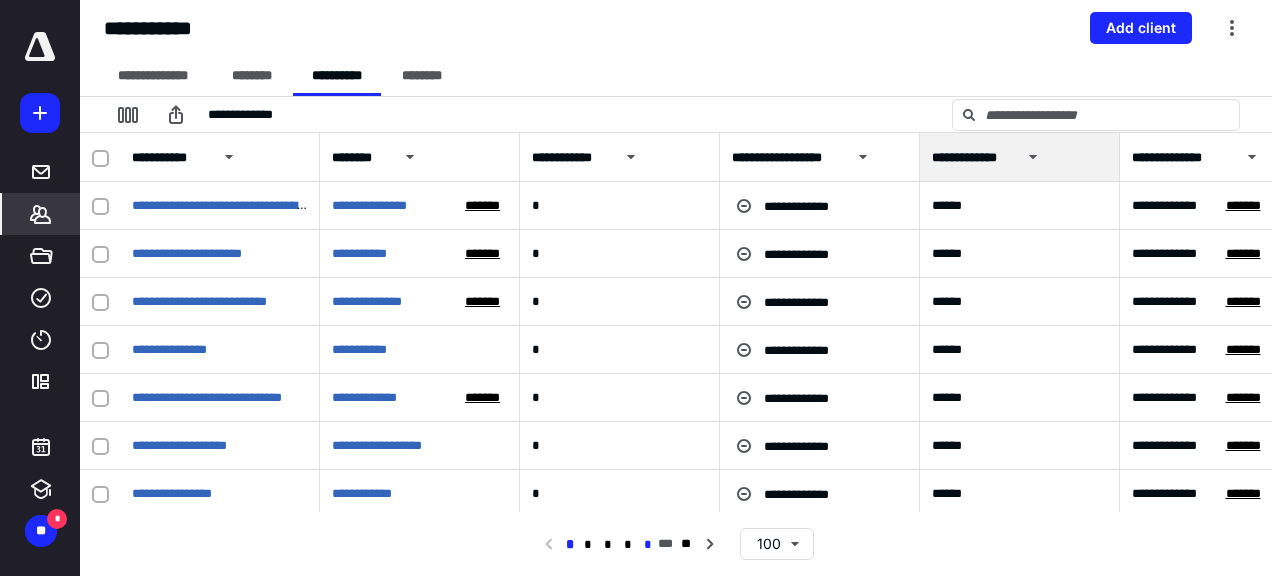 click on "*" at bounding box center [648, 545] 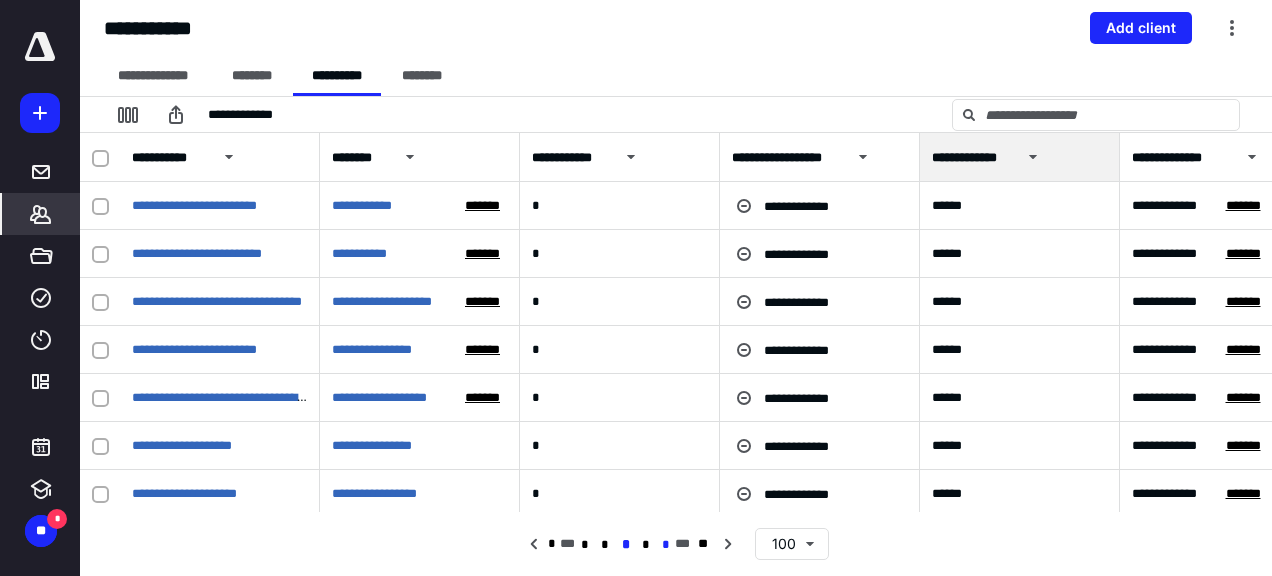 click on "*" at bounding box center [665, 545] 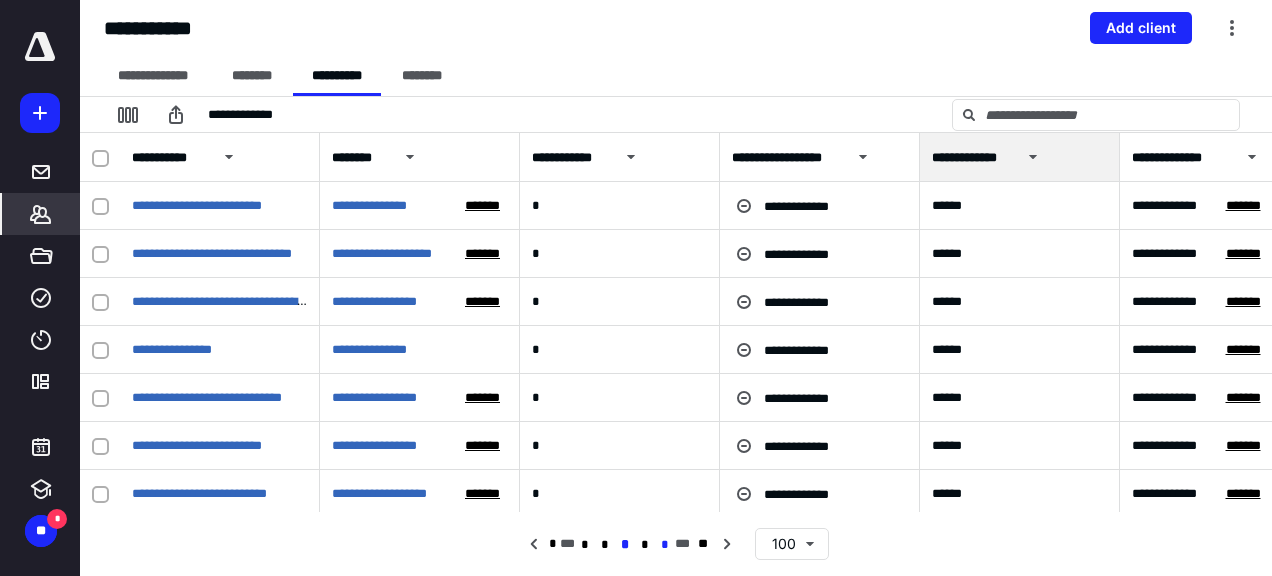 click on "*" at bounding box center (665, 545) 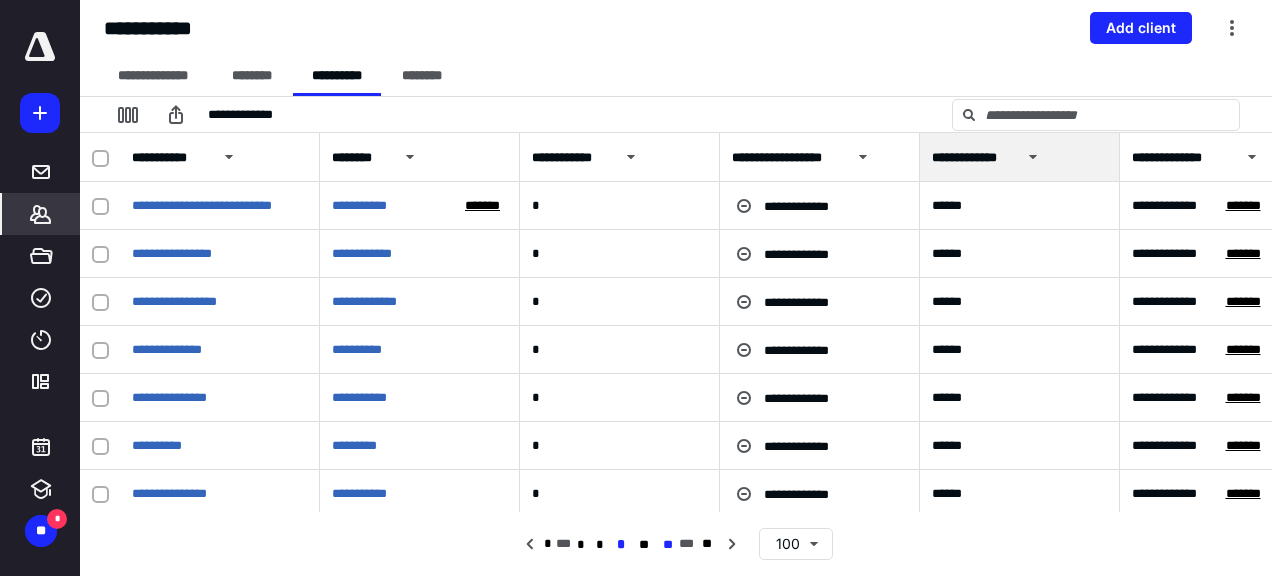 click on "**" at bounding box center (668, 545) 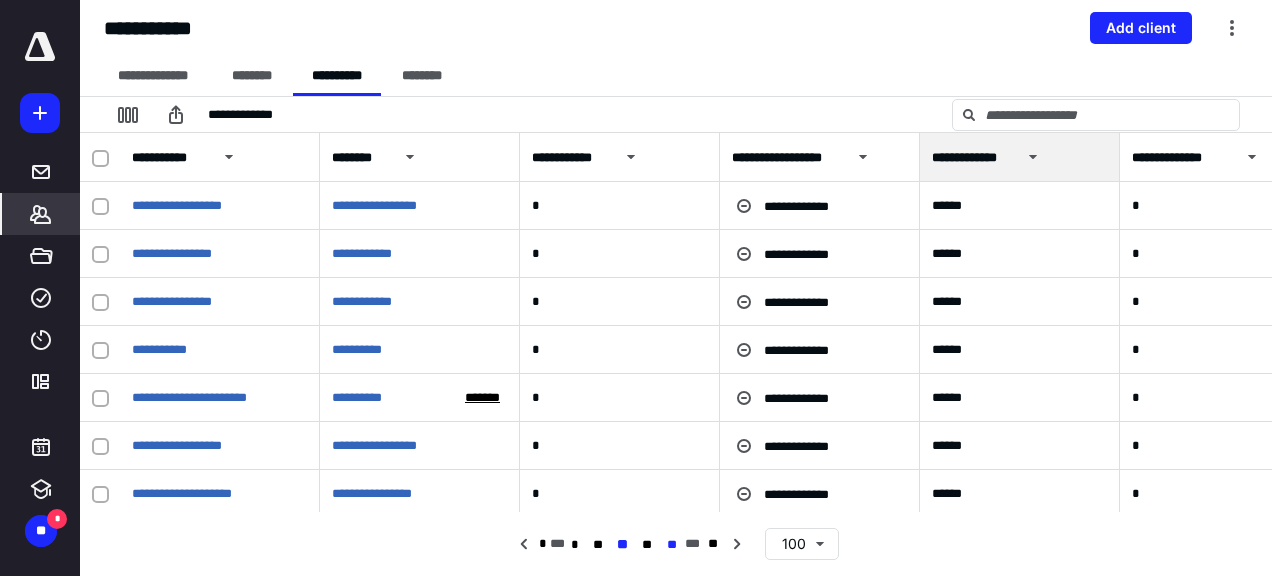click on "**" at bounding box center [672, 545] 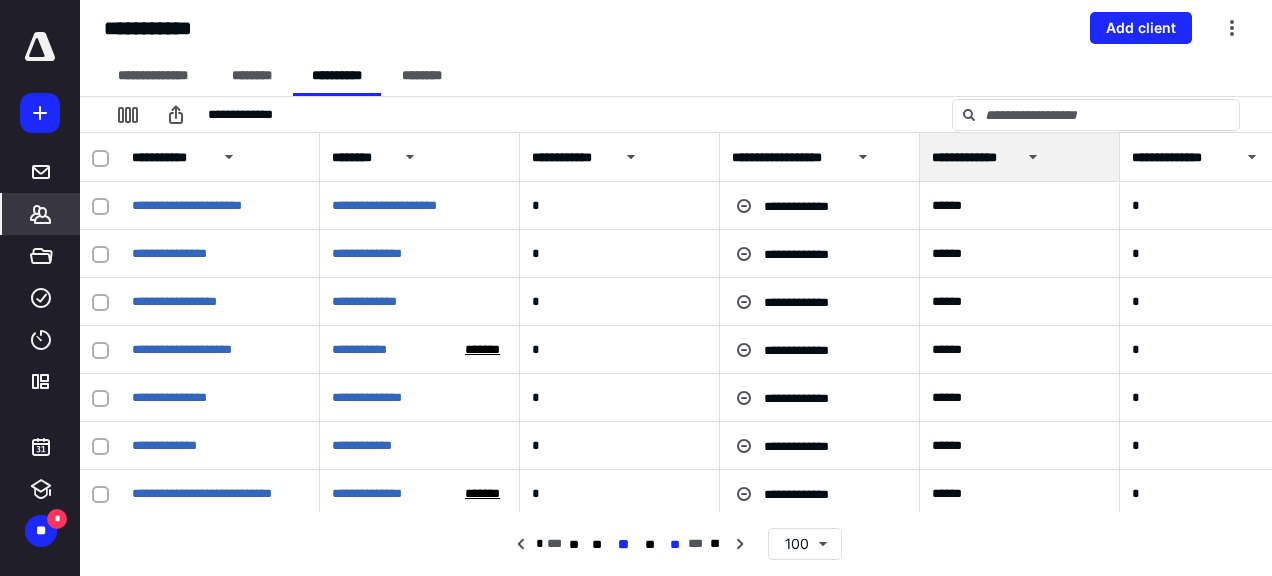 click on "**" at bounding box center [675, 545] 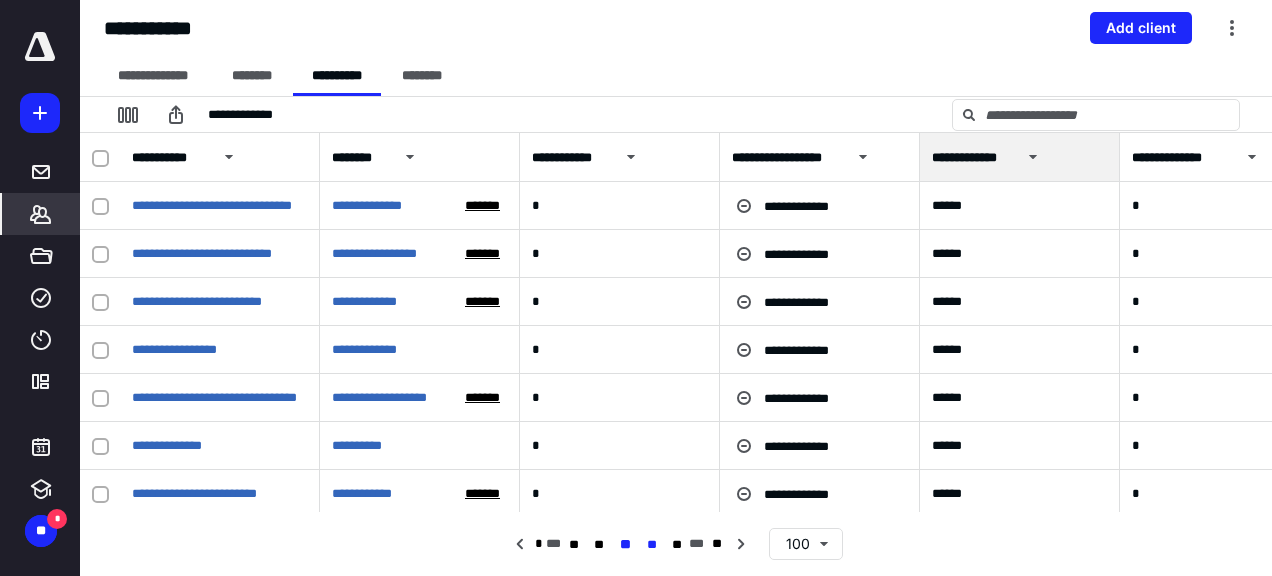 click on "**" at bounding box center (651, 545) 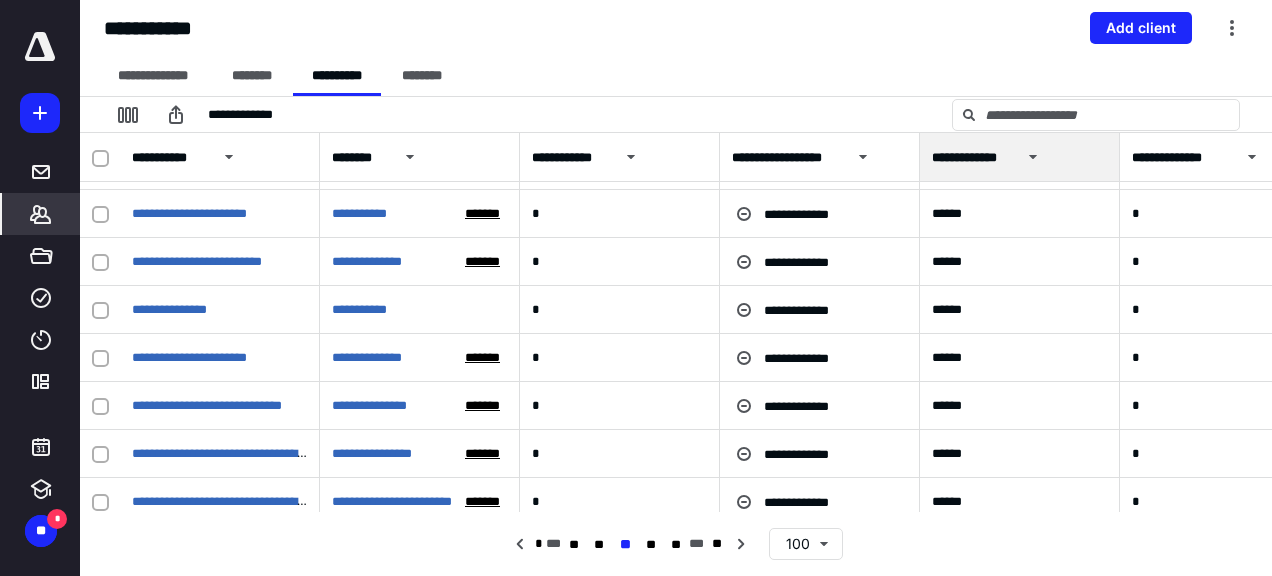 scroll, scrollTop: 1800, scrollLeft: 0, axis: vertical 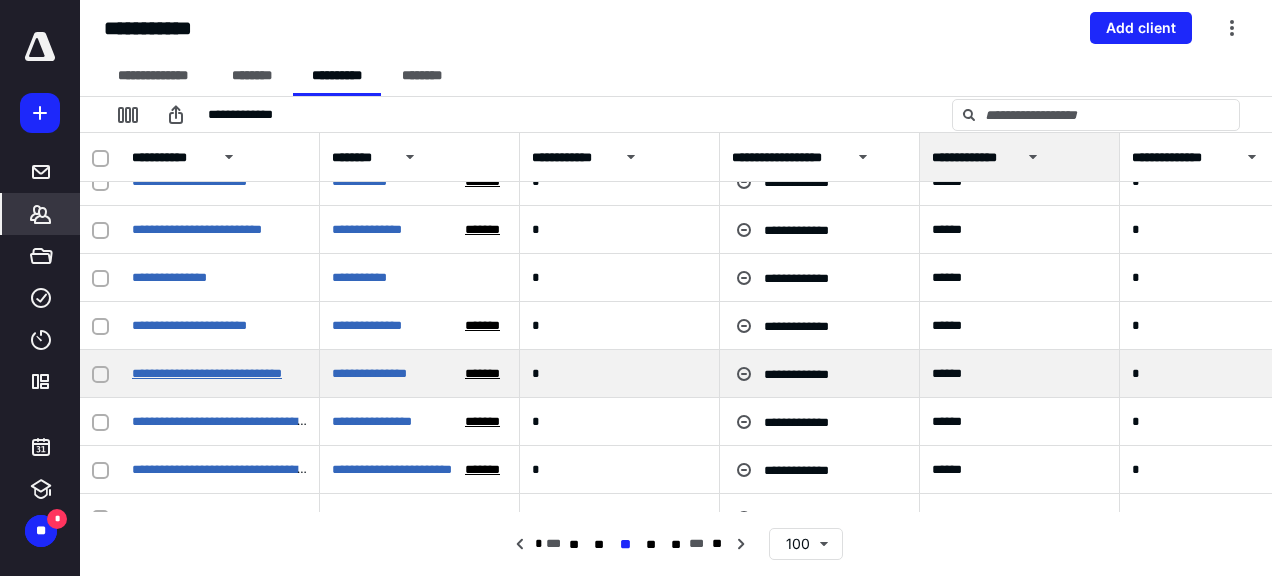 click on "**********" at bounding box center [207, 373] 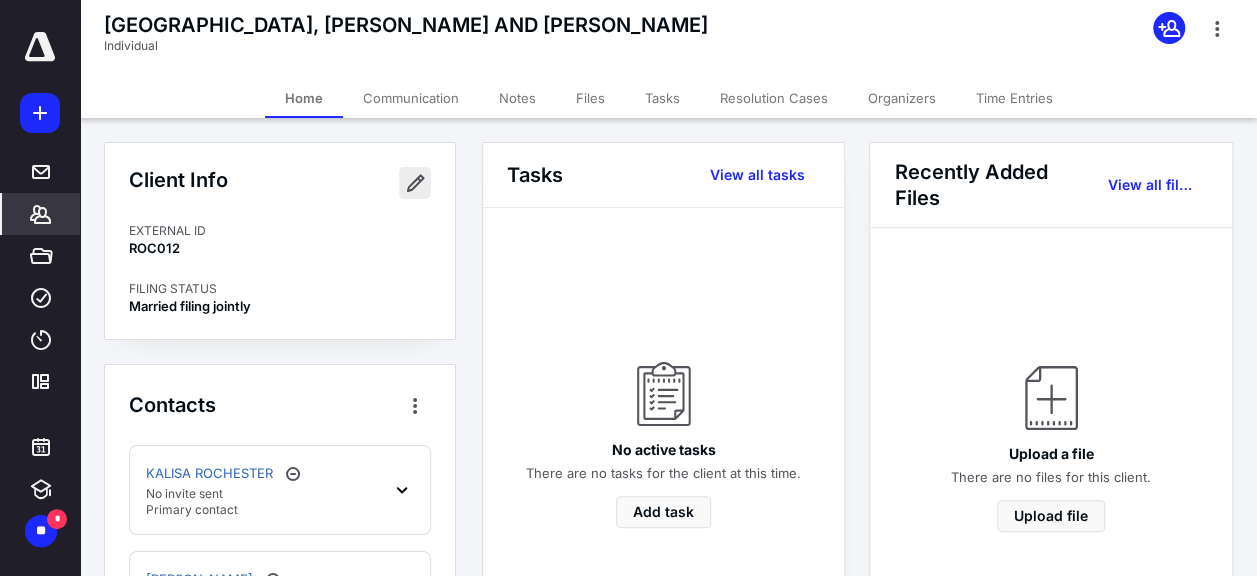 click at bounding box center (415, 183) 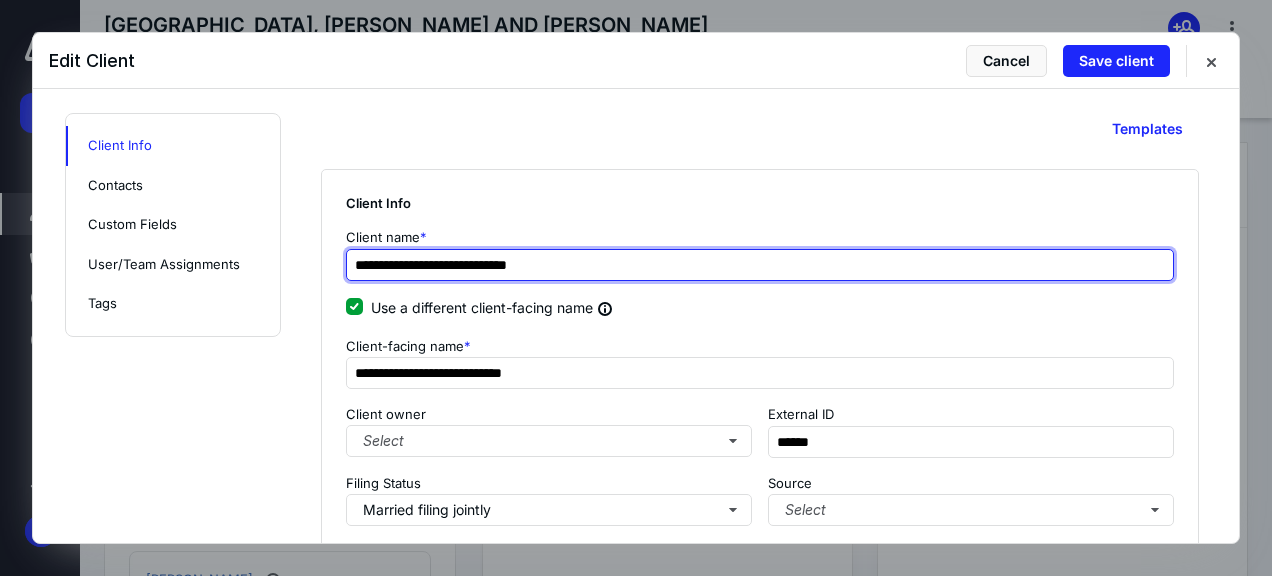 click on "**********" at bounding box center (760, 265) 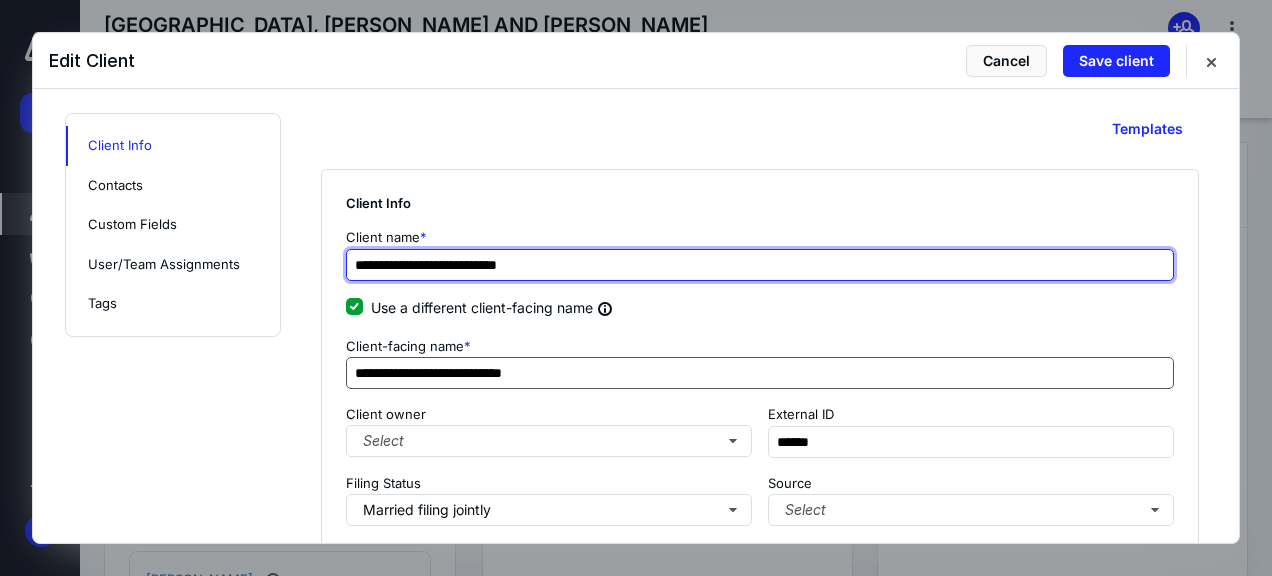 type on "**********" 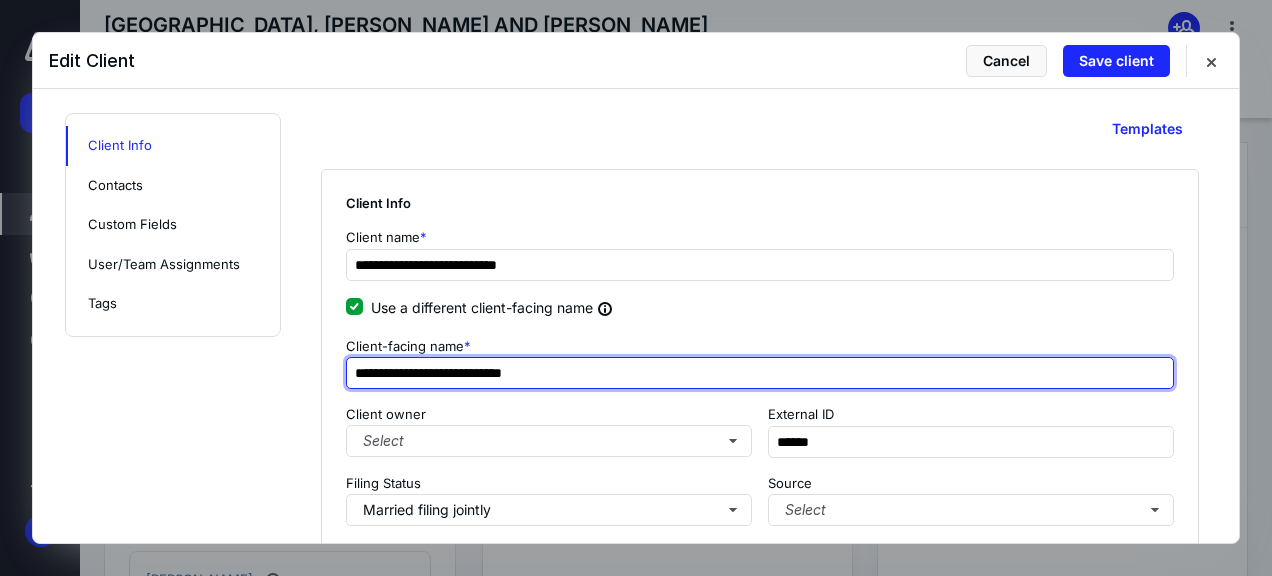 click on "**********" at bounding box center (760, 373) 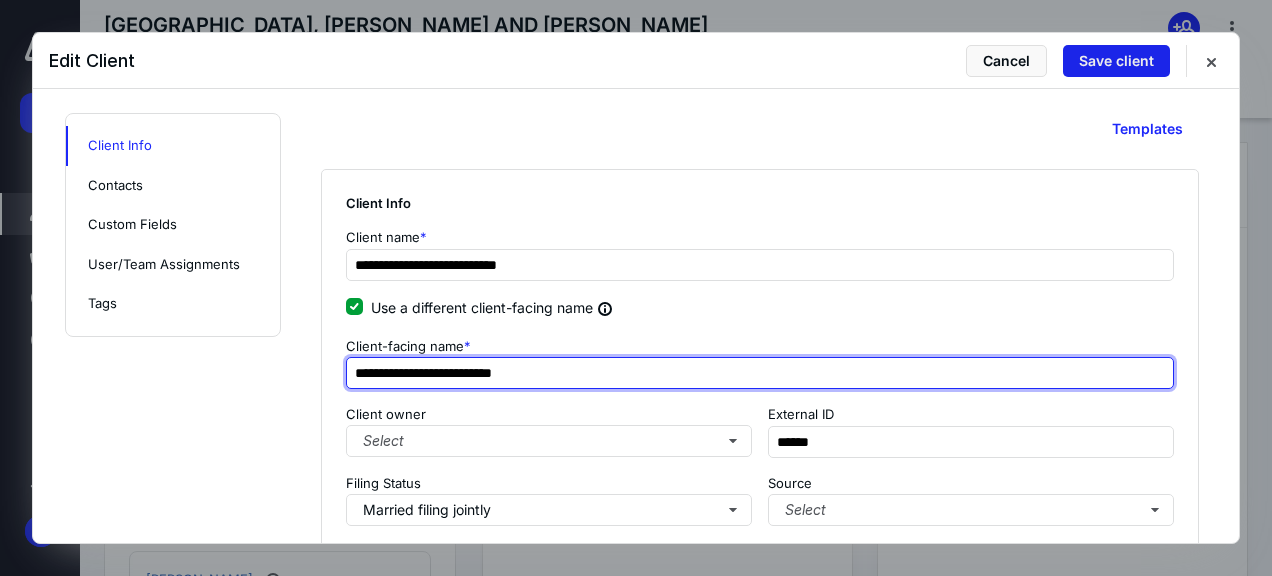 type on "**********" 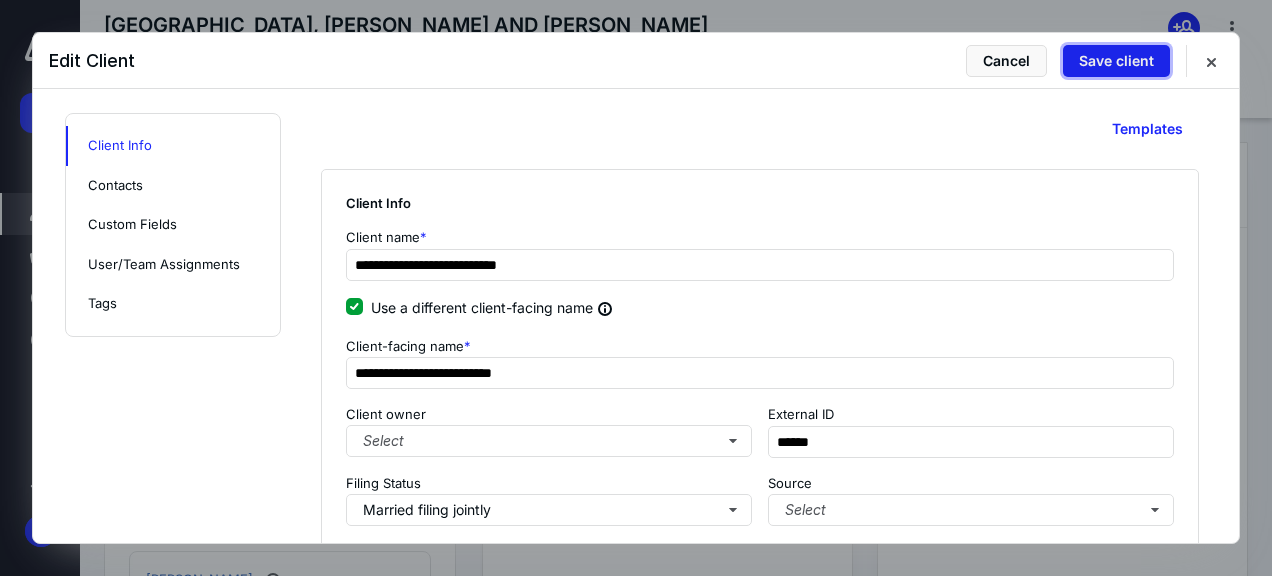 click on "Save client" at bounding box center [1116, 61] 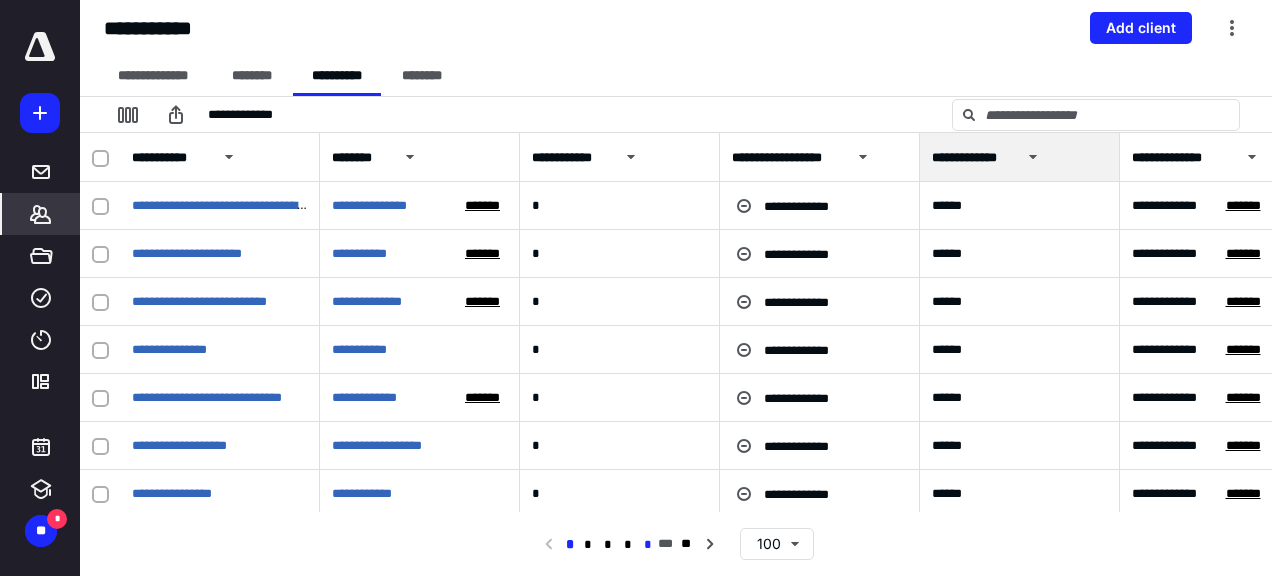 click on "*" at bounding box center [648, 545] 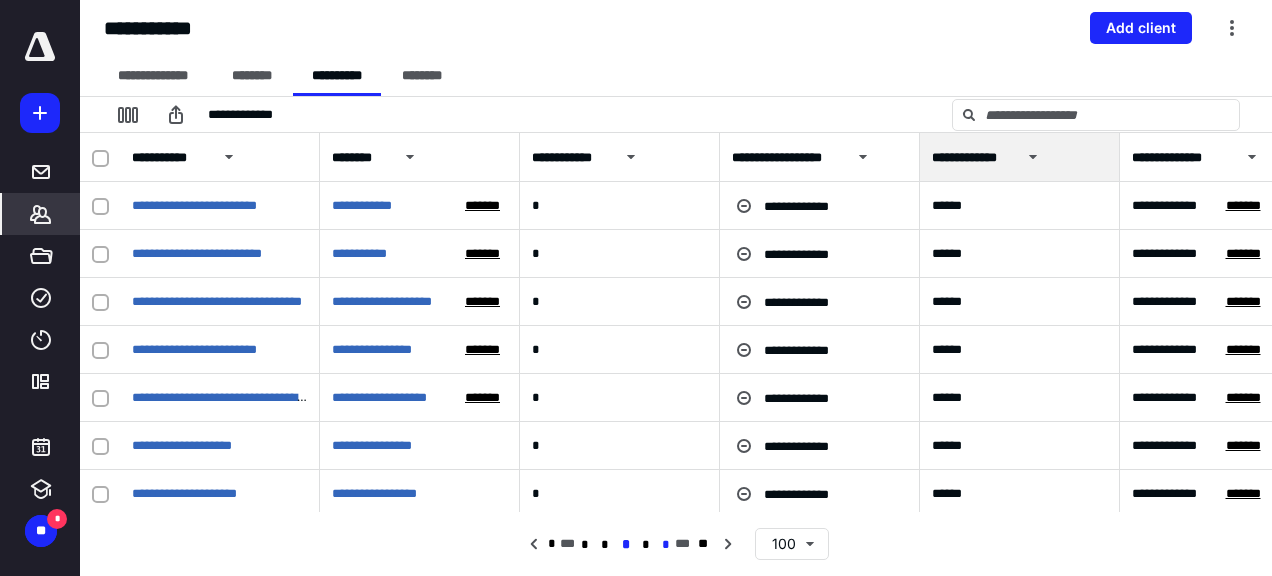 click on "*" at bounding box center (665, 545) 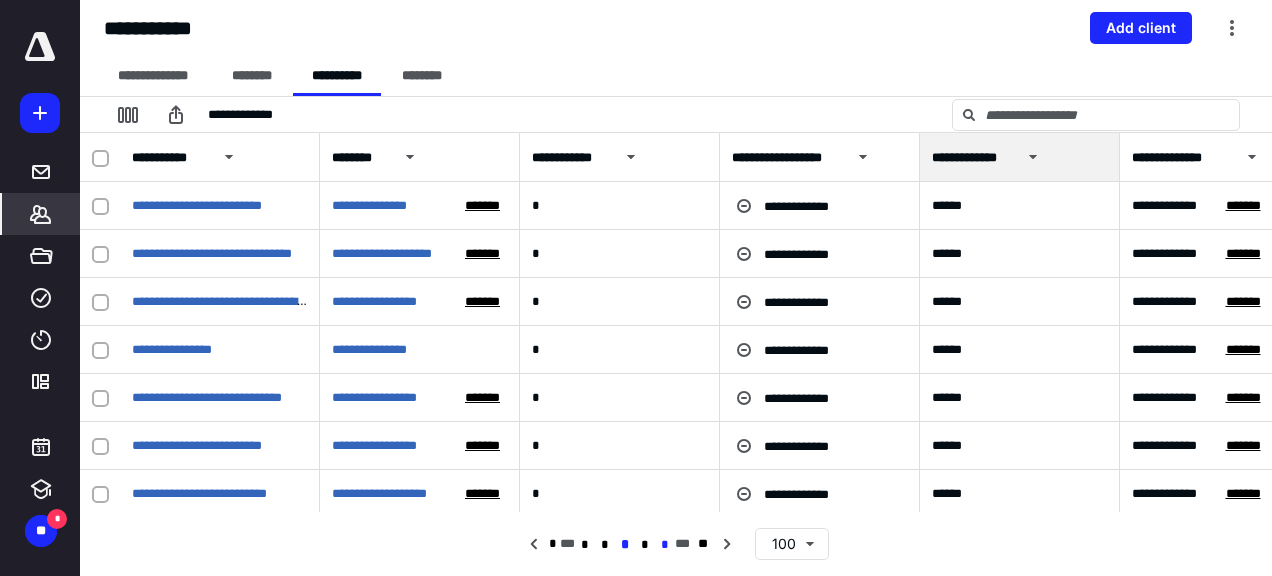 click on "*" at bounding box center [665, 545] 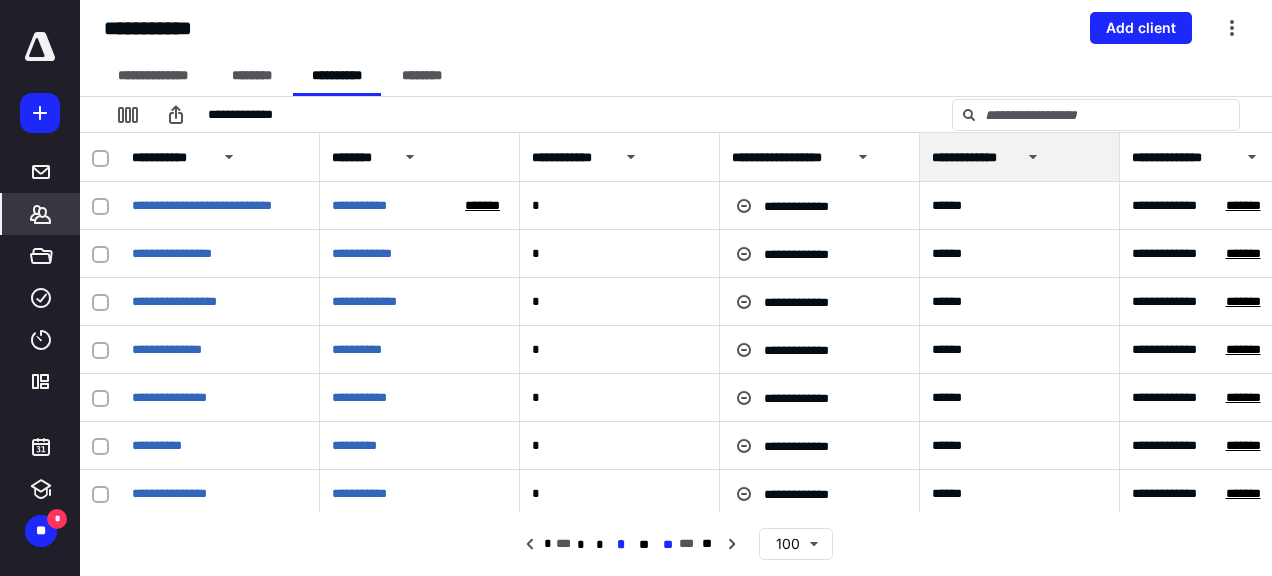 click on "**" at bounding box center [668, 545] 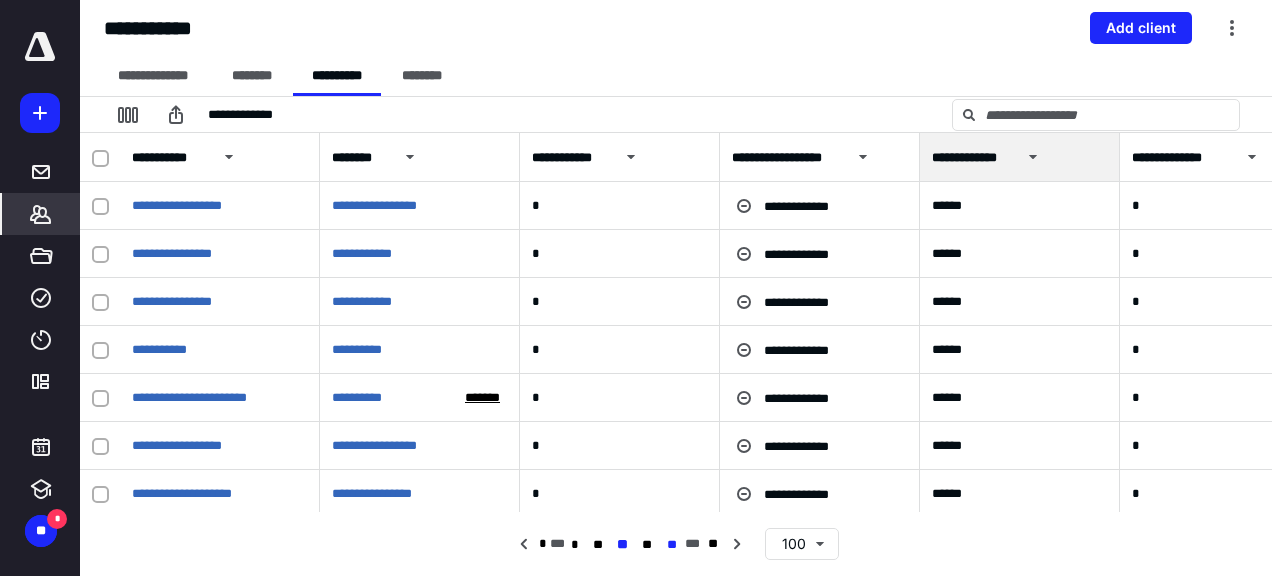 click on "**" at bounding box center (672, 545) 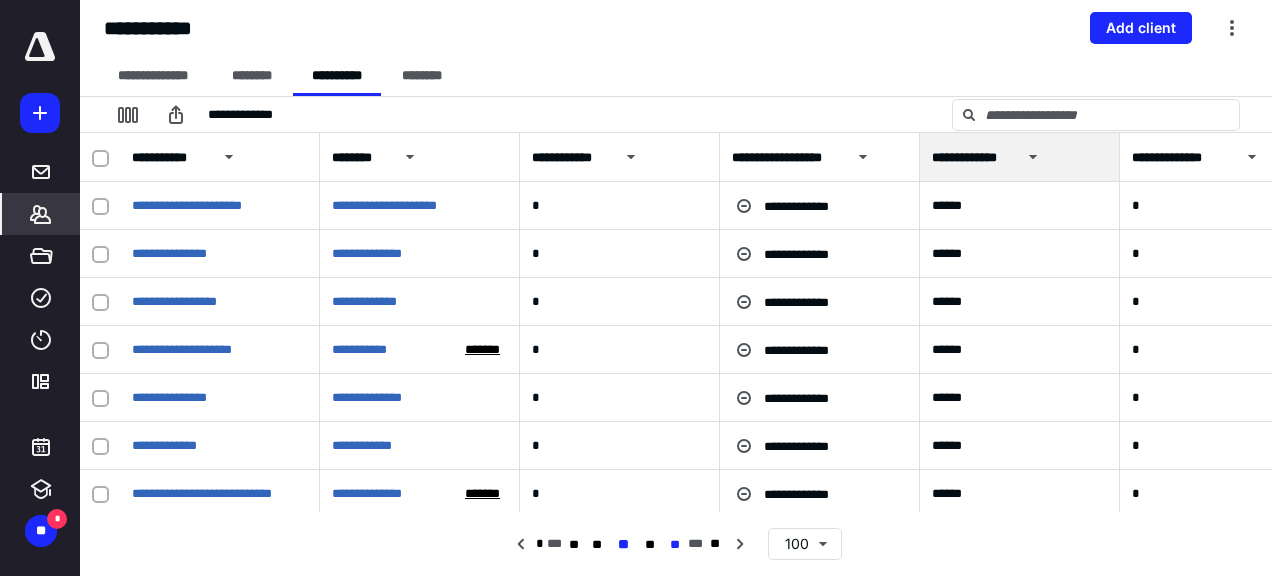 click on "**" at bounding box center (675, 545) 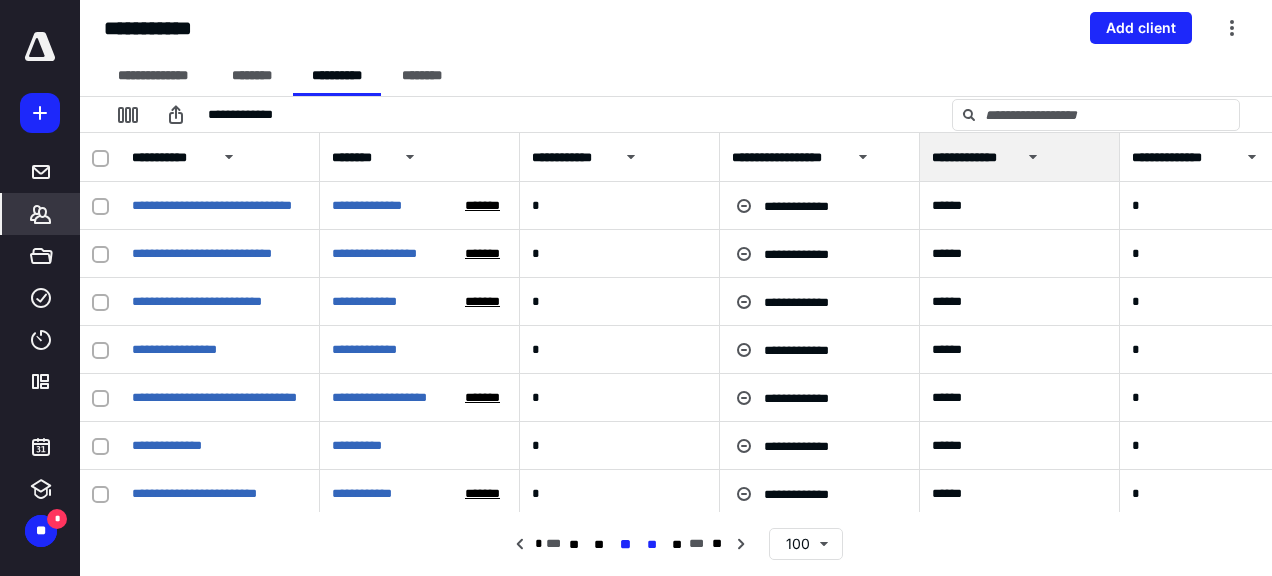 click on "**" at bounding box center [651, 545] 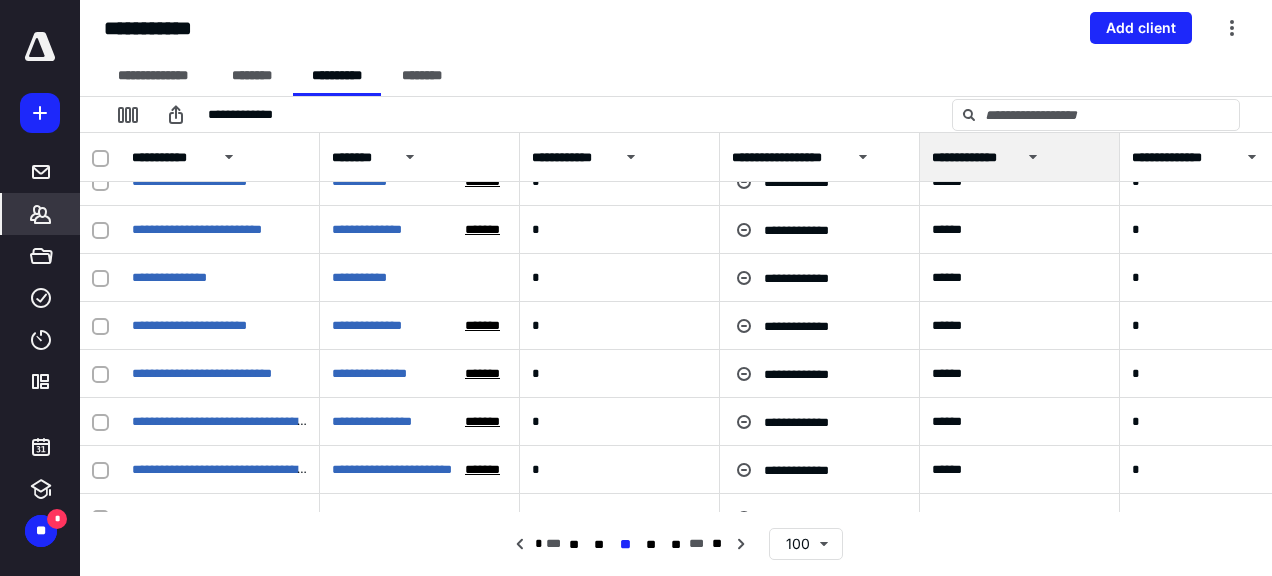 scroll, scrollTop: 1900, scrollLeft: 0, axis: vertical 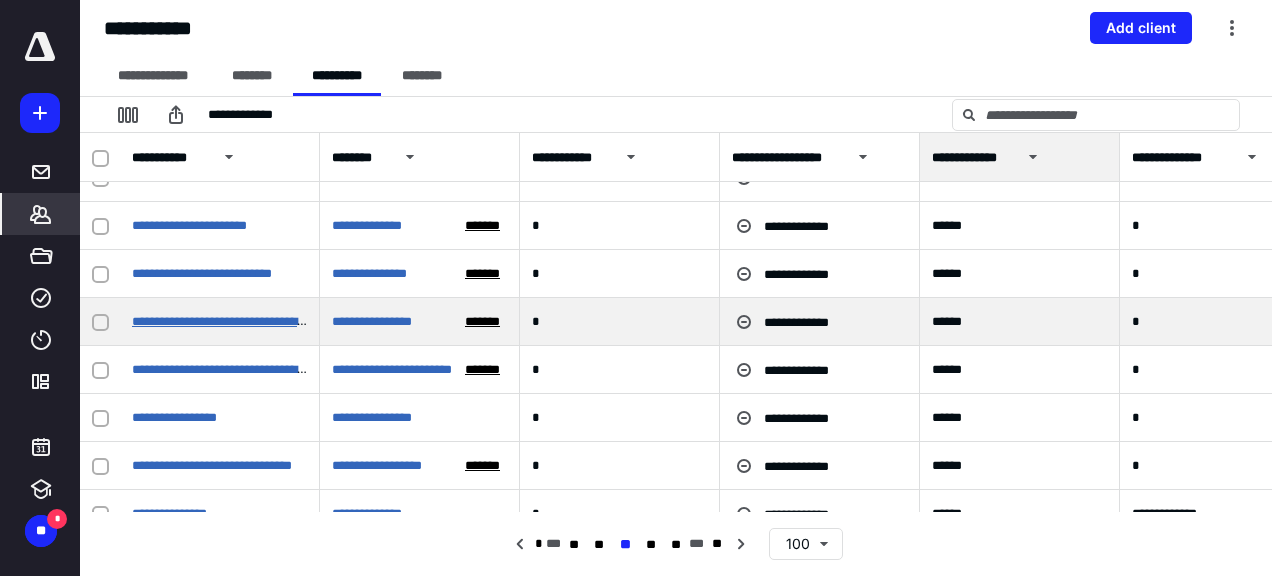 click on "**********" at bounding box center [232, 321] 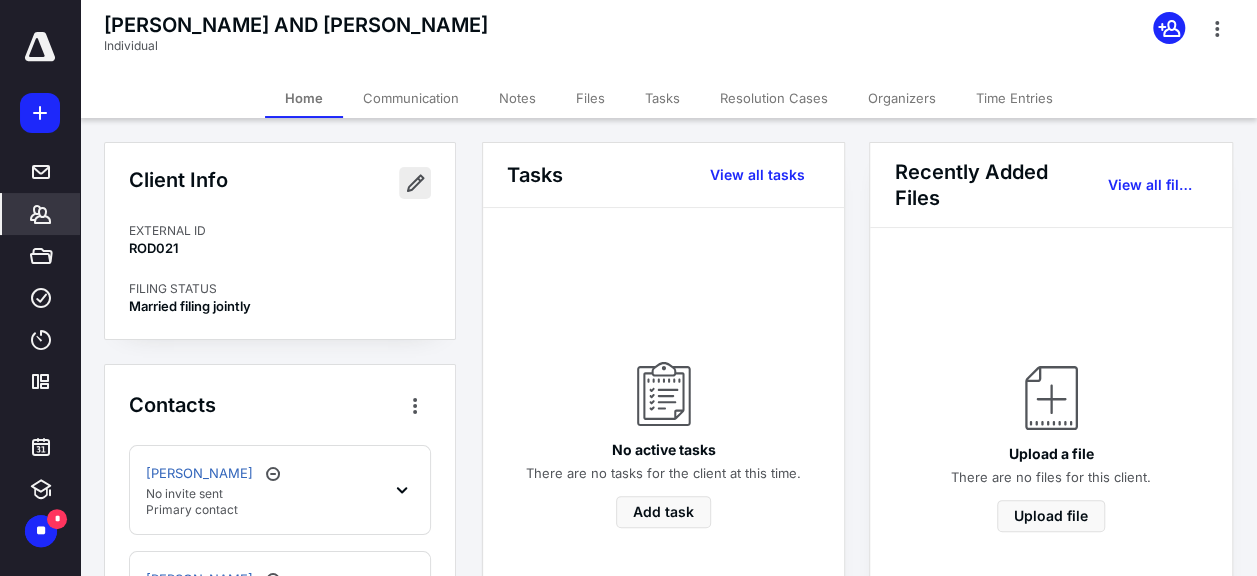 click at bounding box center [415, 183] 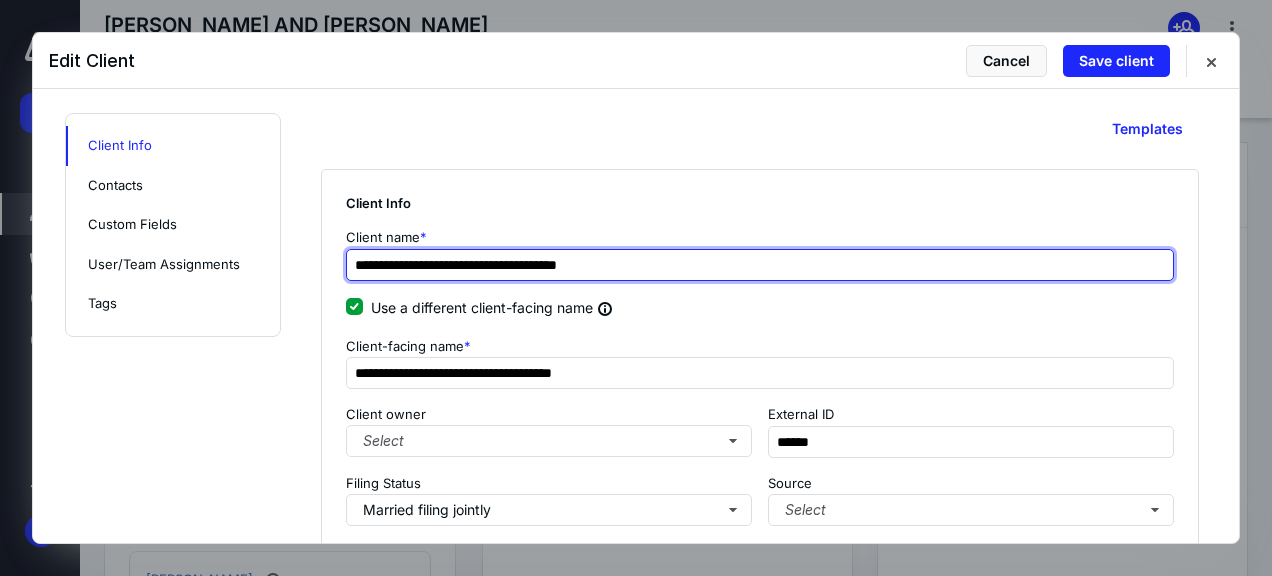 drag, startPoint x: 547, startPoint y: 262, endPoint x: 575, endPoint y: 305, distance: 51.312767 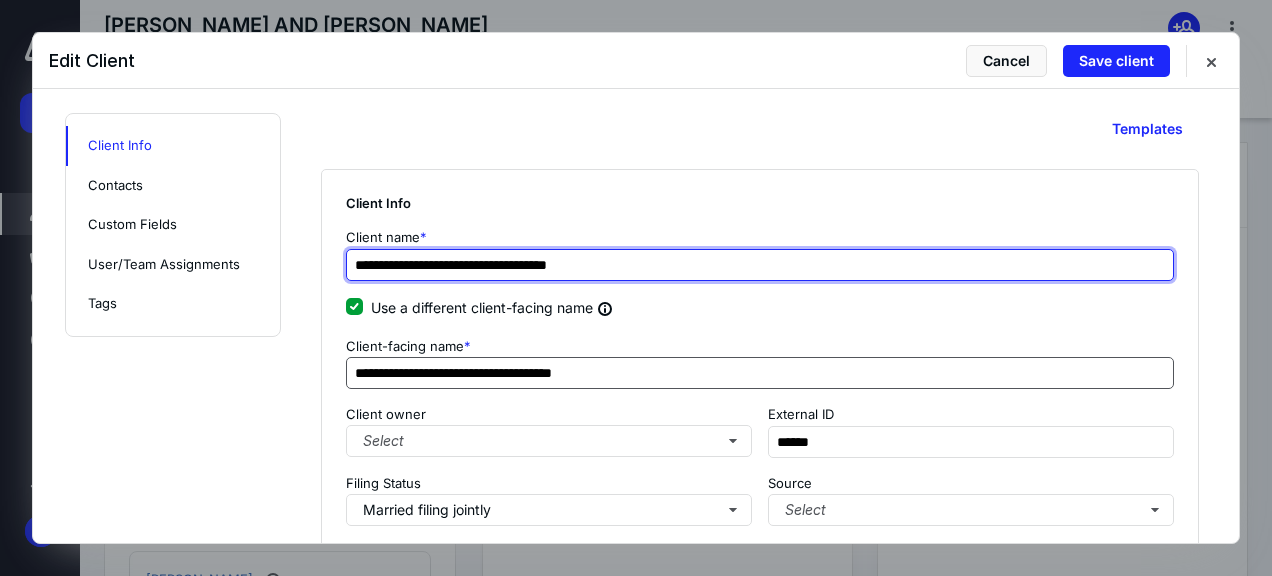 type on "**********" 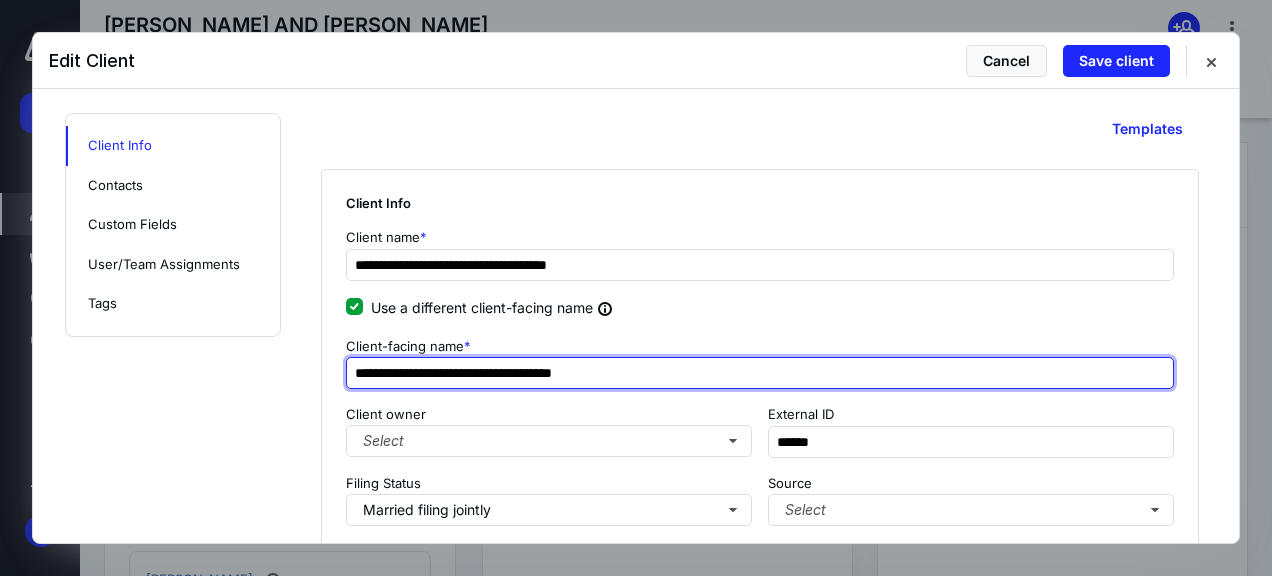 click on "**********" at bounding box center (760, 373) 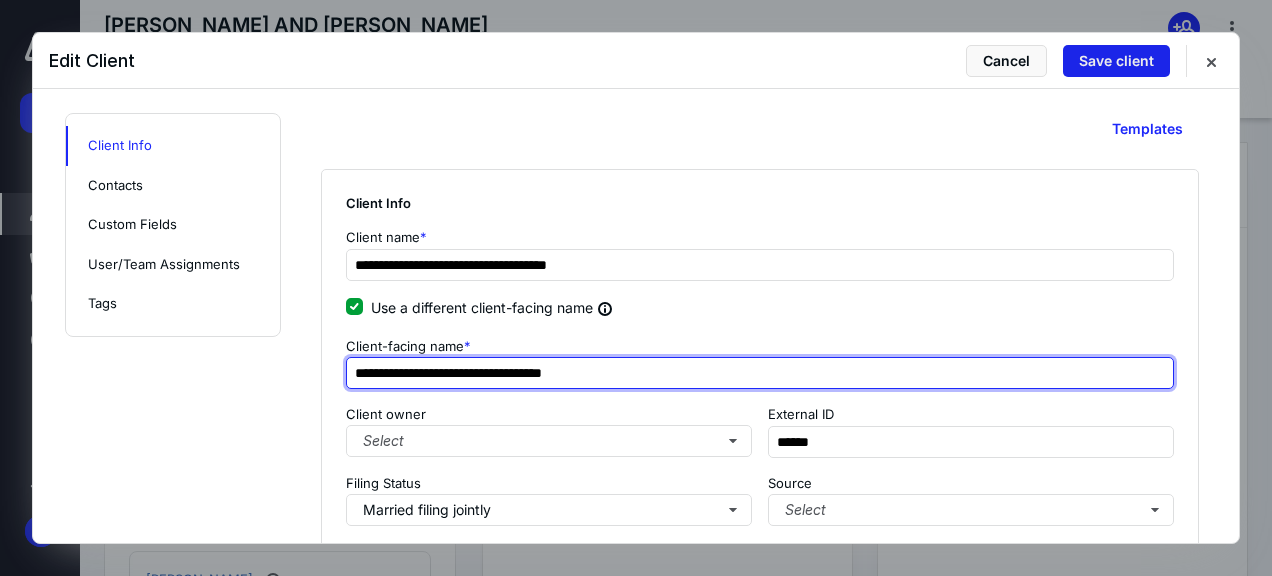 type on "**********" 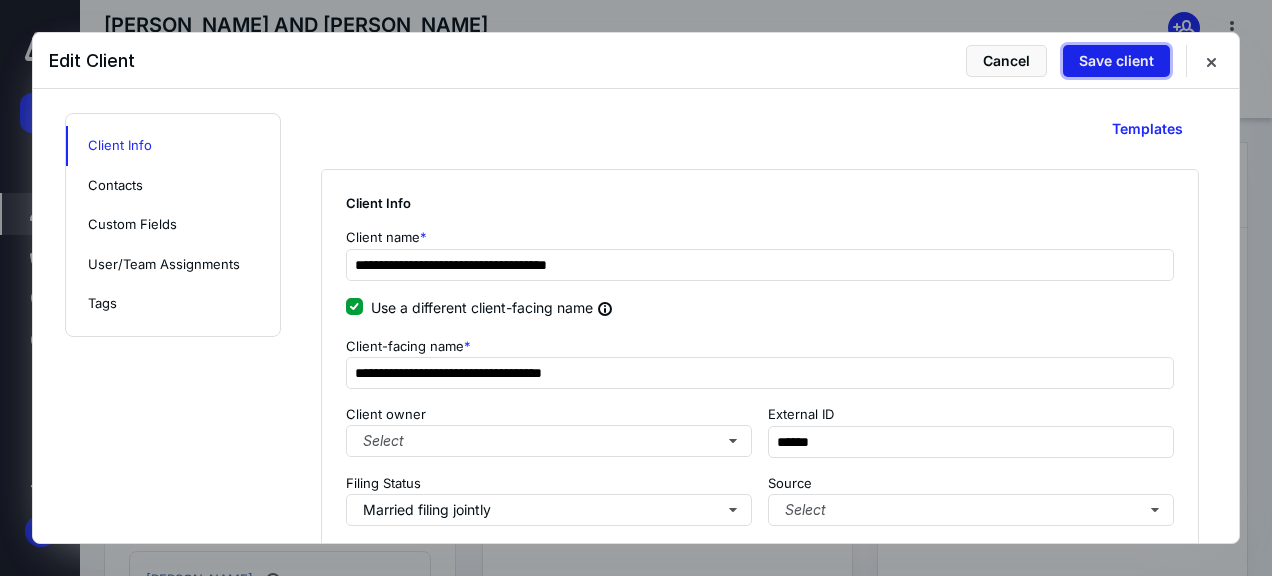 click on "Save client" at bounding box center (1116, 61) 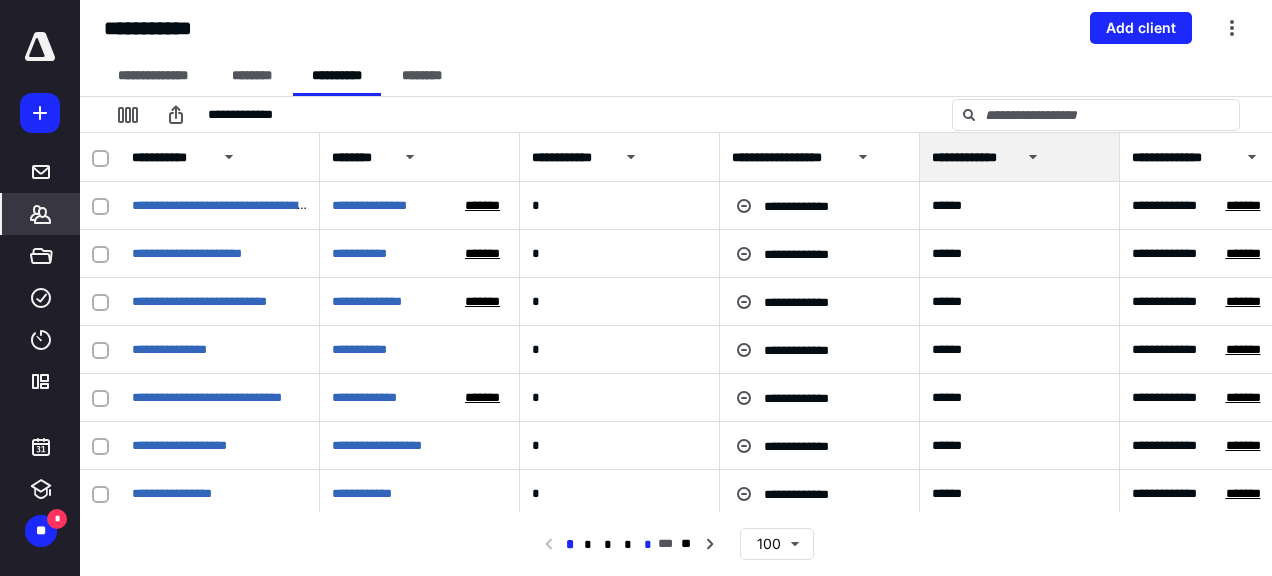 click on "*" at bounding box center (648, 545) 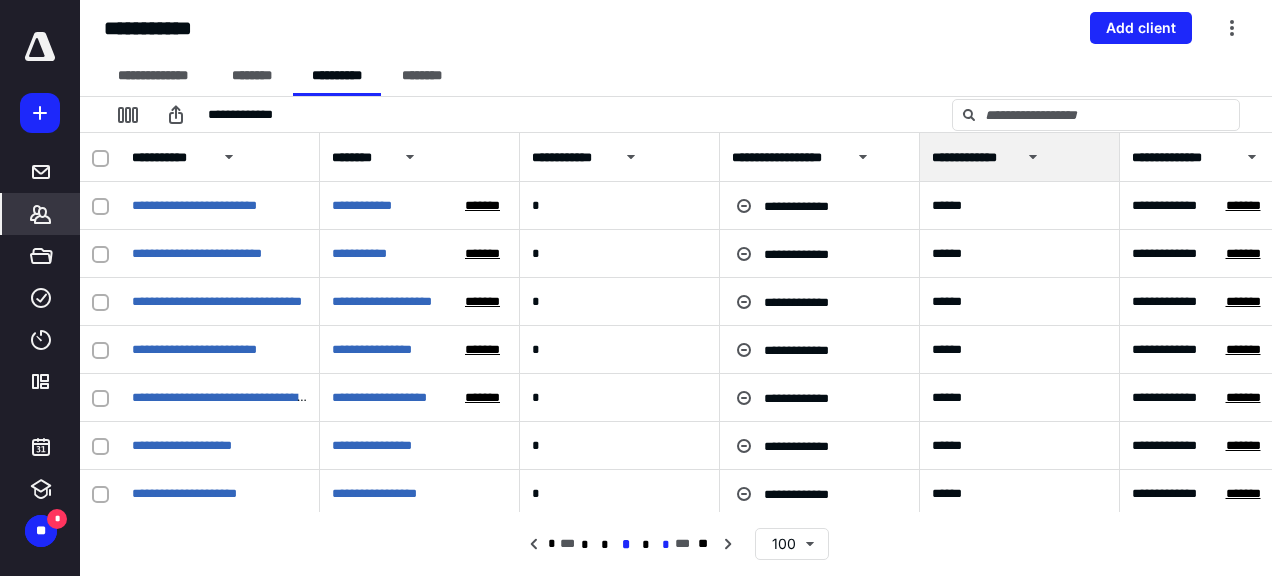 click on "*" at bounding box center [665, 545] 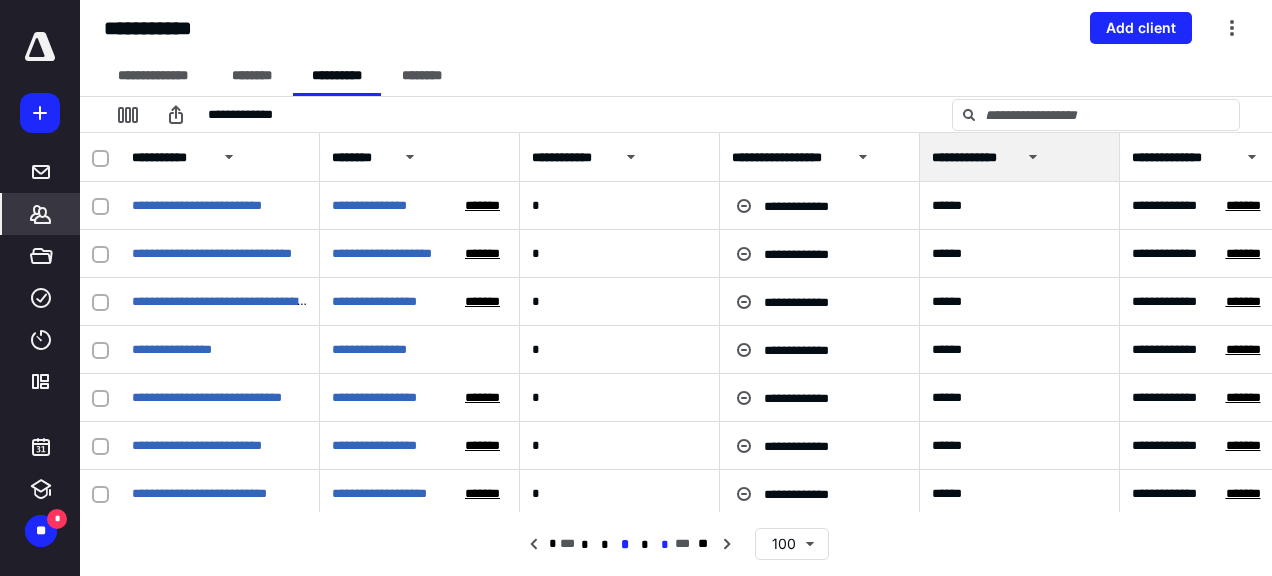 click on "*" at bounding box center (665, 545) 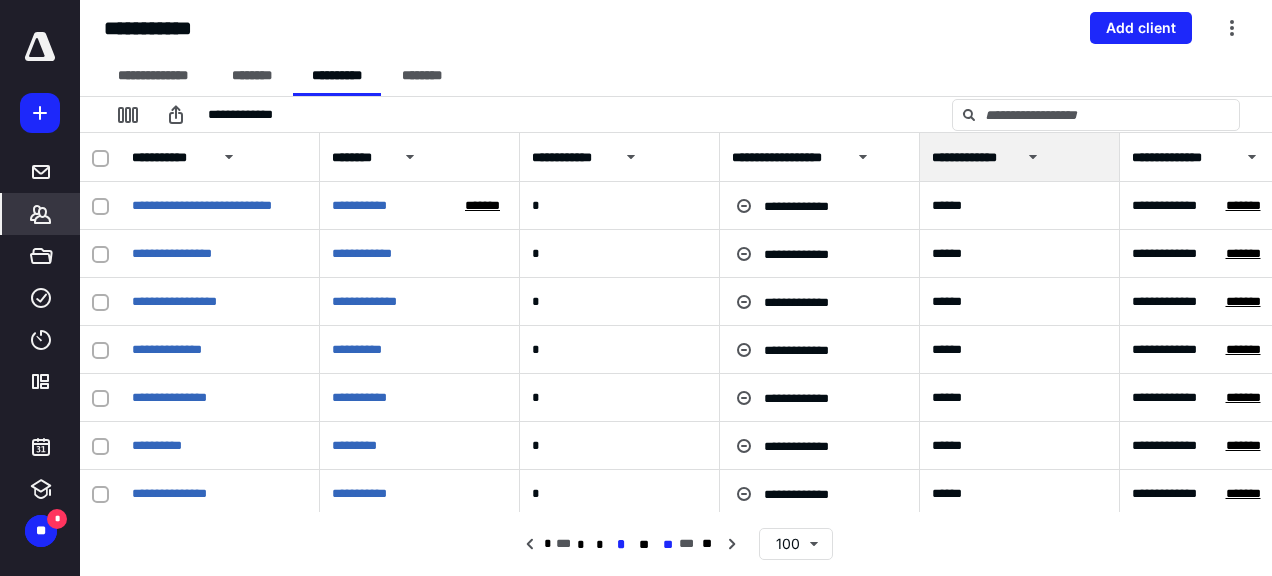 click on "**" at bounding box center [668, 545] 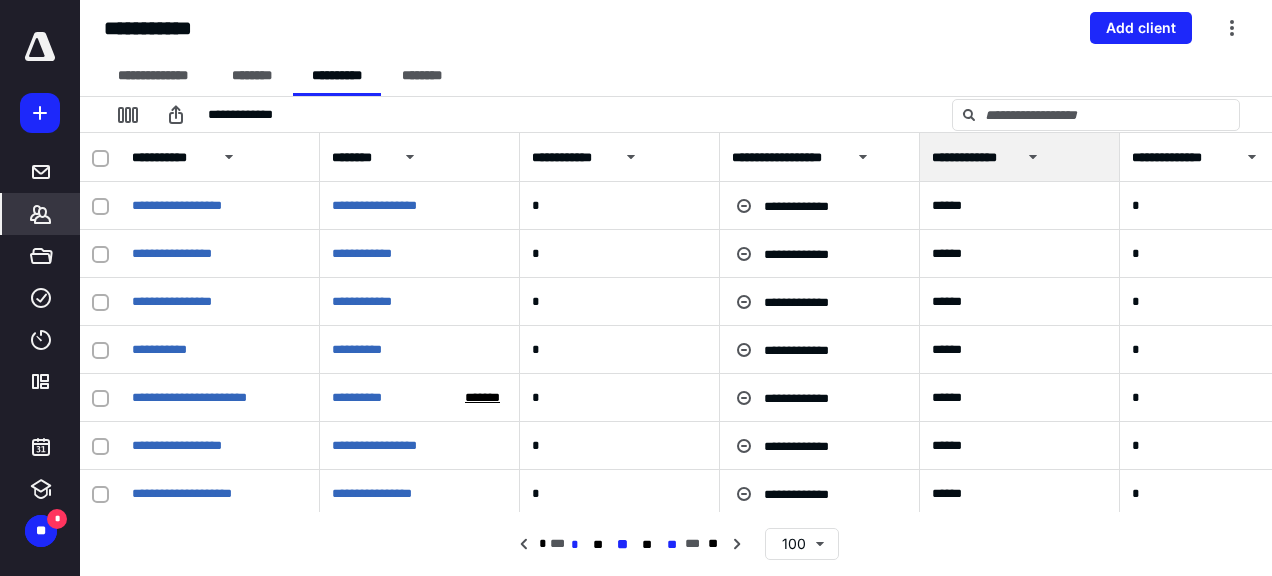click on "**" at bounding box center [672, 545] 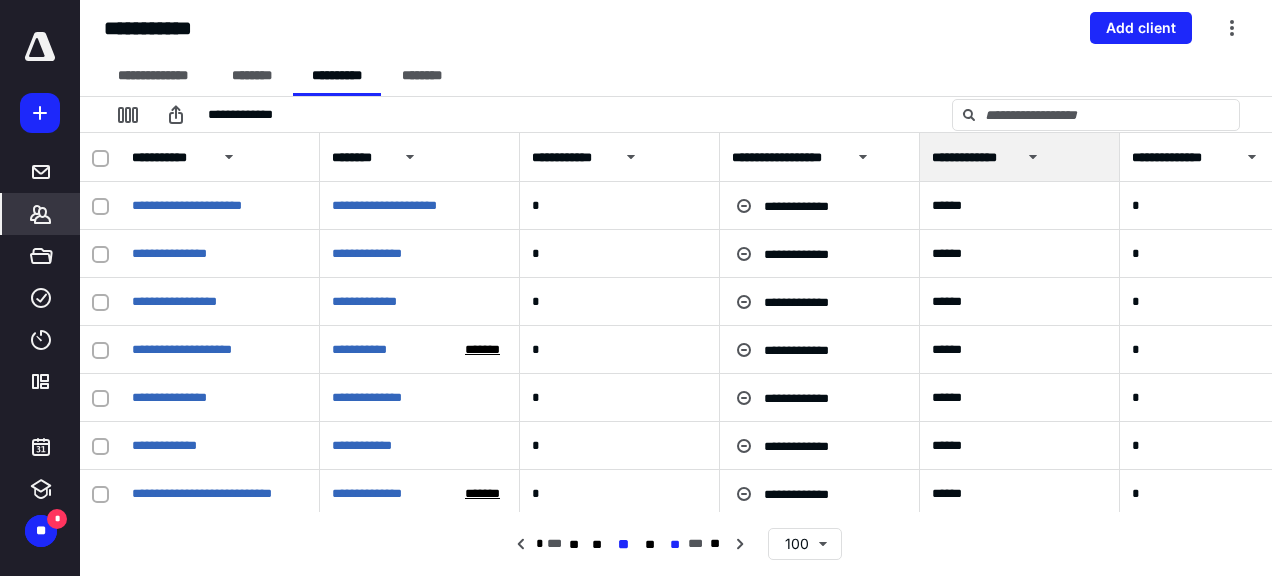 click on "**" at bounding box center (675, 545) 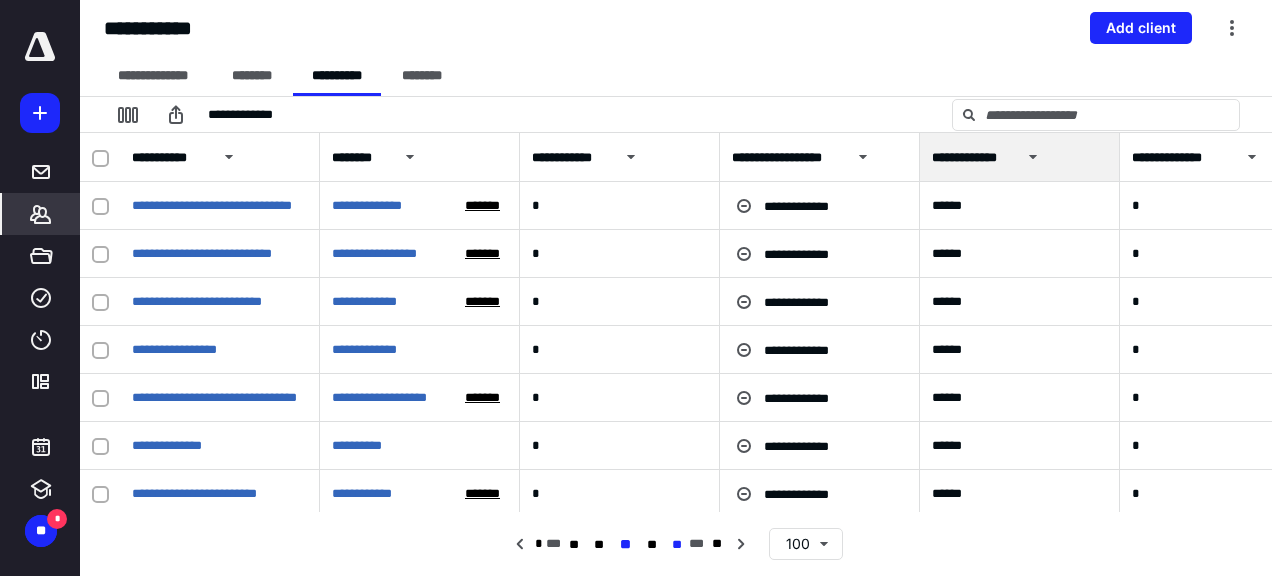 click on "**" at bounding box center (676, 545) 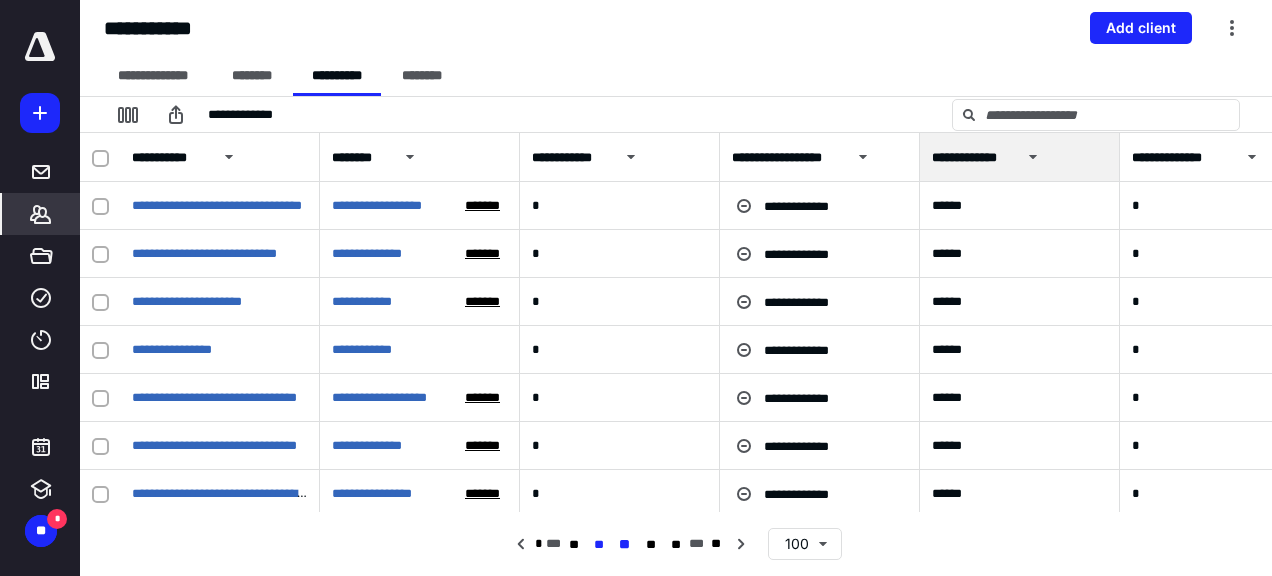 click on "**" at bounding box center (598, 545) 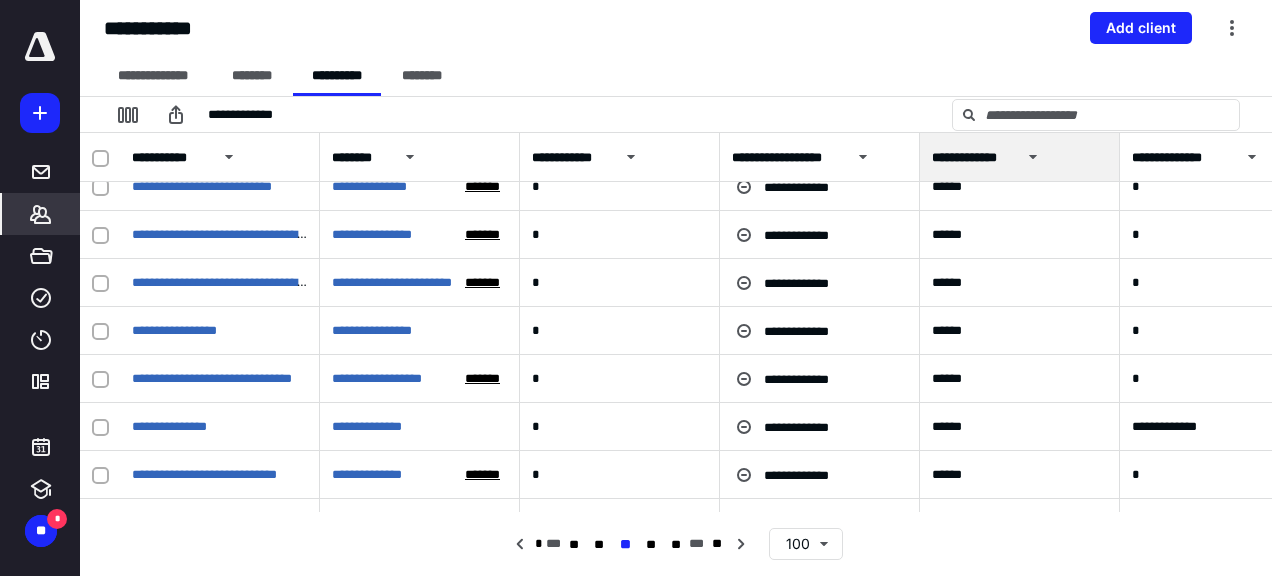 scroll, scrollTop: 2000, scrollLeft: 0, axis: vertical 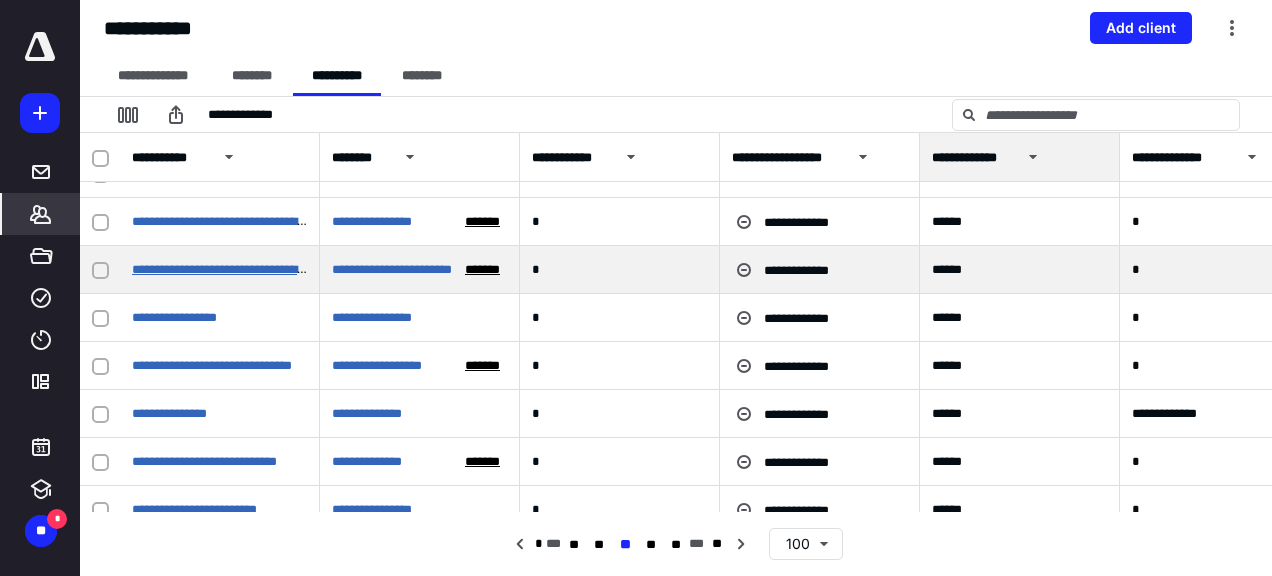 click on "**********" at bounding box center [232, 269] 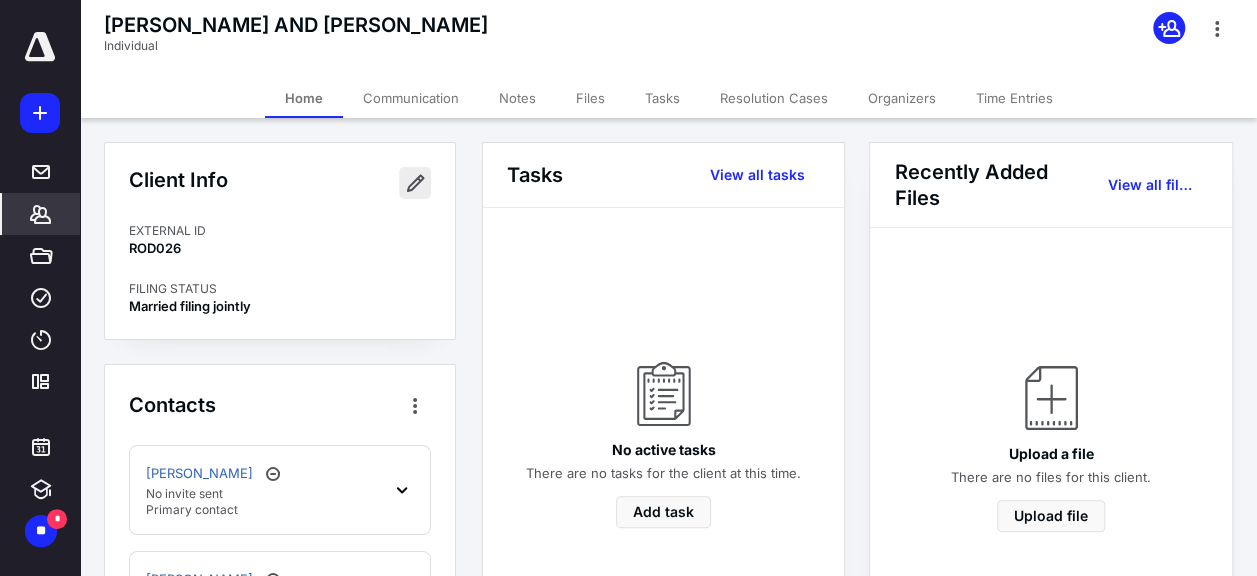 click at bounding box center (415, 183) 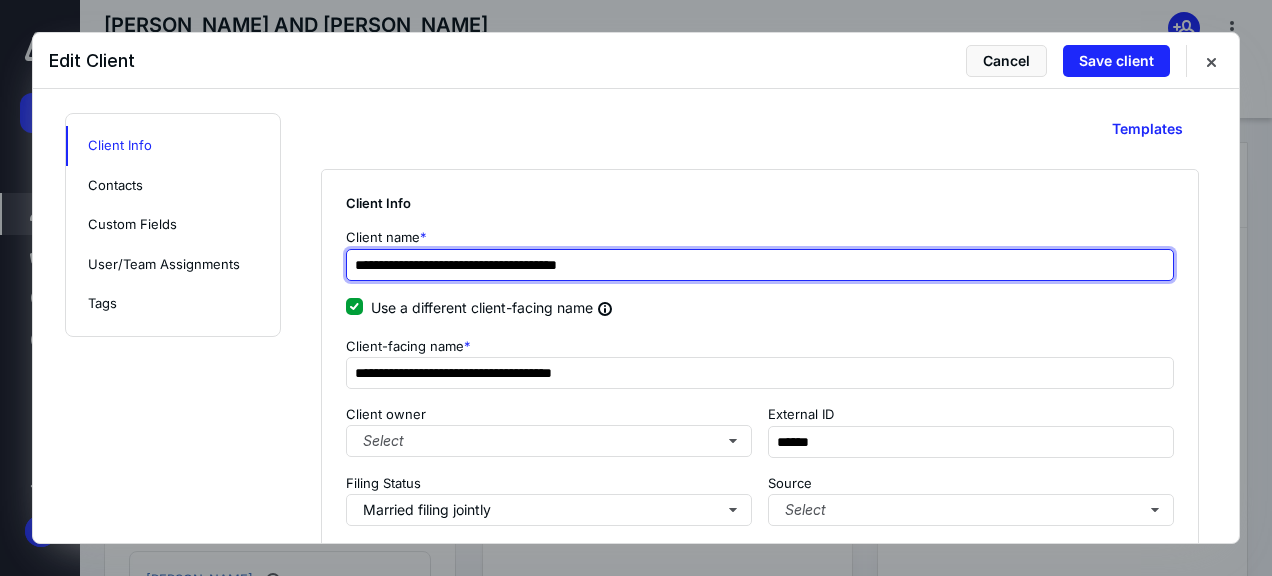 click on "**********" at bounding box center (760, 265) 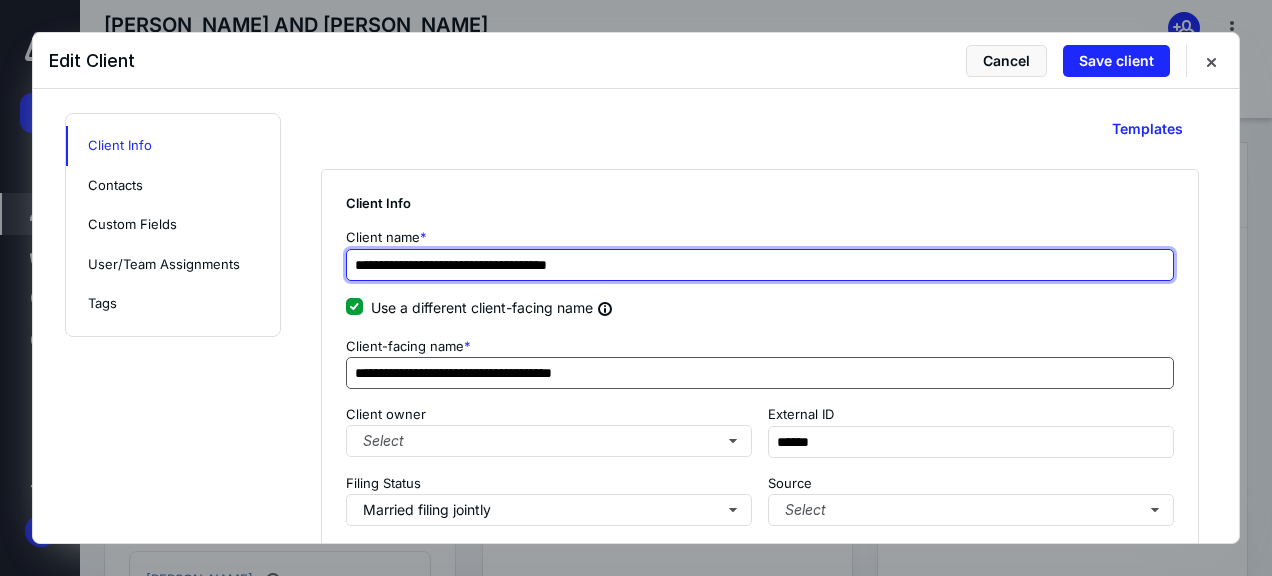 type on "**********" 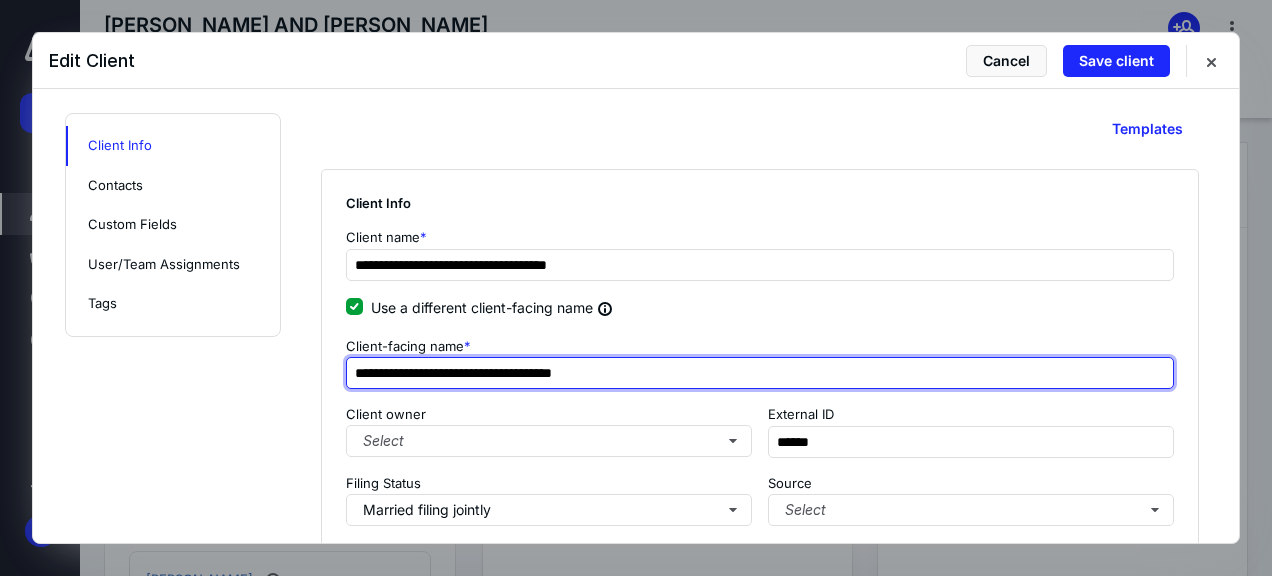 drag, startPoint x: 464, startPoint y: 377, endPoint x: 478, endPoint y: 426, distance: 50.96077 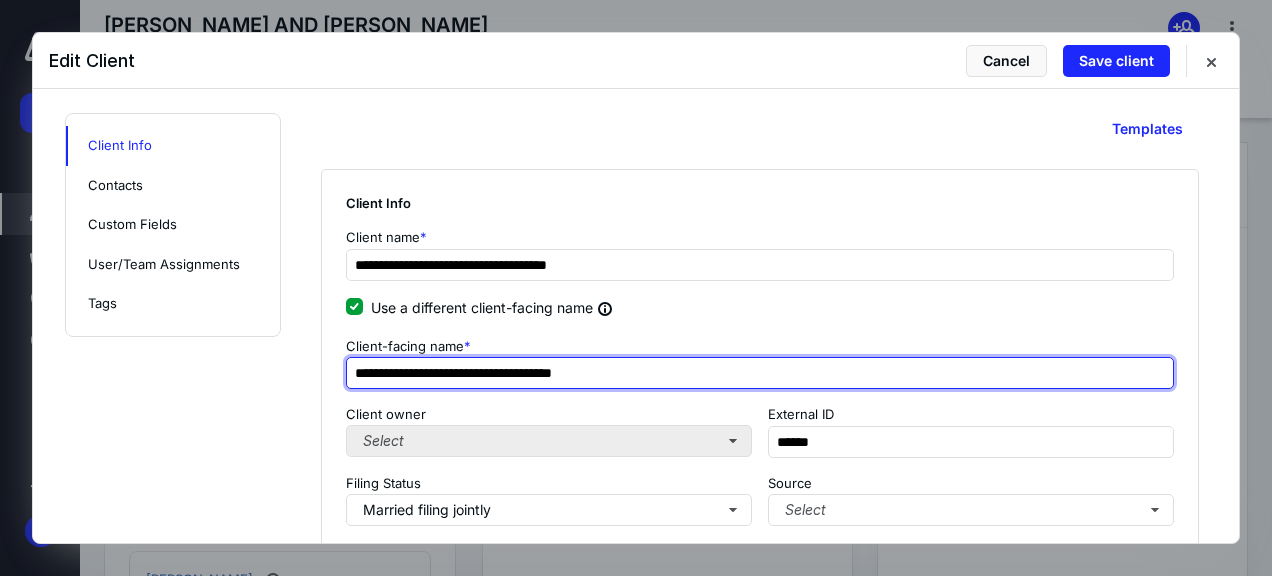 click on "**********" at bounding box center (760, 373) 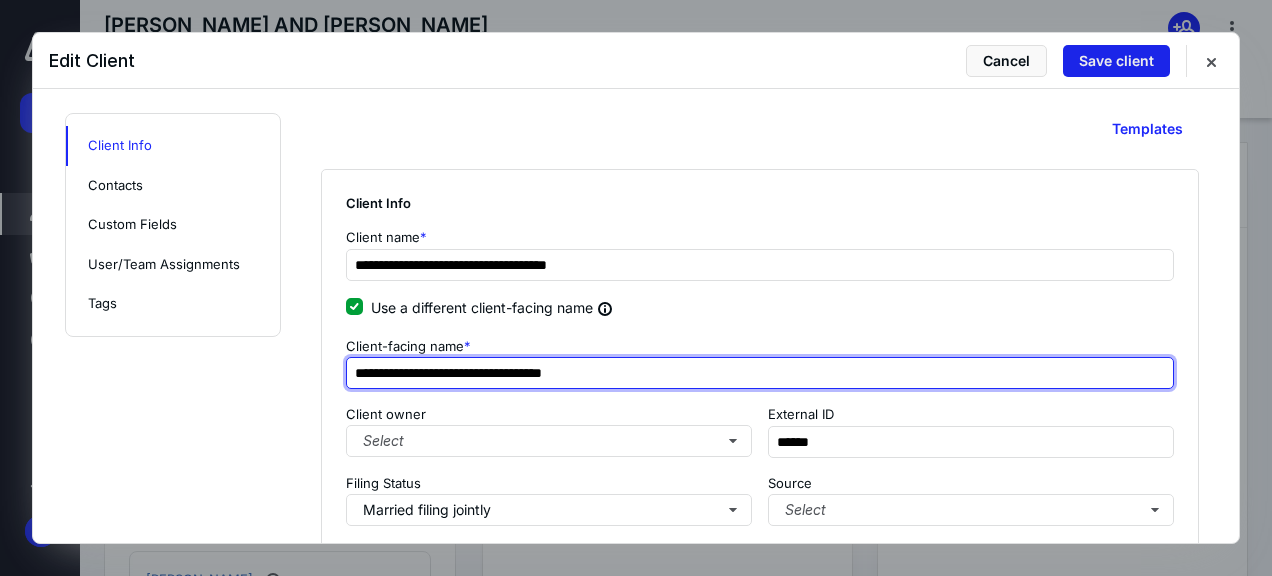type on "**********" 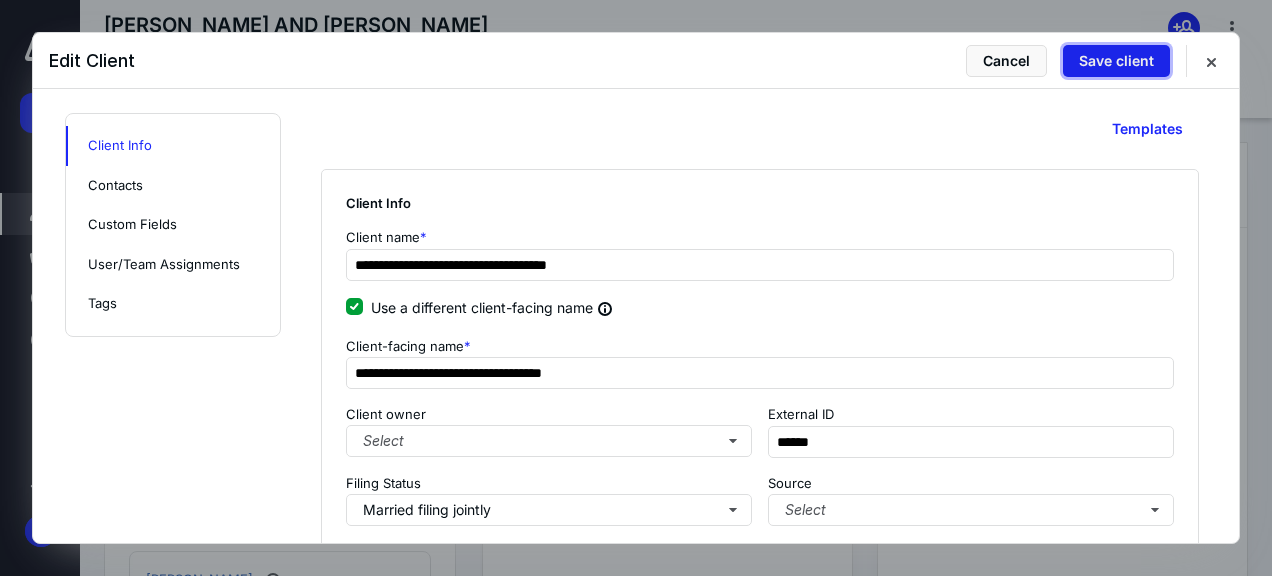 click on "Save client" at bounding box center [1116, 61] 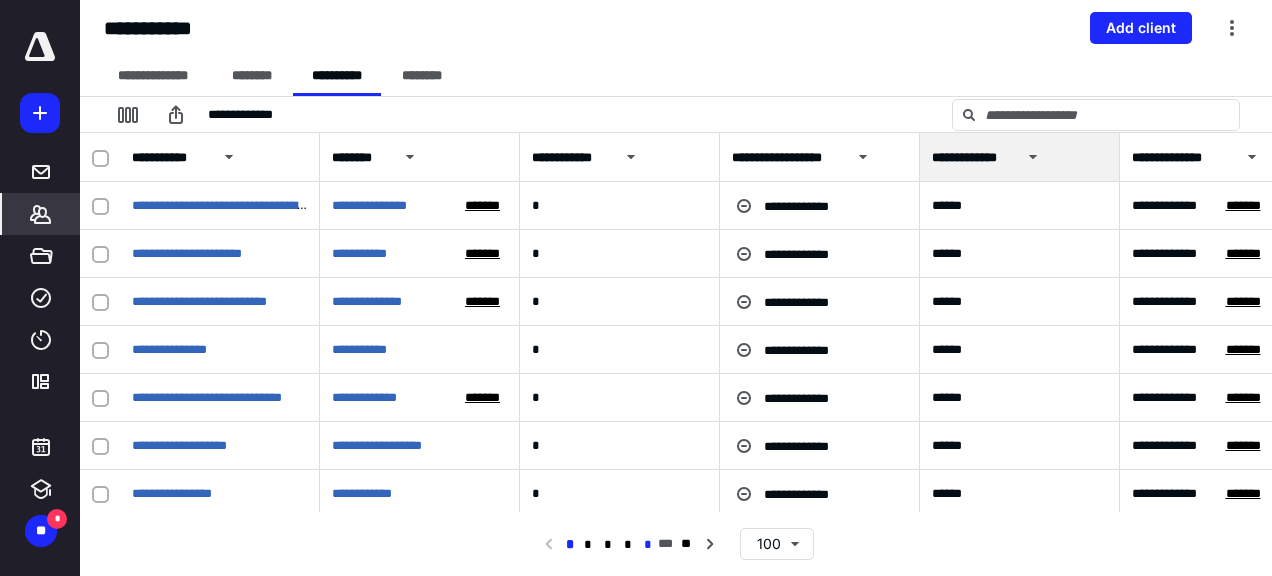 click on "*" at bounding box center [648, 545] 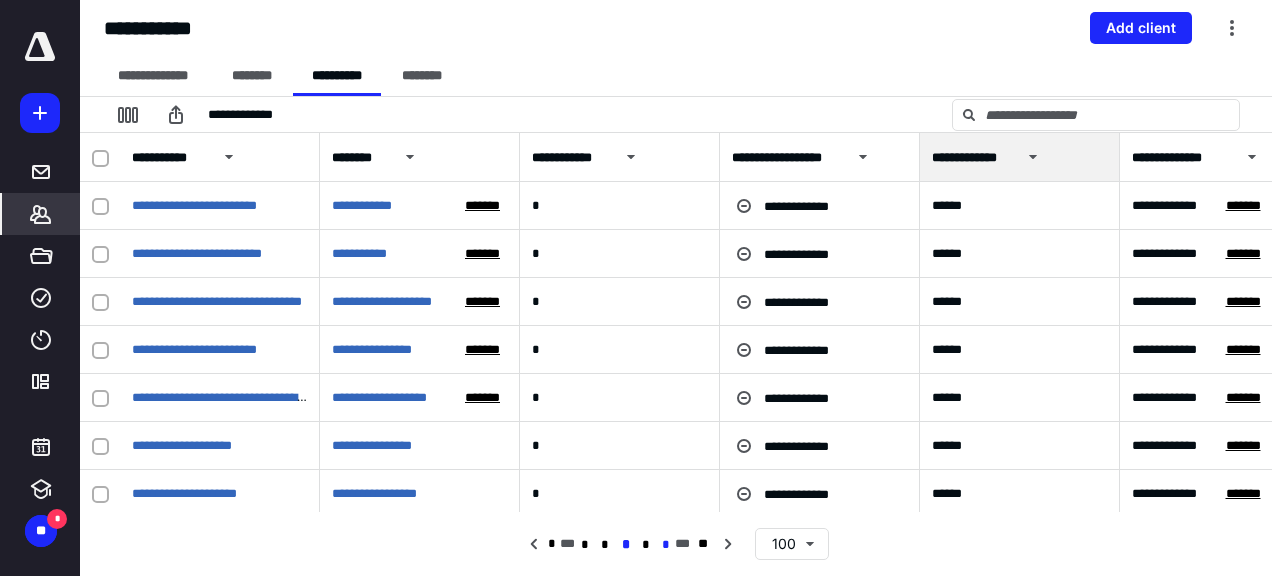 click on "*" at bounding box center (665, 545) 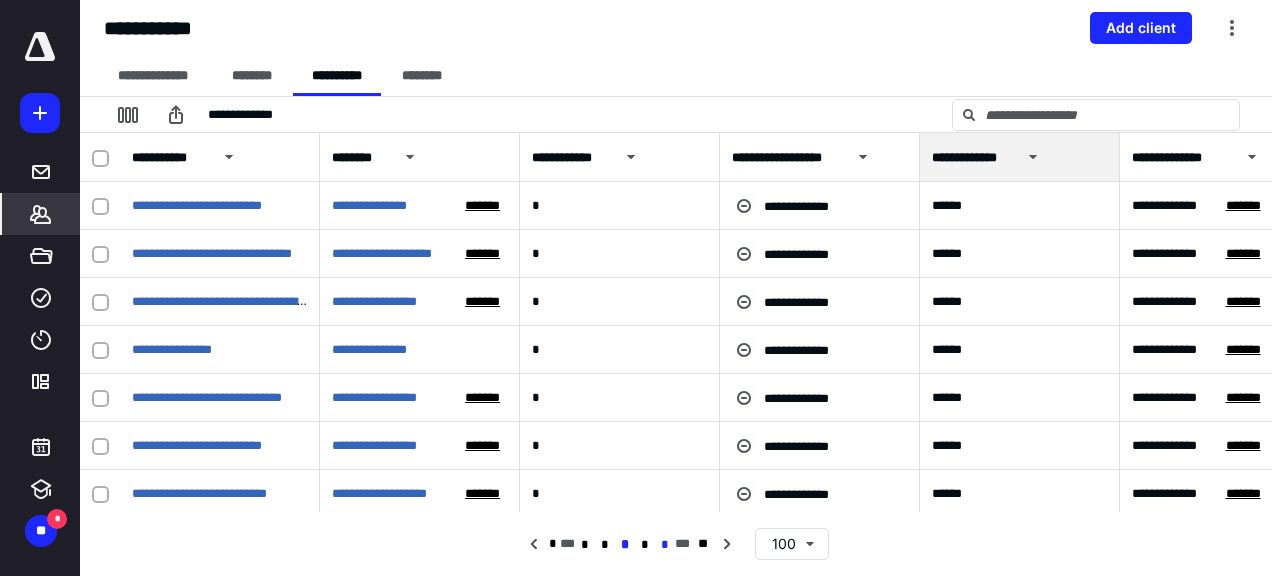 click on "*" at bounding box center (665, 545) 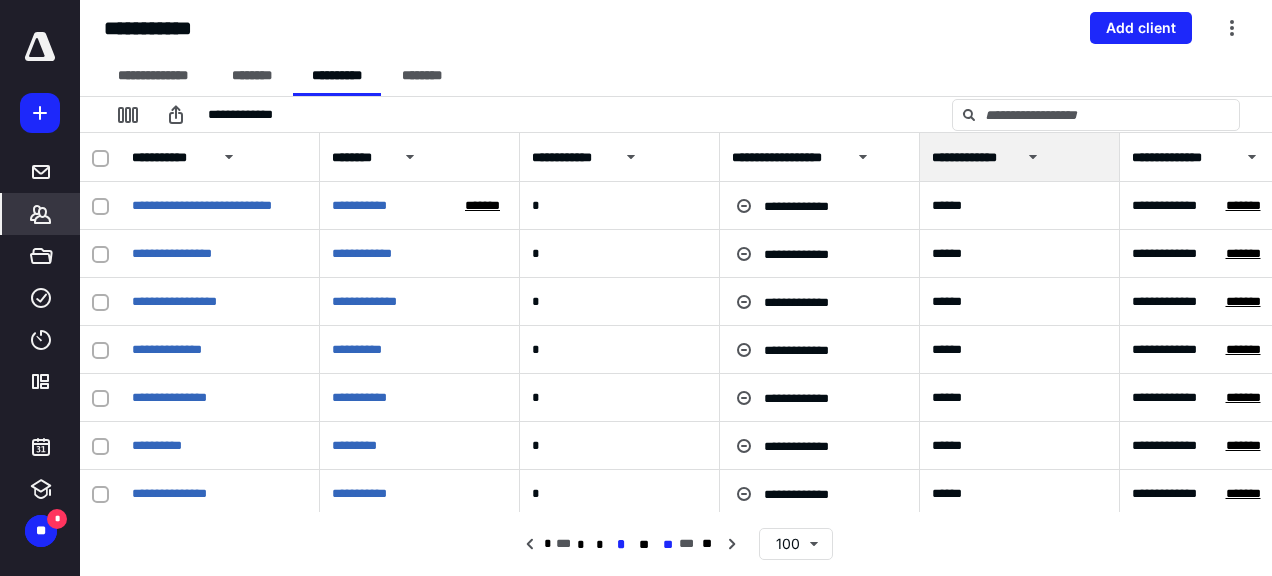 click on "**" at bounding box center [668, 545] 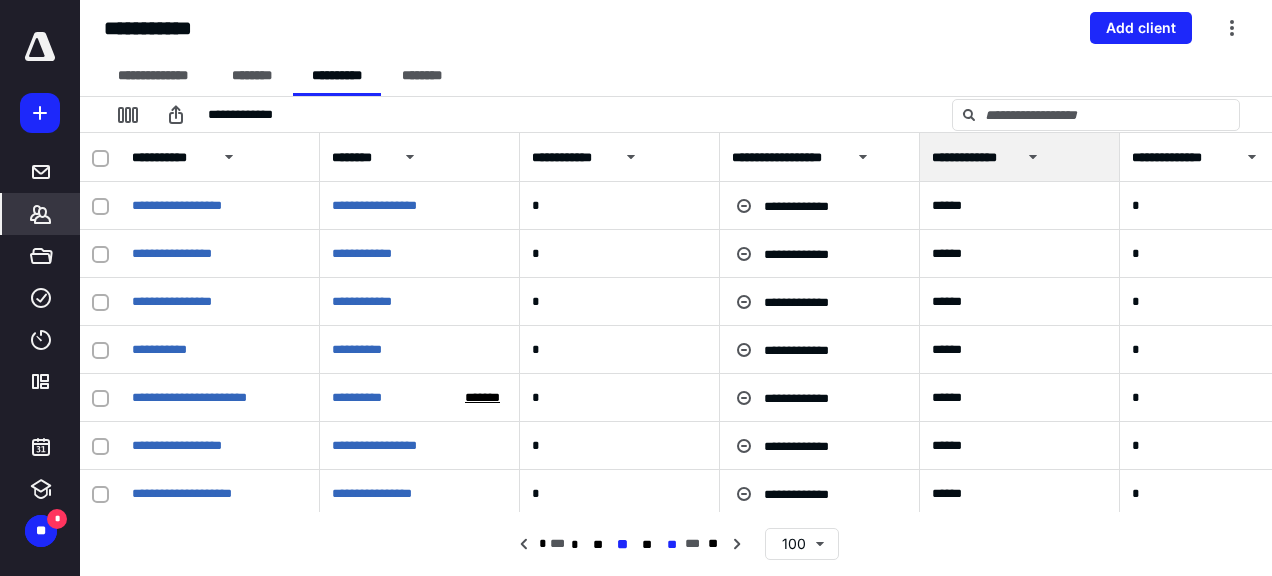 click on "**" at bounding box center [672, 545] 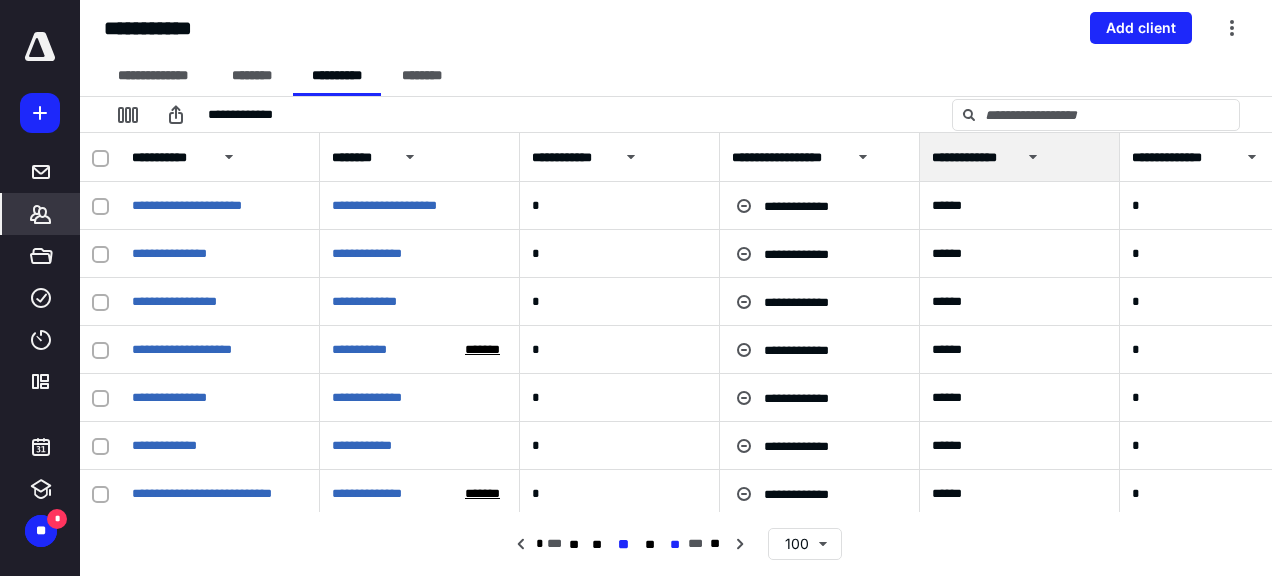 click on "**" at bounding box center [675, 545] 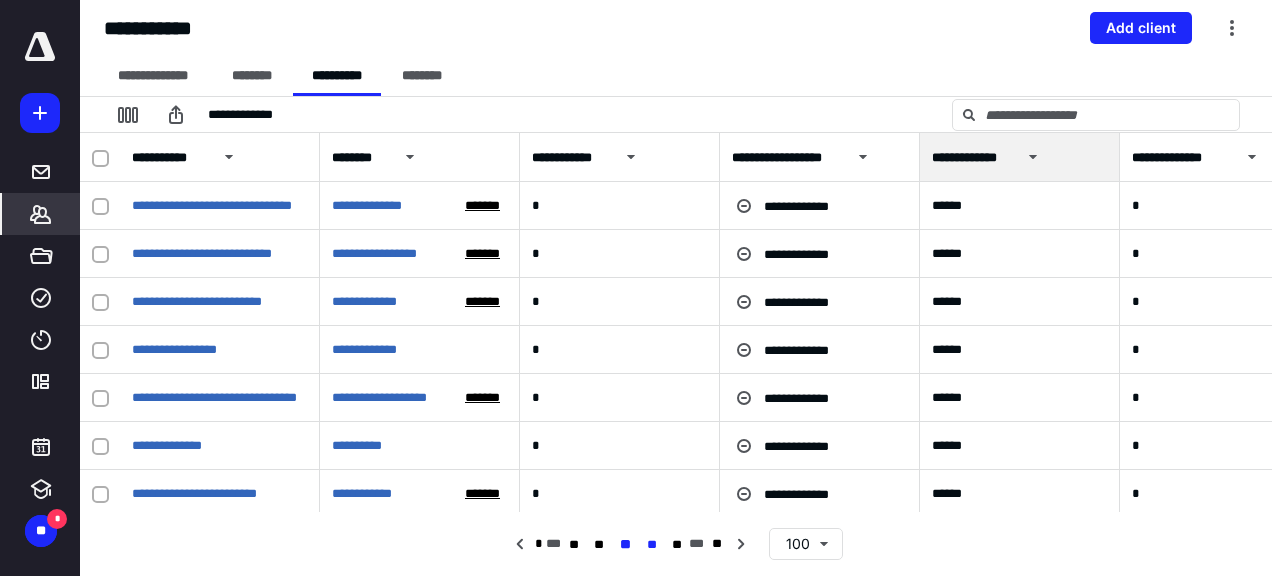 click on "**" at bounding box center (651, 545) 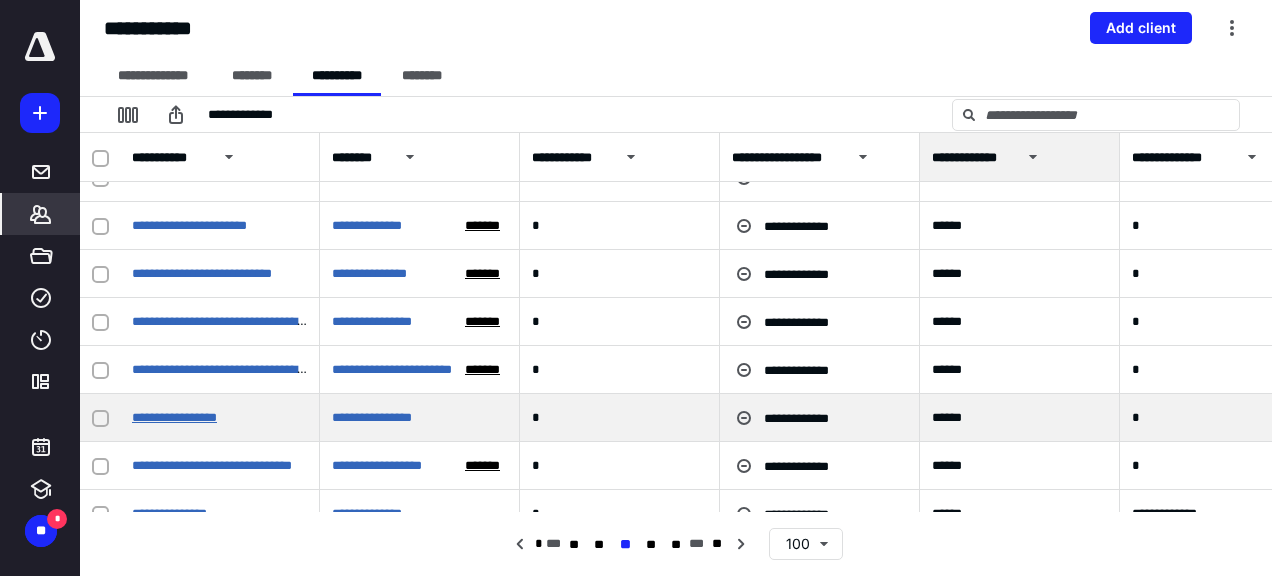 scroll, scrollTop: 2000, scrollLeft: 0, axis: vertical 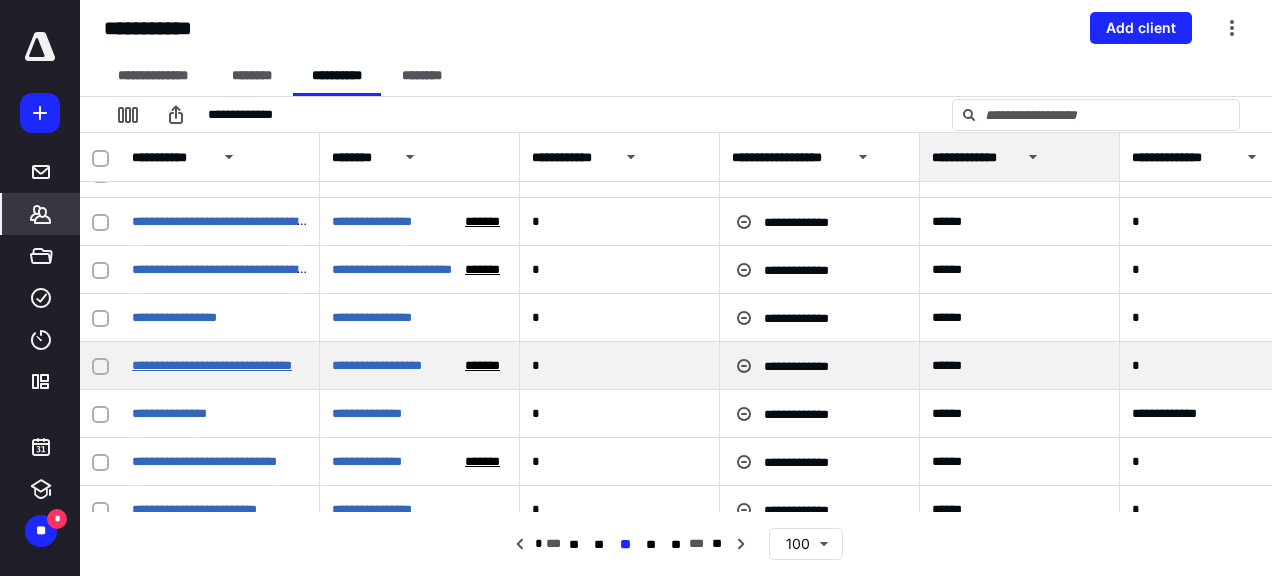 click on "**********" at bounding box center (212, 365) 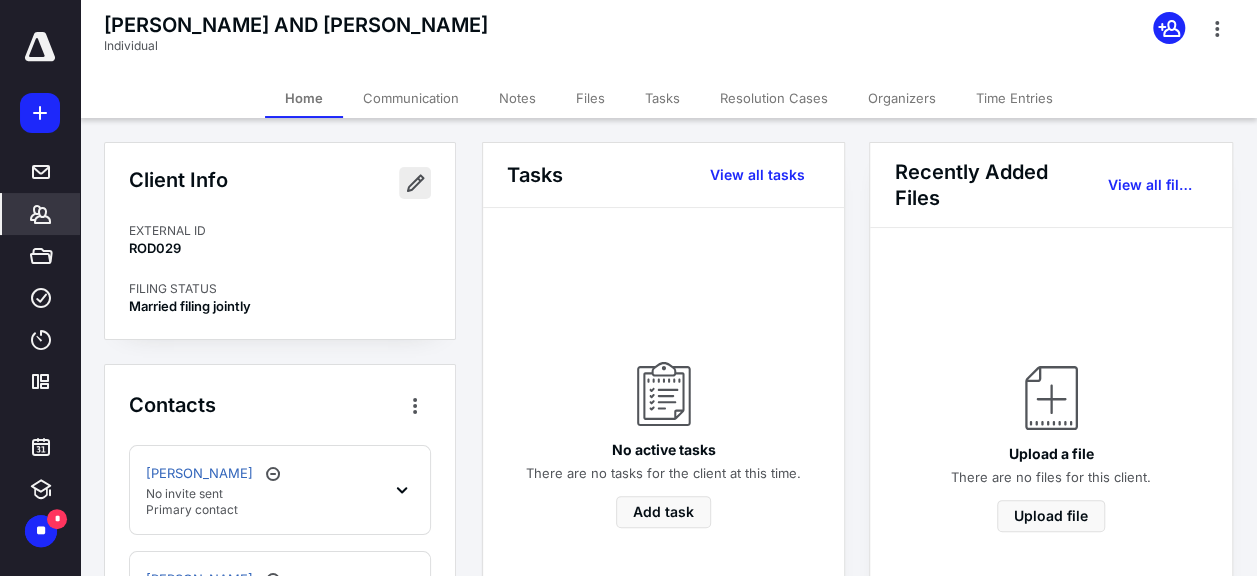 click at bounding box center (415, 183) 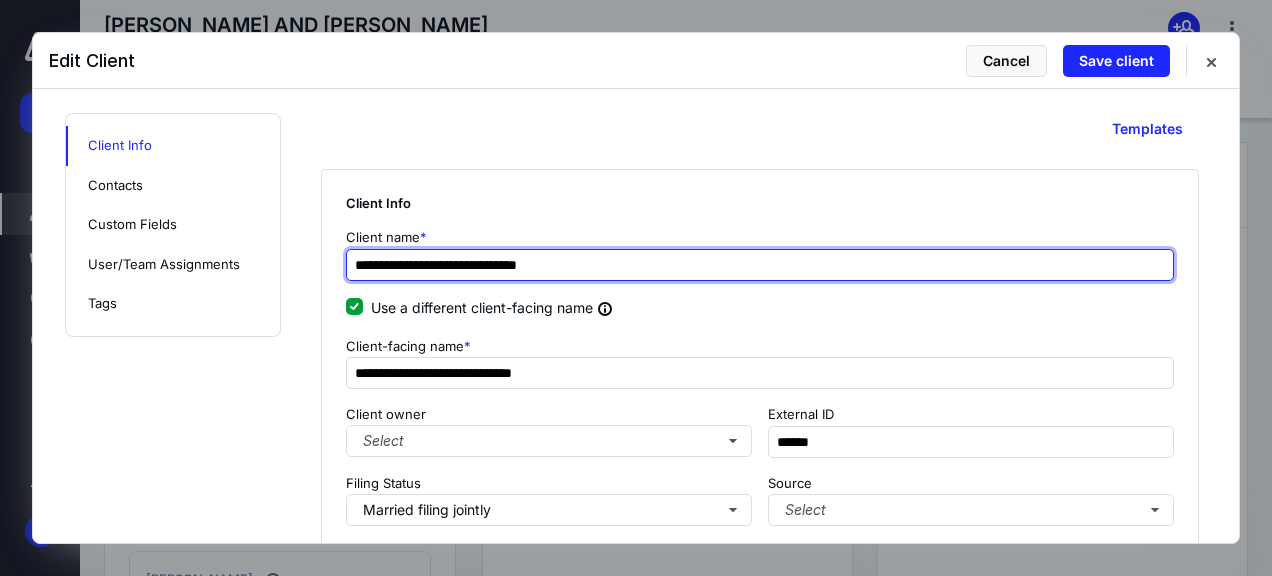 click on "**********" at bounding box center (760, 265) 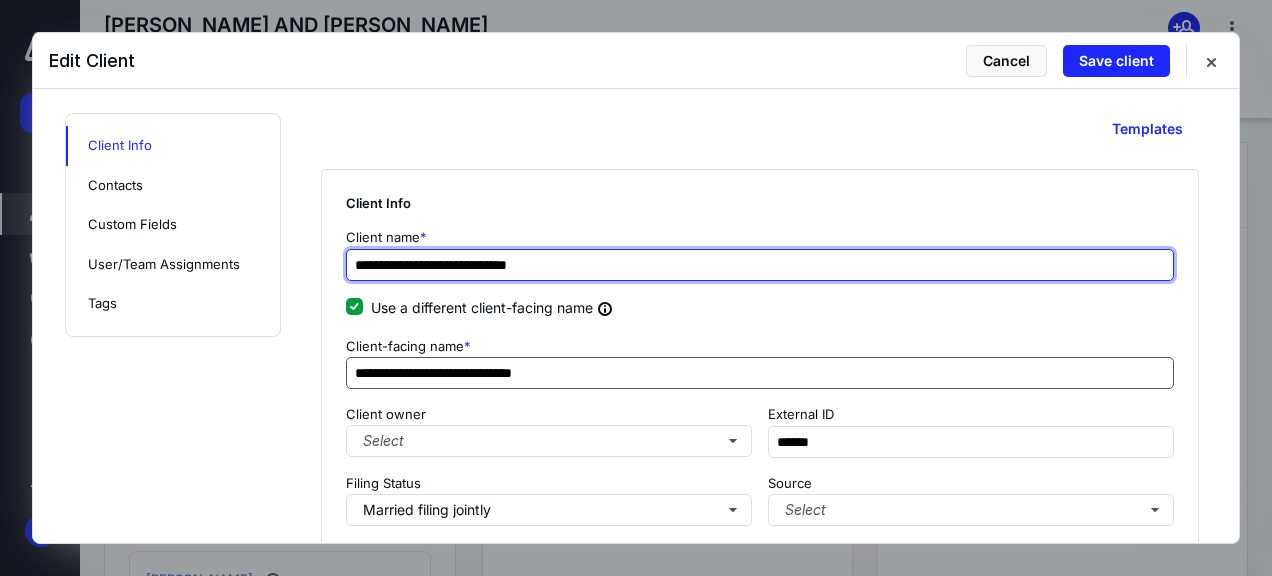 type on "**********" 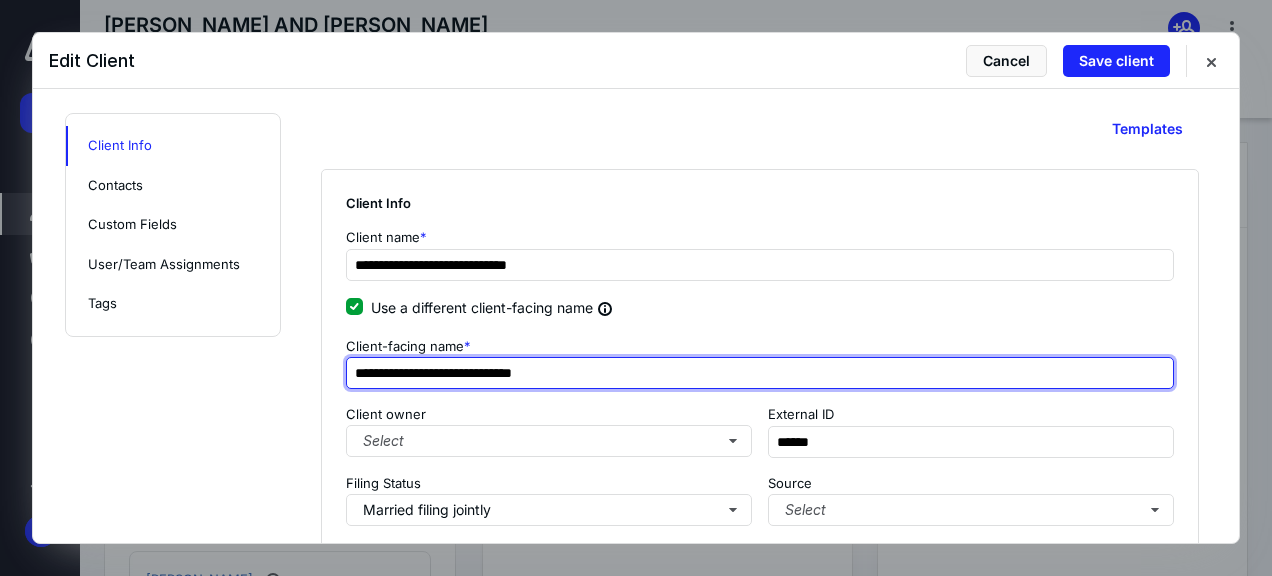 click on "**********" at bounding box center [760, 373] 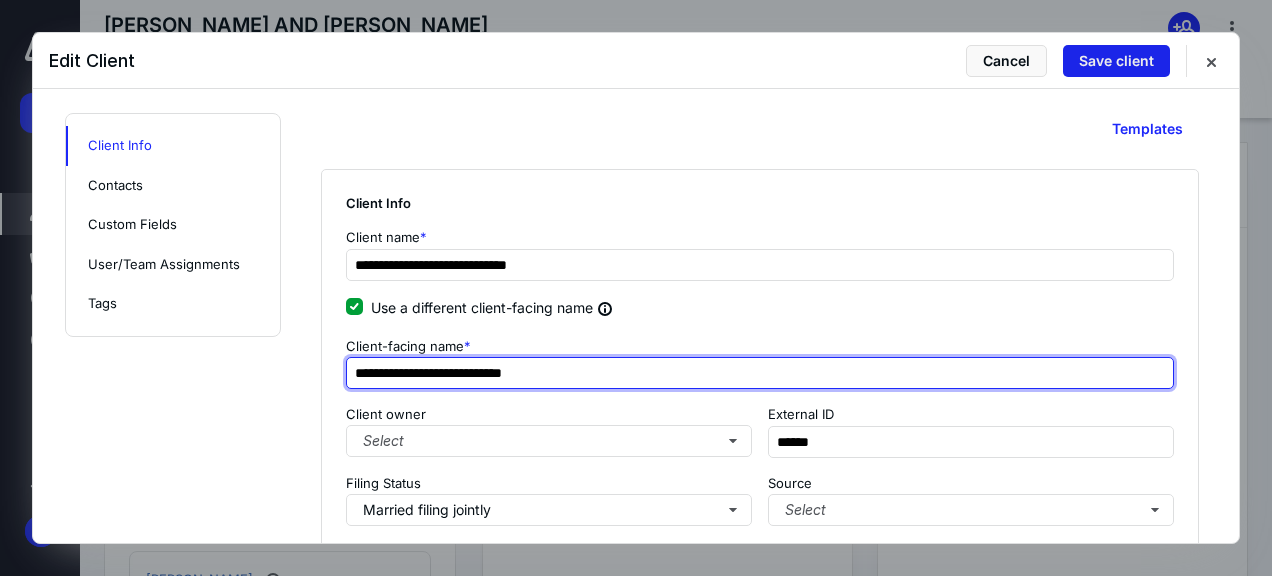 type on "**********" 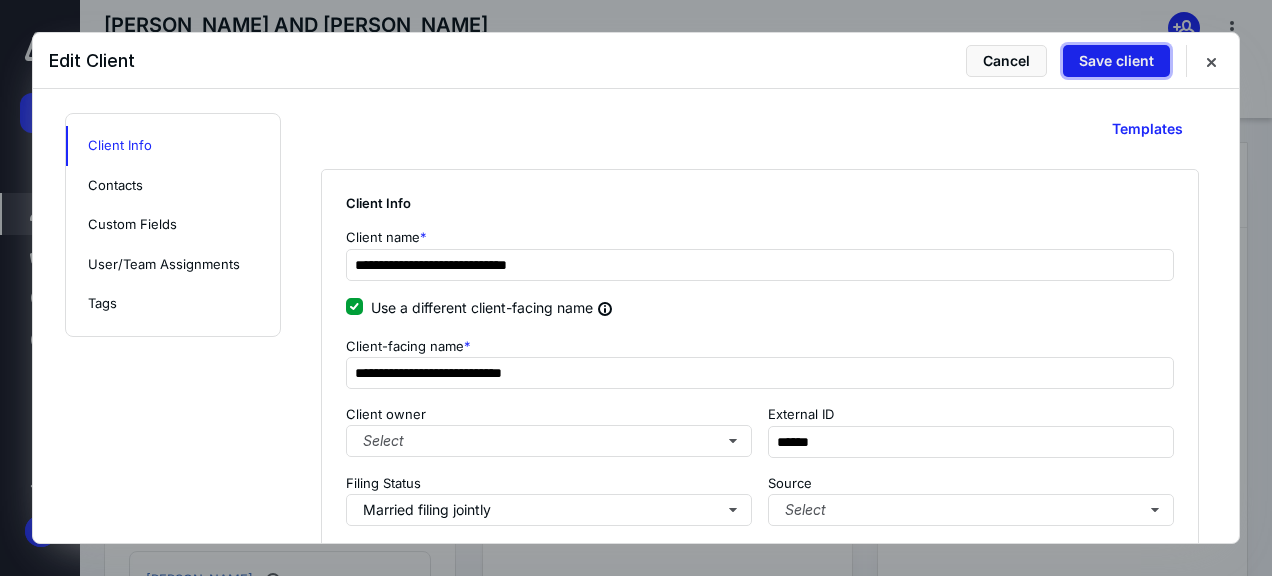 click on "Save client" at bounding box center (1116, 61) 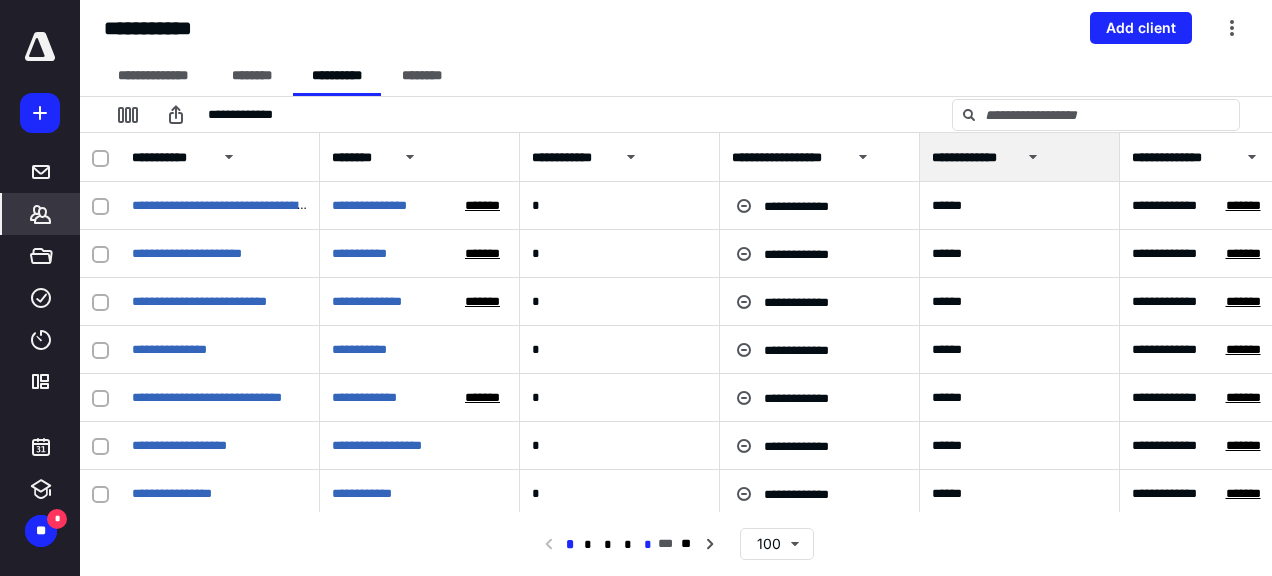 click on "*" at bounding box center (648, 545) 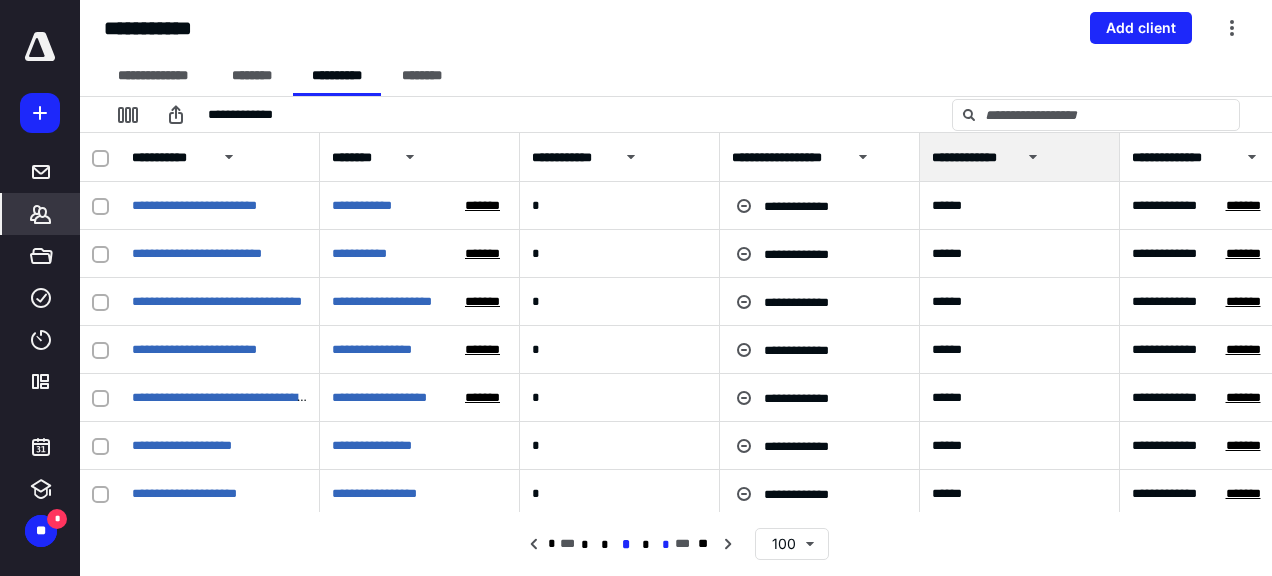 click on "*" at bounding box center (665, 545) 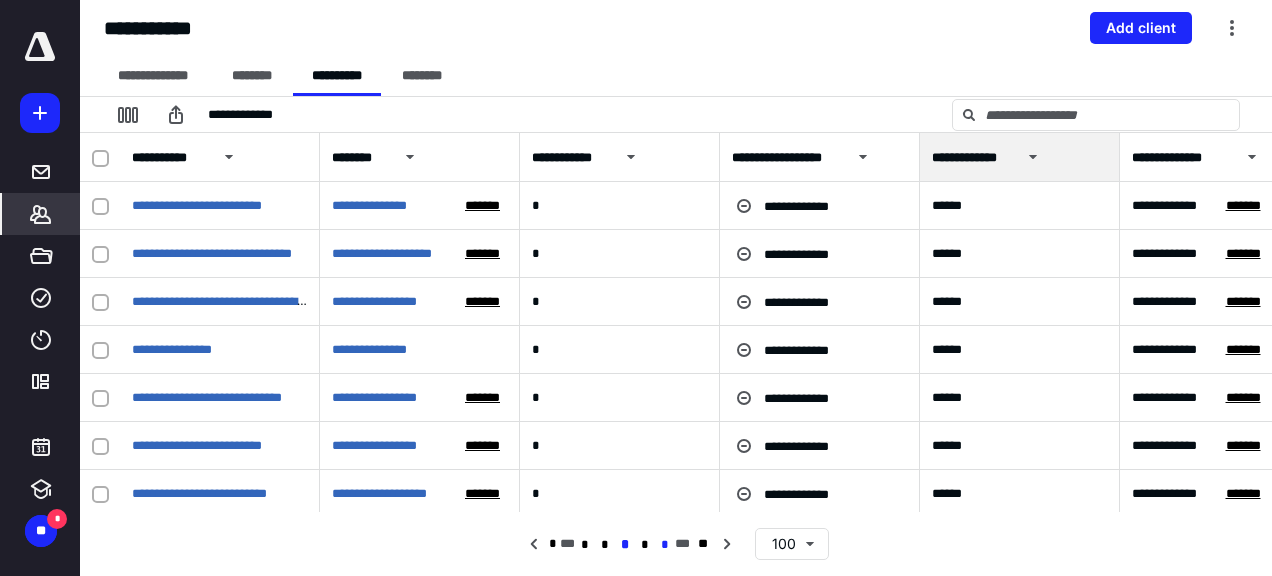 click on "*" at bounding box center (665, 545) 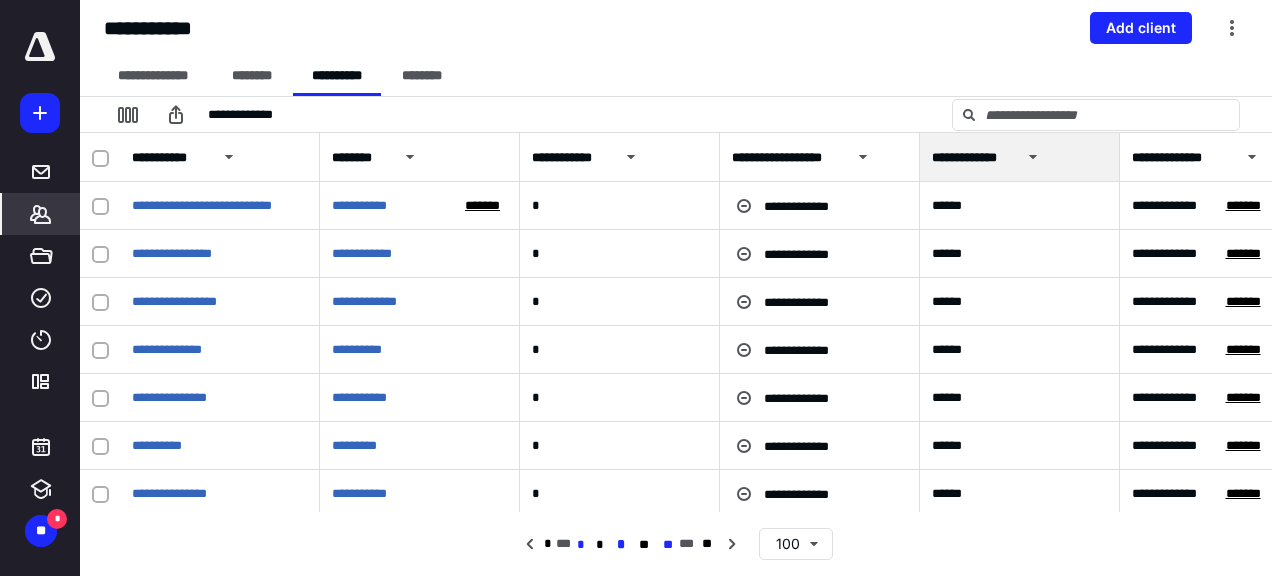 click on "**" at bounding box center [668, 545] 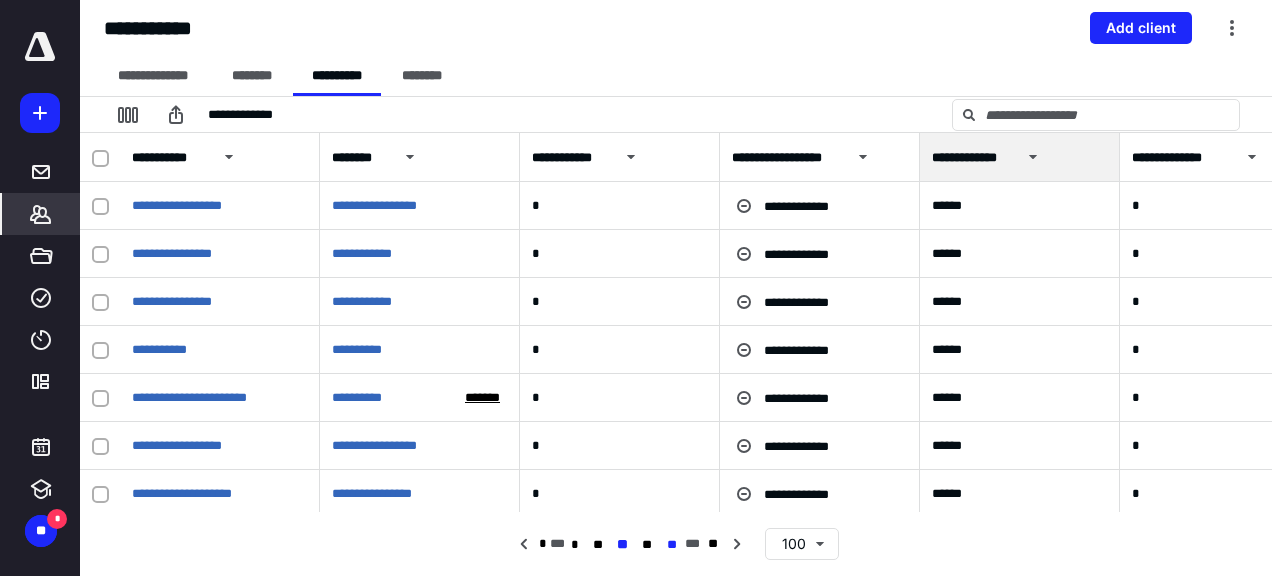 click on "**" at bounding box center (672, 545) 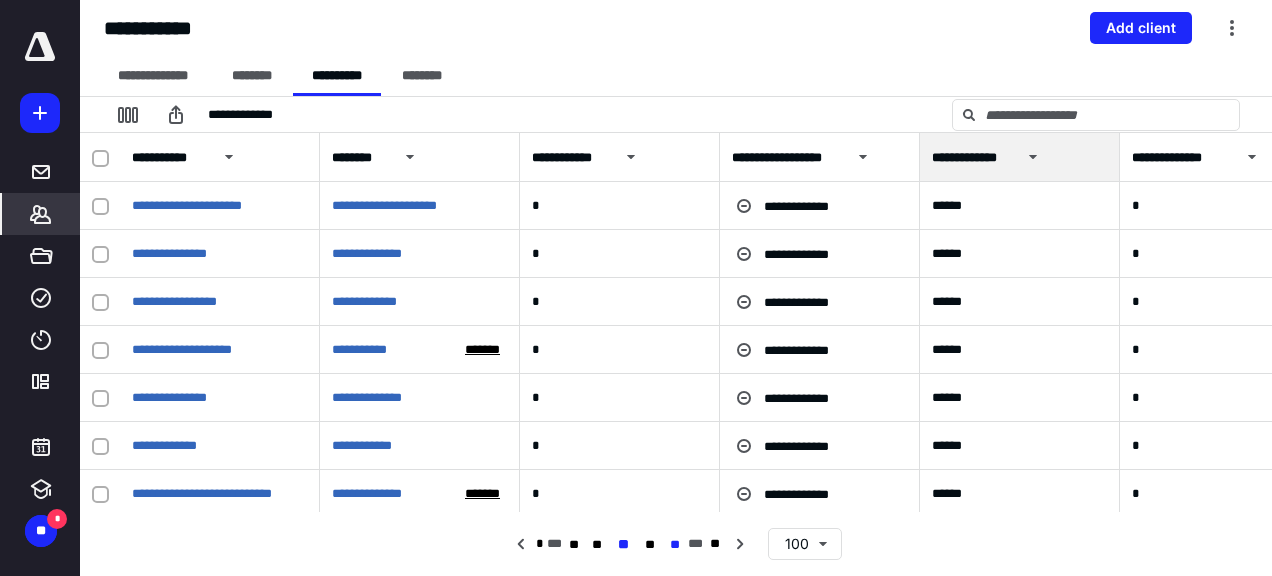 click on "**" at bounding box center (675, 545) 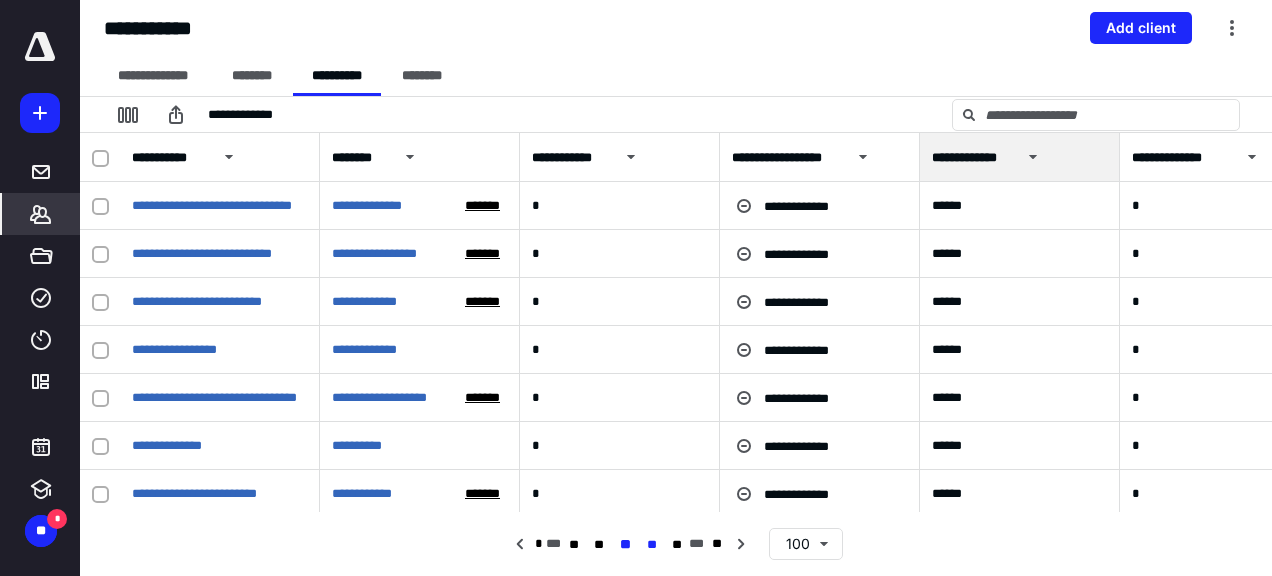 click on "**" at bounding box center [651, 545] 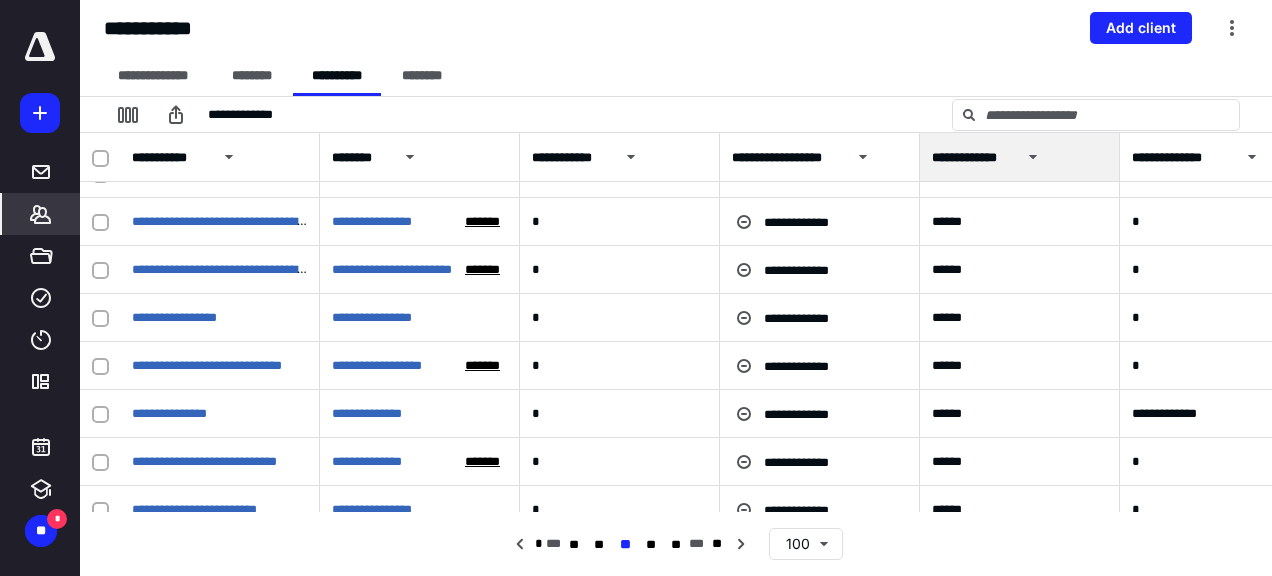 scroll, scrollTop: 2100, scrollLeft: 0, axis: vertical 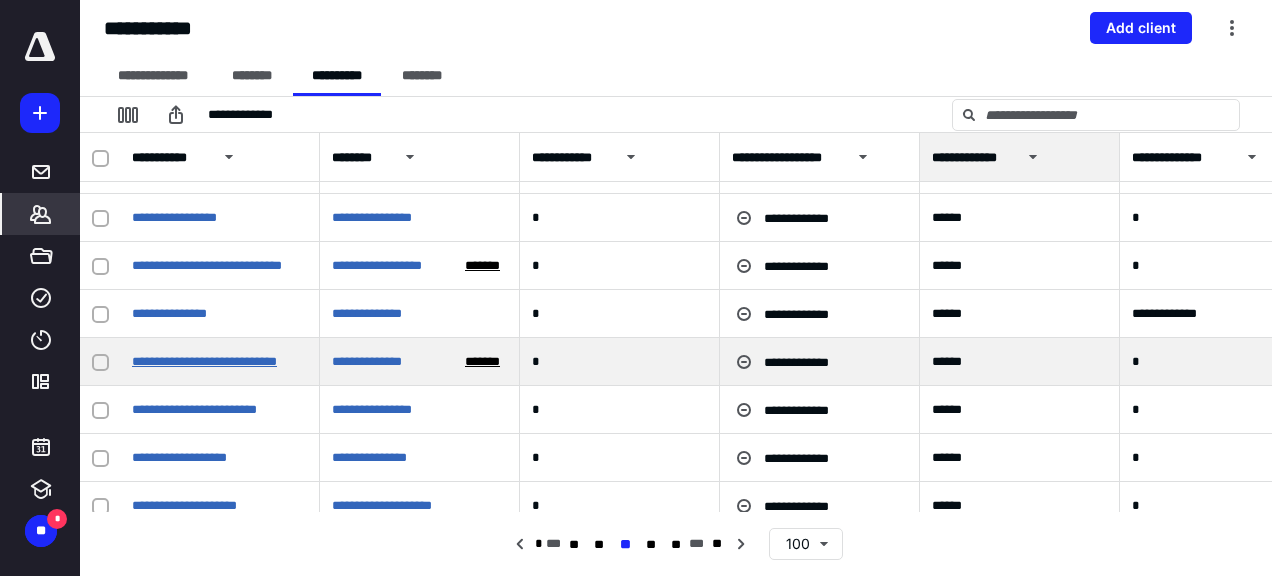 click on "**********" at bounding box center [204, 361] 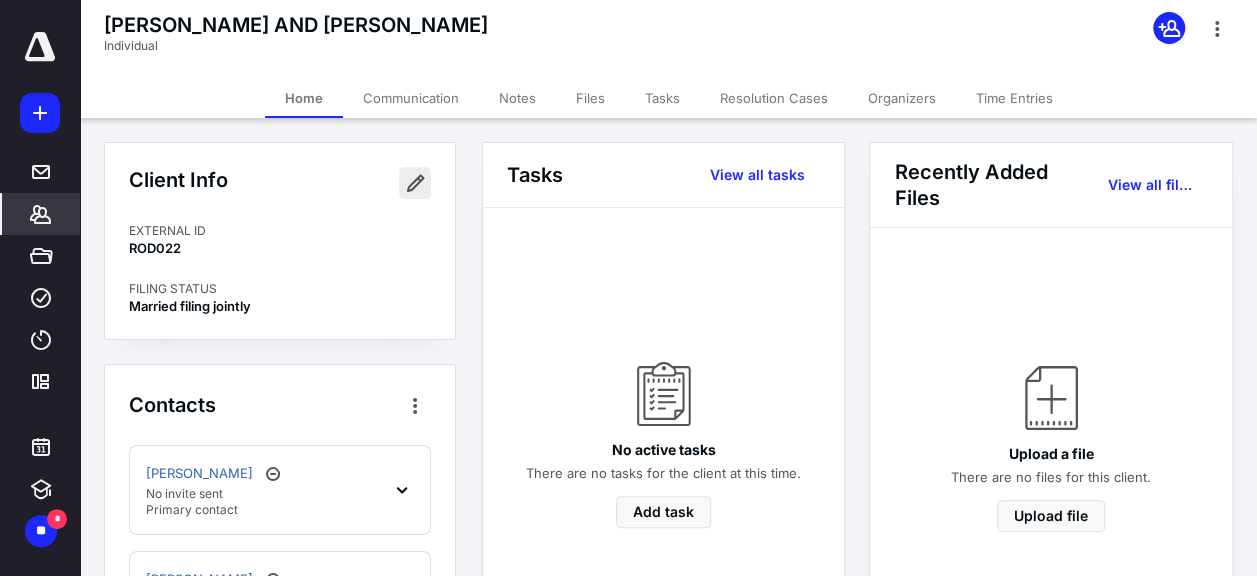 click at bounding box center [415, 183] 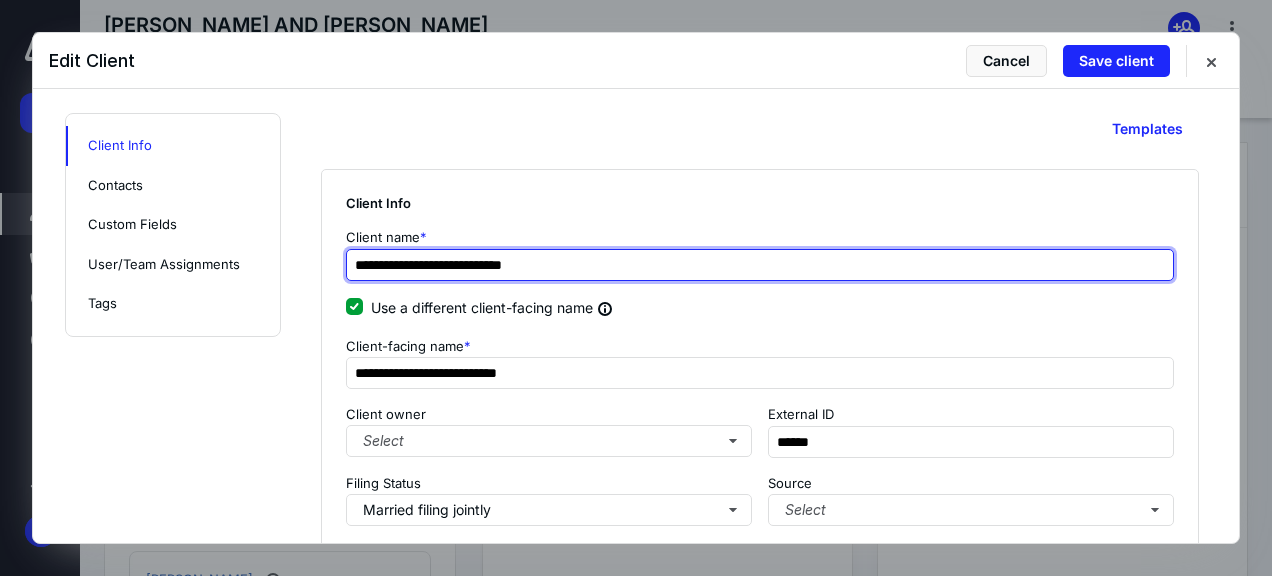 drag, startPoint x: 545, startPoint y: 260, endPoint x: 583, endPoint y: 296, distance: 52.34501 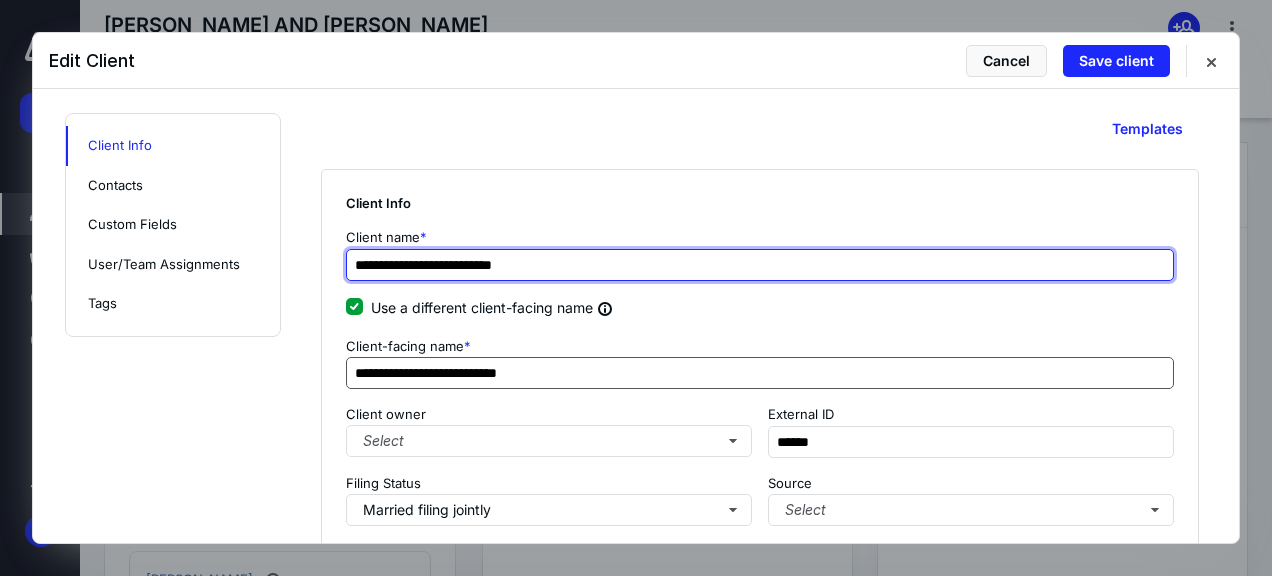 type on "**********" 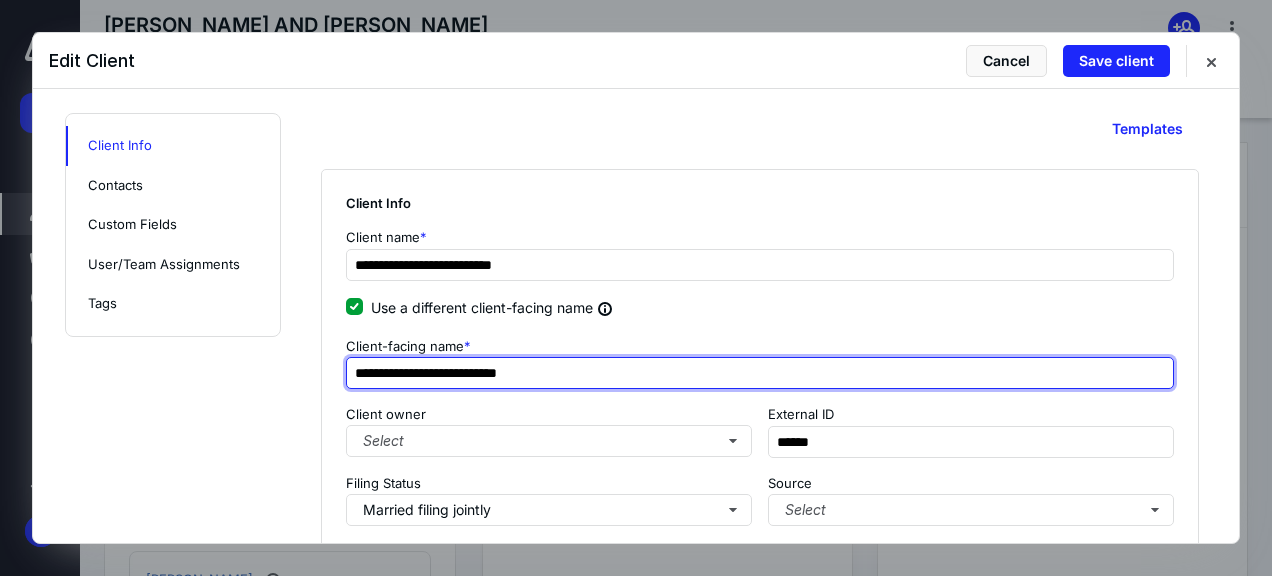 click on "**********" at bounding box center [760, 373] 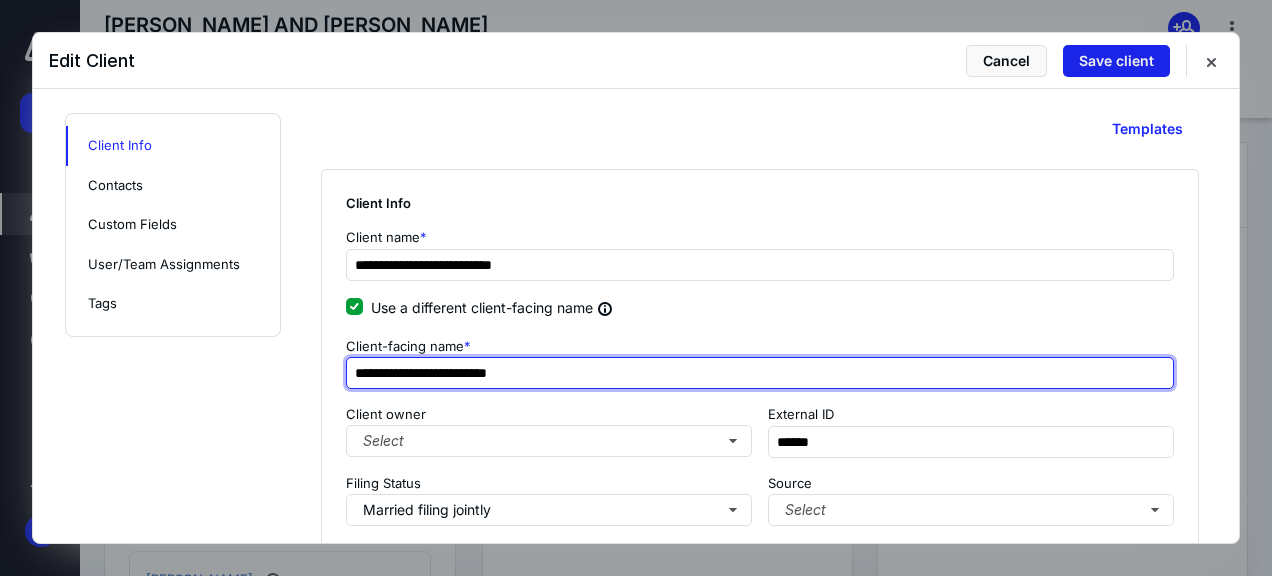 type on "**********" 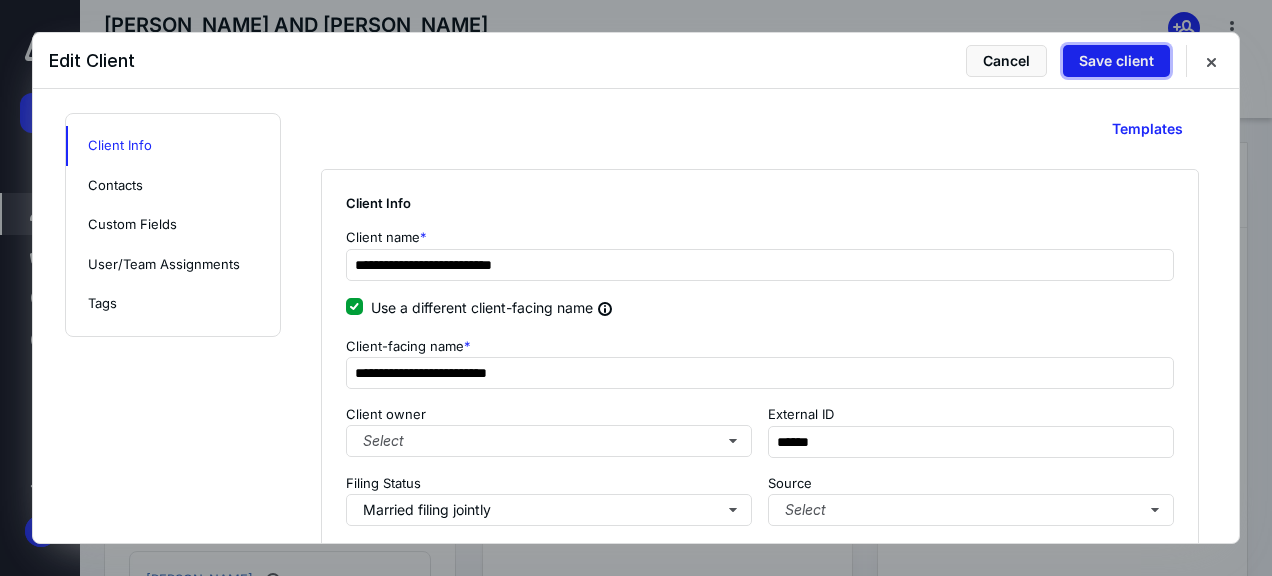 click on "Save client" at bounding box center (1116, 61) 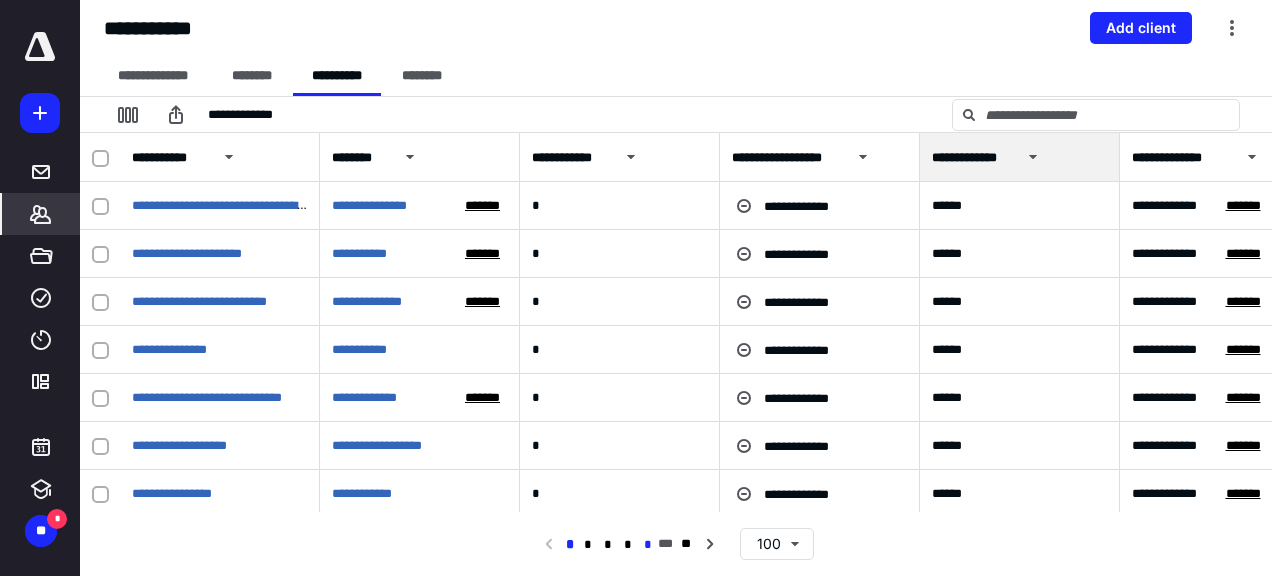 click on "*" at bounding box center (648, 545) 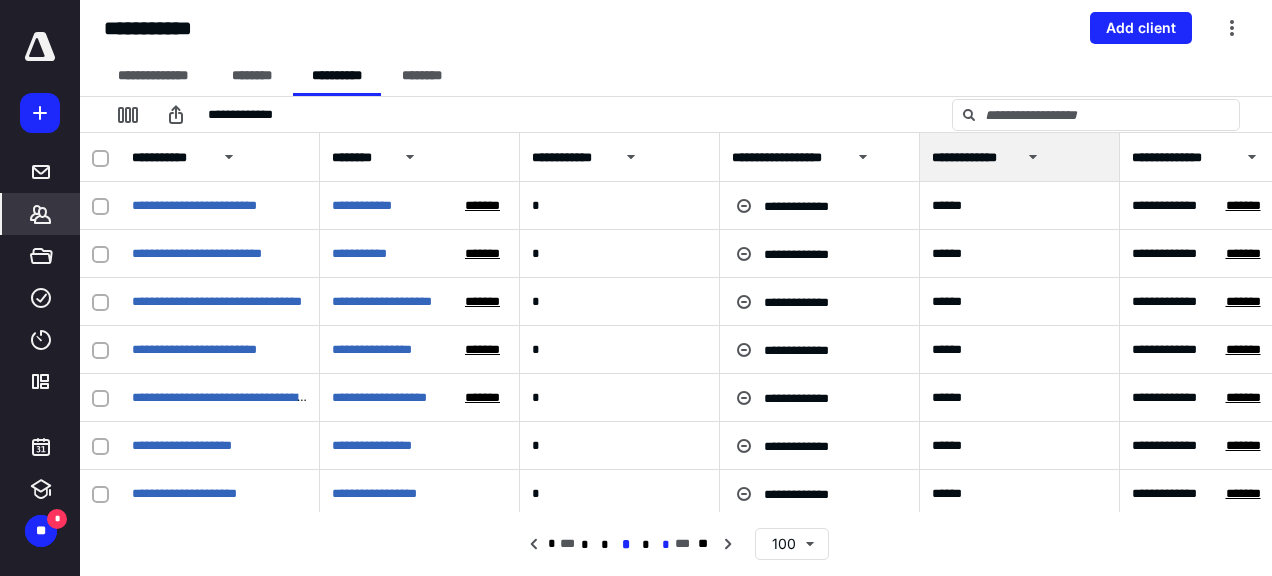 click on "*" at bounding box center [665, 545] 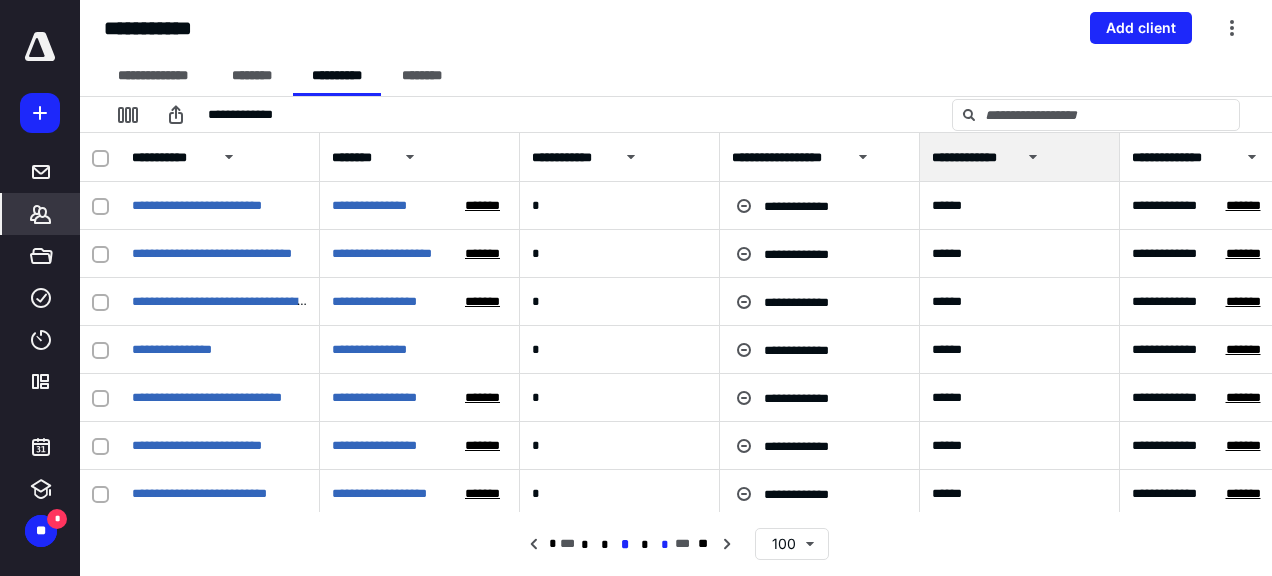click on "*" at bounding box center [665, 545] 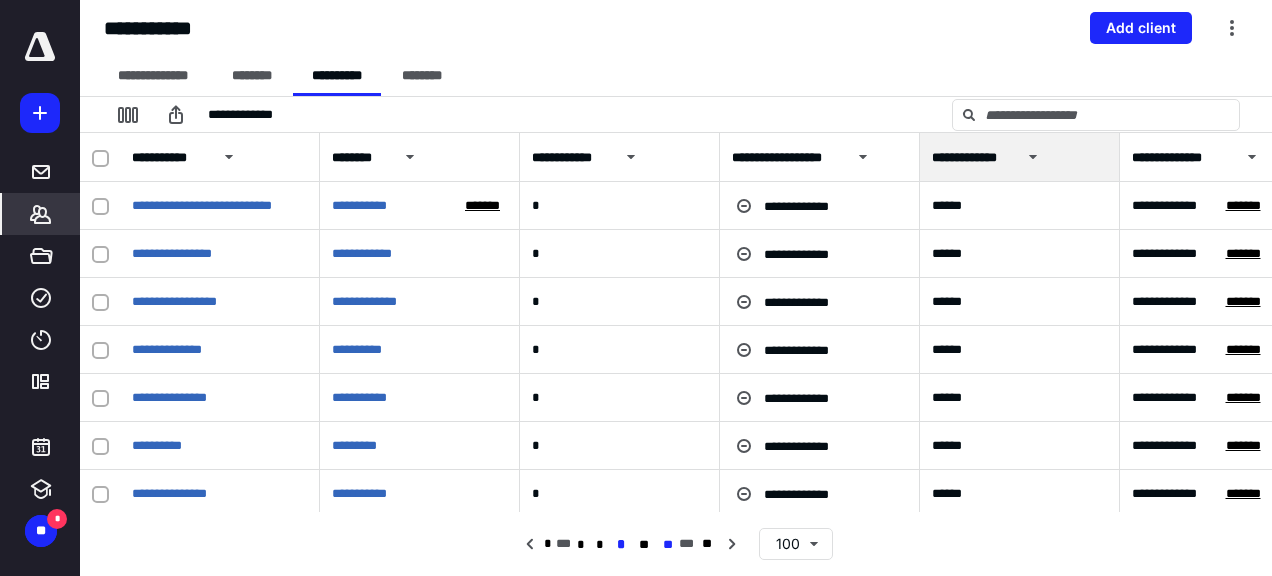 click on "**" at bounding box center [668, 545] 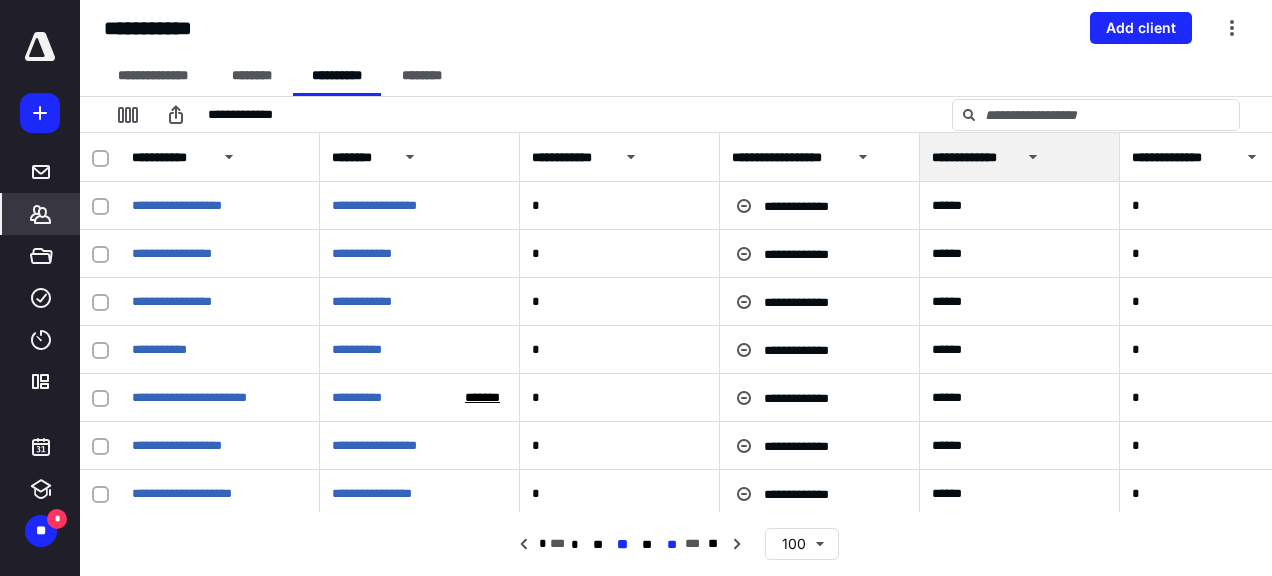 click on "**" at bounding box center [672, 545] 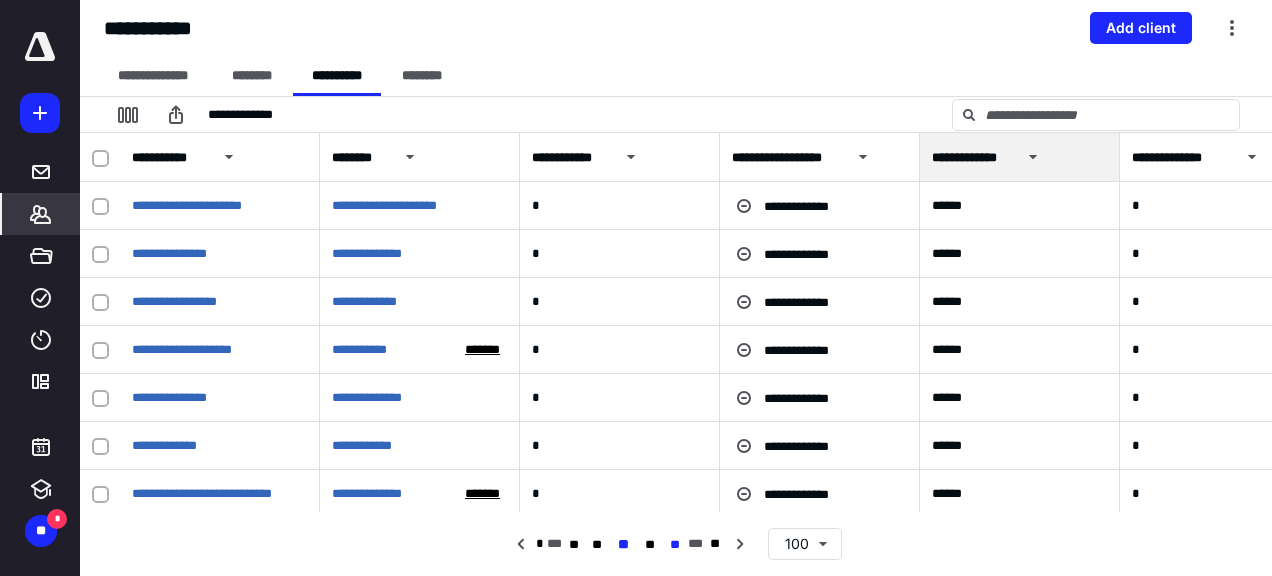 click on "**" at bounding box center [675, 545] 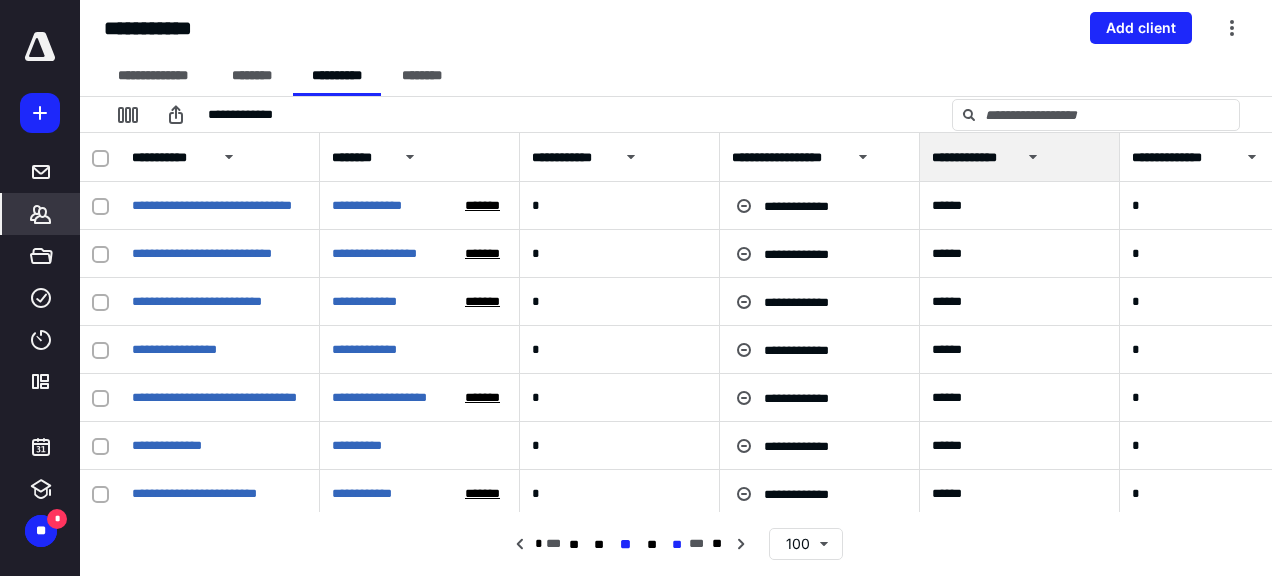 click on "**" at bounding box center [676, 545] 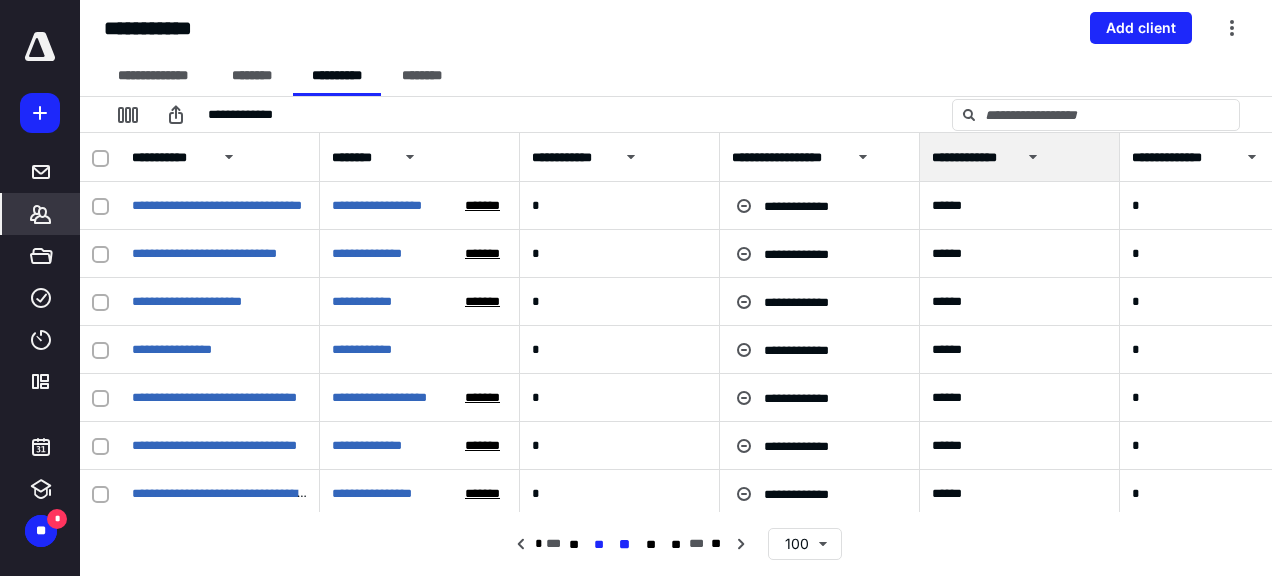 click on "**" at bounding box center (598, 545) 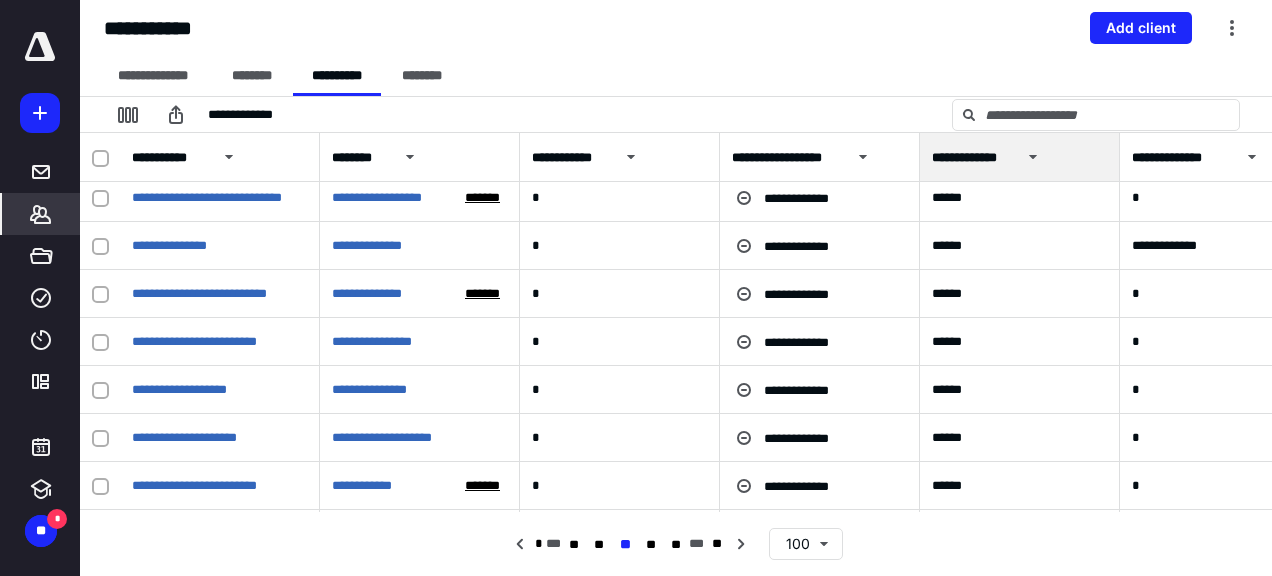 scroll, scrollTop: 2200, scrollLeft: 0, axis: vertical 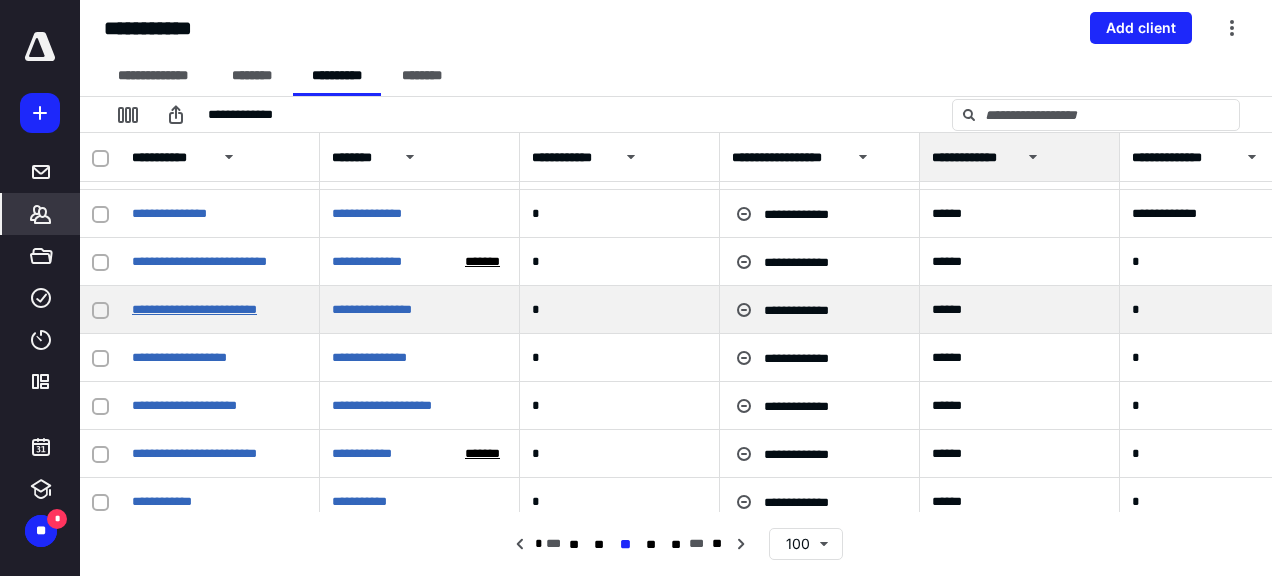 click on "**********" at bounding box center [194, 309] 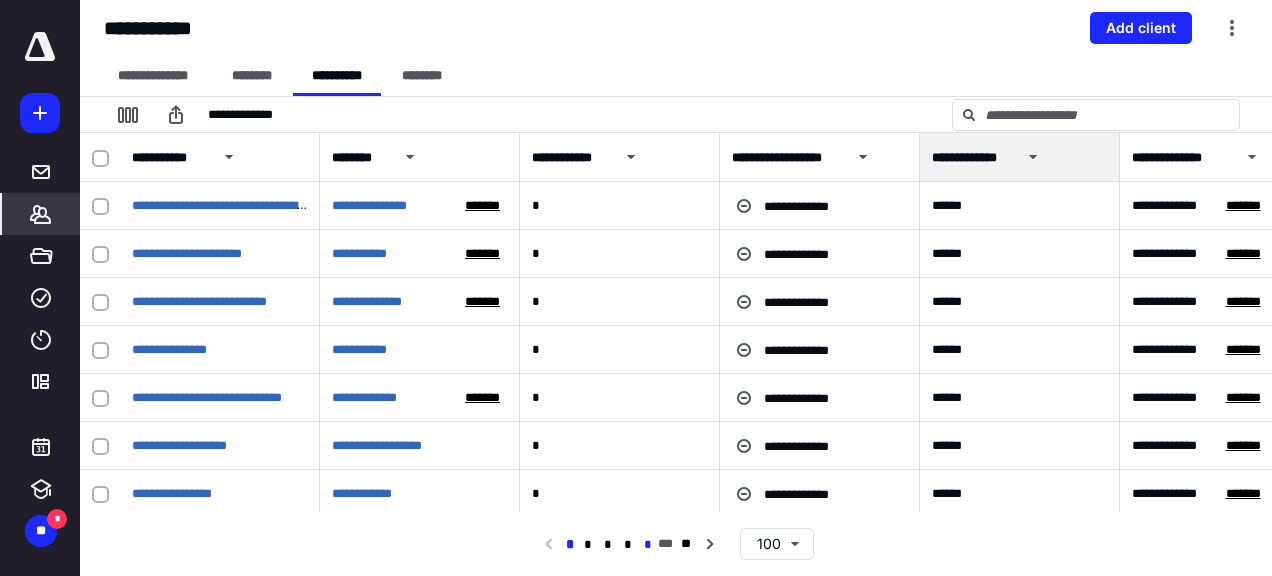 click on "*" at bounding box center [648, 545] 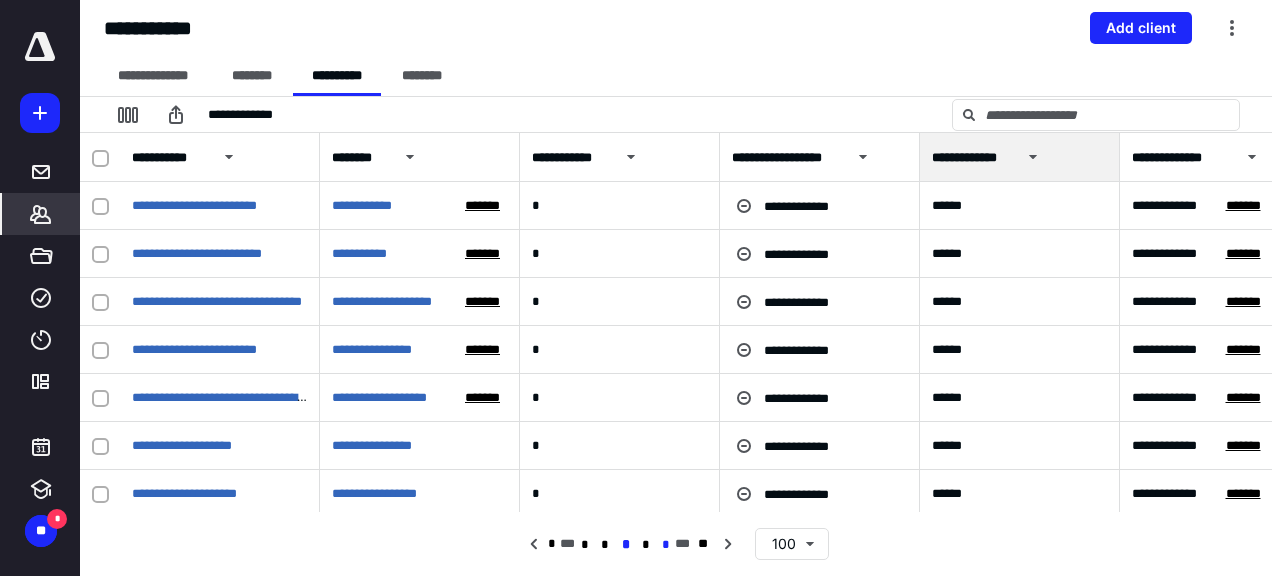 click on "*" at bounding box center (665, 545) 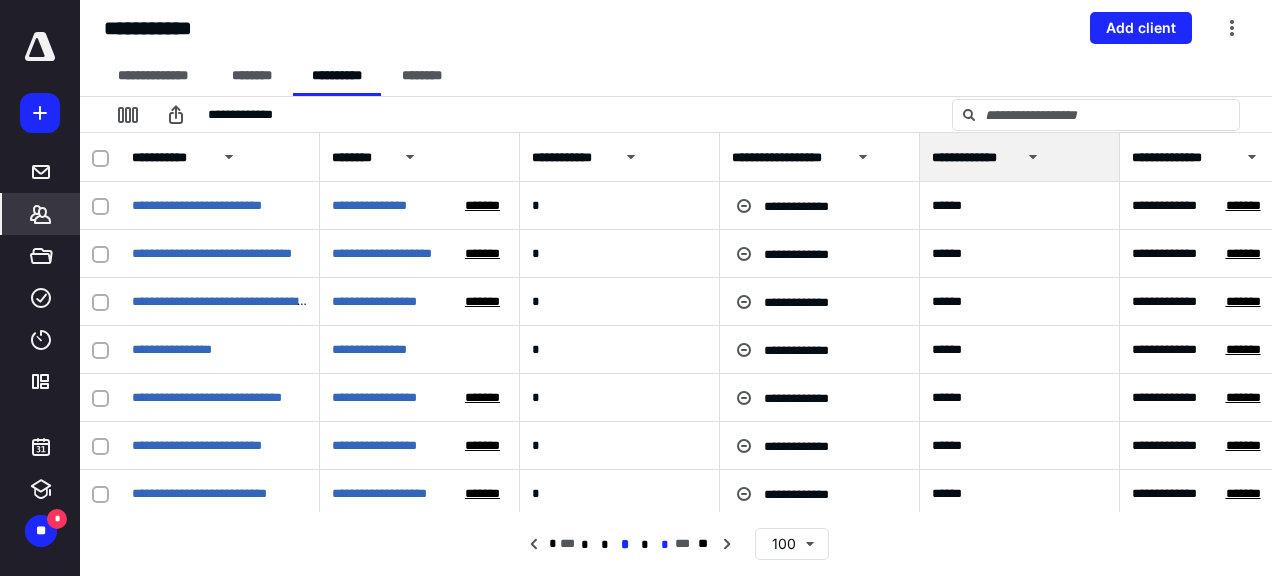 click on "*" at bounding box center [665, 545] 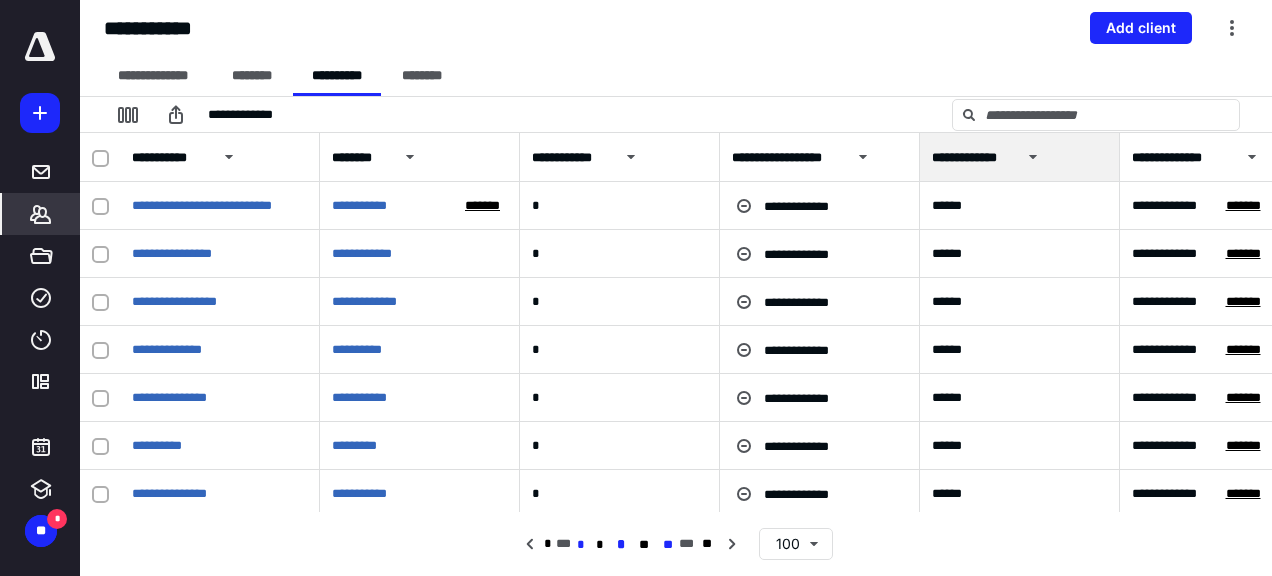 click on "**" at bounding box center (668, 545) 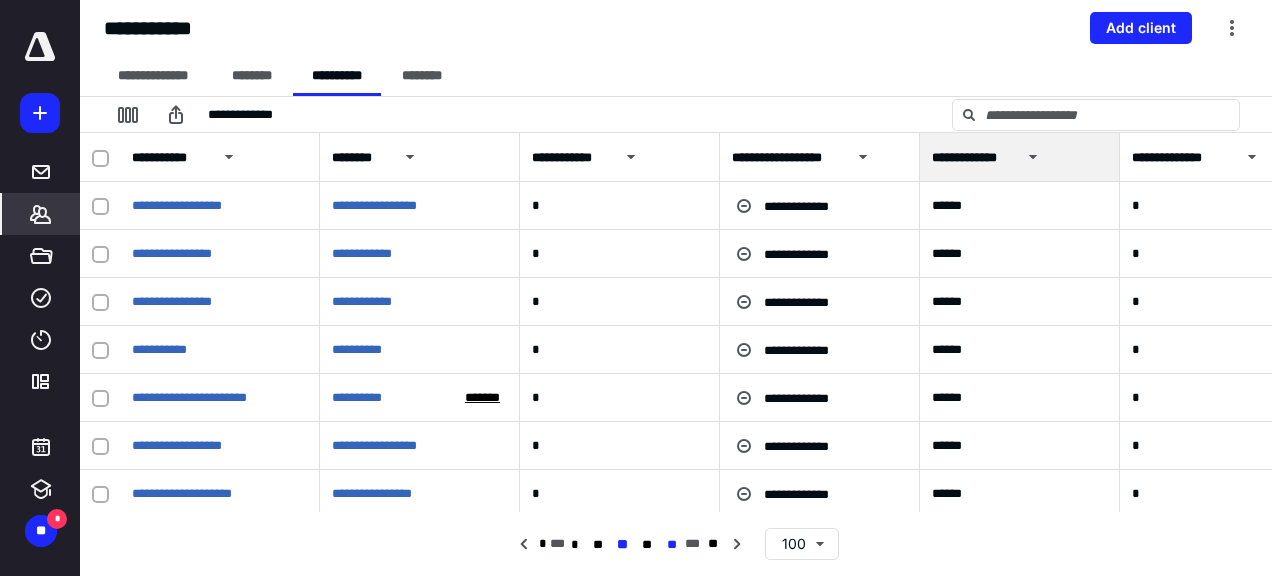 click on "**" at bounding box center [672, 545] 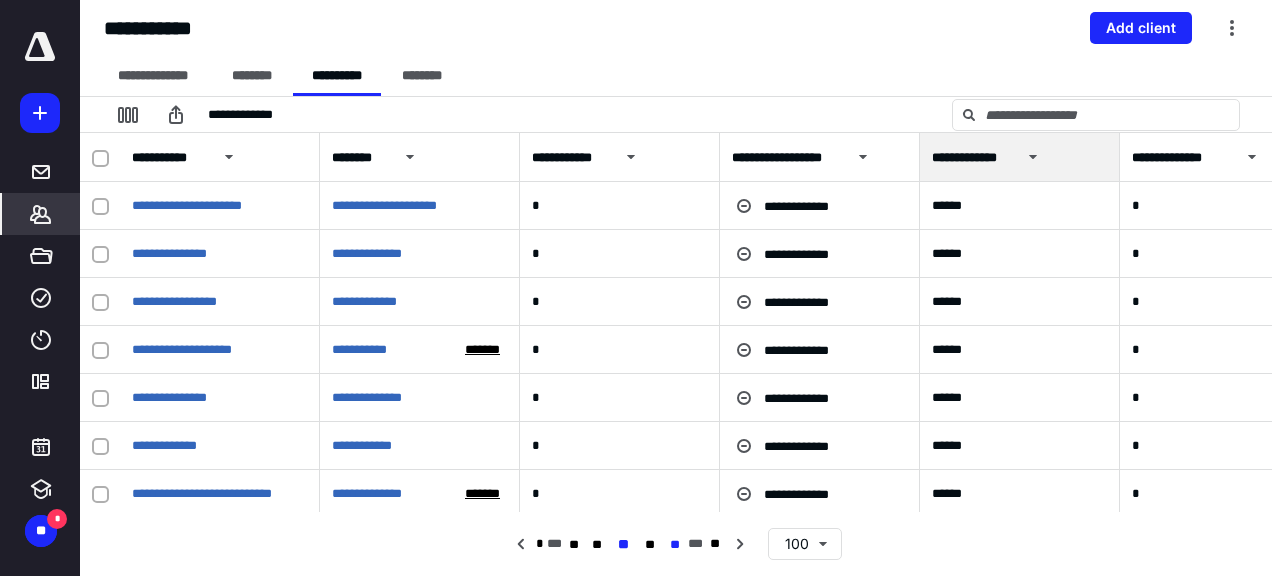 click on "**" at bounding box center (675, 545) 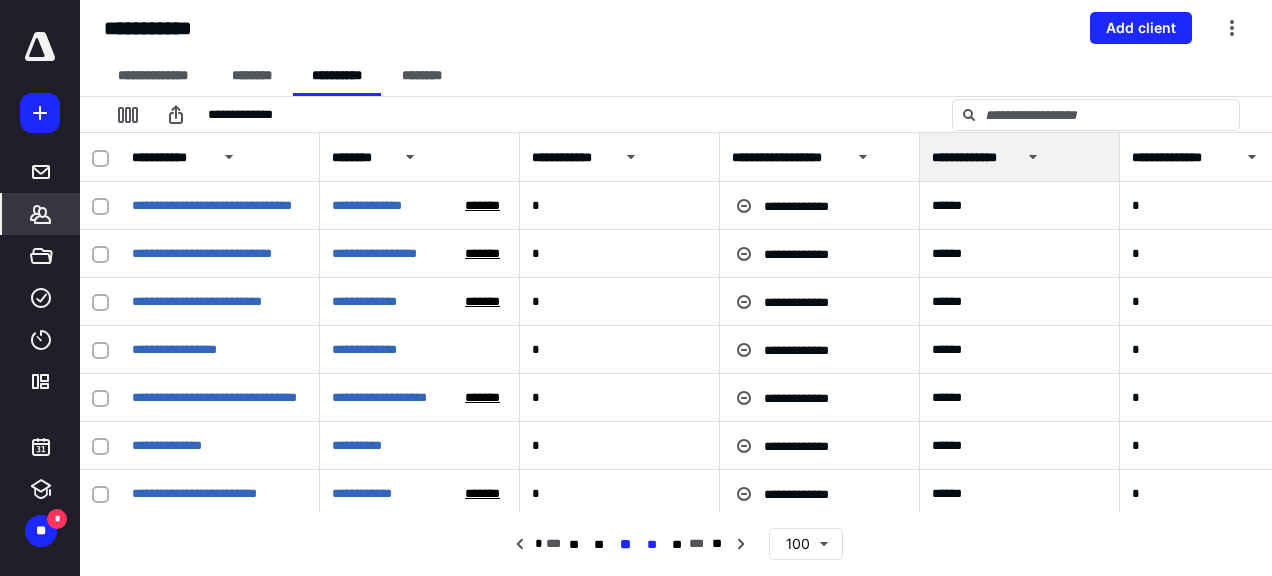 click on "**" at bounding box center [651, 545] 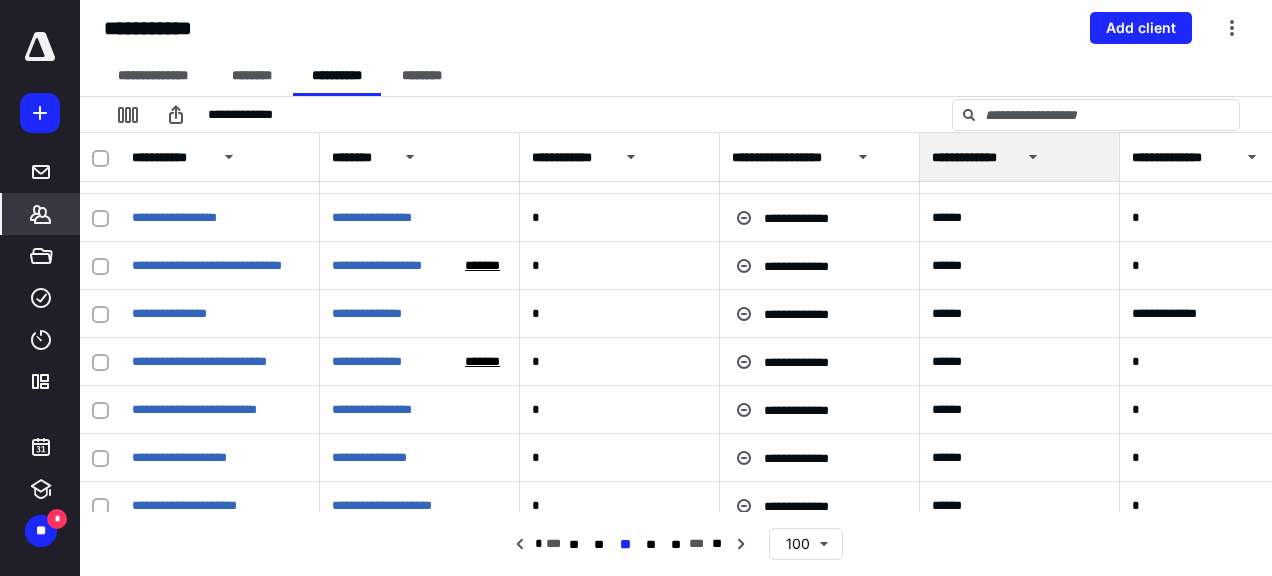 scroll, scrollTop: 2200, scrollLeft: 0, axis: vertical 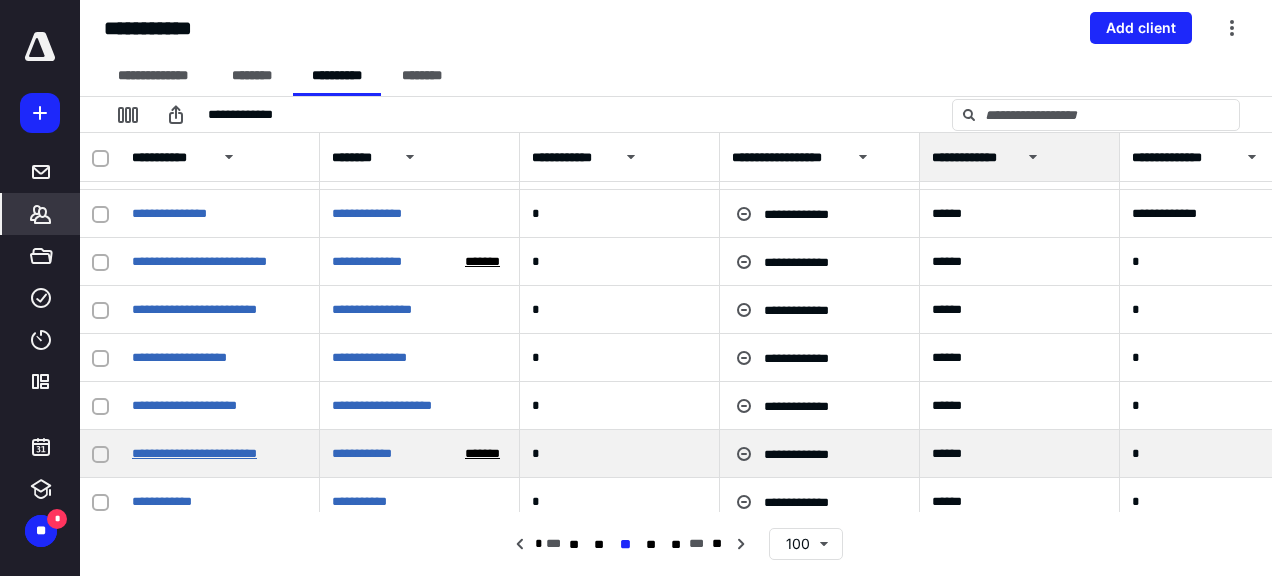click on "**********" at bounding box center (194, 453) 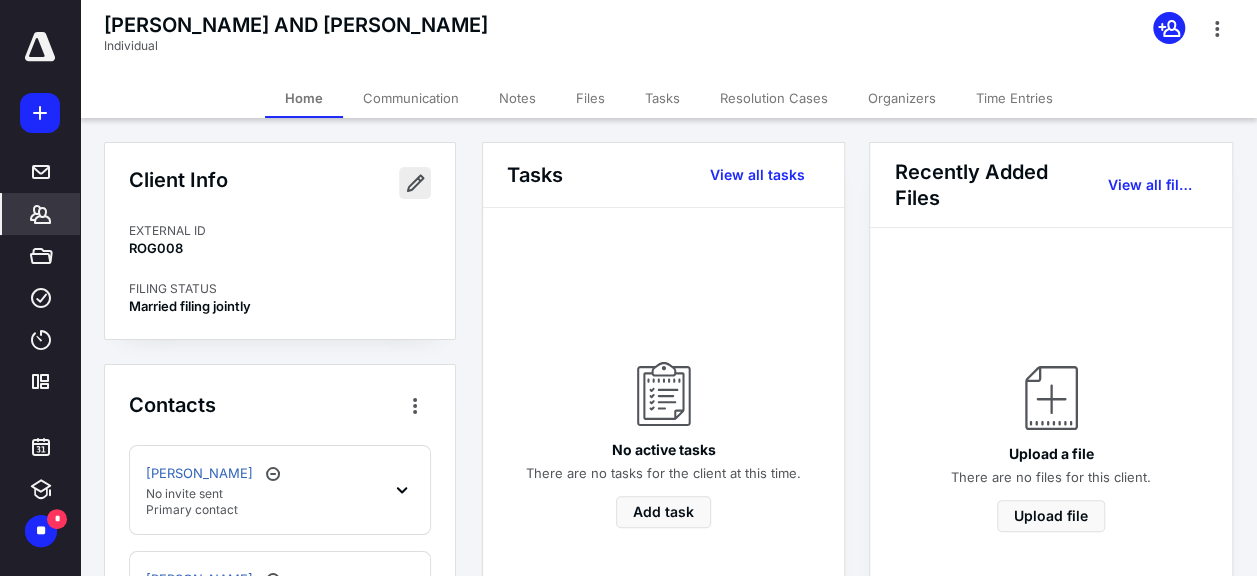 click at bounding box center (415, 183) 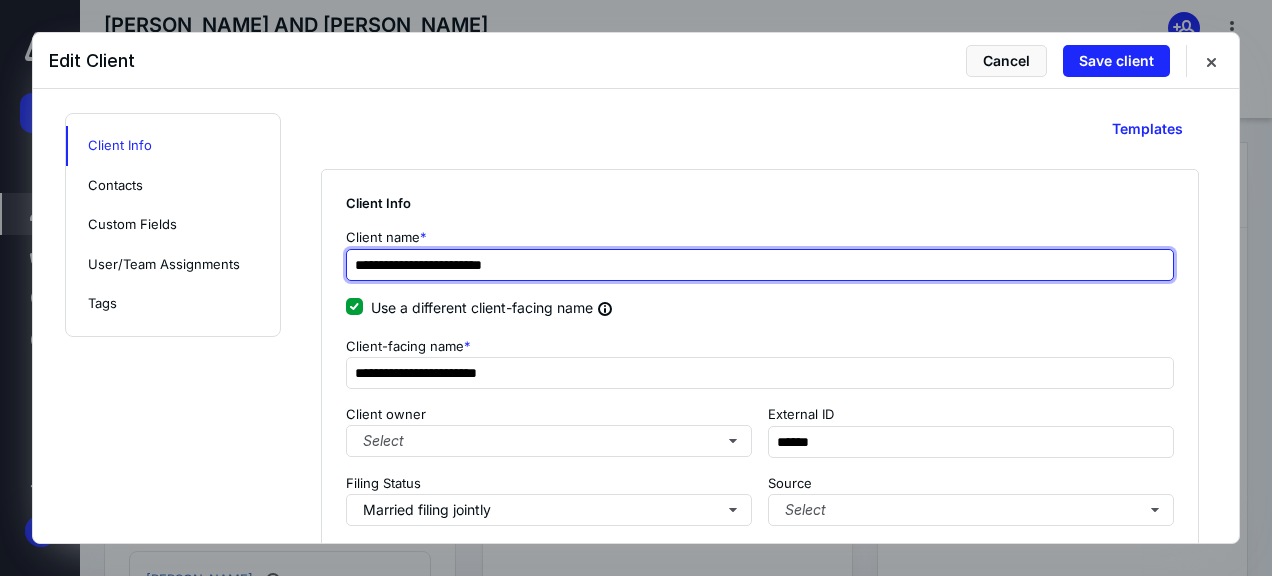 click on "**********" at bounding box center (760, 265) 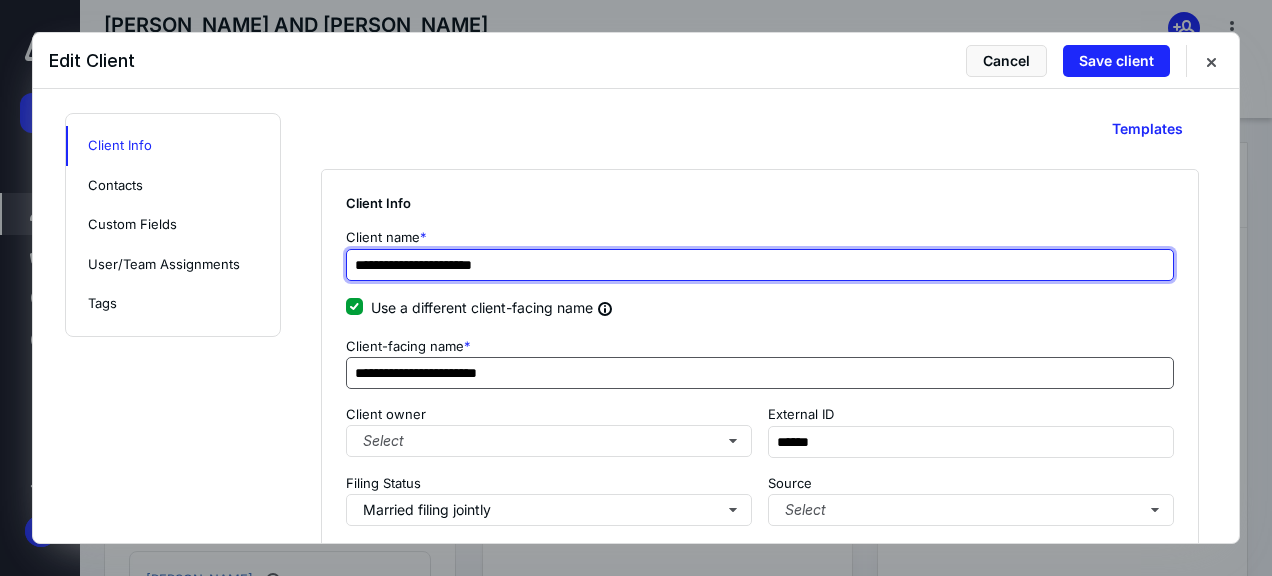 type on "**********" 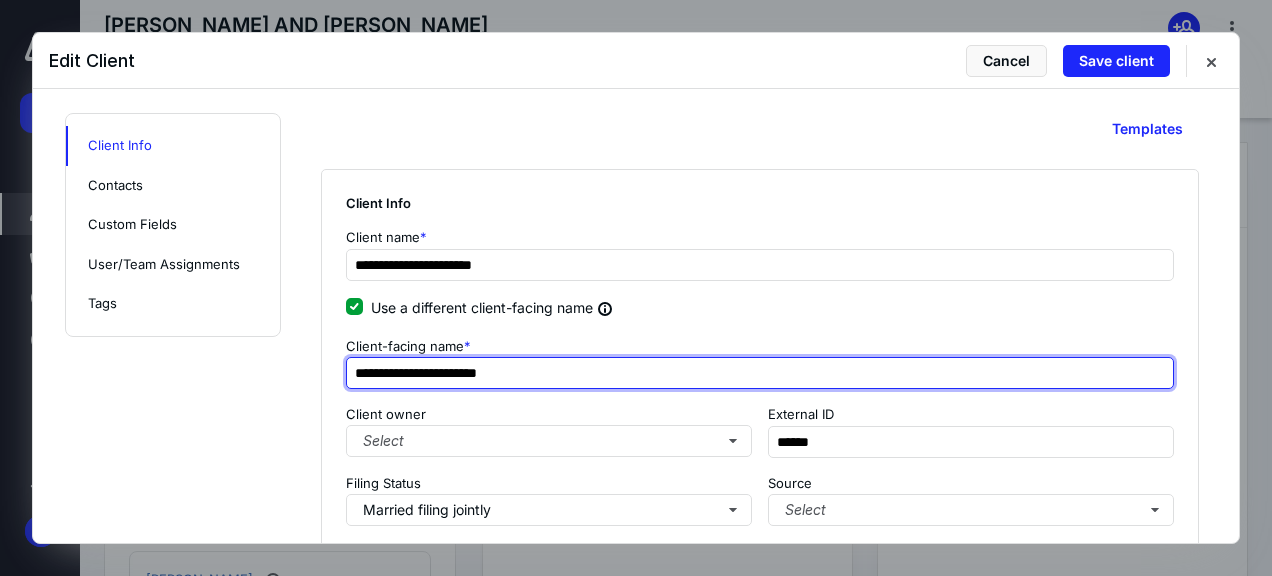 click on "**********" at bounding box center (760, 373) 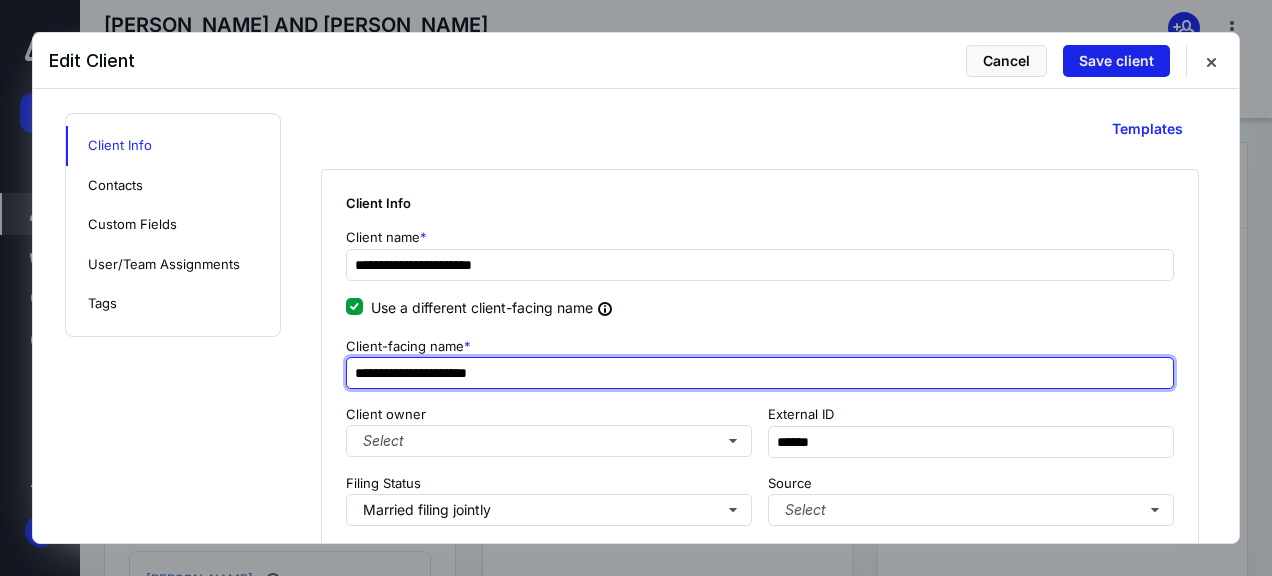 type on "**********" 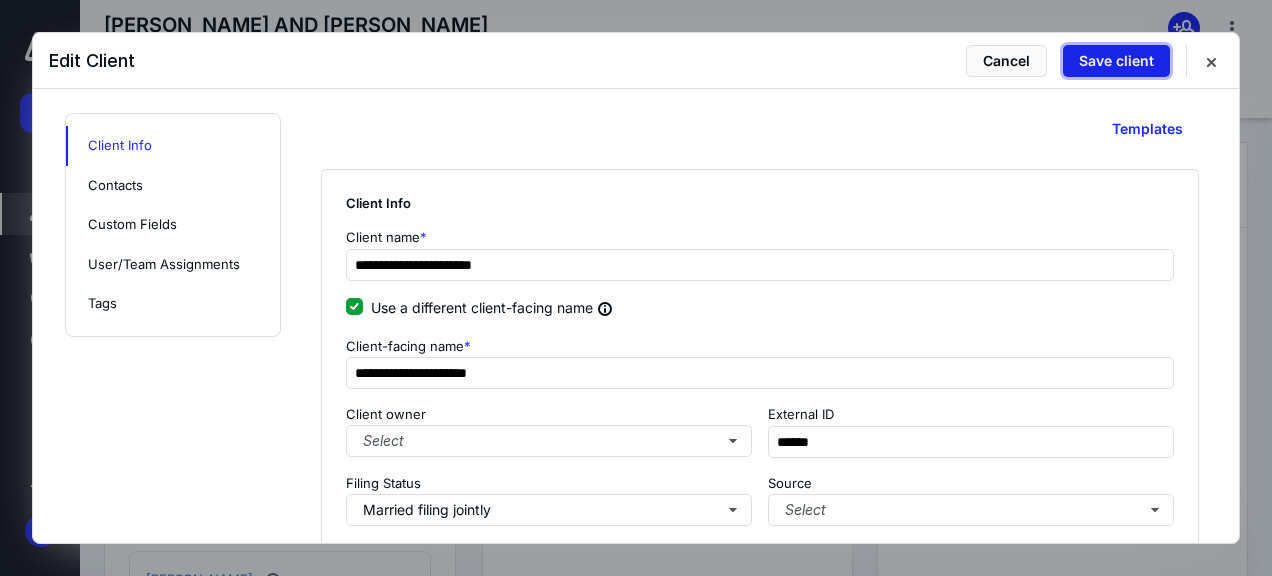 click on "Save client" at bounding box center [1116, 61] 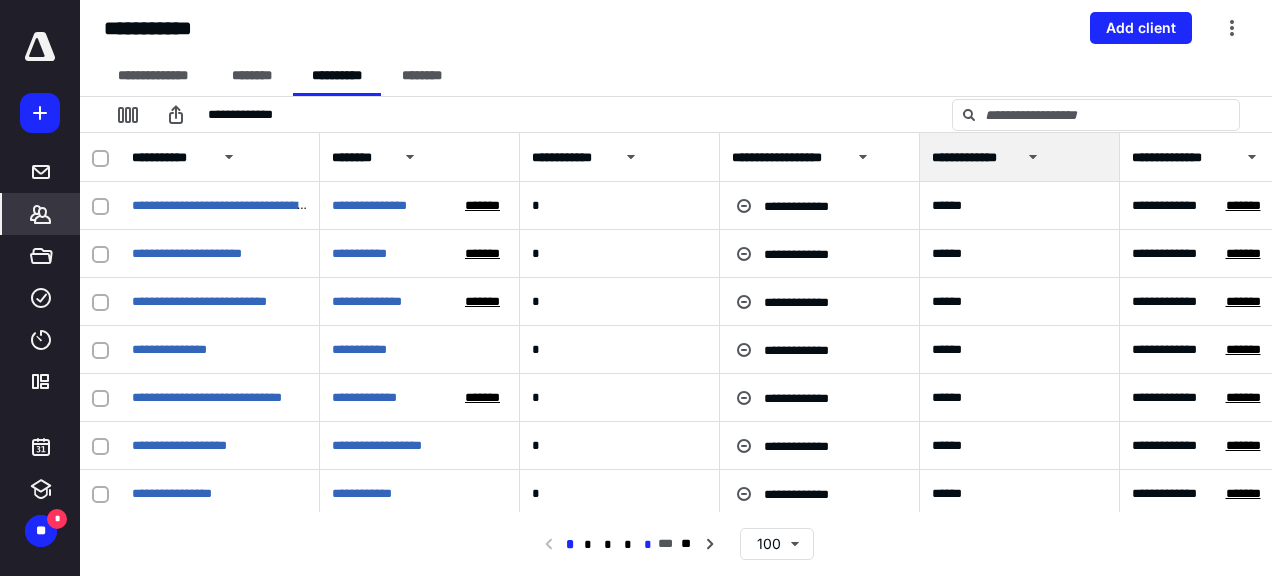 click on "*" at bounding box center [648, 545] 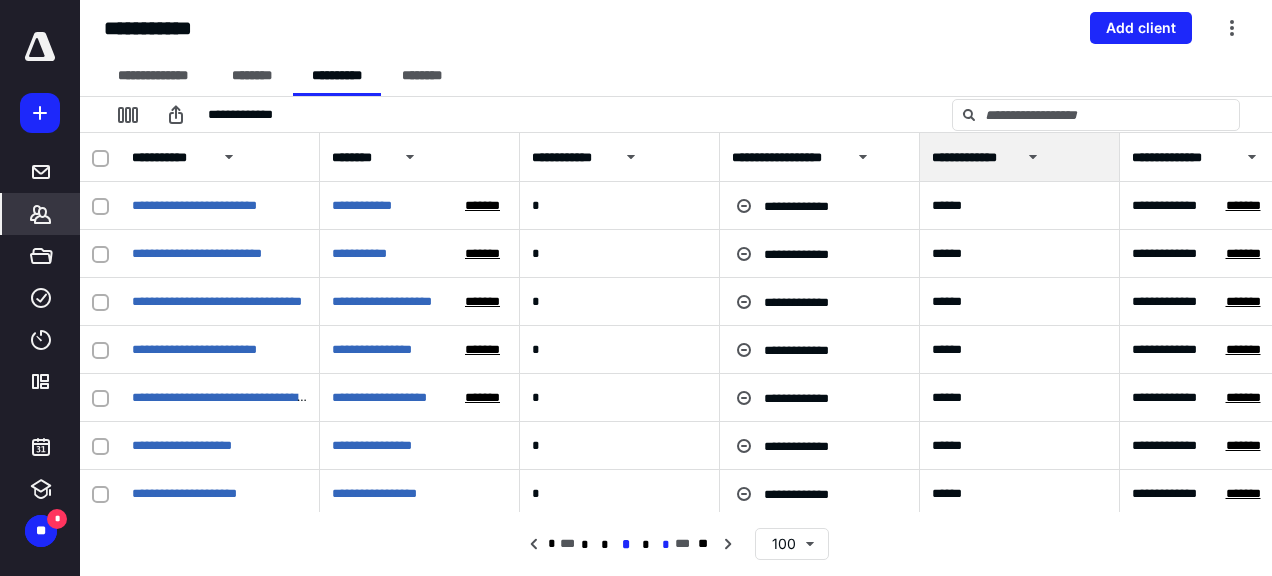 click on "*" at bounding box center [665, 545] 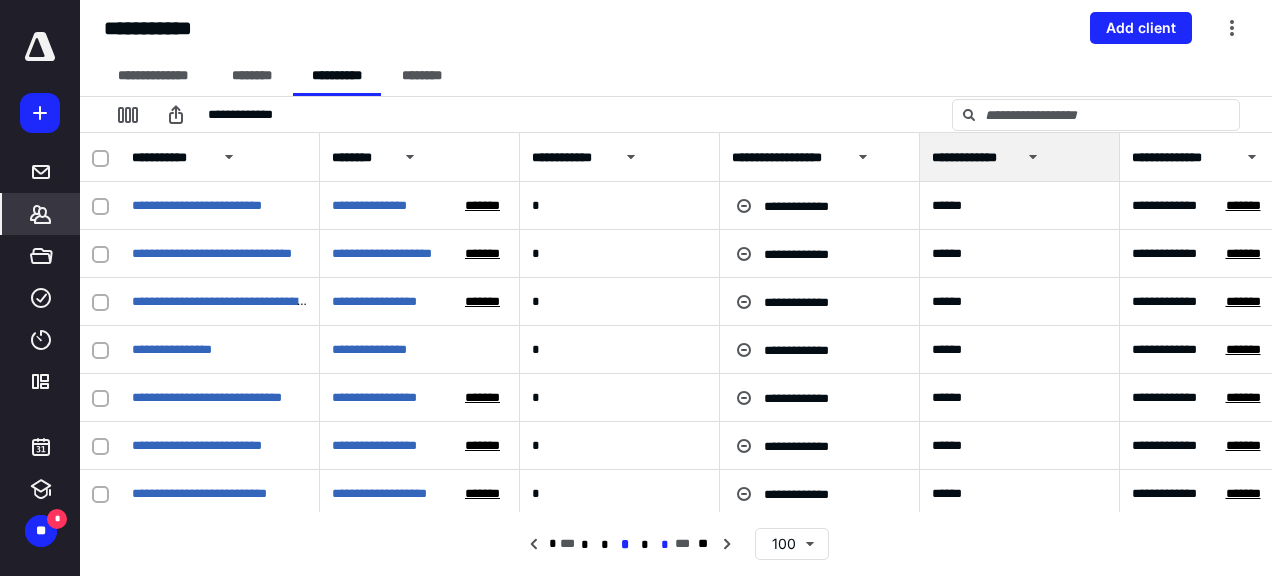 click on "*" at bounding box center [665, 545] 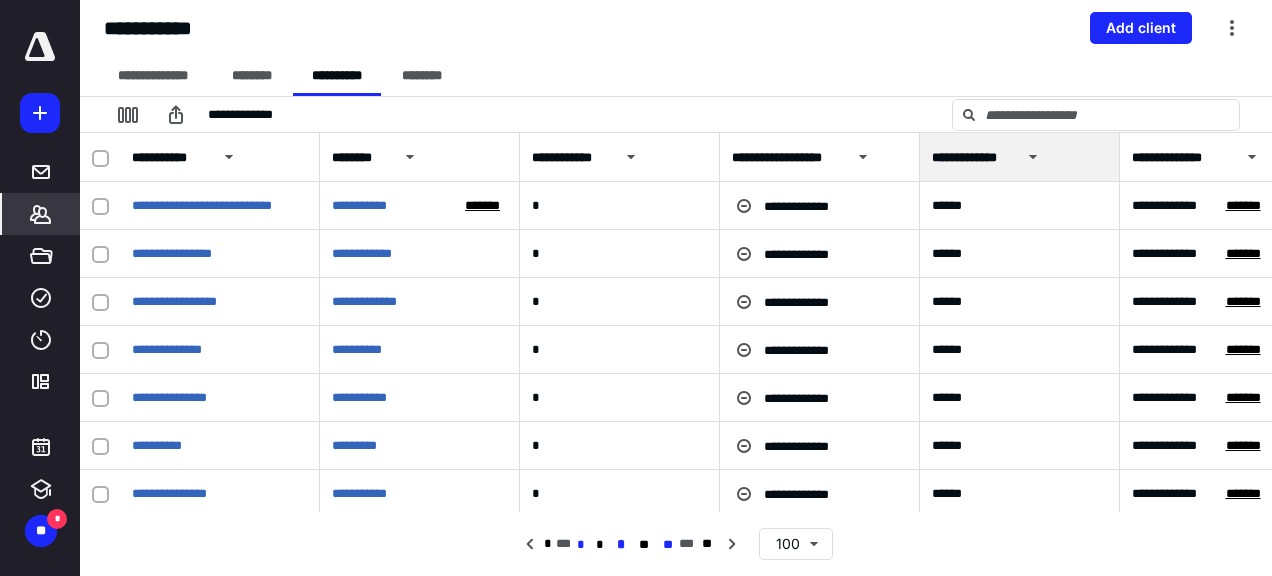 click on "**" at bounding box center [668, 545] 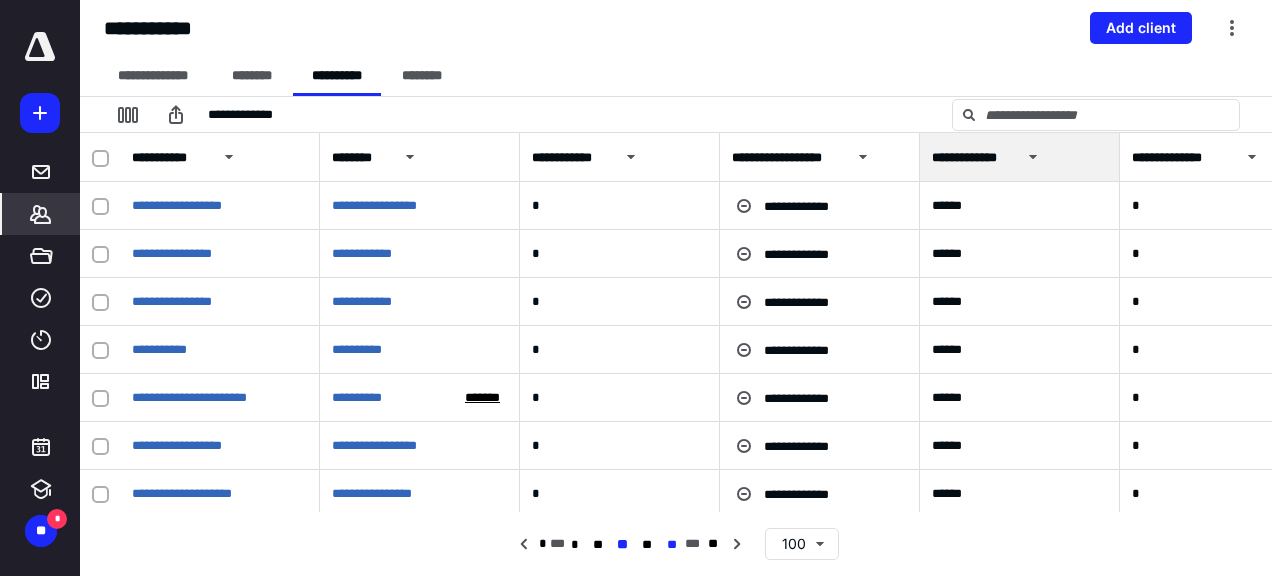 click on "**" at bounding box center [672, 545] 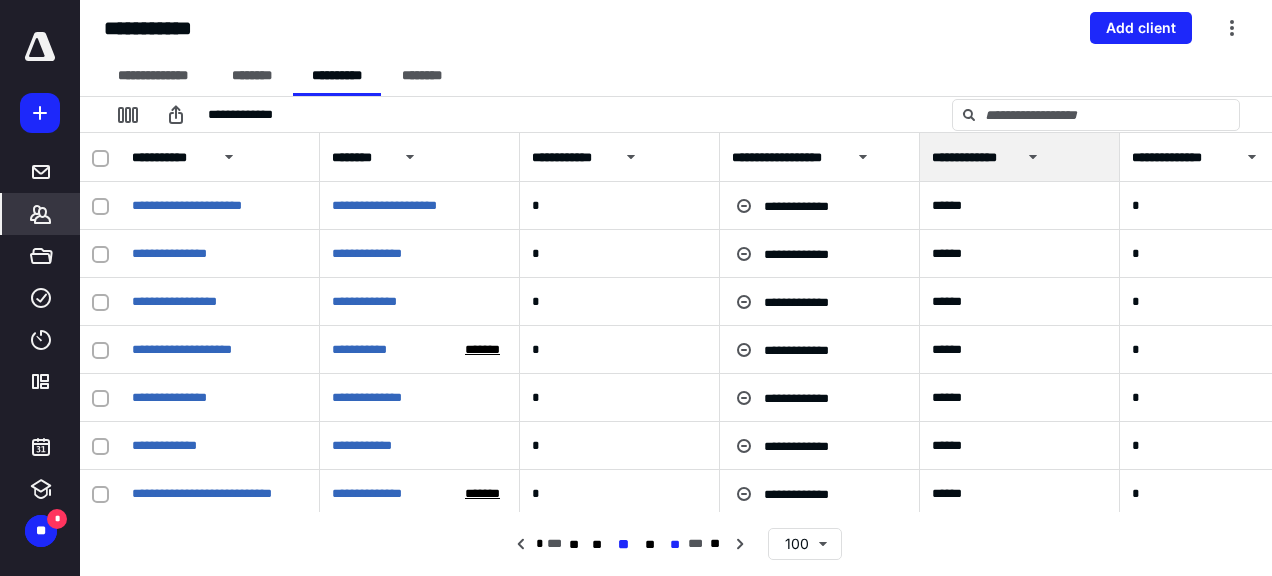 click on "**" at bounding box center [675, 545] 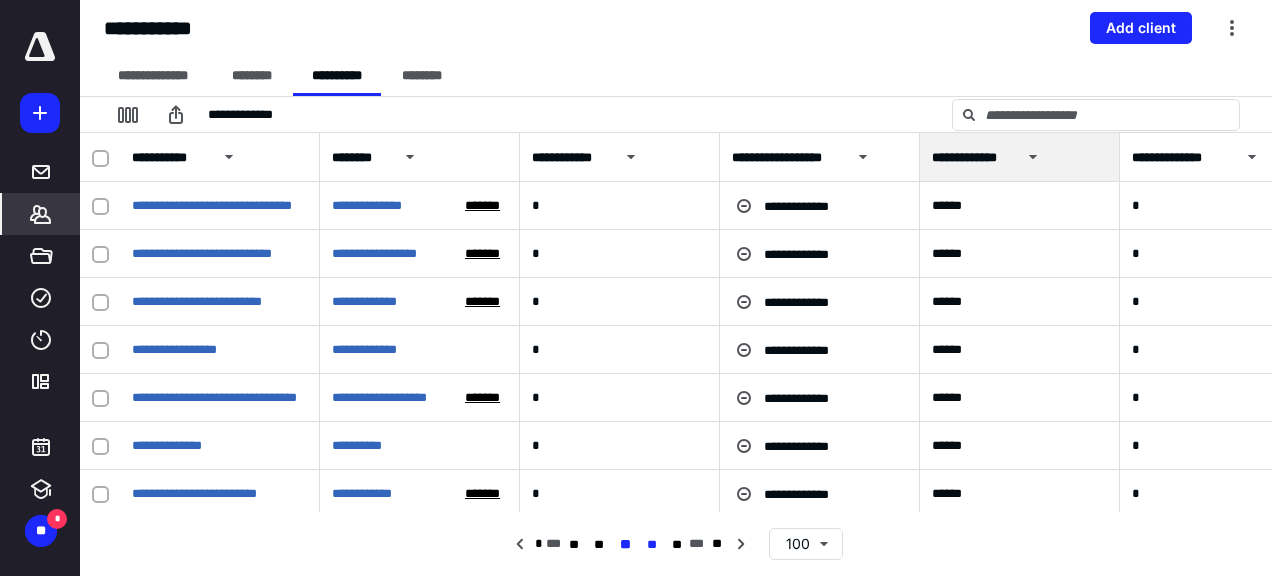 click on "**" at bounding box center [651, 545] 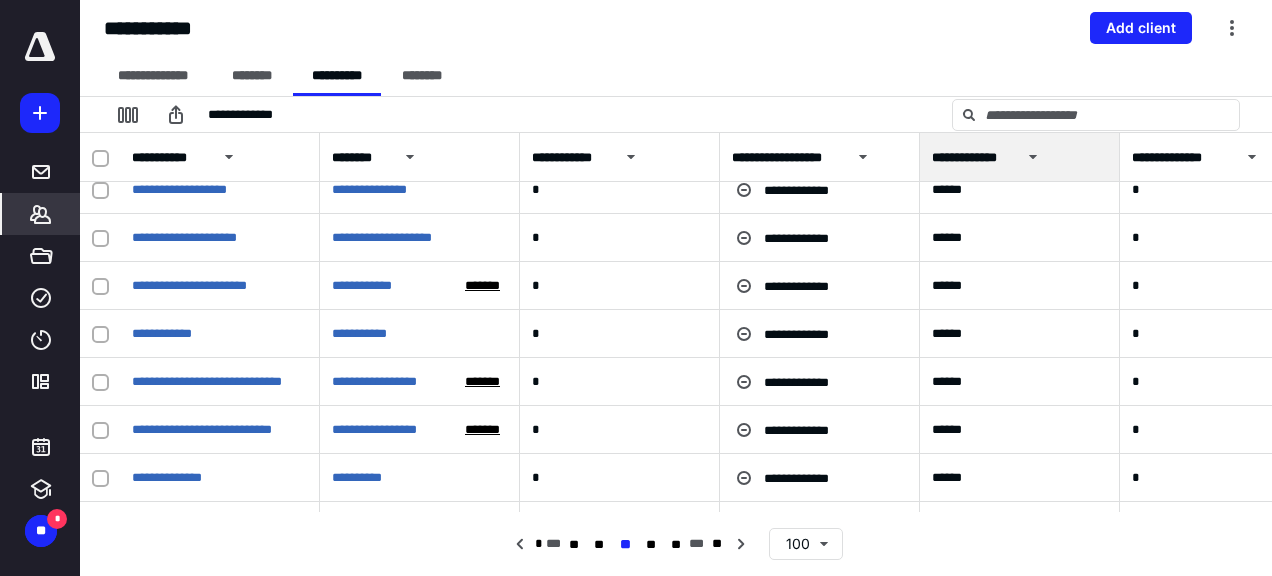 scroll, scrollTop: 2400, scrollLeft: 0, axis: vertical 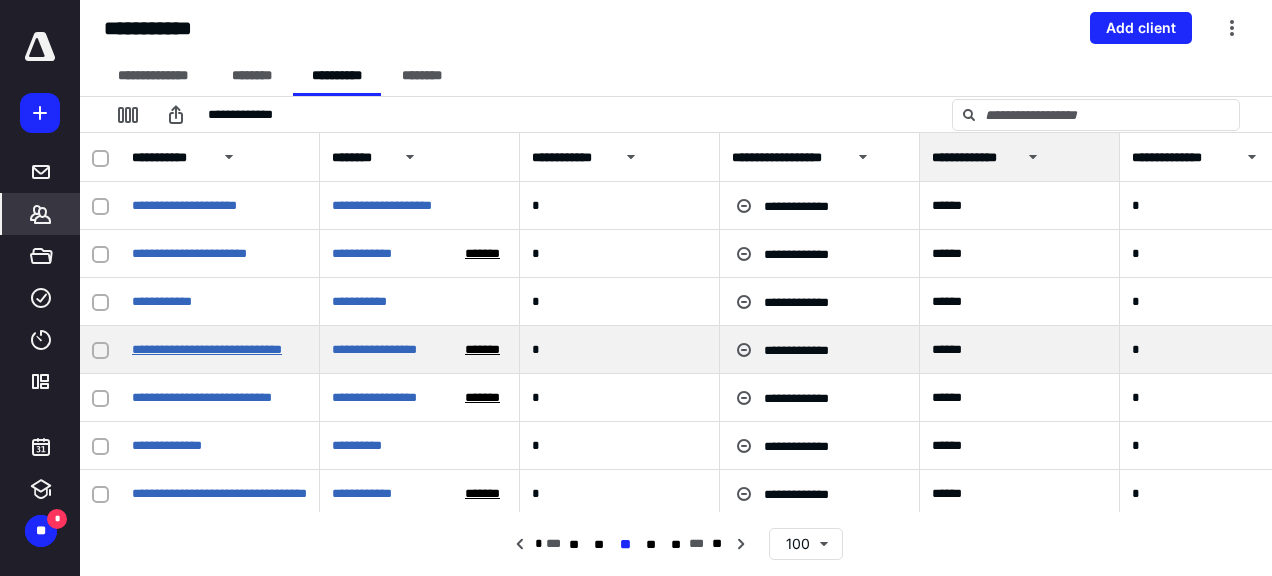 click on "**********" at bounding box center [207, 349] 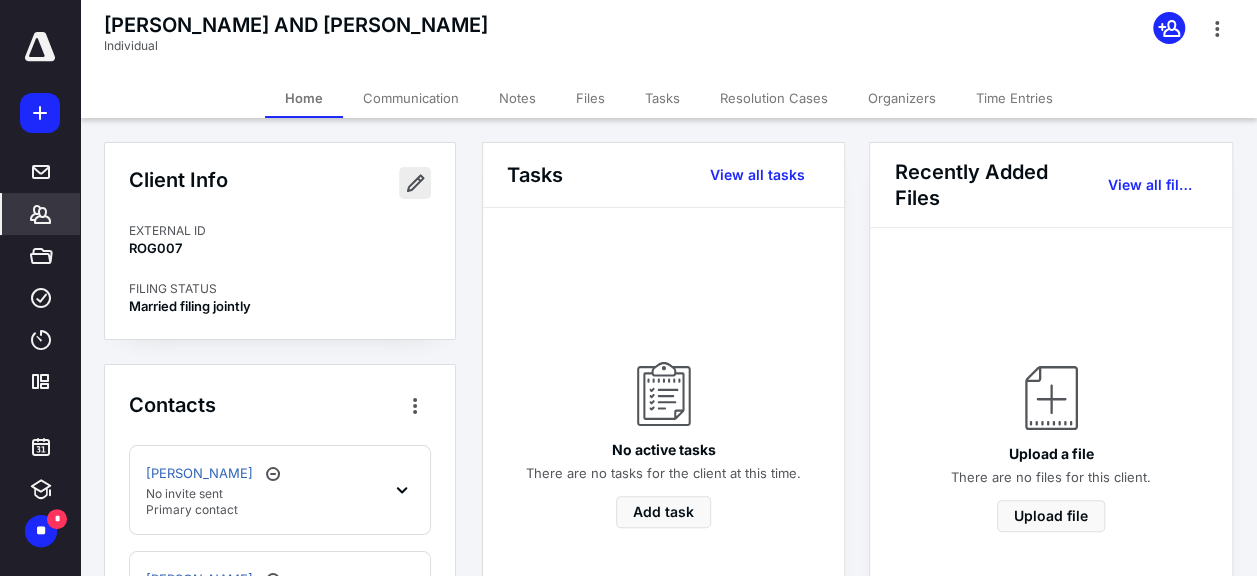click at bounding box center (415, 183) 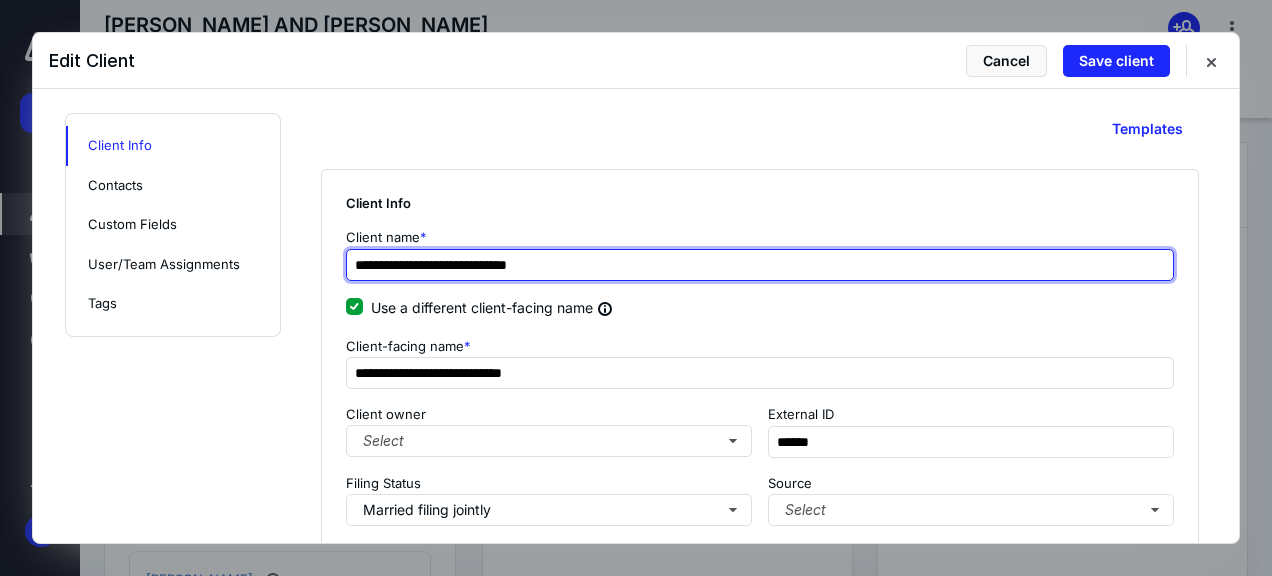 click on "**********" at bounding box center (760, 265) 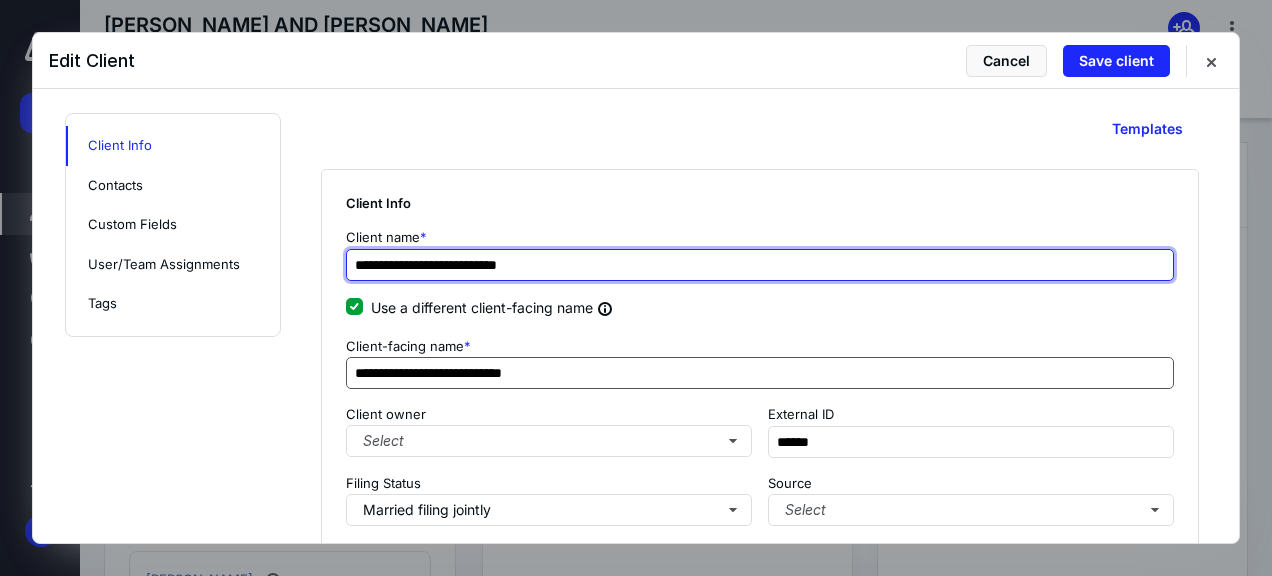 type on "**********" 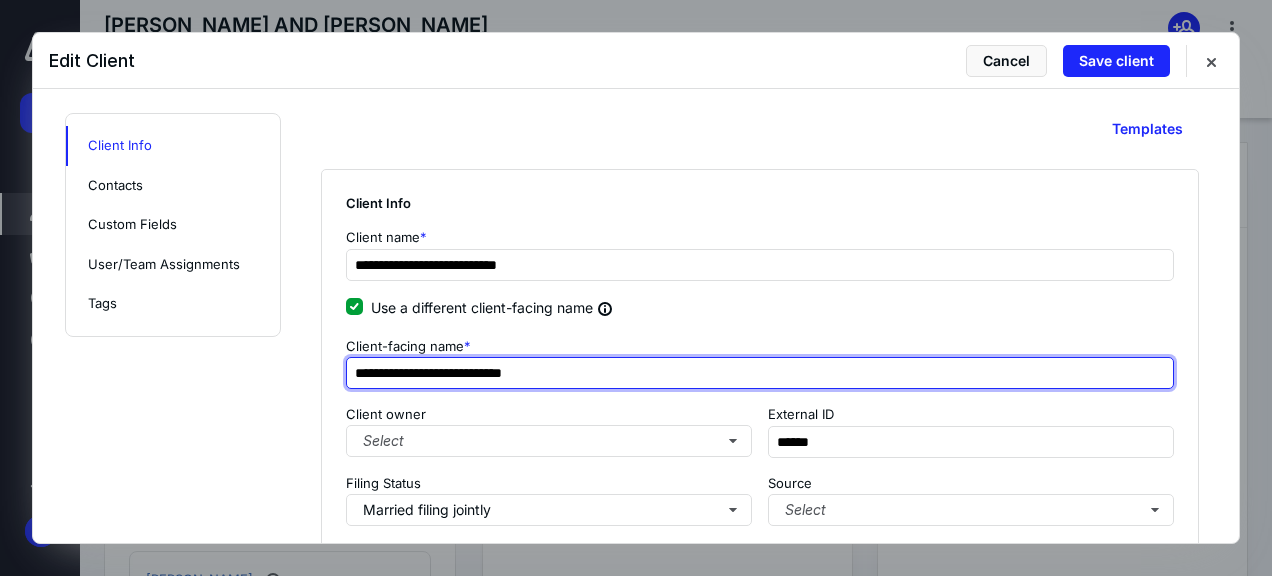 click on "**********" at bounding box center (760, 373) 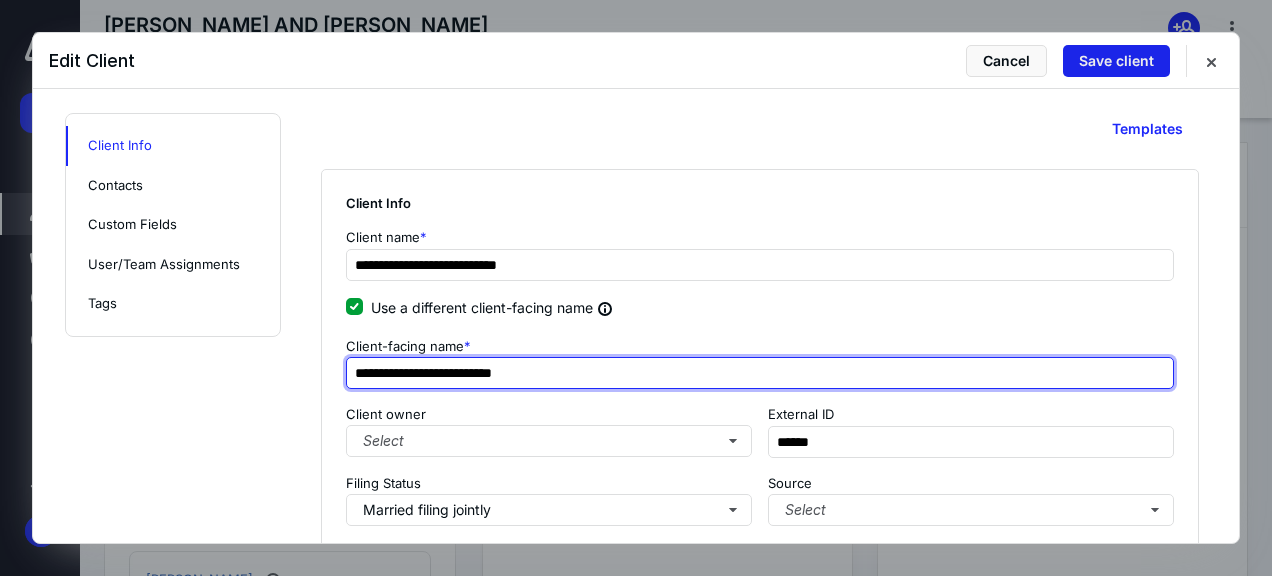 type on "**********" 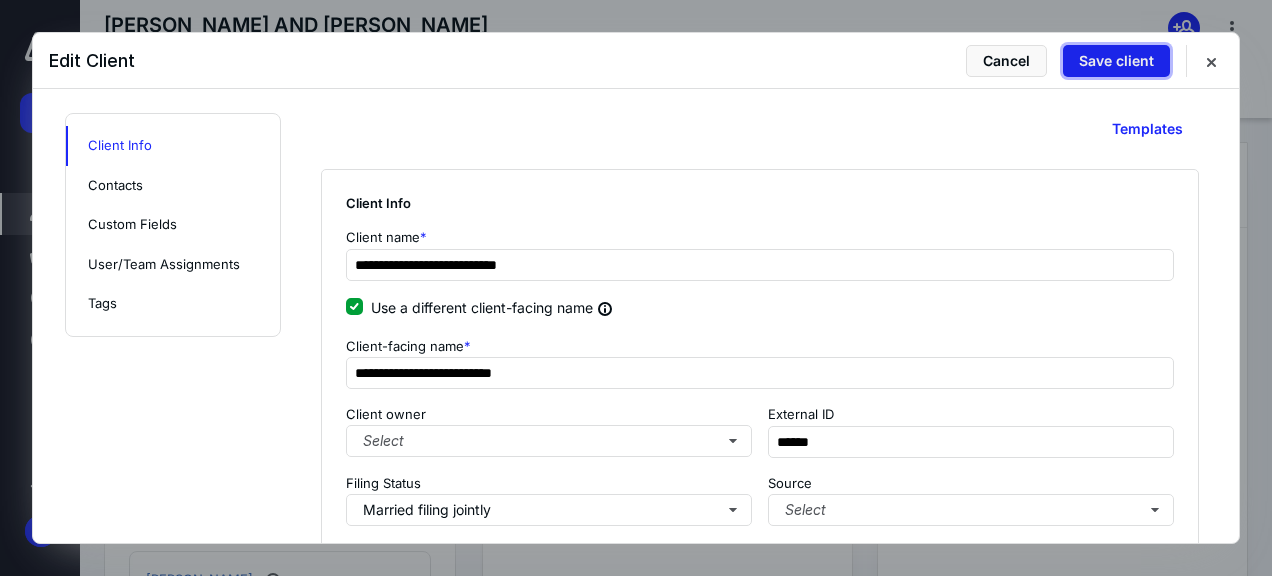 click on "Save client" at bounding box center (1116, 61) 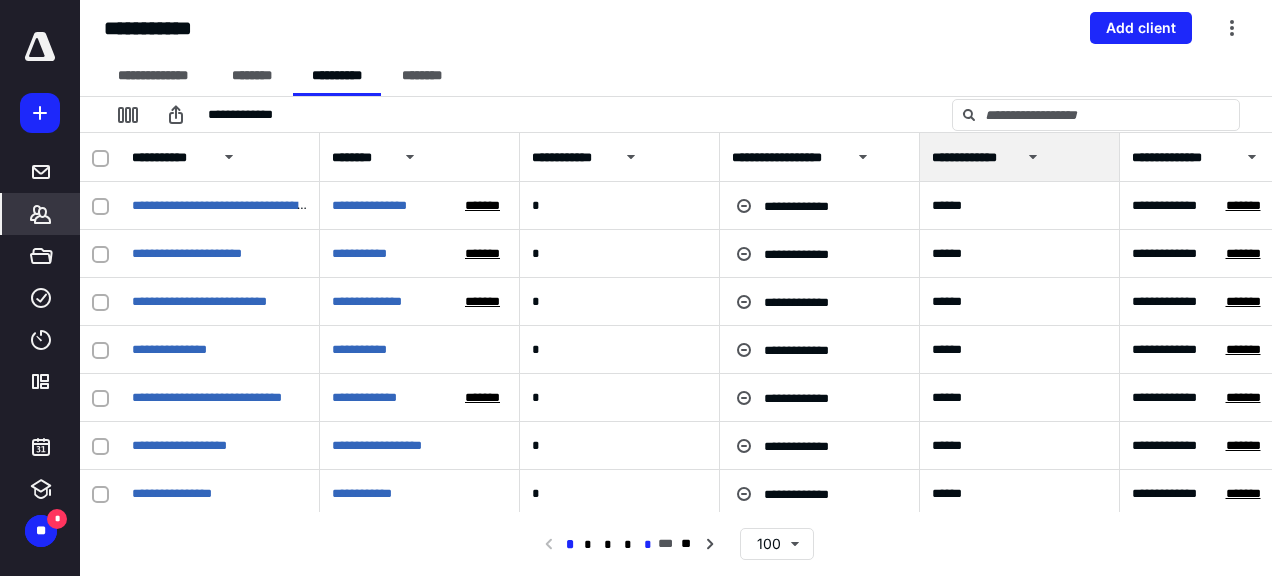 click on "*" at bounding box center (648, 545) 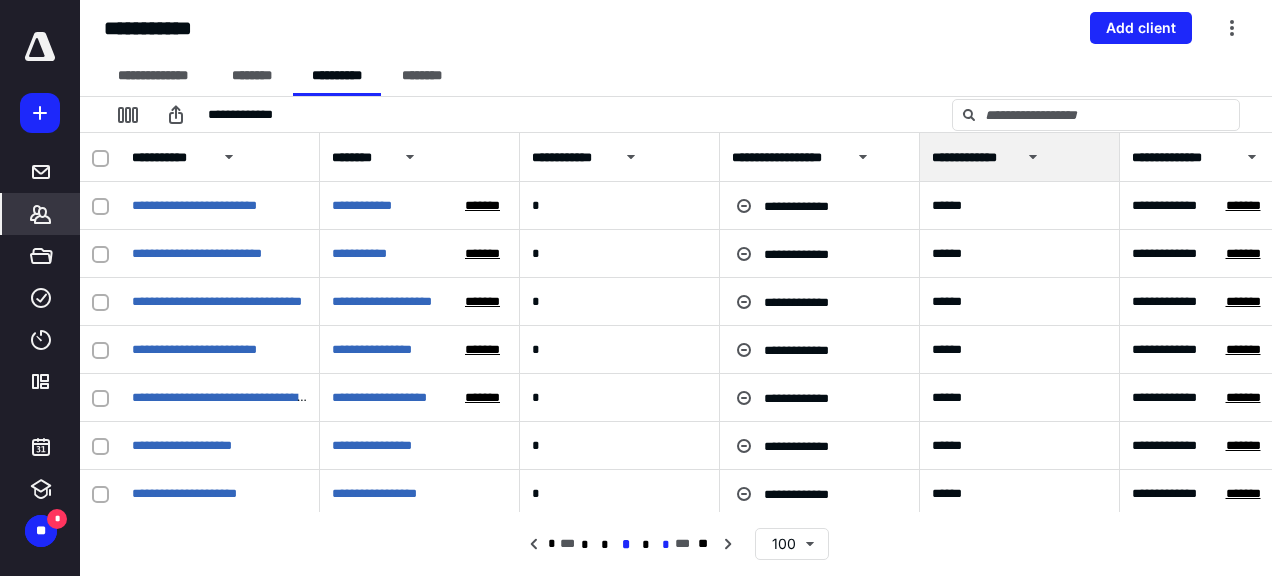 click on "*" at bounding box center (665, 545) 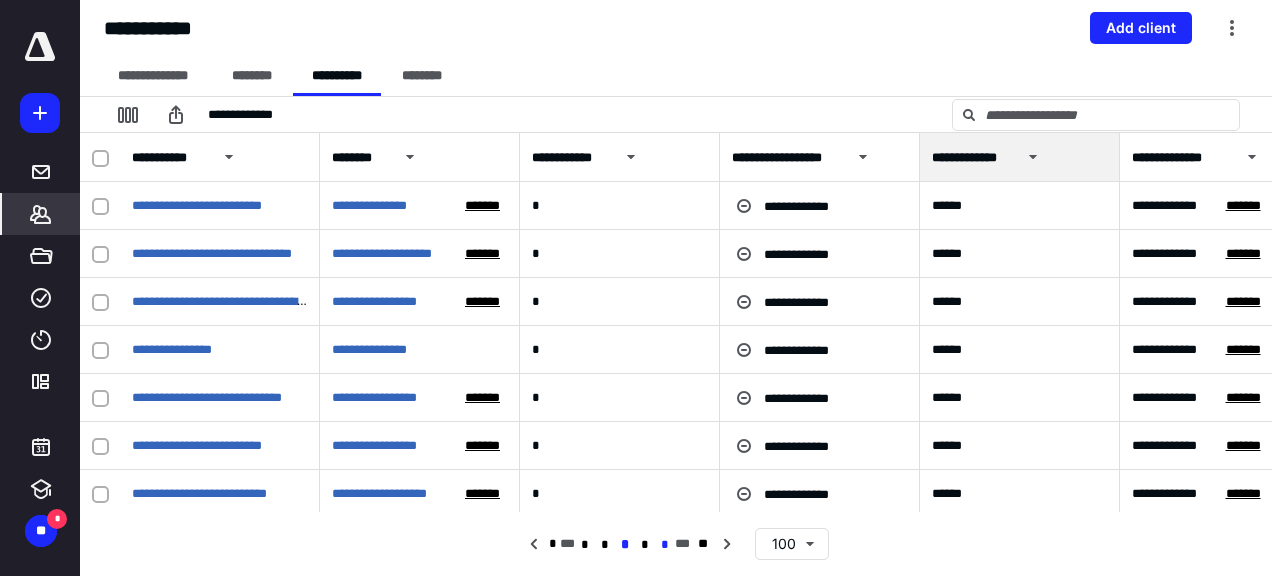 click on "*" at bounding box center (665, 545) 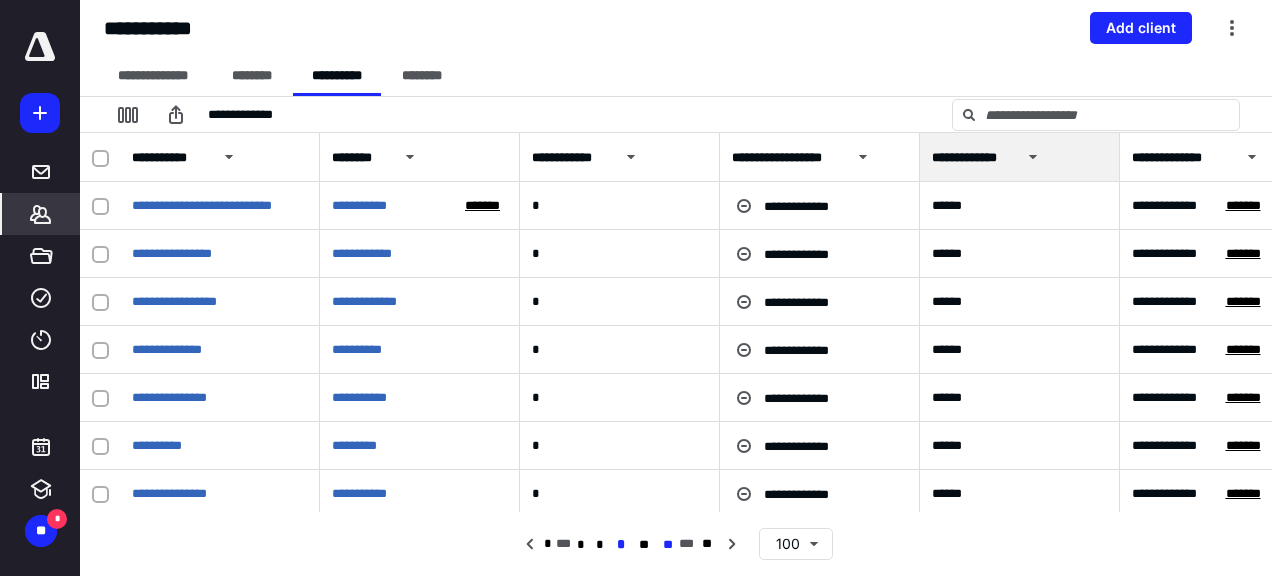 click on "**" at bounding box center (668, 545) 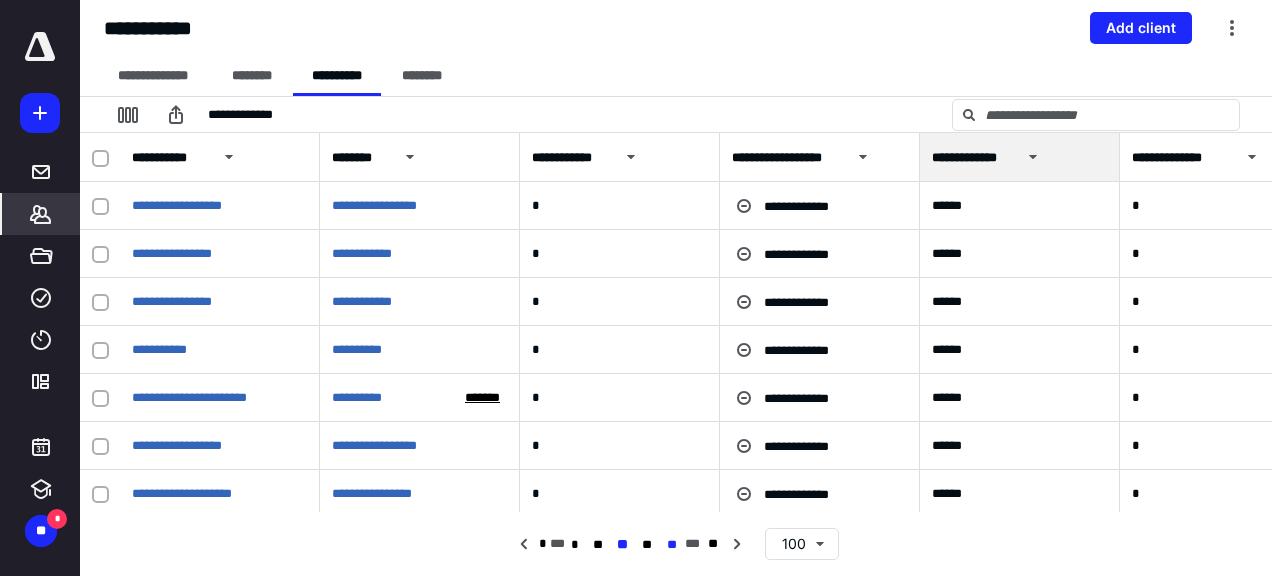 click on "**" at bounding box center [672, 545] 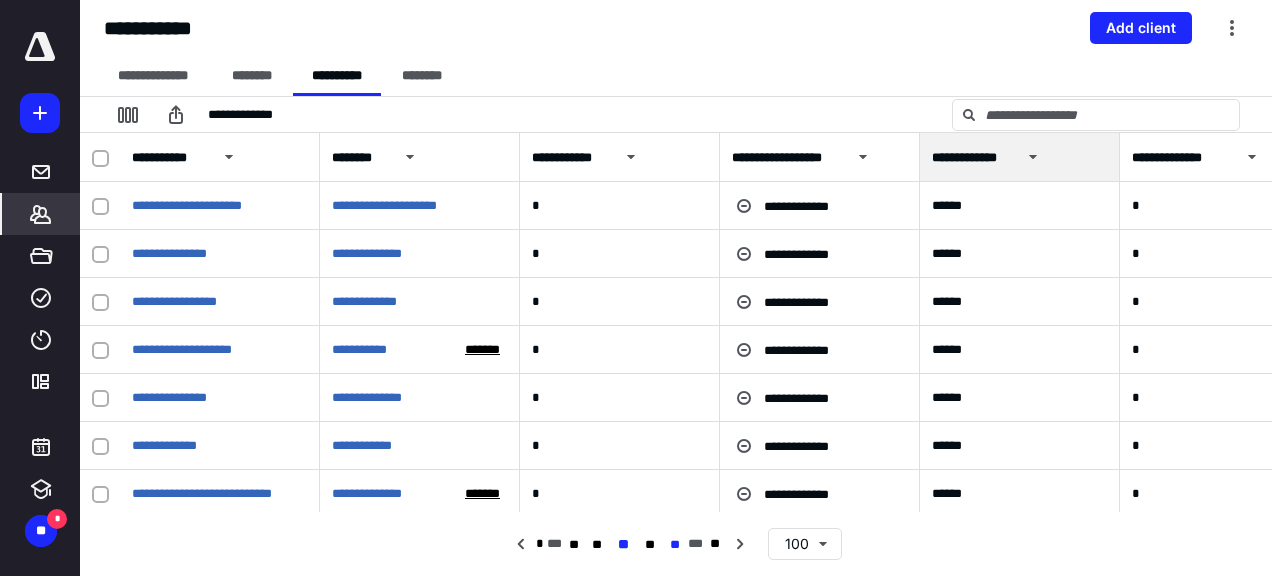 click on "**" at bounding box center [675, 545] 